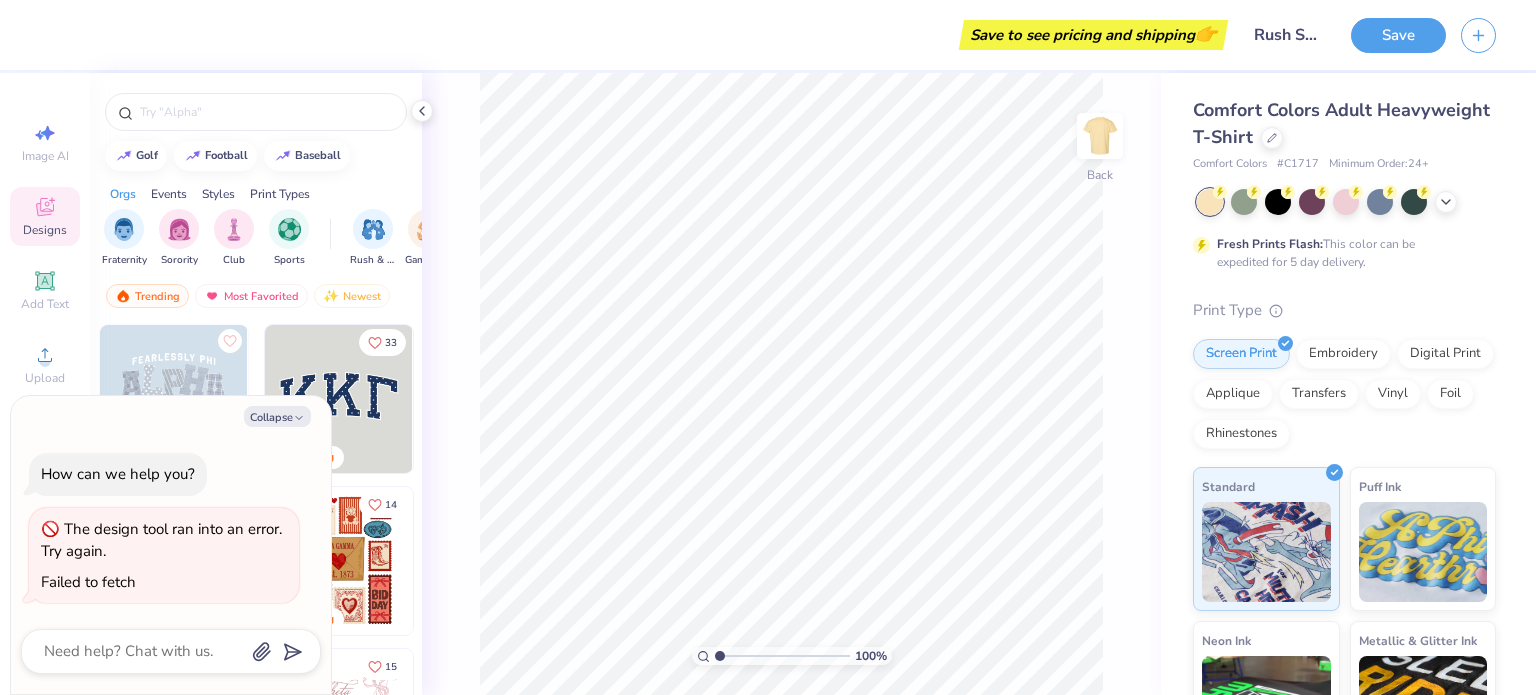 scroll, scrollTop: 0, scrollLeft: 0, axis: both 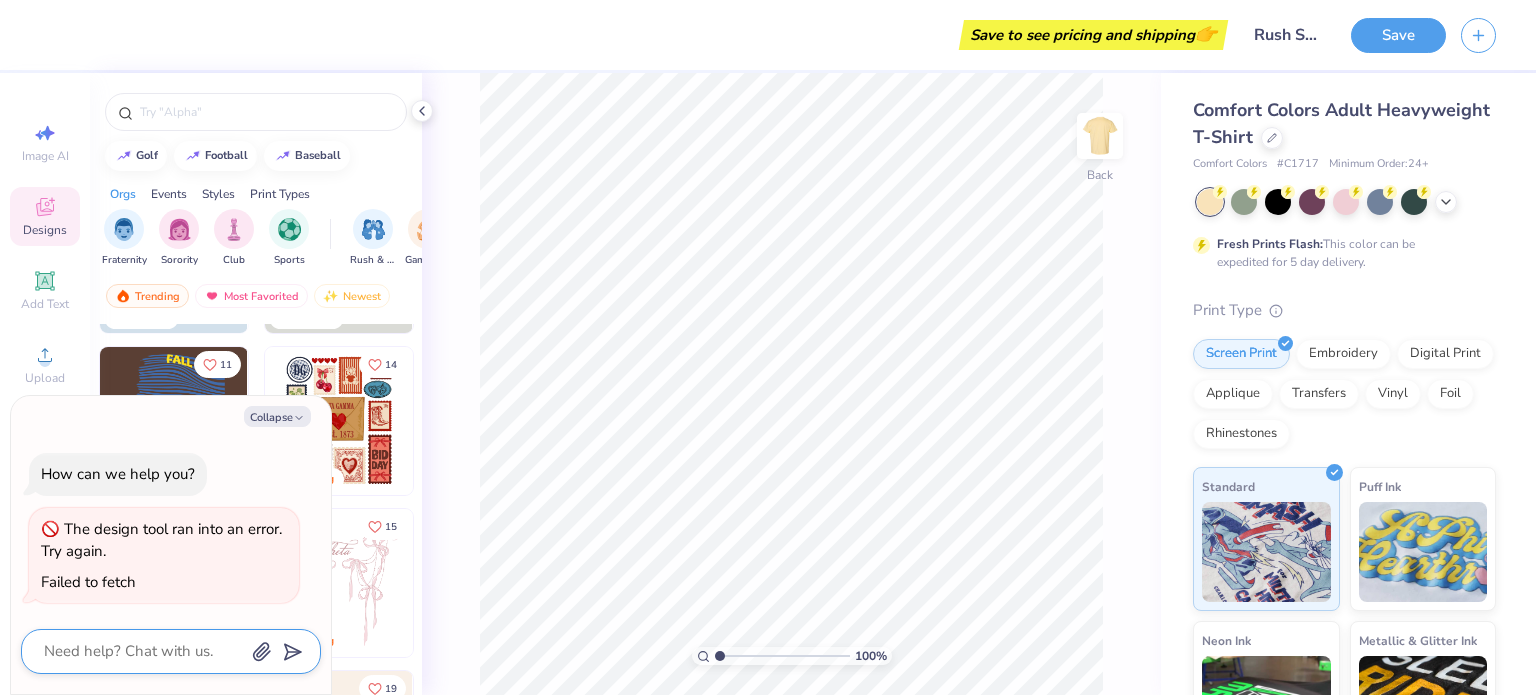 click at bounding box center (143, 651) 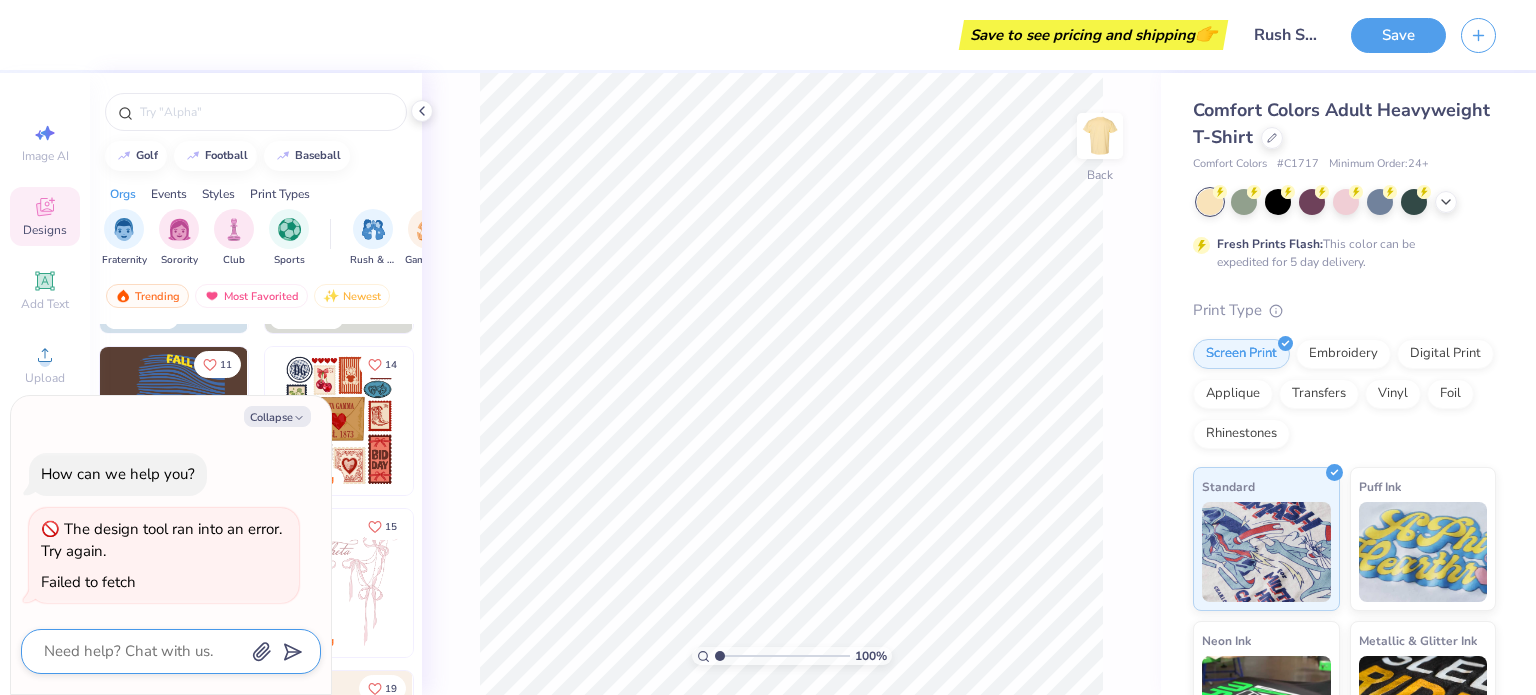 type on "H" 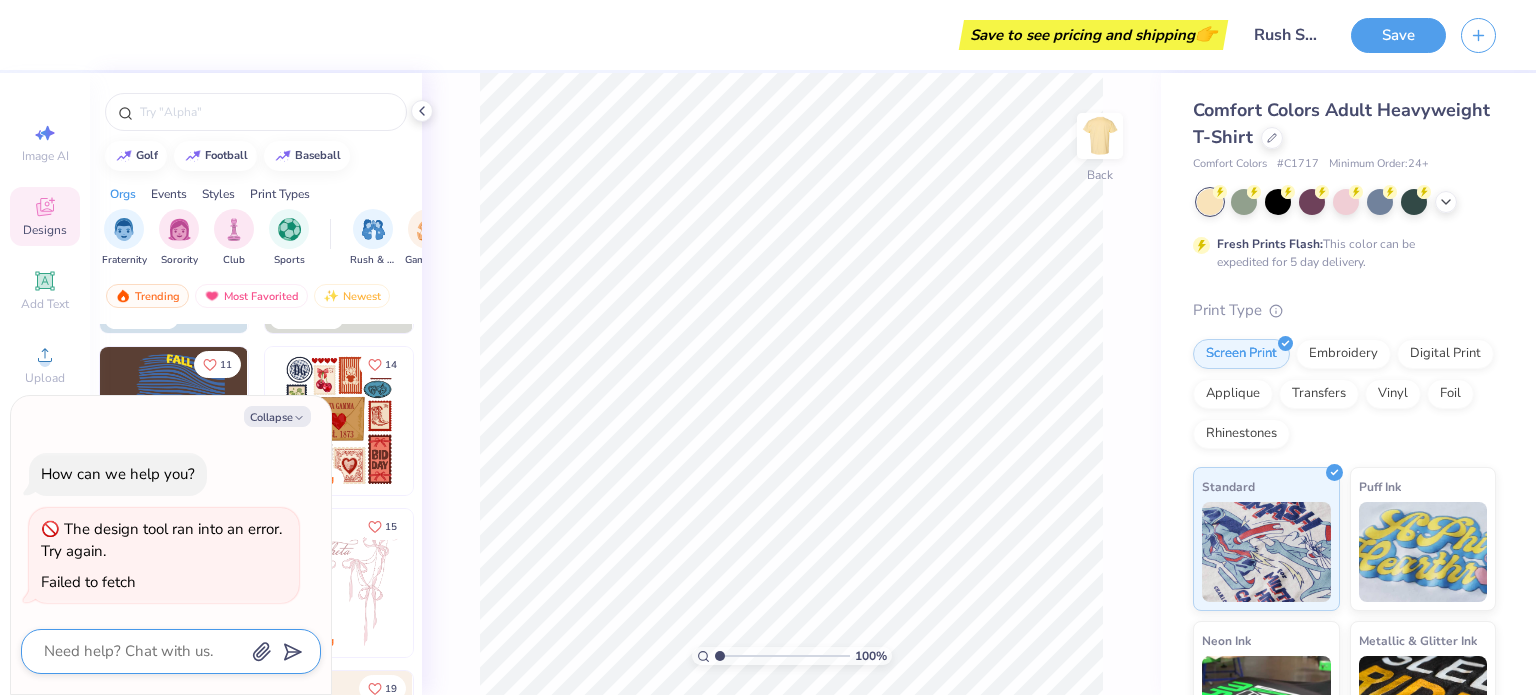 type on "x" 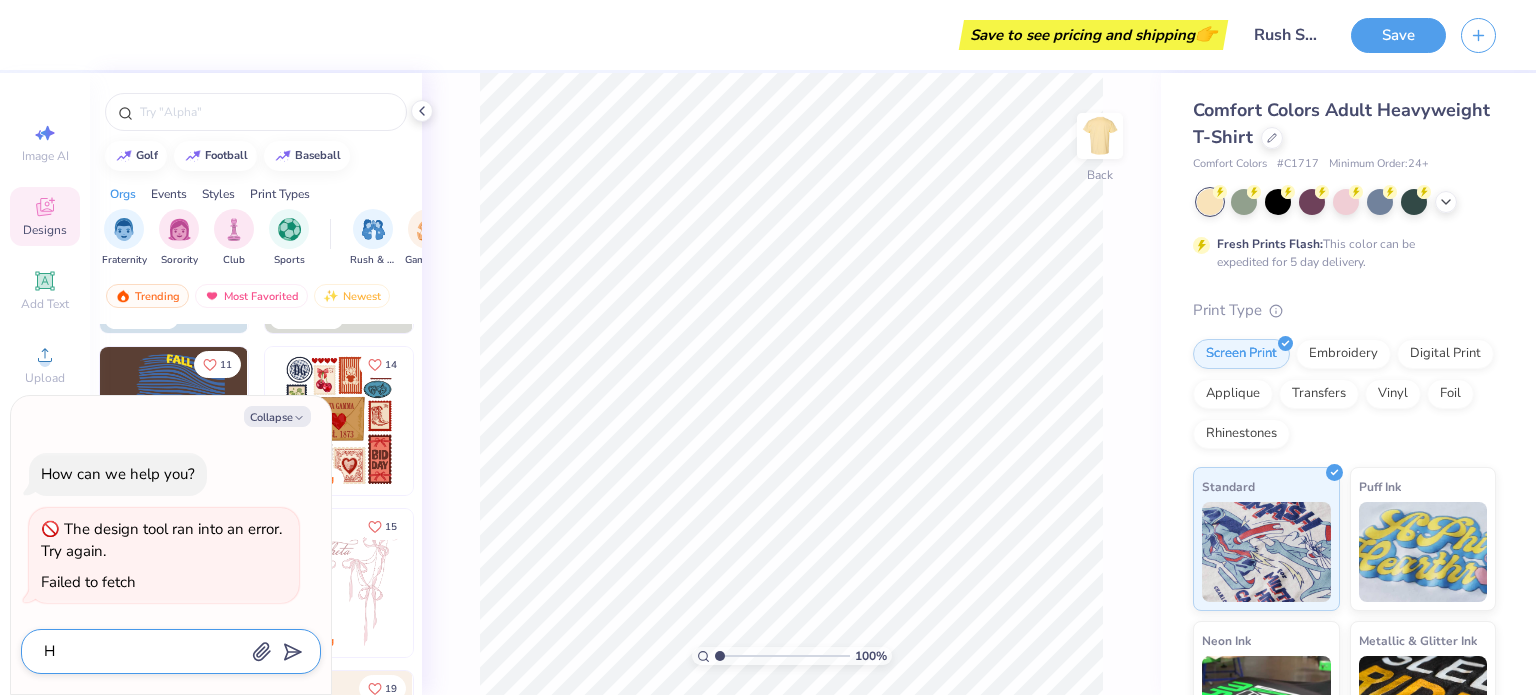 type on "He" 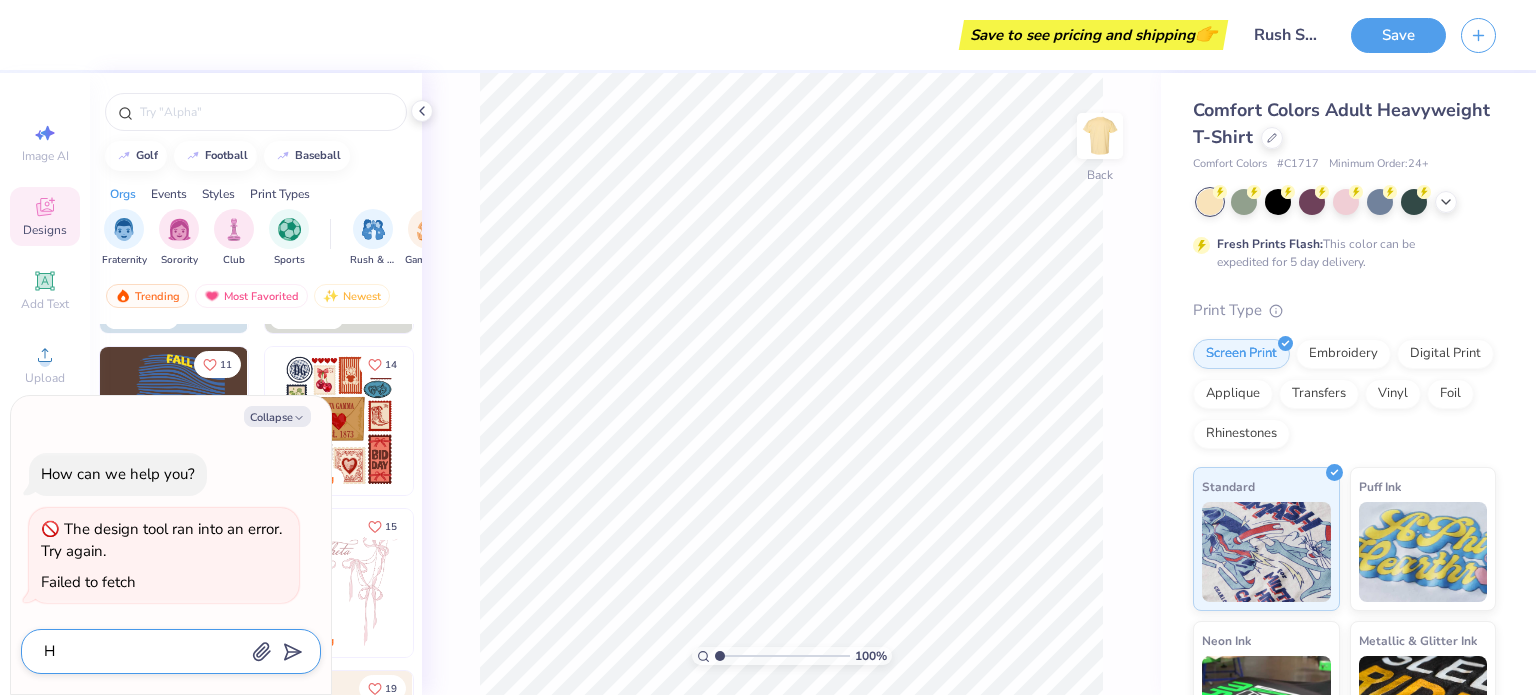 type on "x" 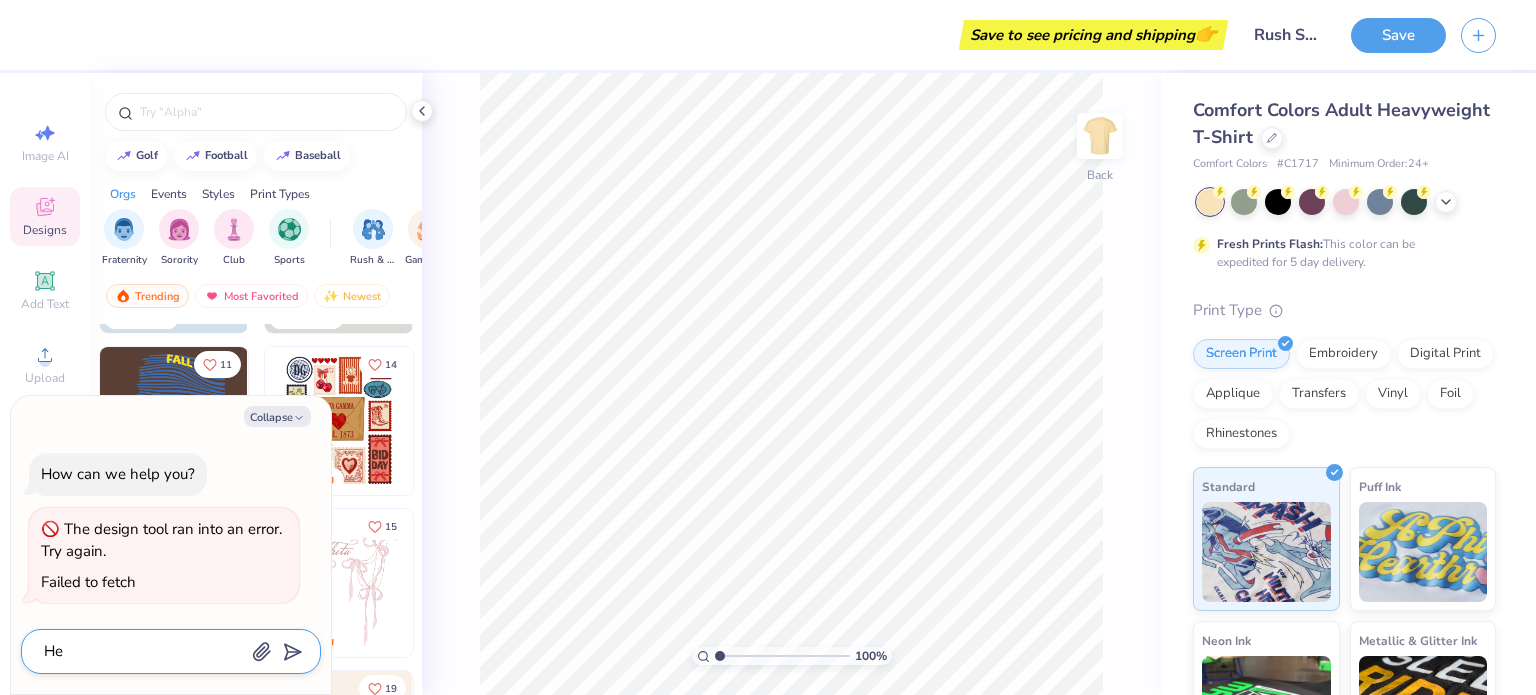 type on "Hel" 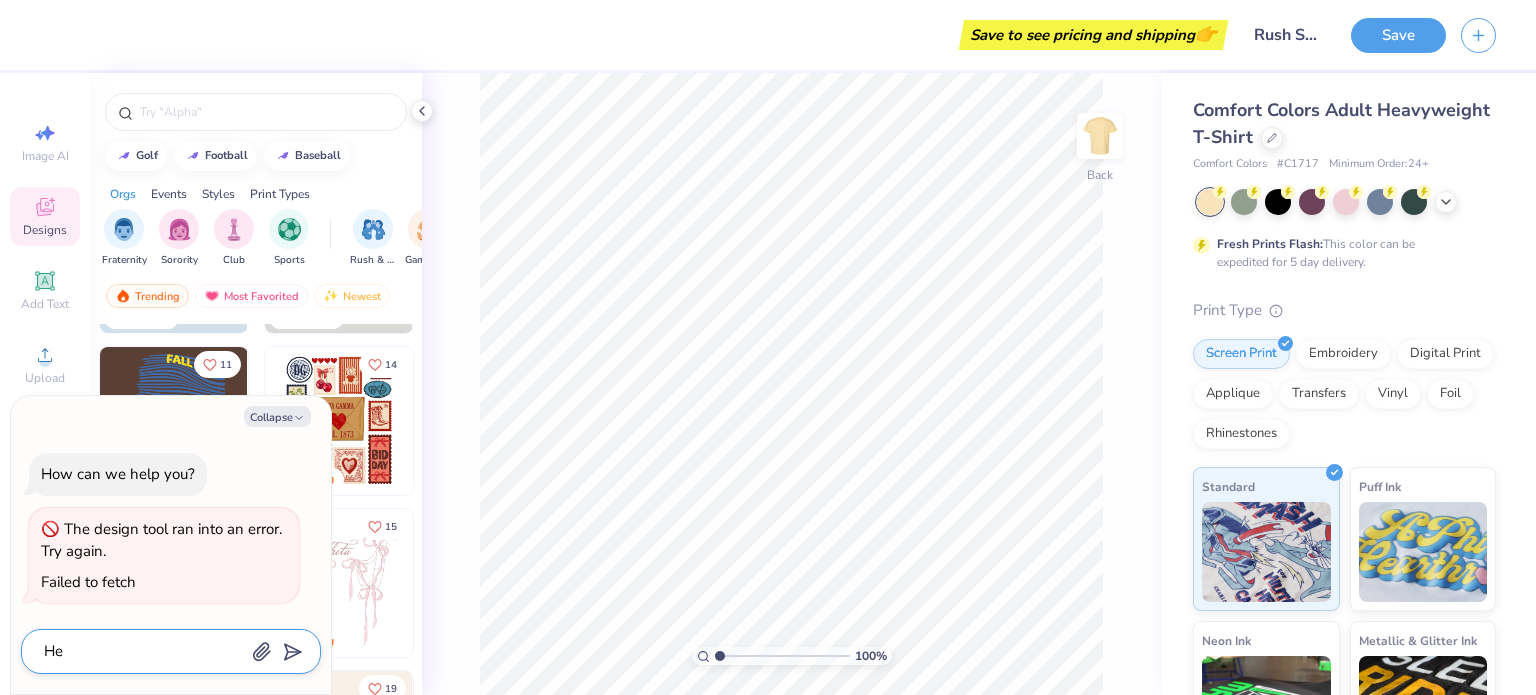 type on "x" 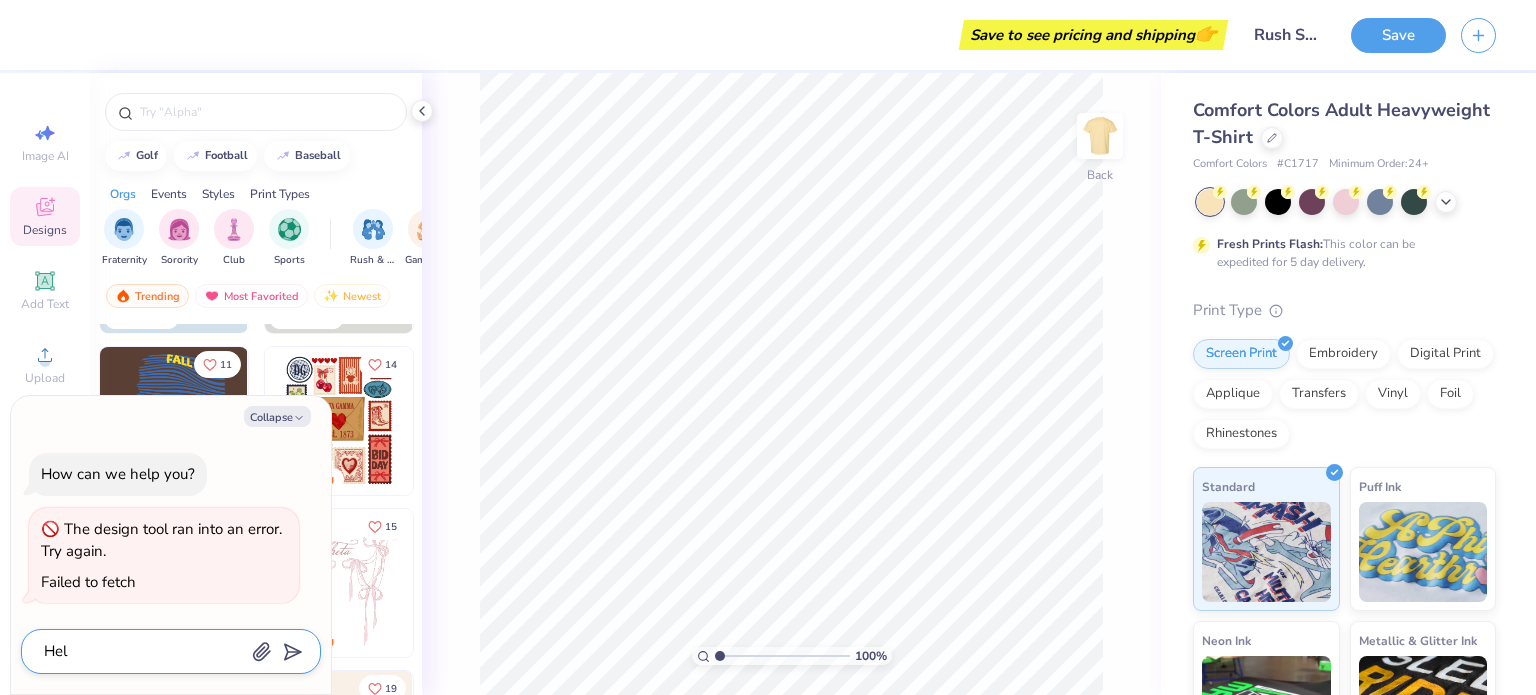 type on "Hell" 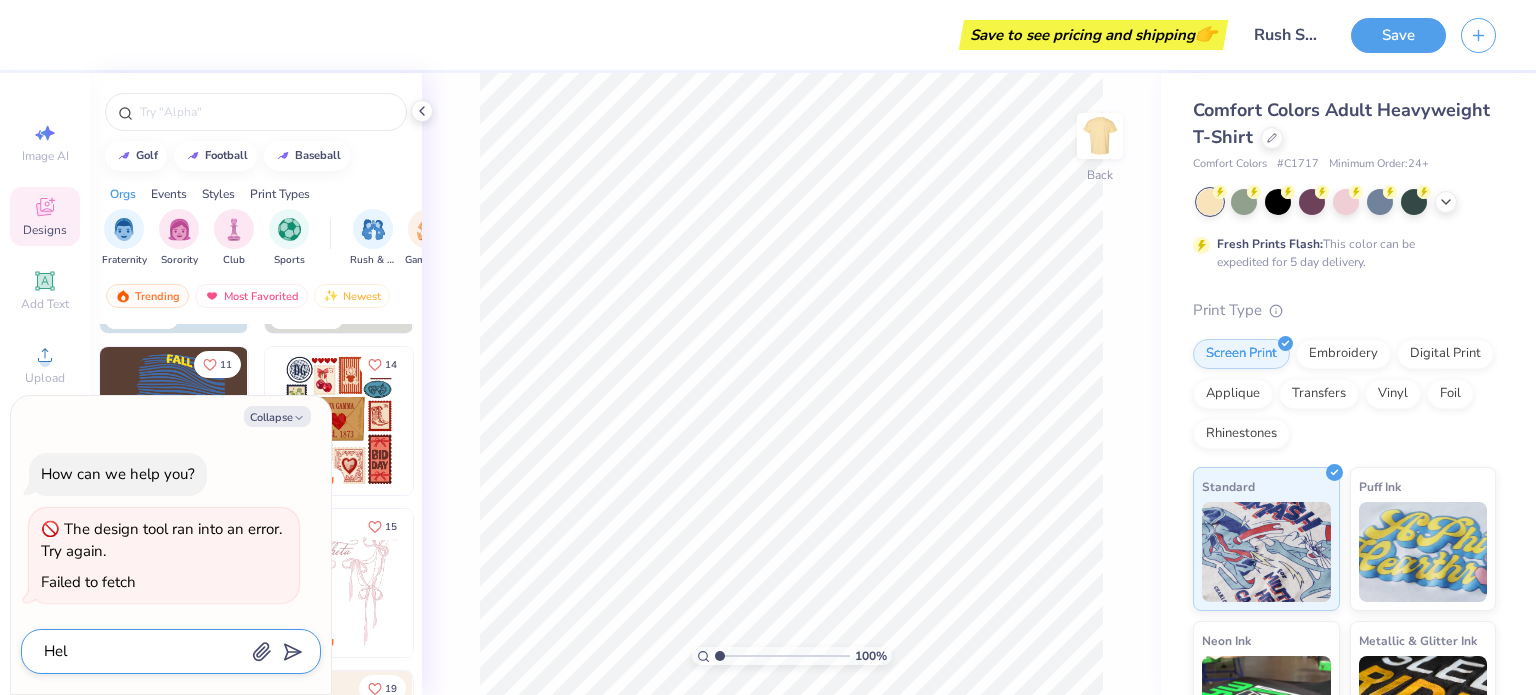 type on "x" 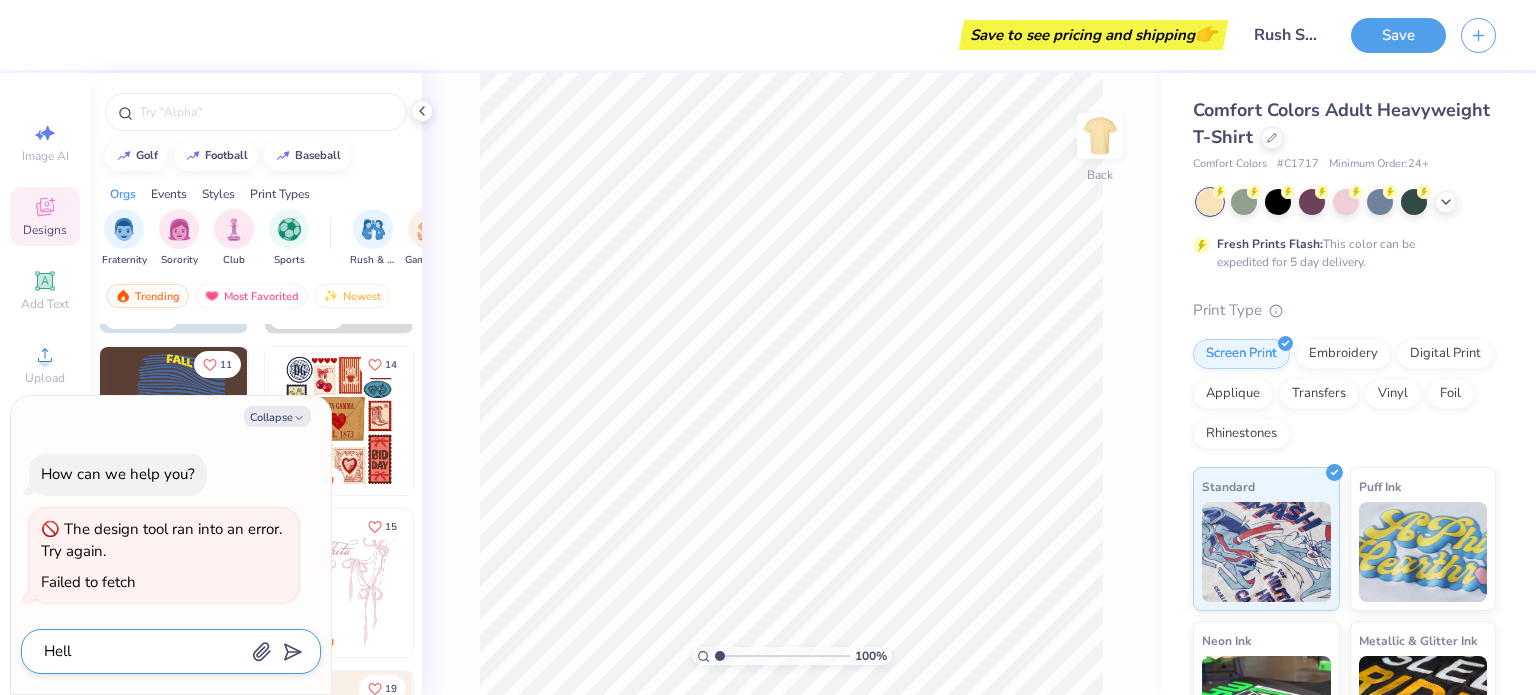 type on "Hello" 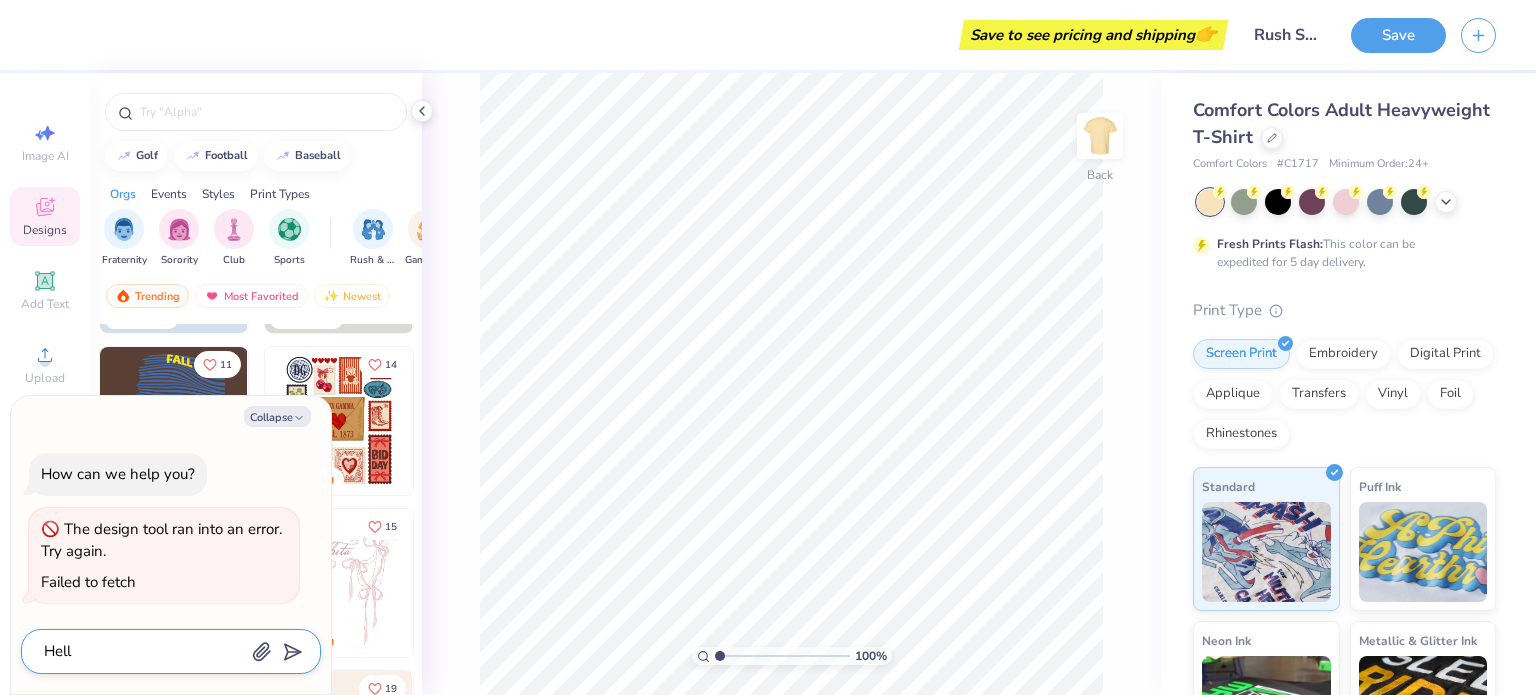 type on "x" 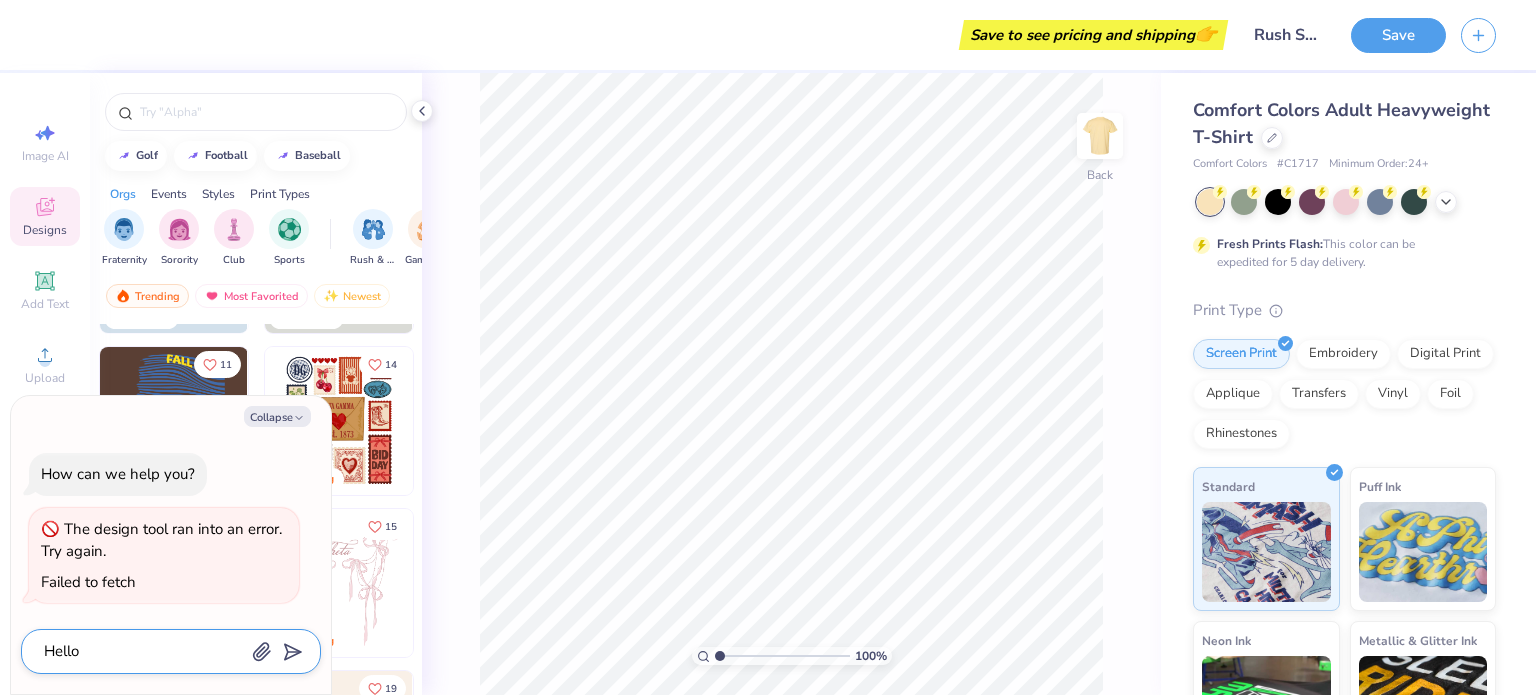 type on "Hello" 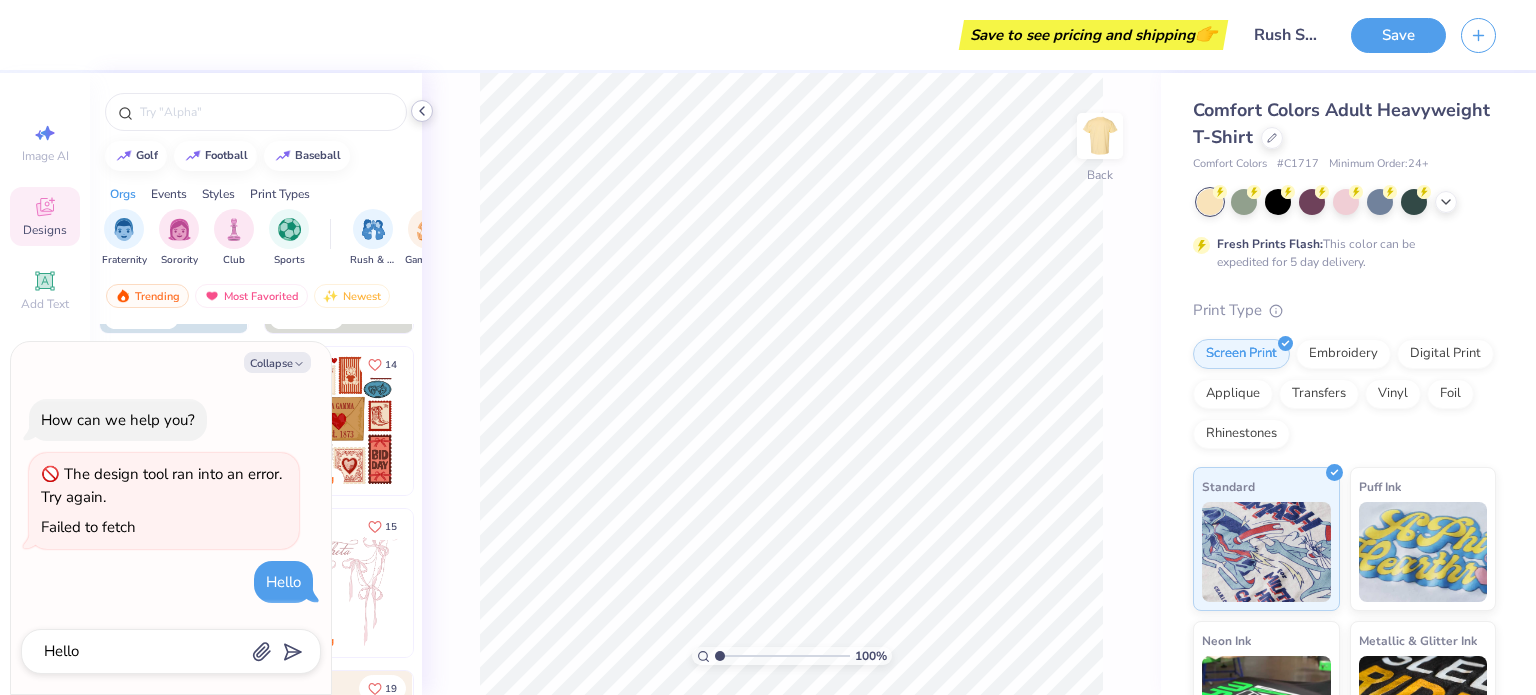 click 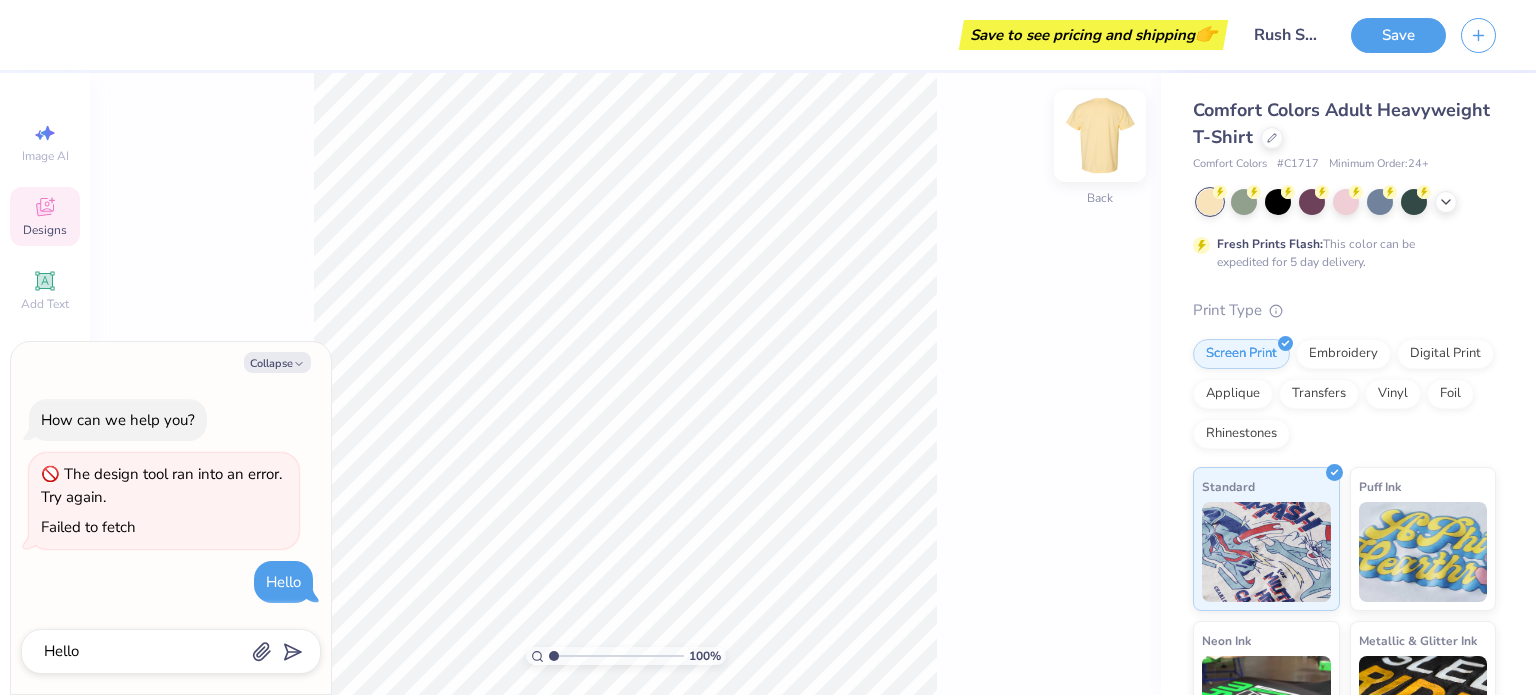 click at bounding box center (1100, 136) 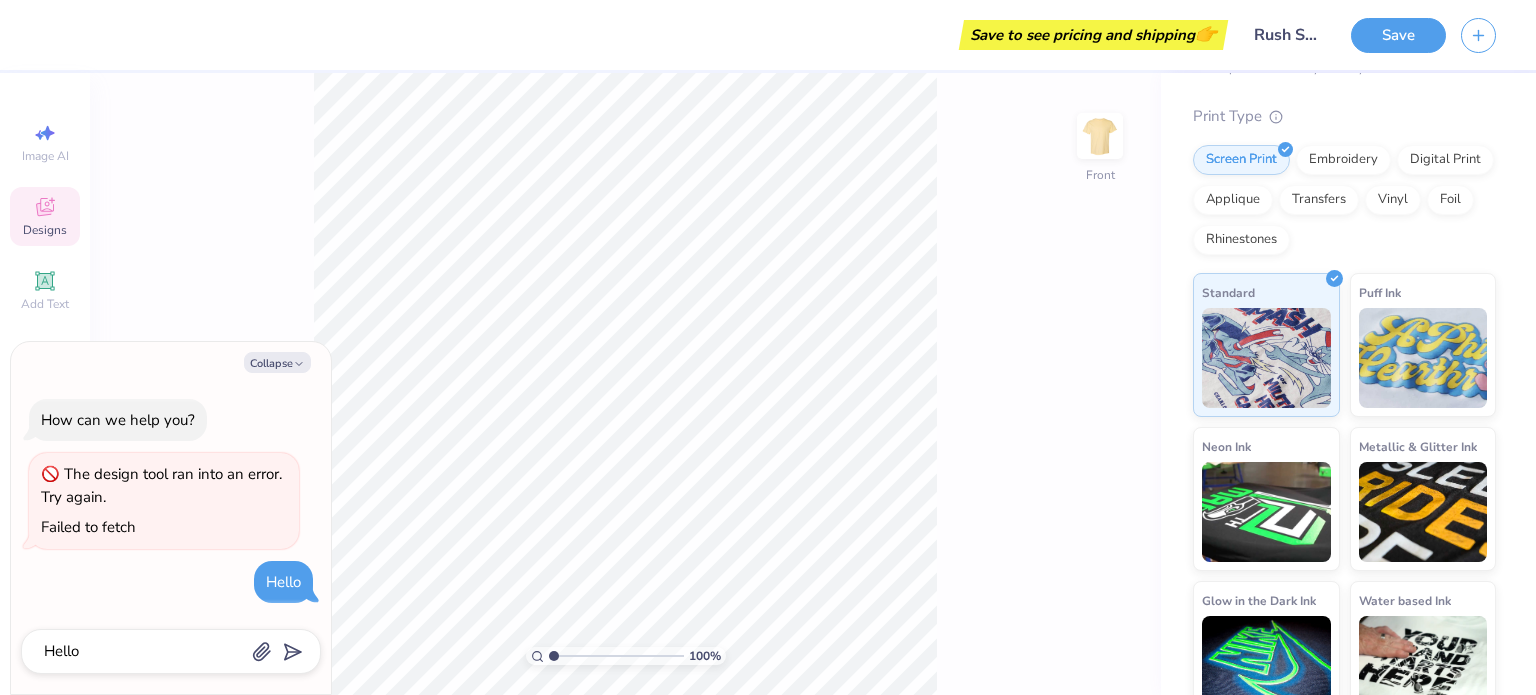 scroll, scrollTop: 28, scrollLeft: 0, axis: vertical 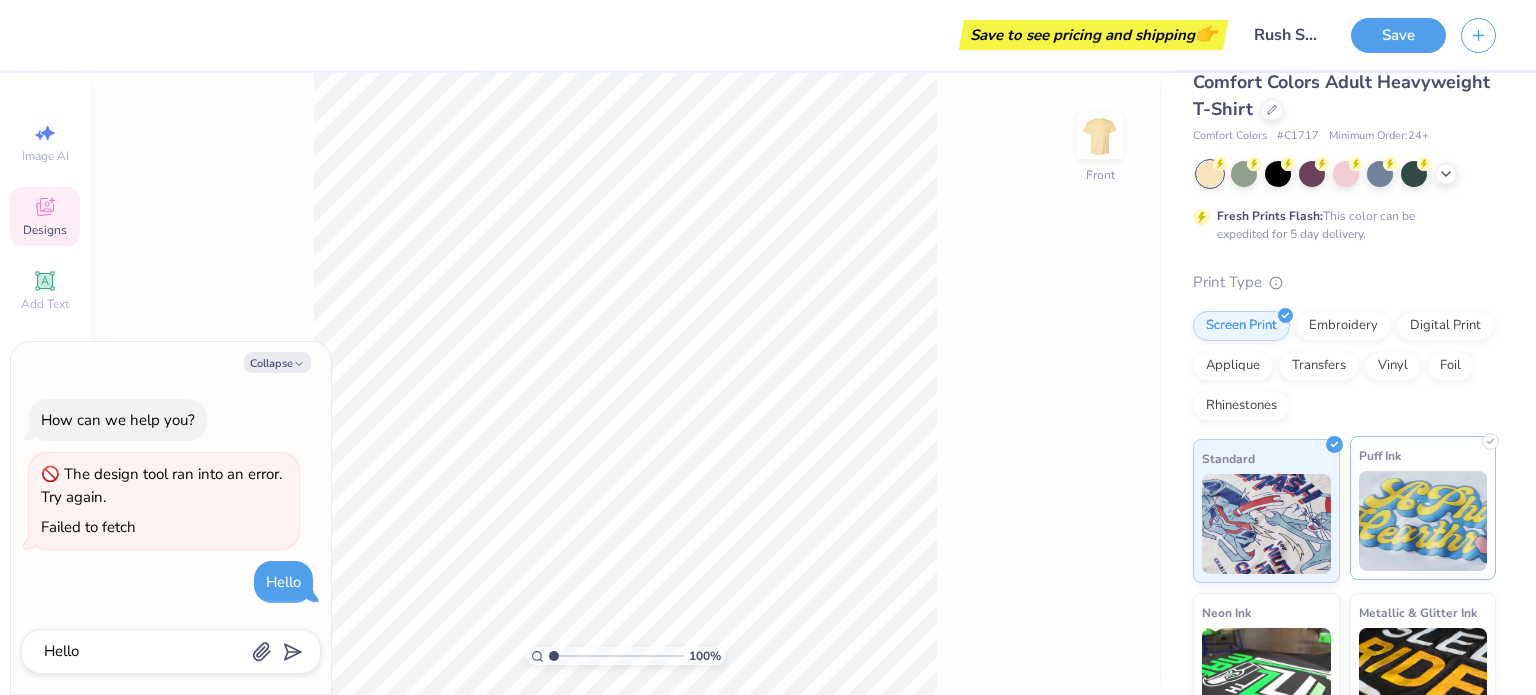 click at bounding box center [1423, 521] 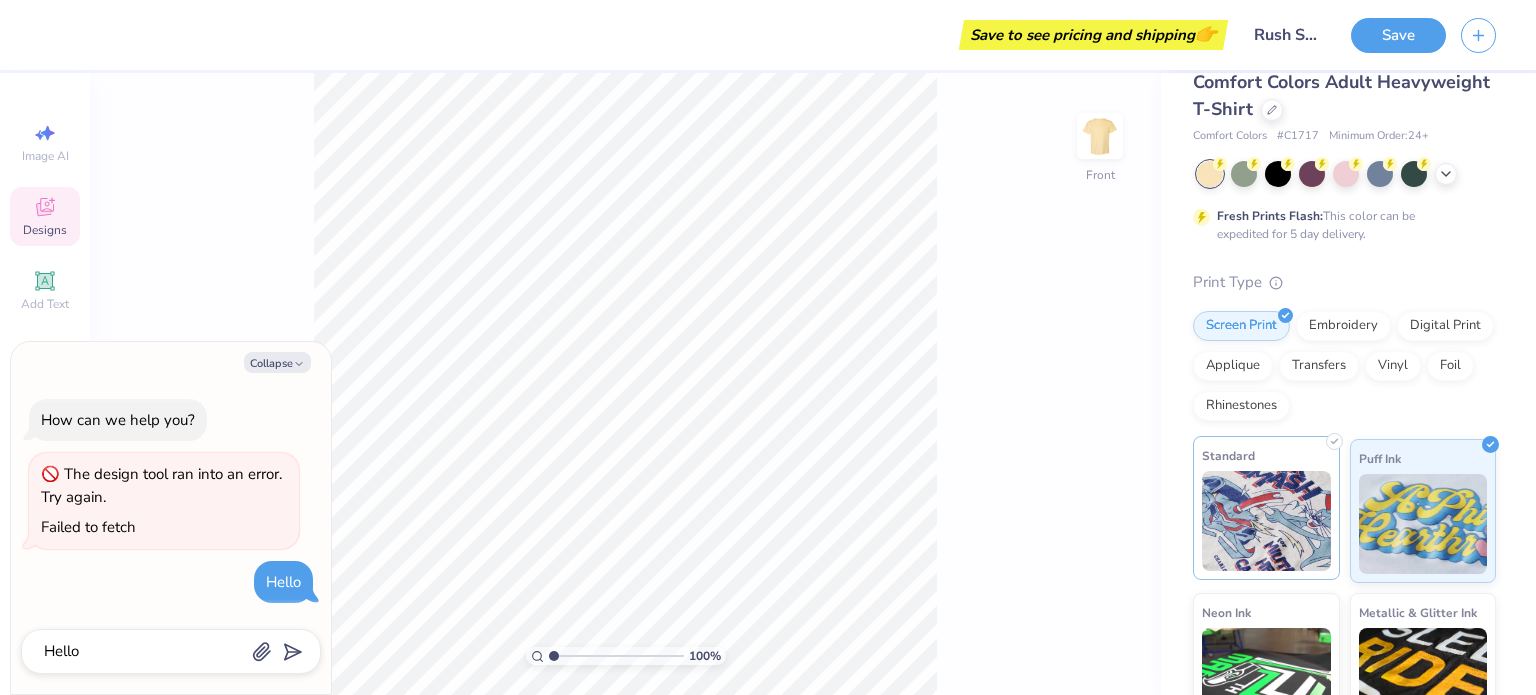 click at bounding box center [1266, 521] 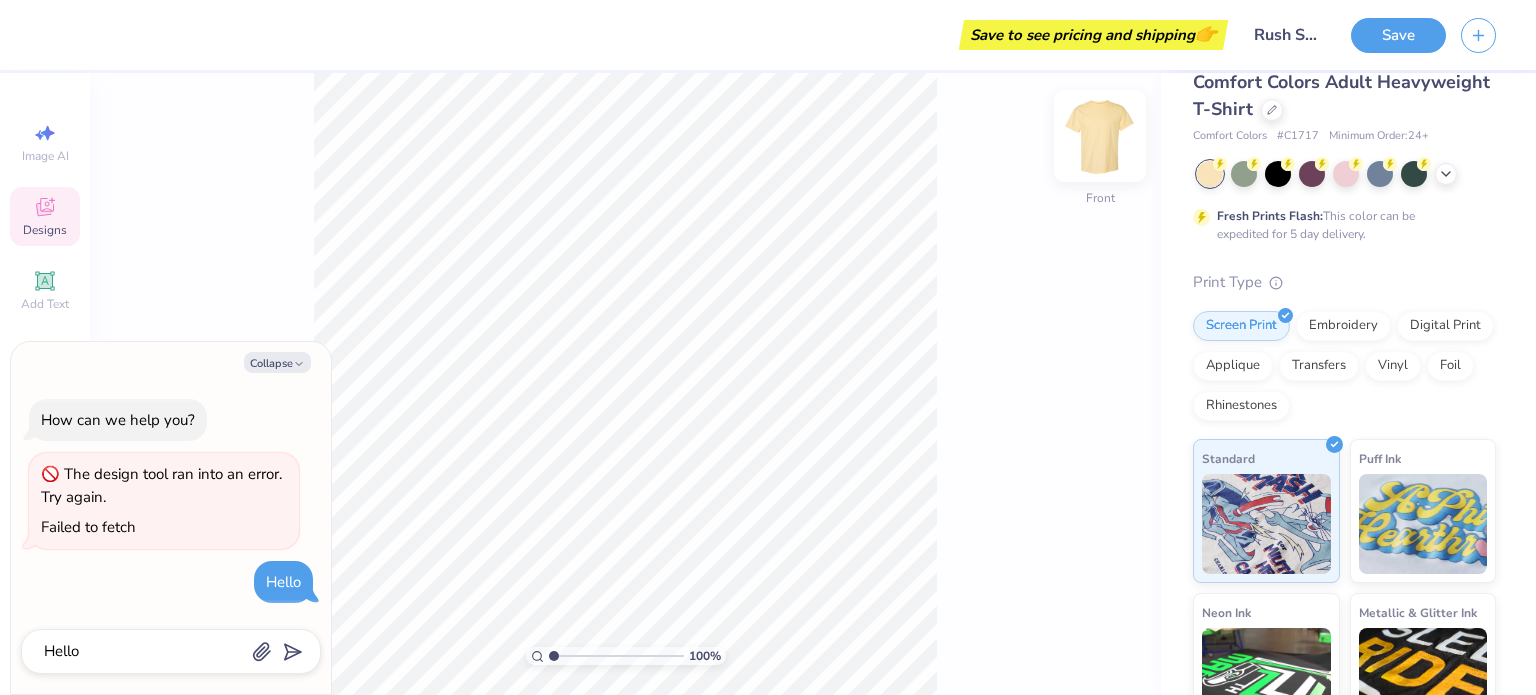 click at bounding box center [1100, 136] 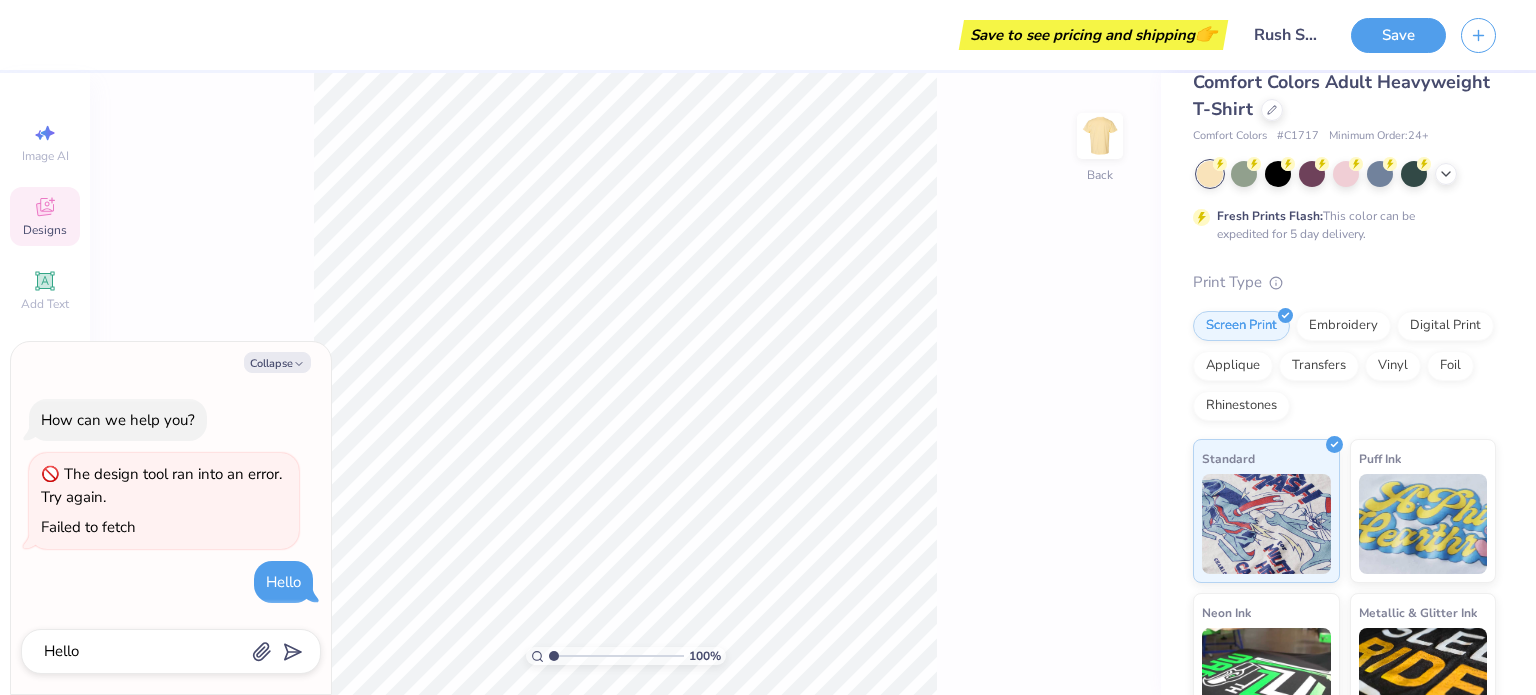 click at bounding box center (1100, 136) 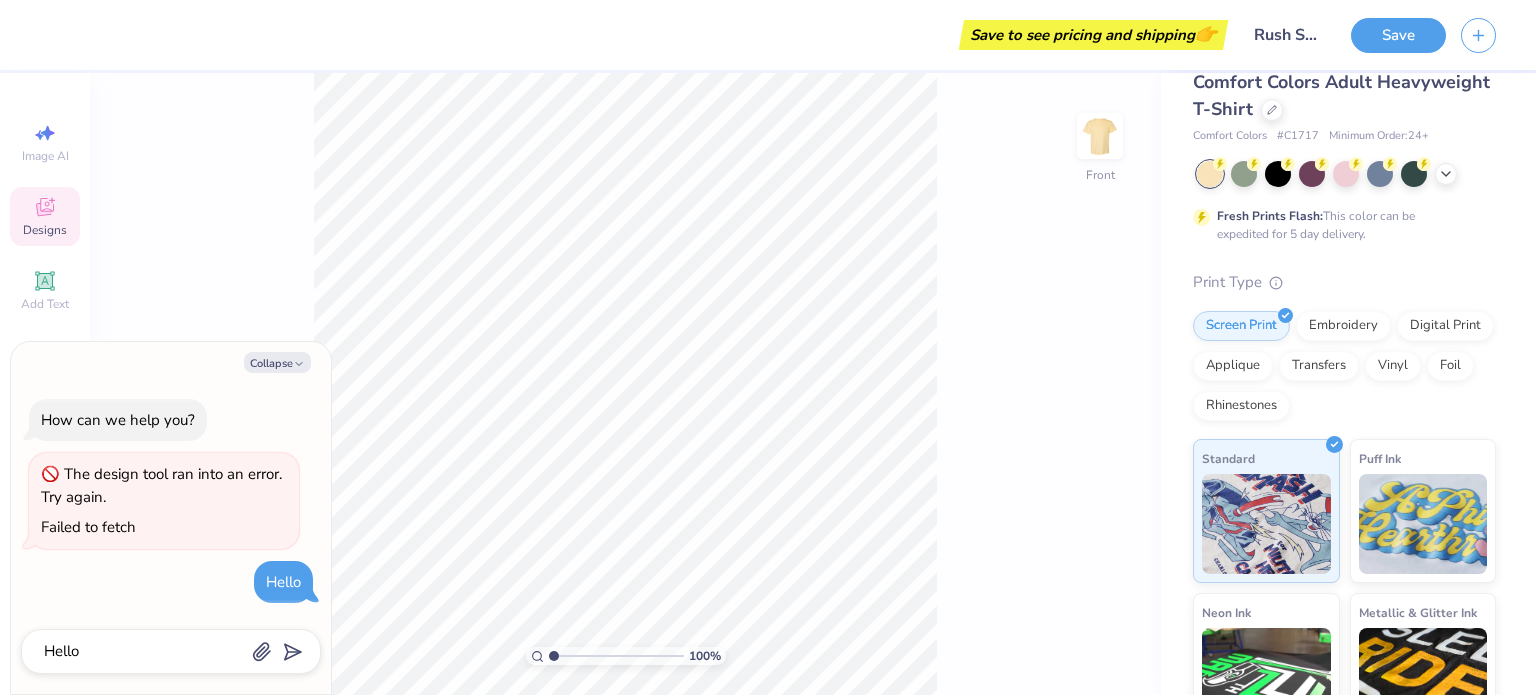 click at bounding box center [1100, 136] 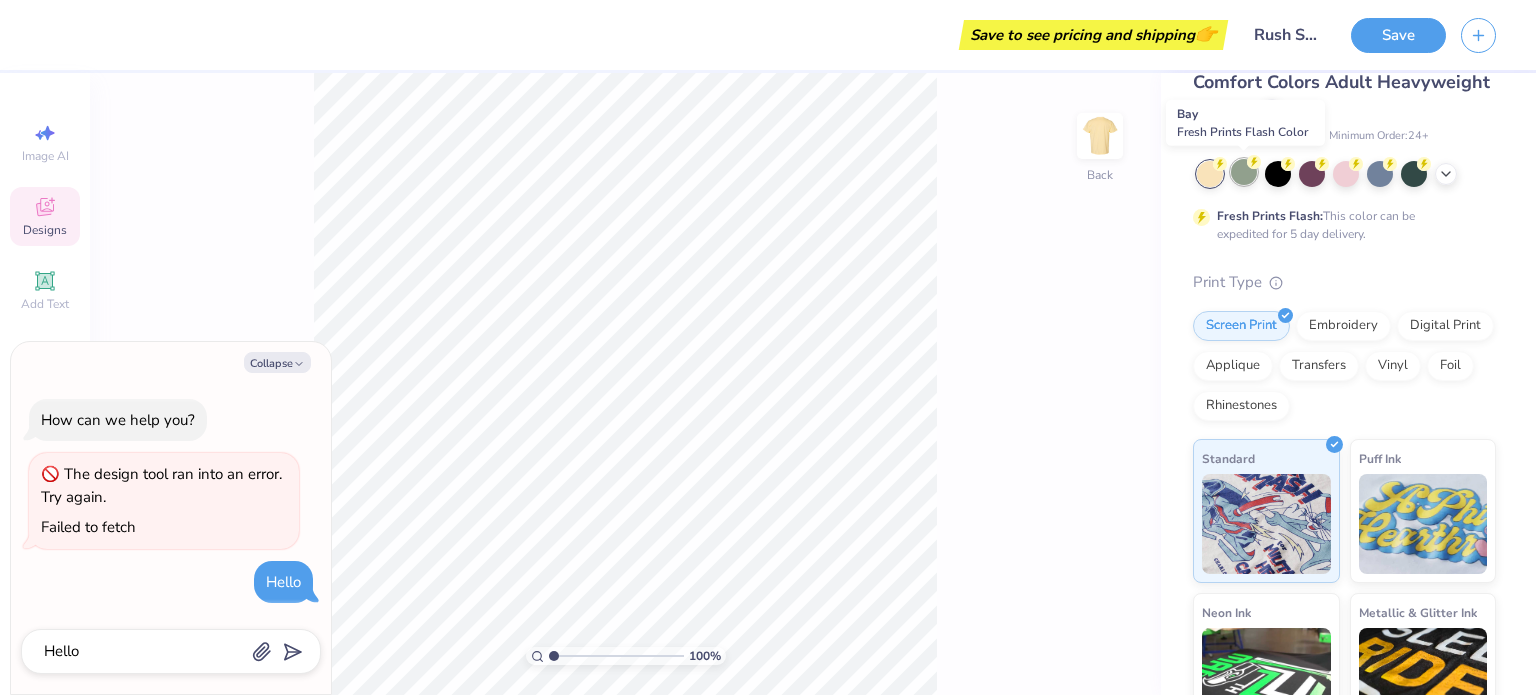 click at bounding box center [1244, 172] 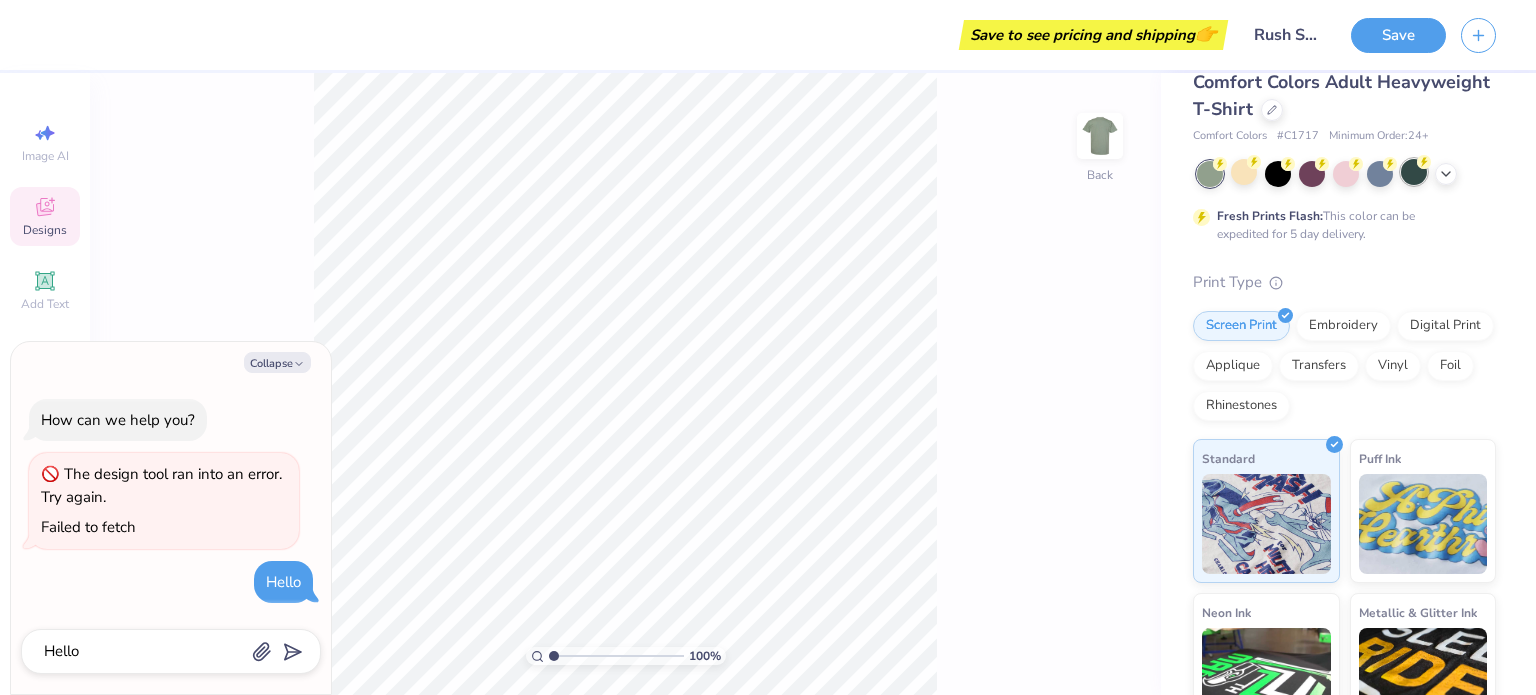 click at bounding box center [1414, 172] 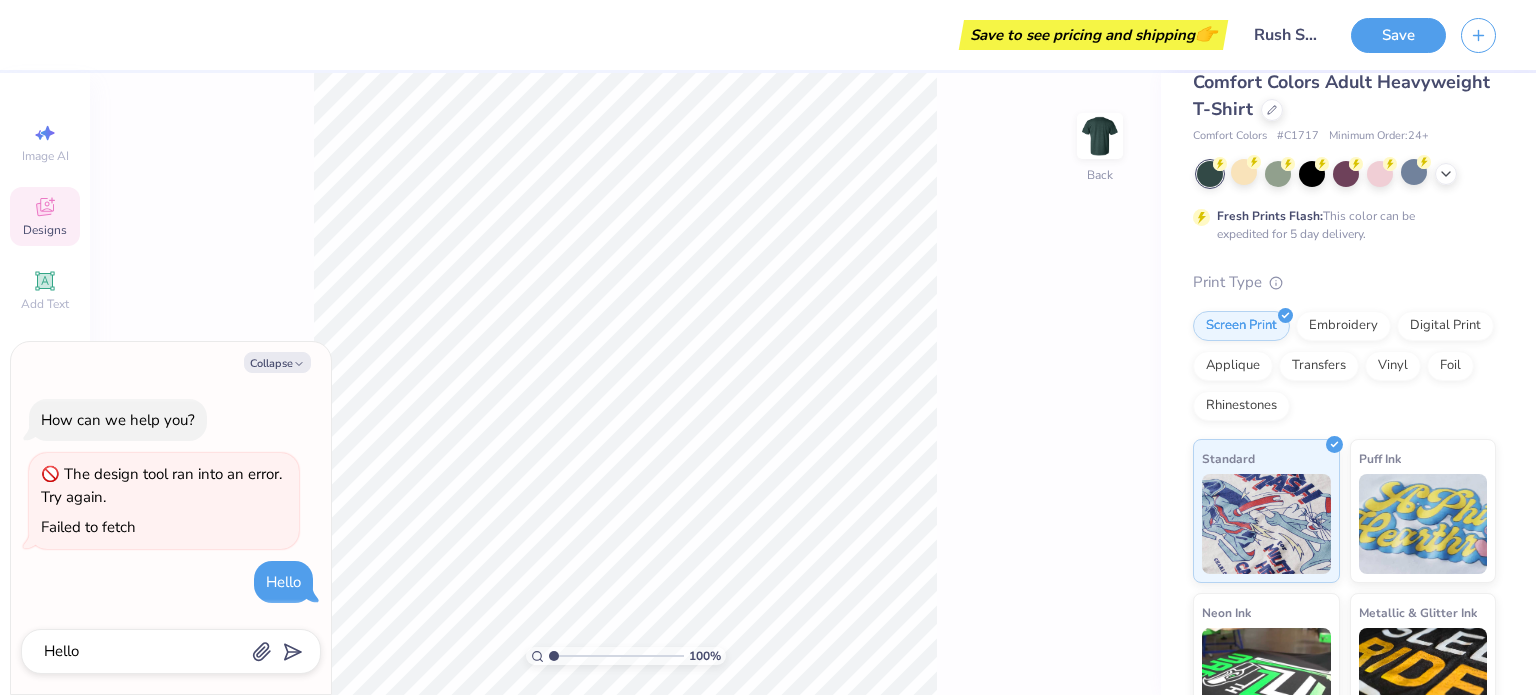 click at bounding box center [1346, 174] 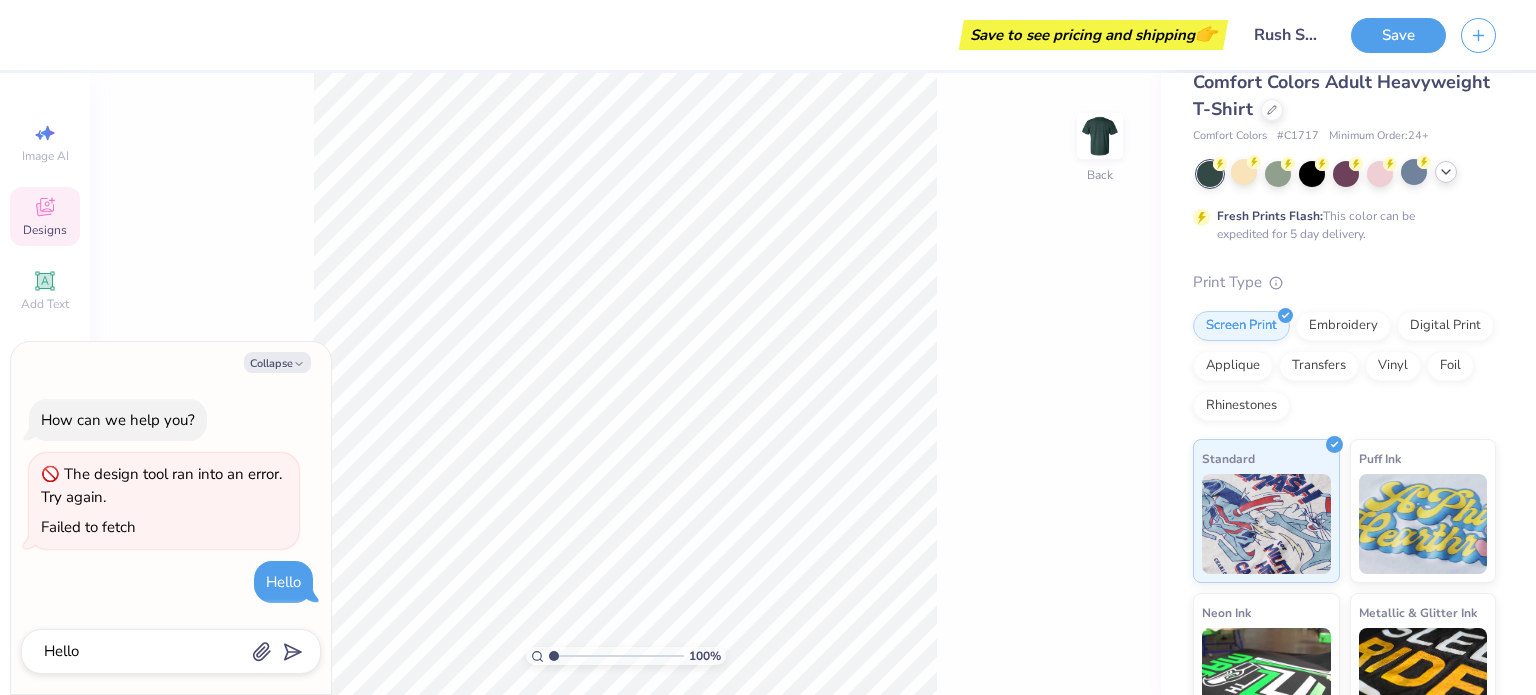 click at bounding box center (1446, 172) 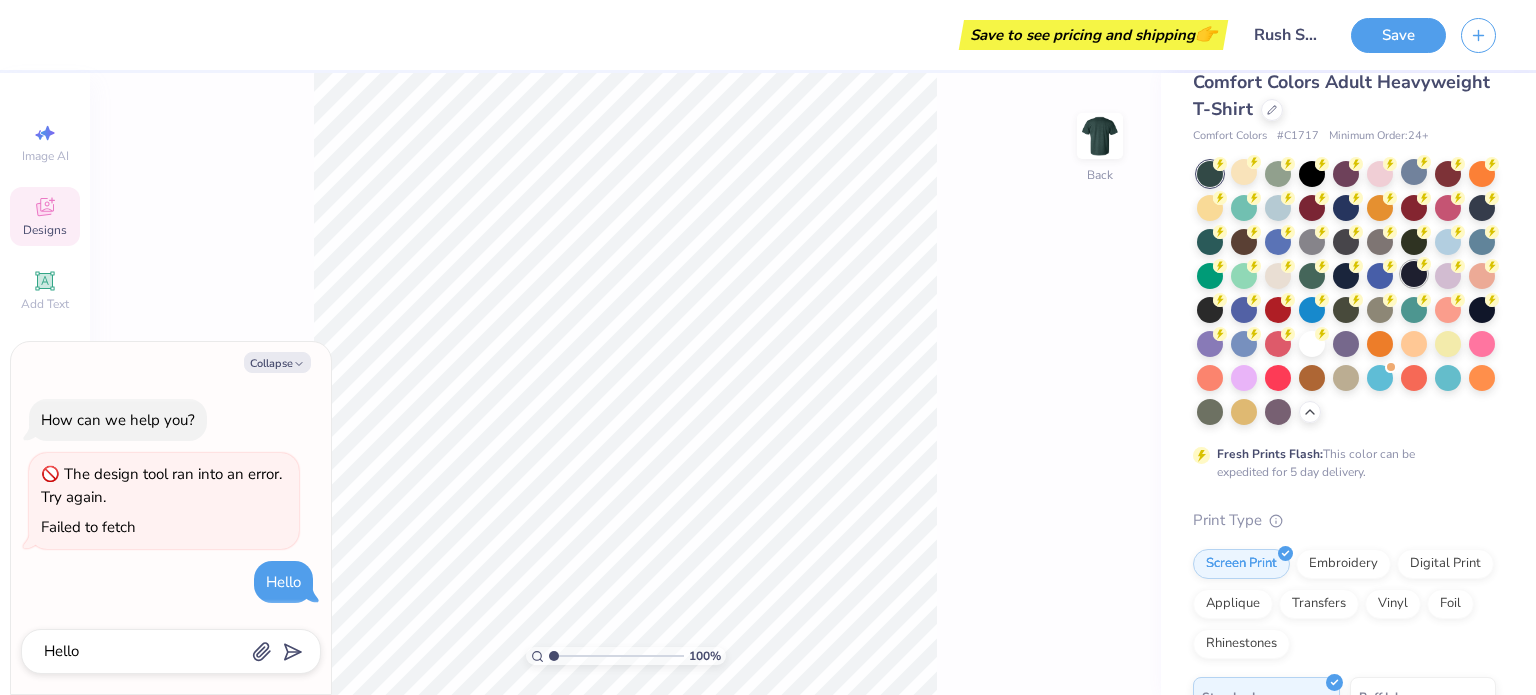 click at bounding box center (1414, 274) 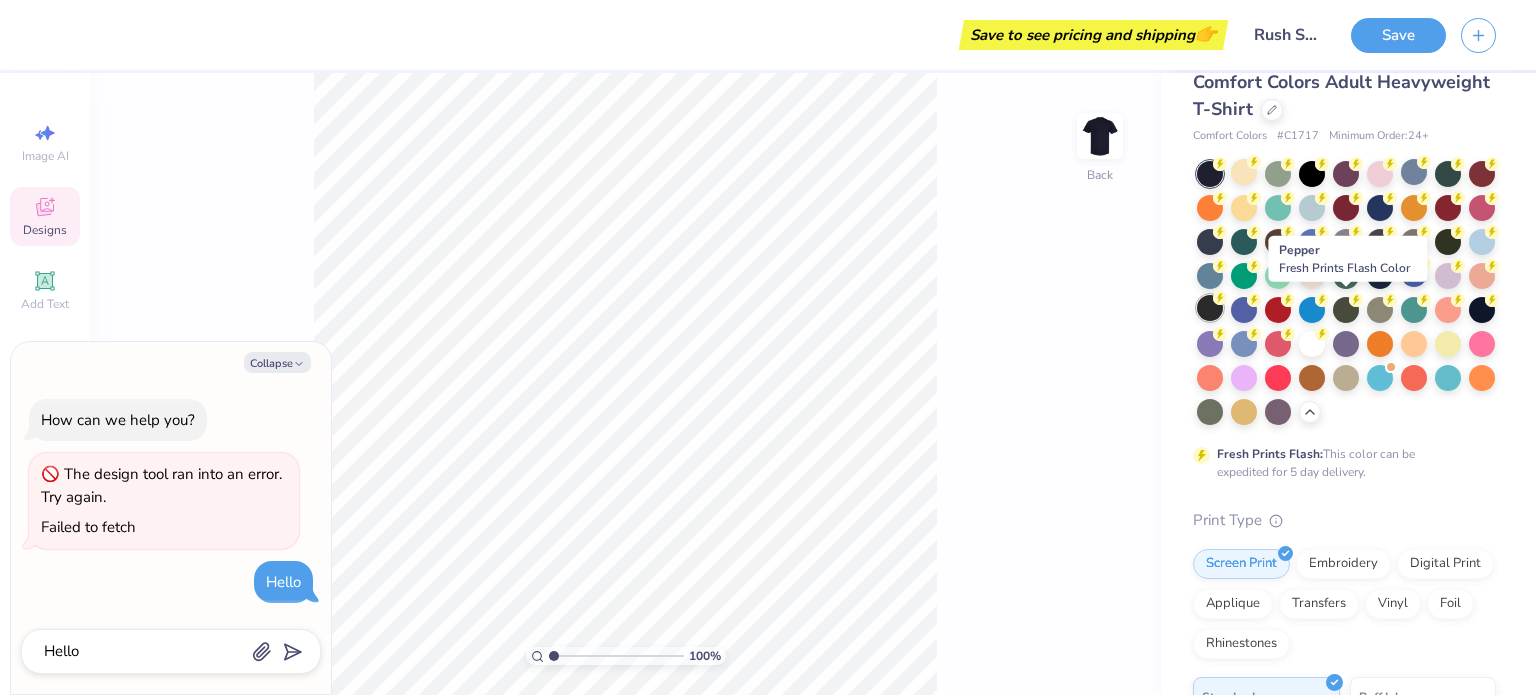 click at bounding box center (1210, 308) 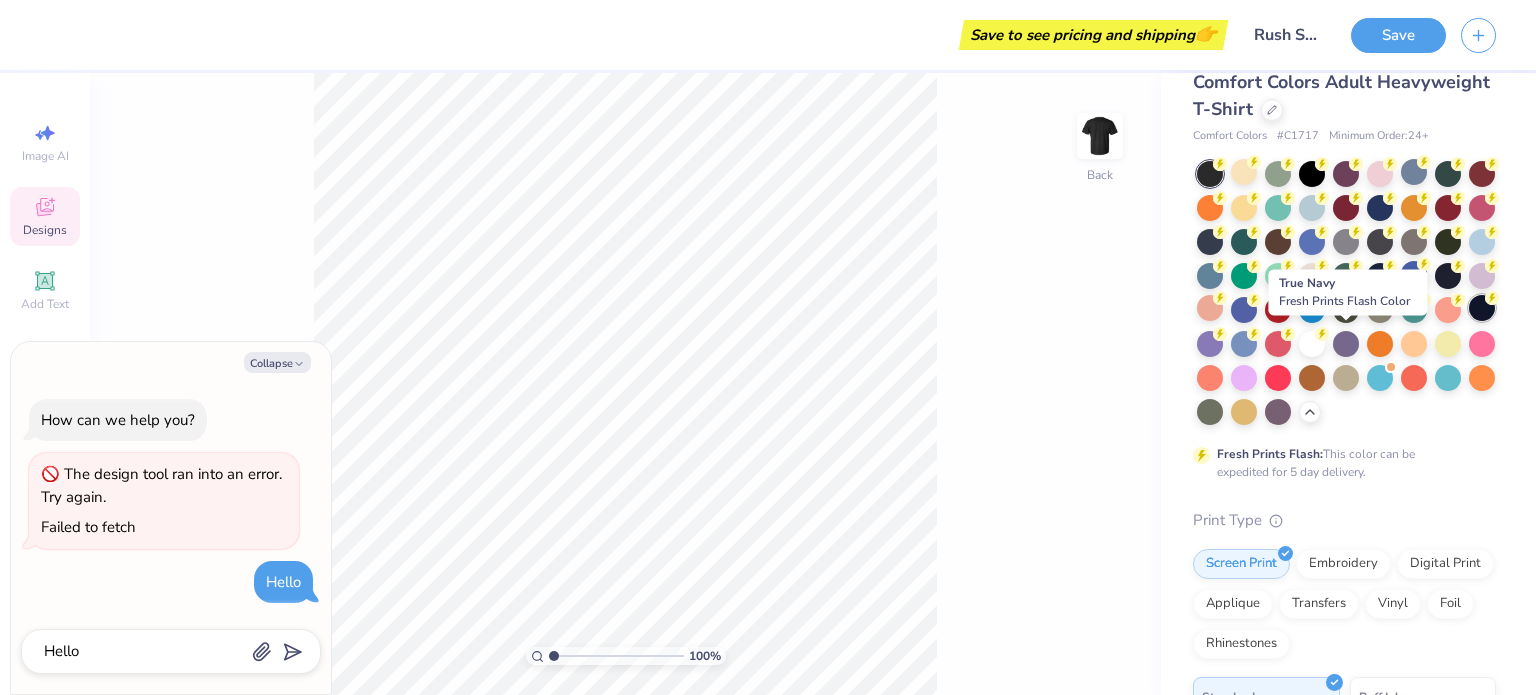 click at bounding box center (1482, 308) 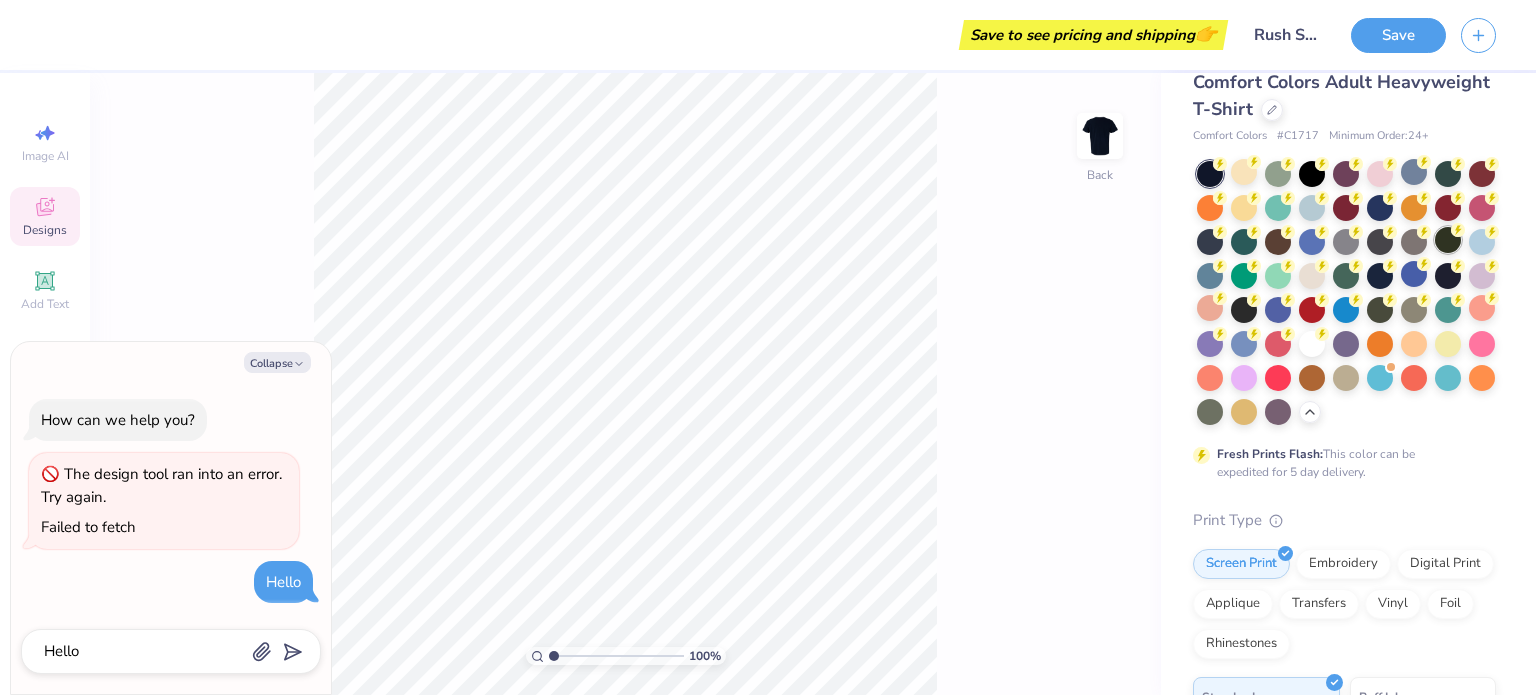 click at bounding box center [1448, 240] 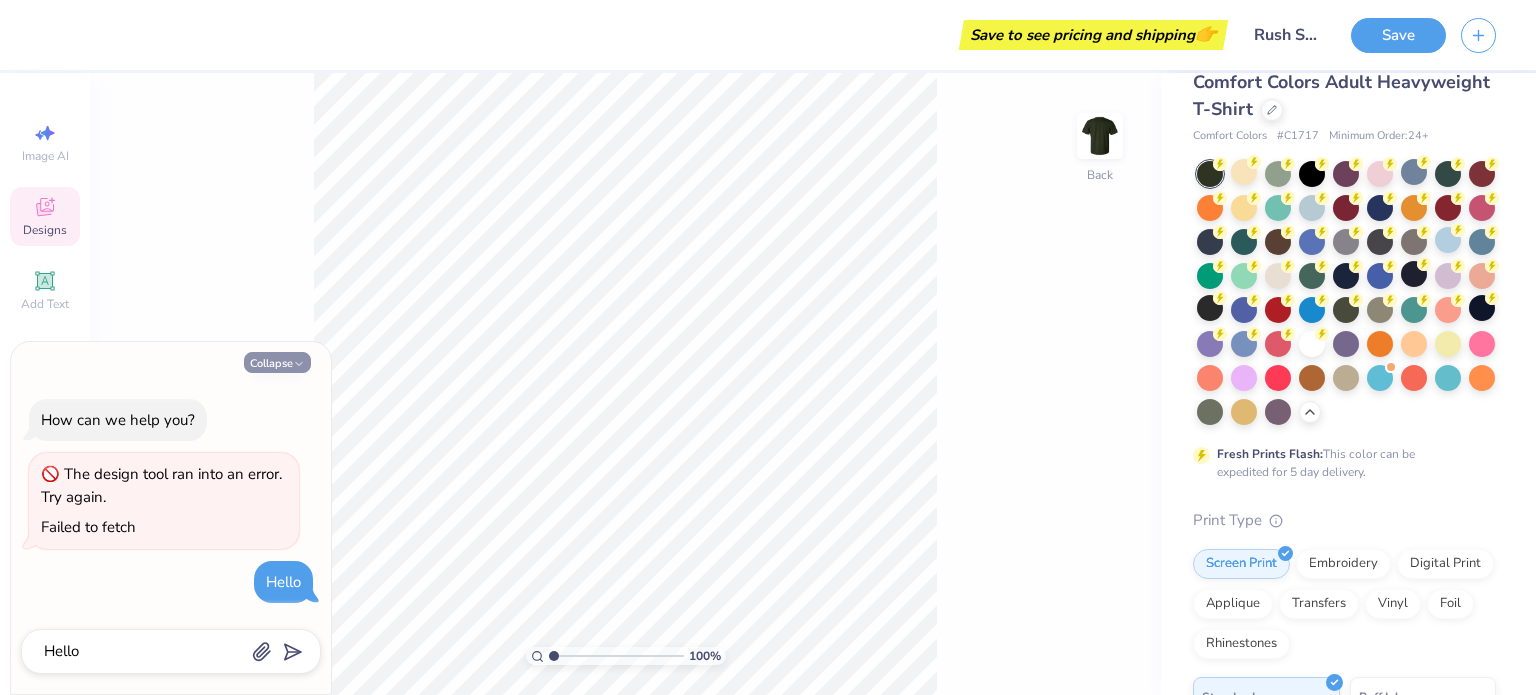 click on "Collapse" at bounding box center (277, 362) 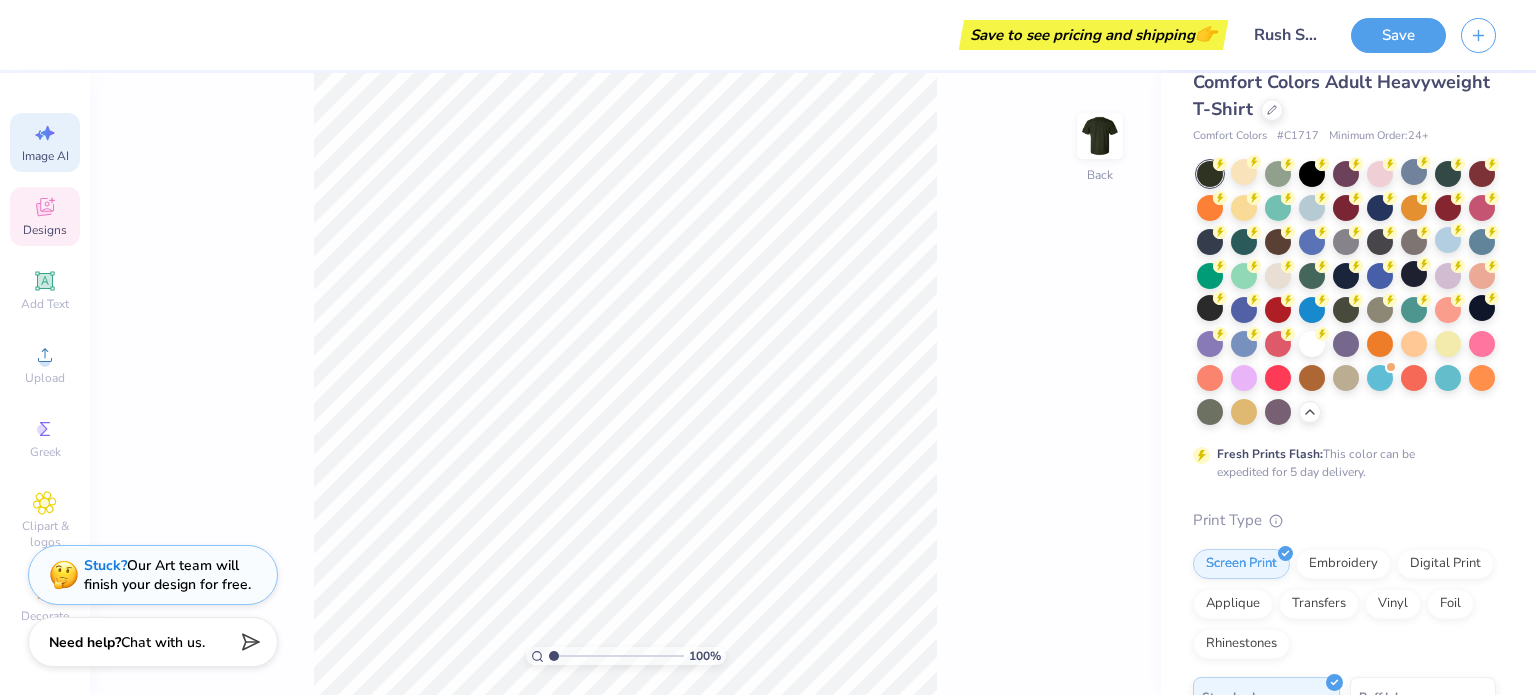 click 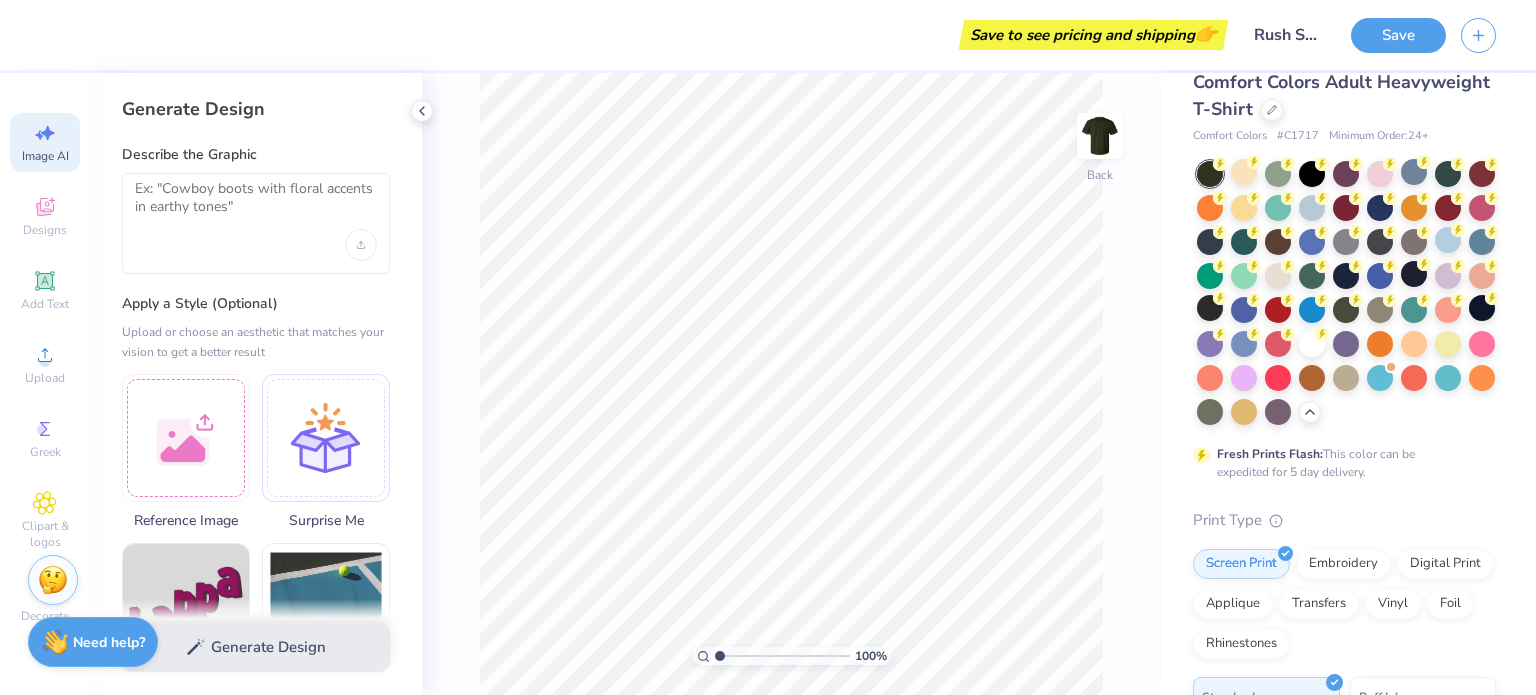 scroll, scrollTop: 64, scrollLeft: 0, axis: vertical 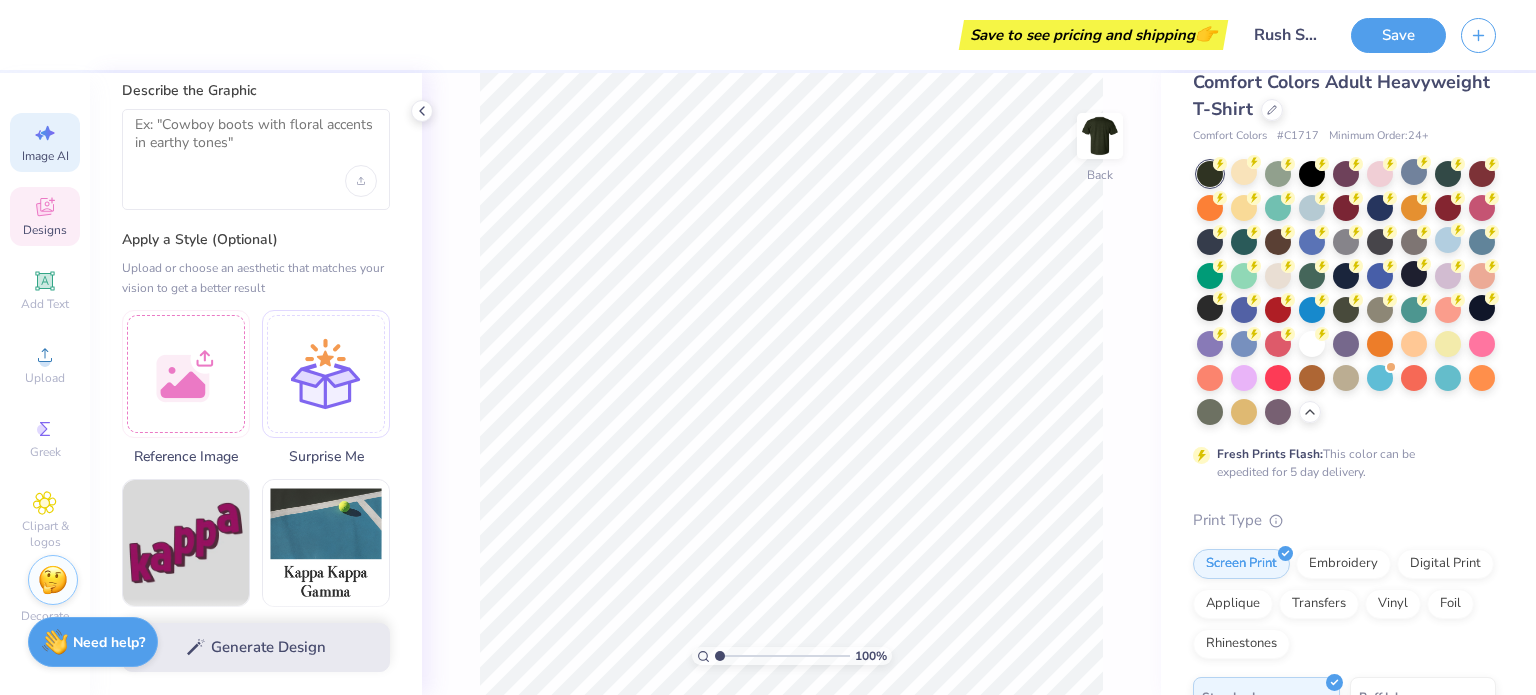 click 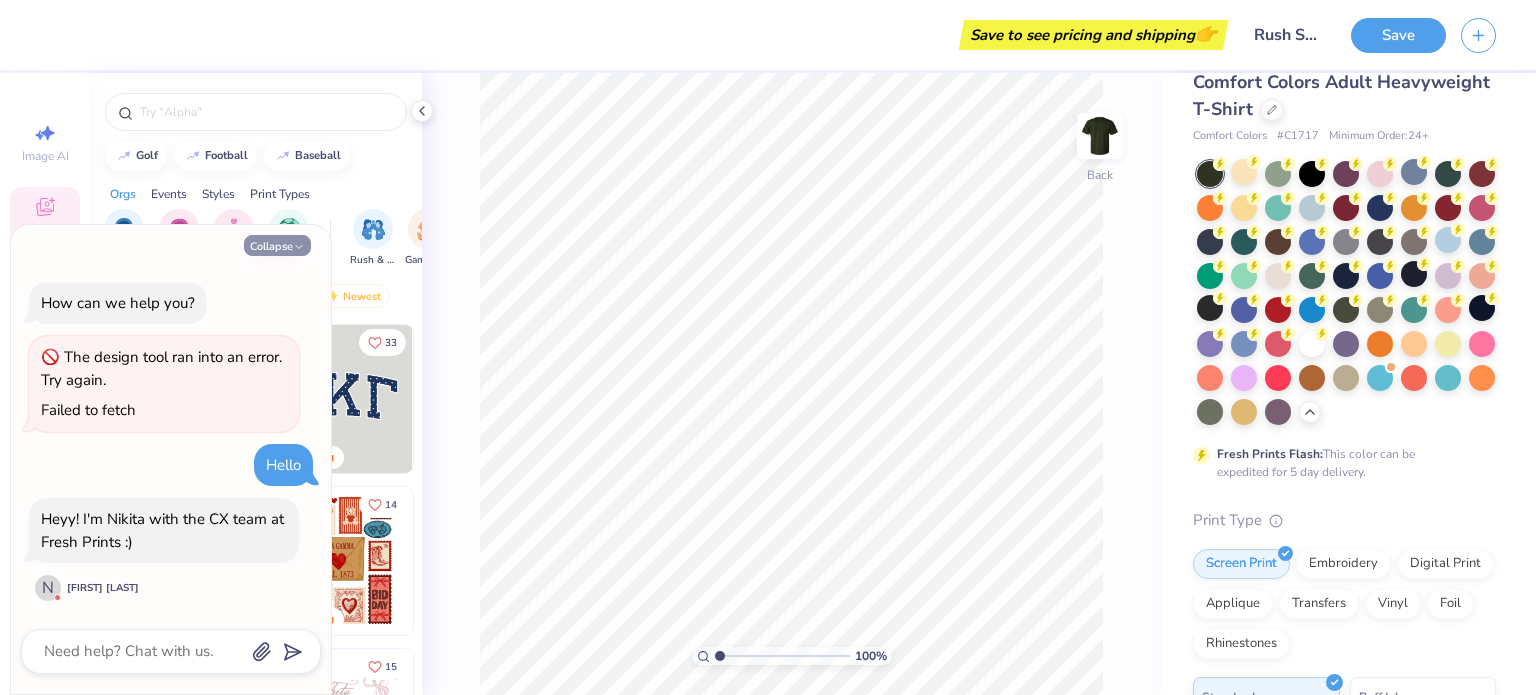 click 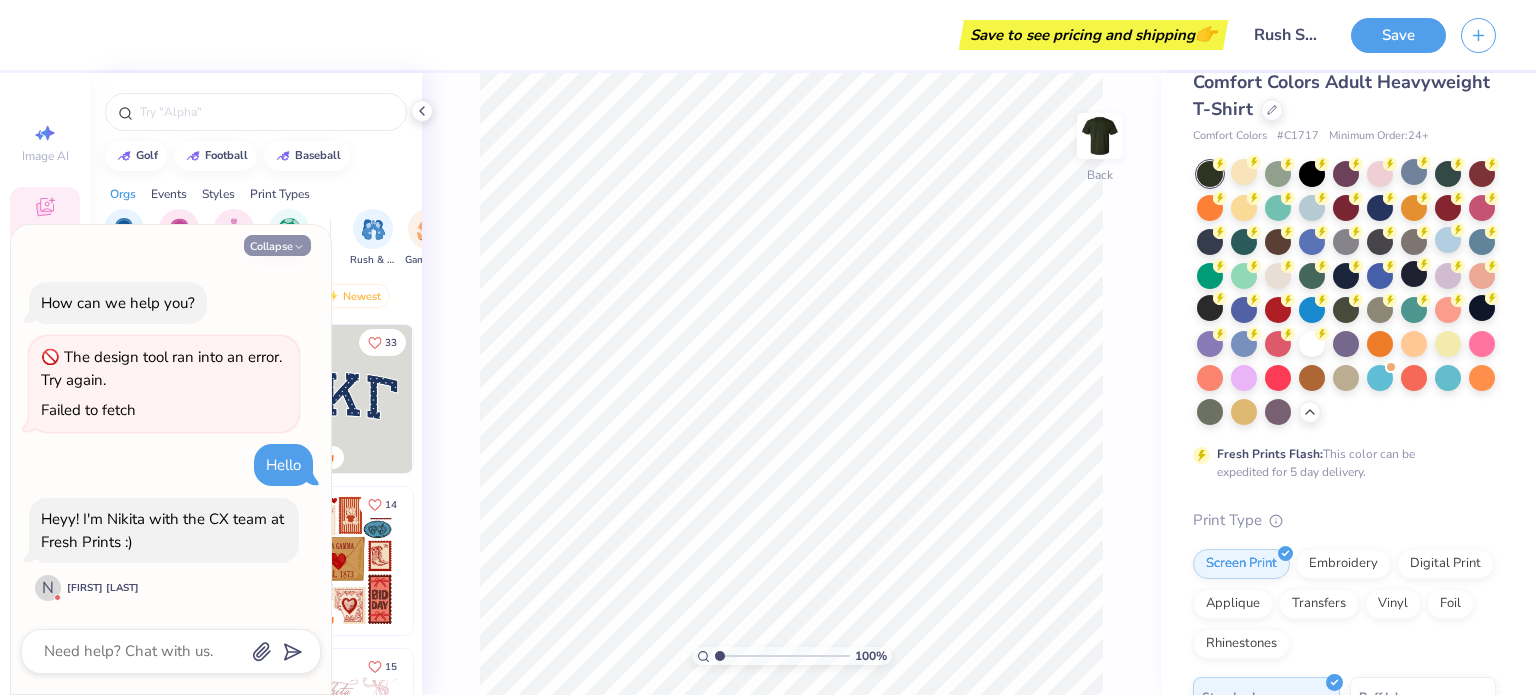 type on "x" 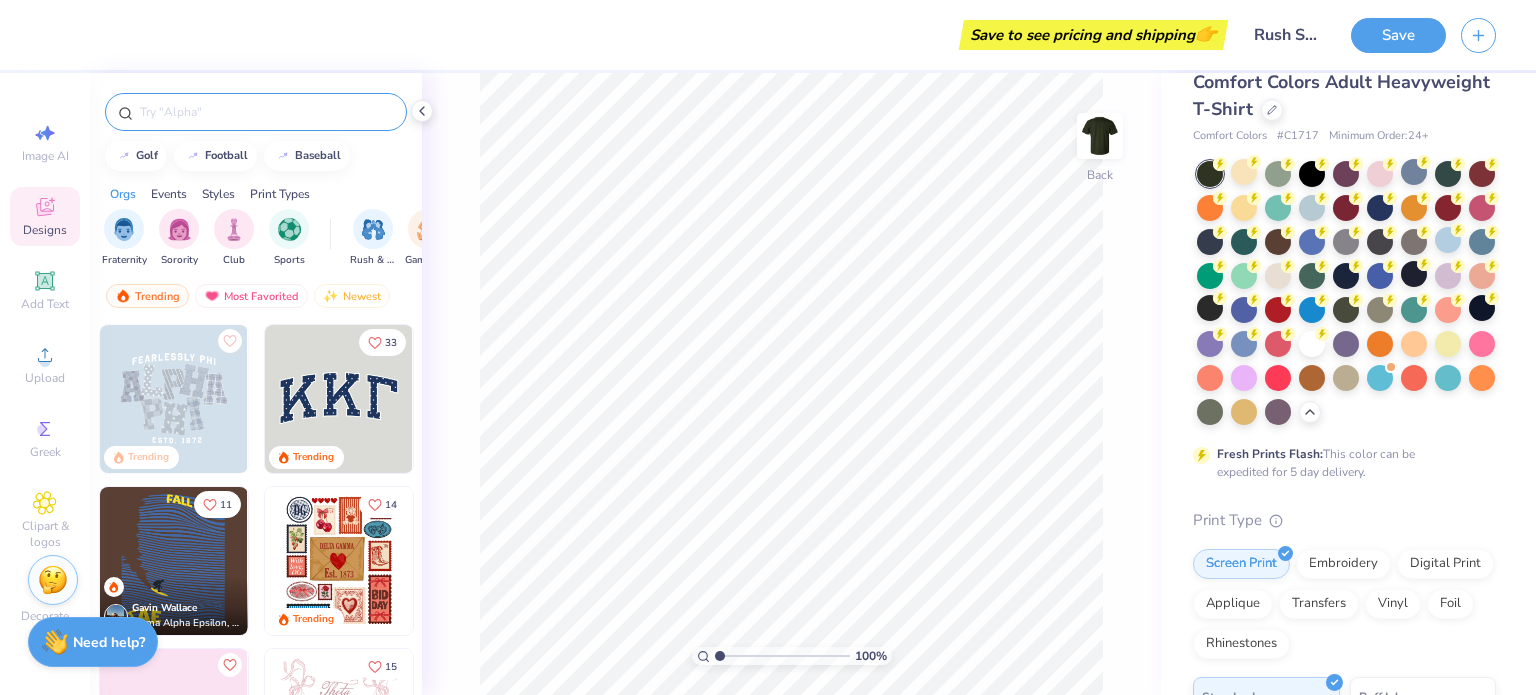 click at bounding box center (266, 112) 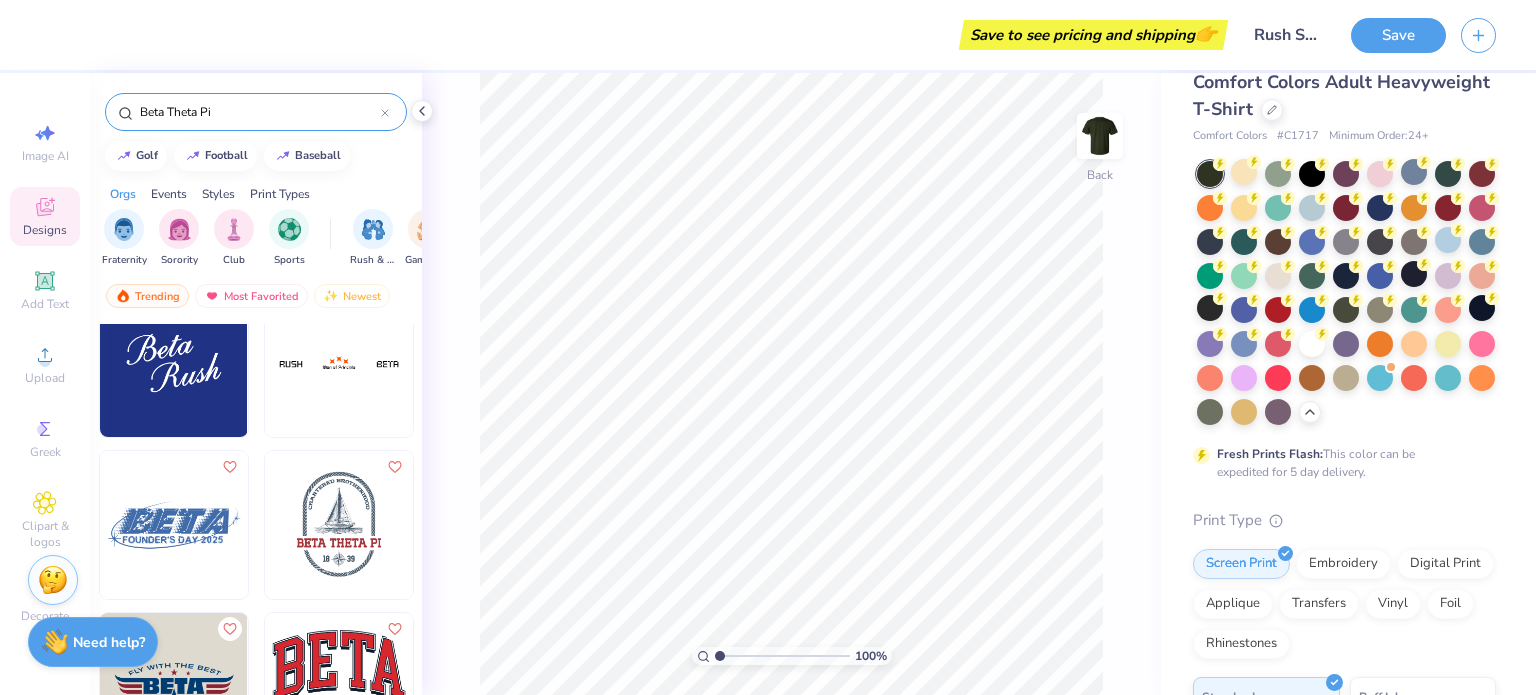 type on "Beta Theta Pi" 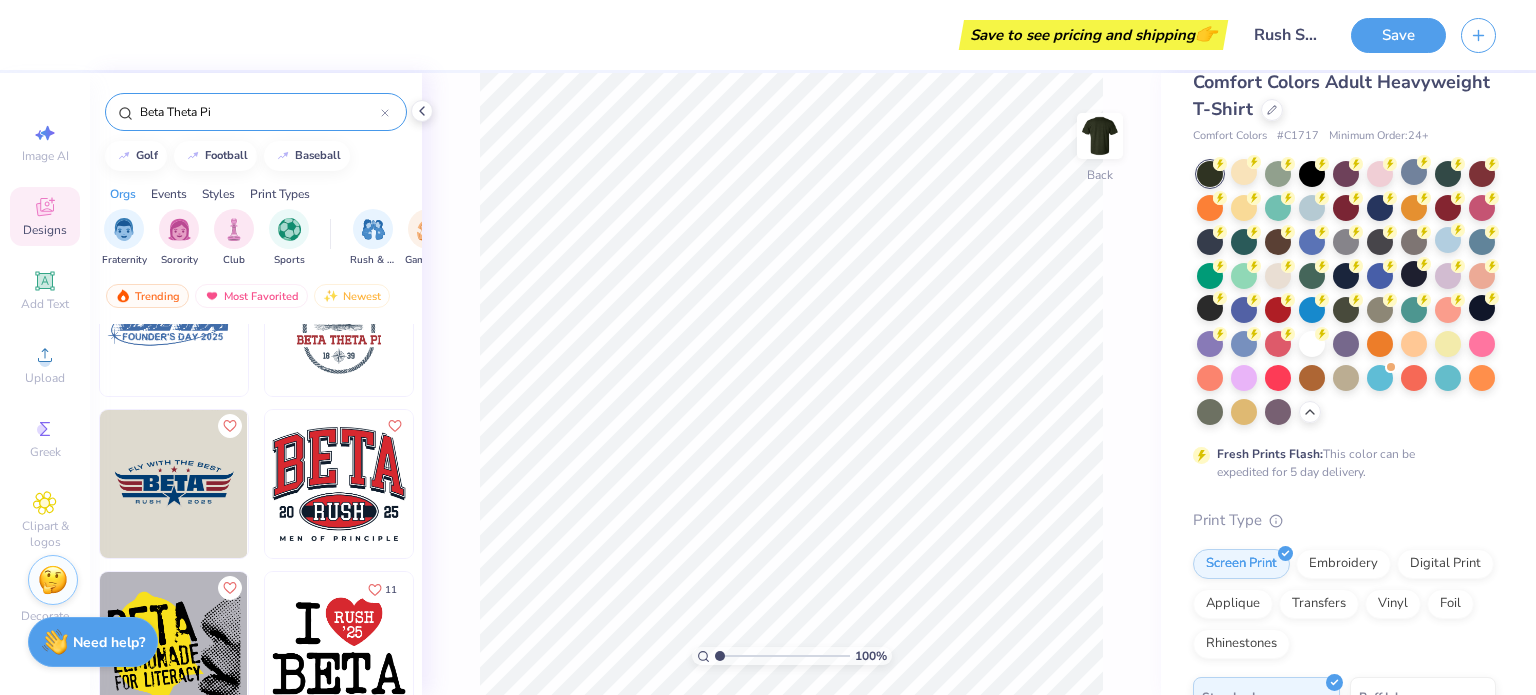 scroll, scrollTop: 240, scrollLeft: 0, axis: vertical 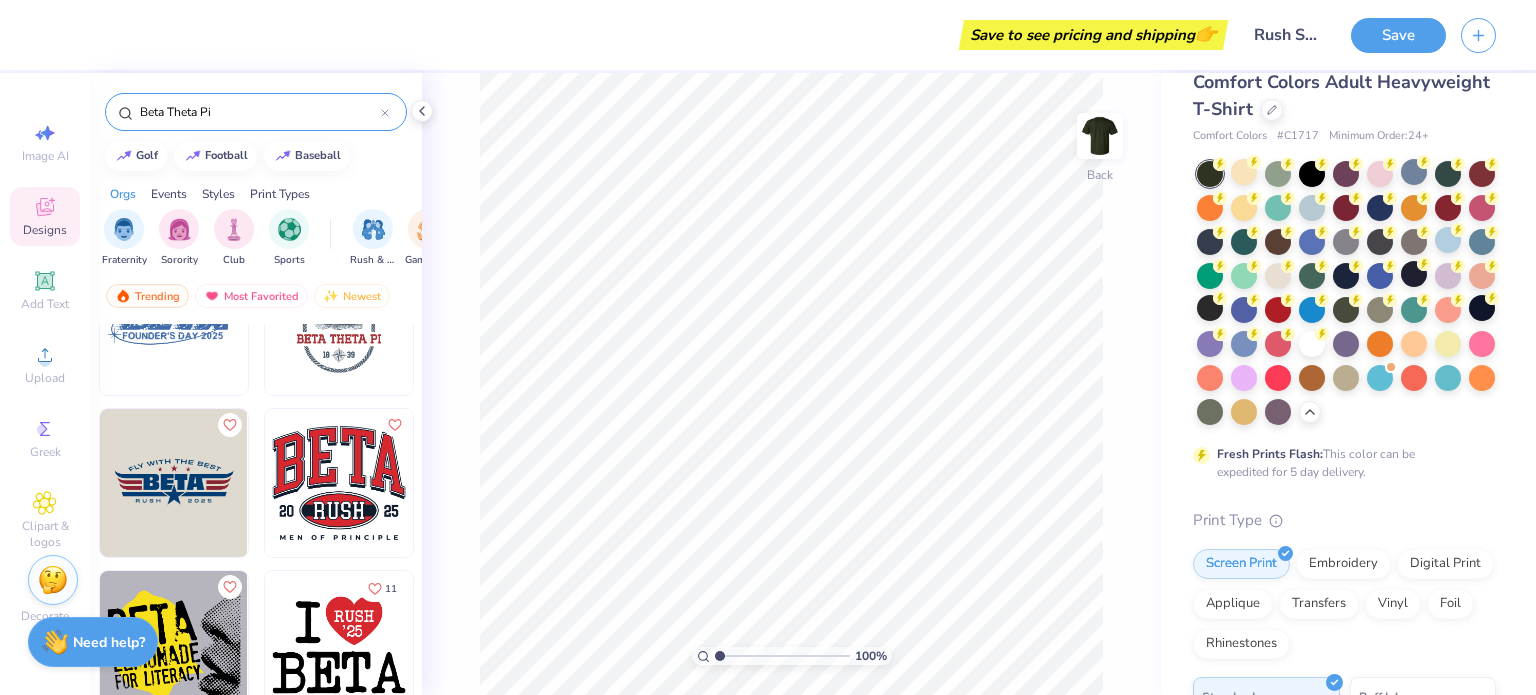 click at bounding box center [339, 483] 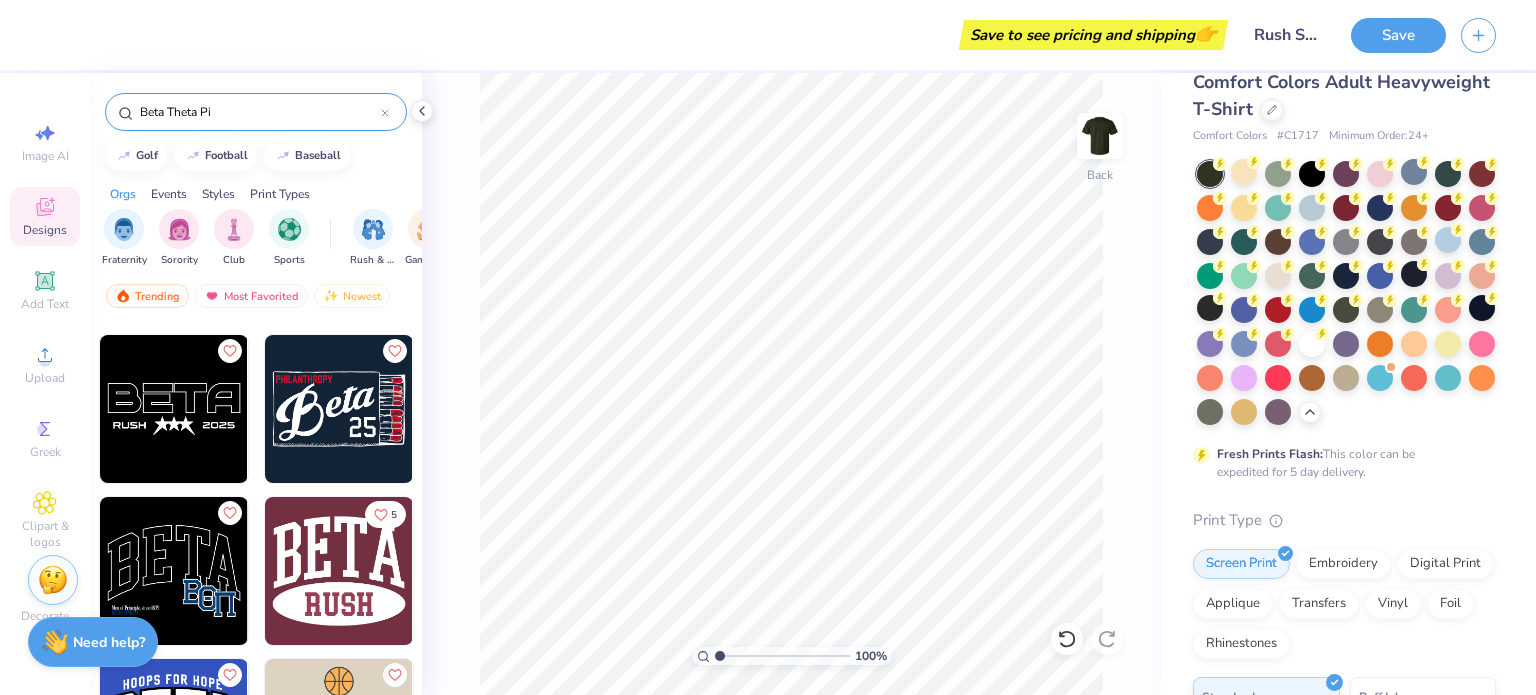 scroll, scrollTop: 1771, scrollLeft: 0, axis: vertical 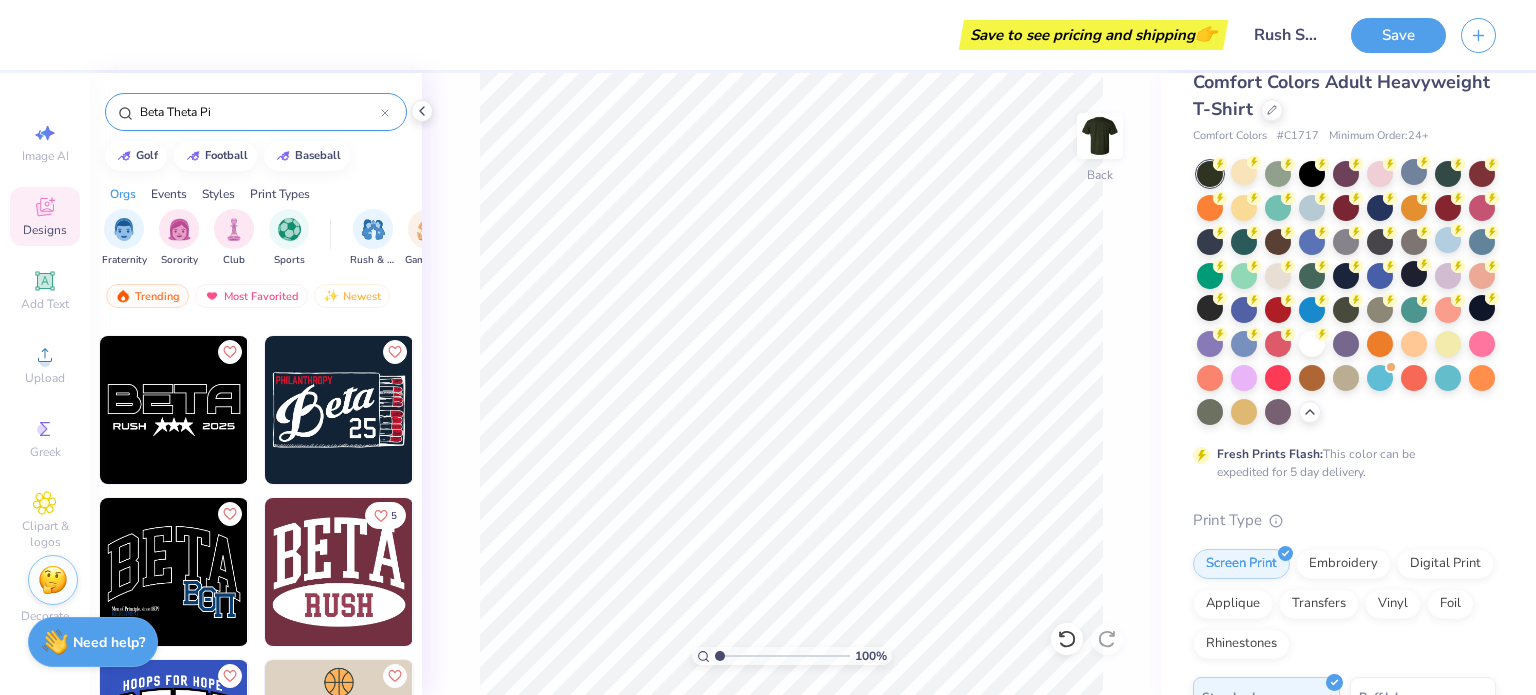 click at bounding box center [174, 410] 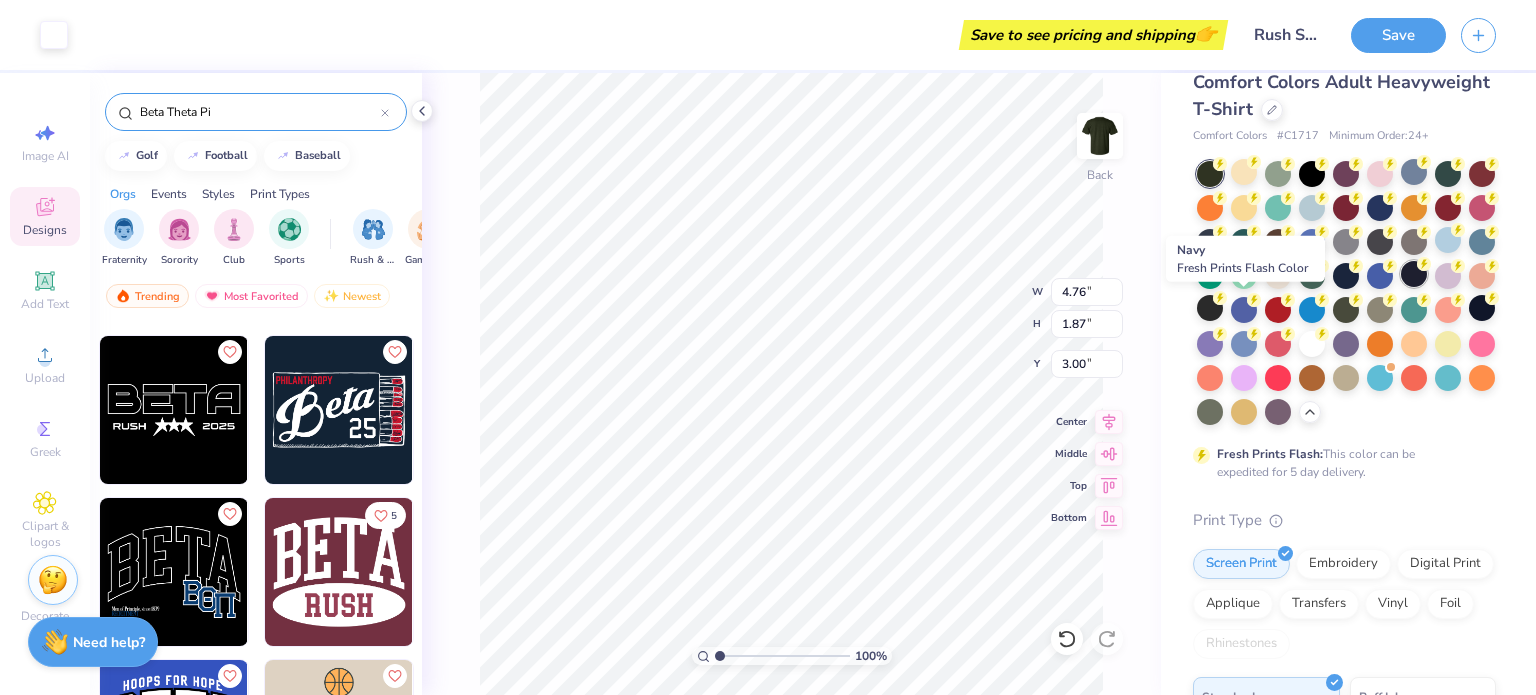 click at bounding box center (1414, 274) 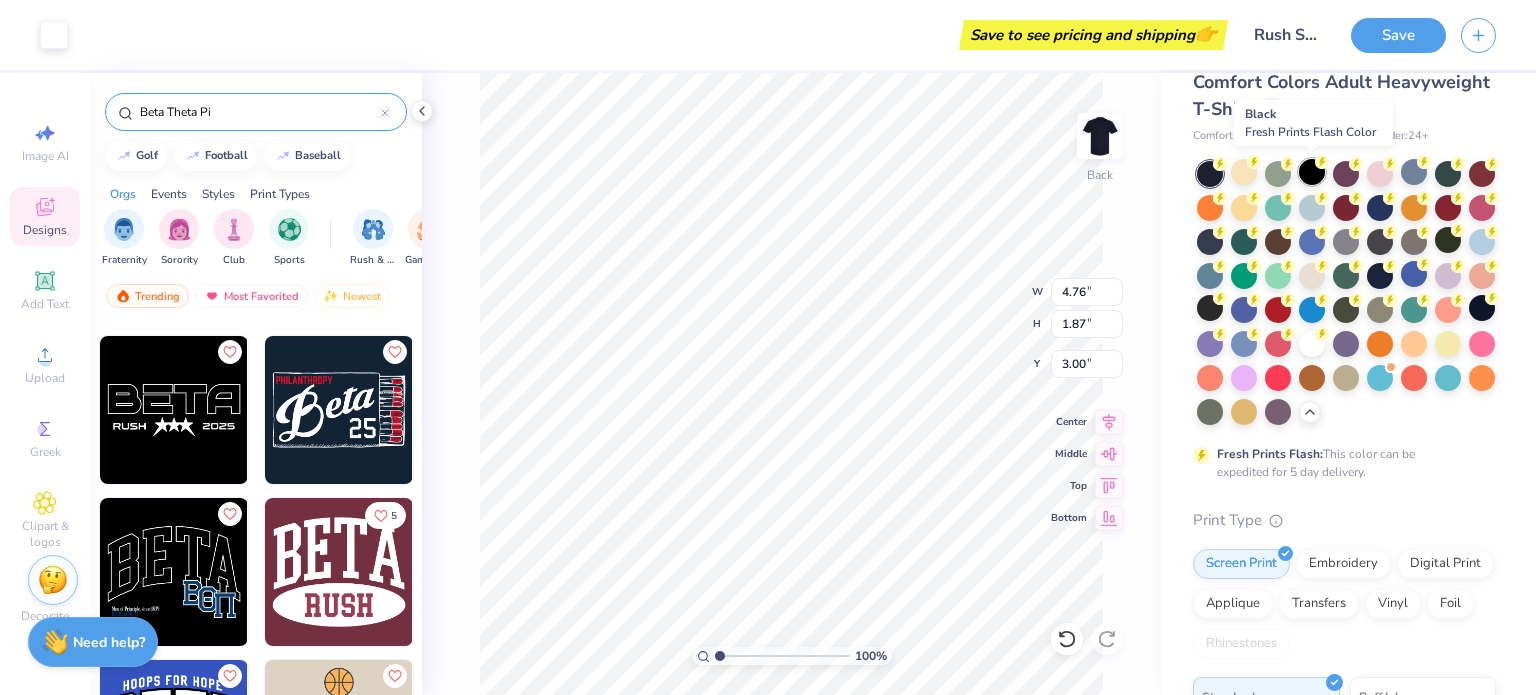 click at bounding box center [1312, 172] 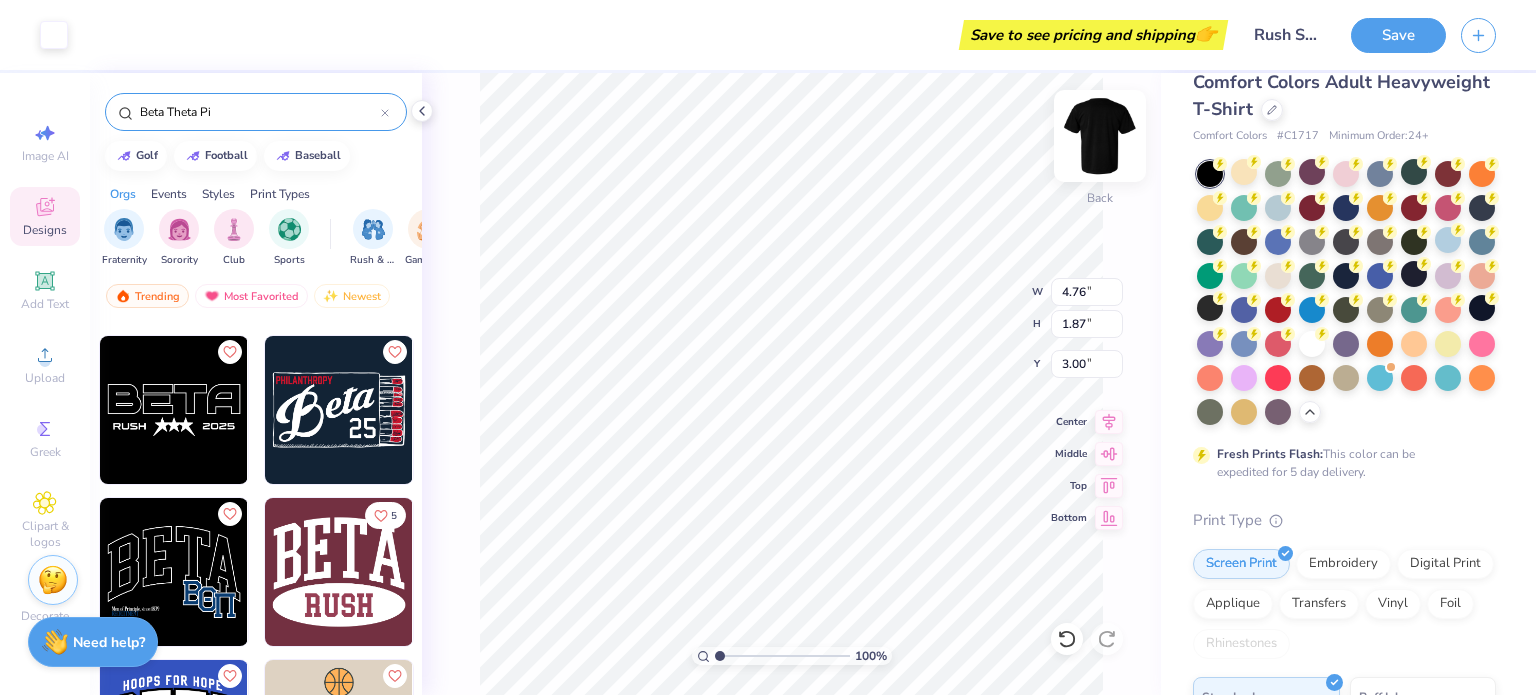 click at bounding box center [1100, 136] 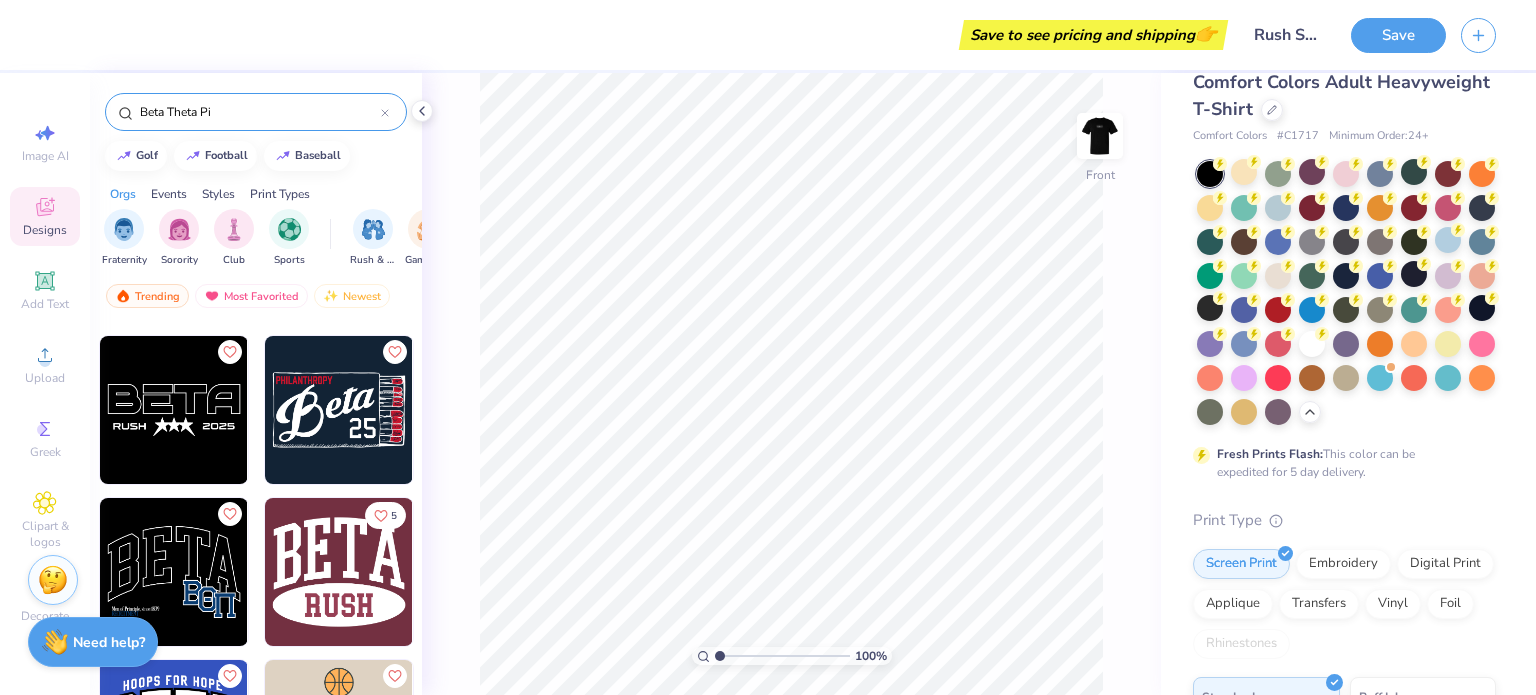 click at bounding box center (1100, 136) 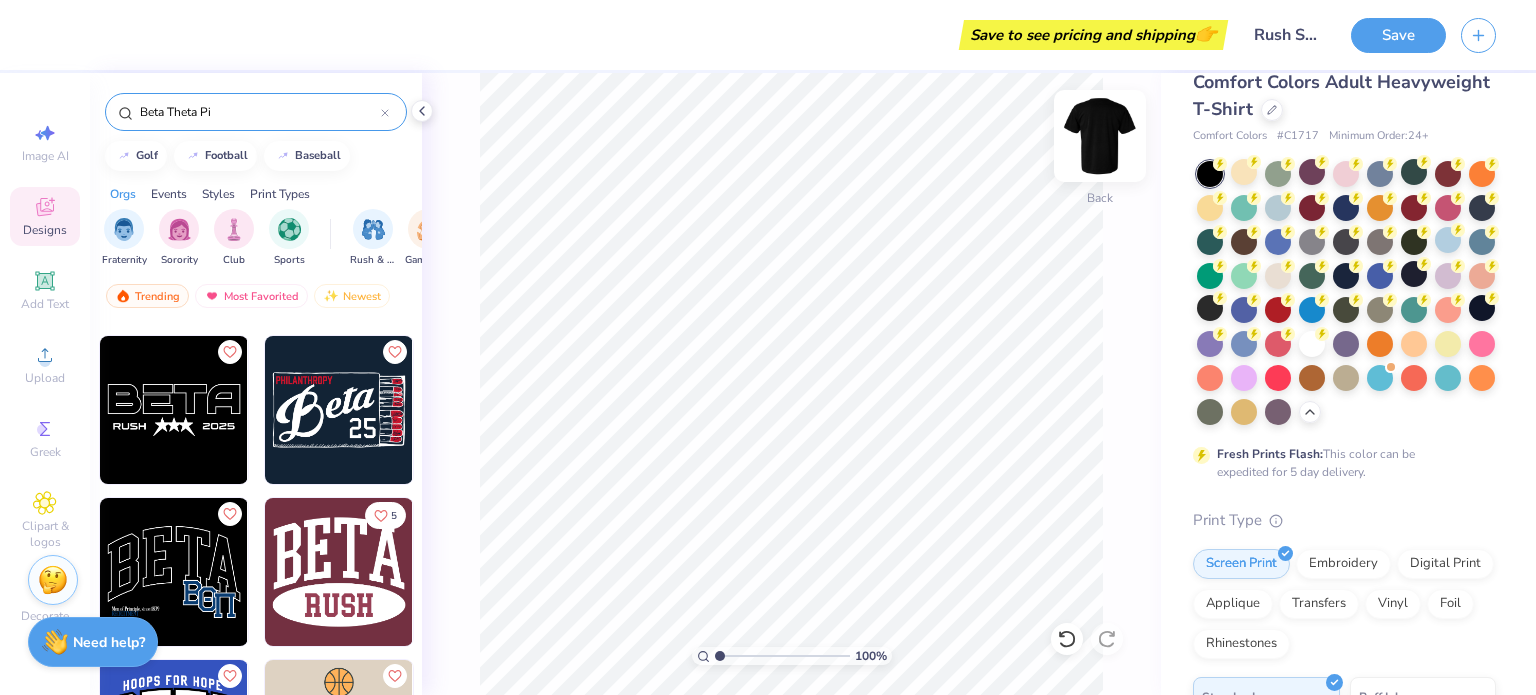 click at bounding box center (1100, 136) 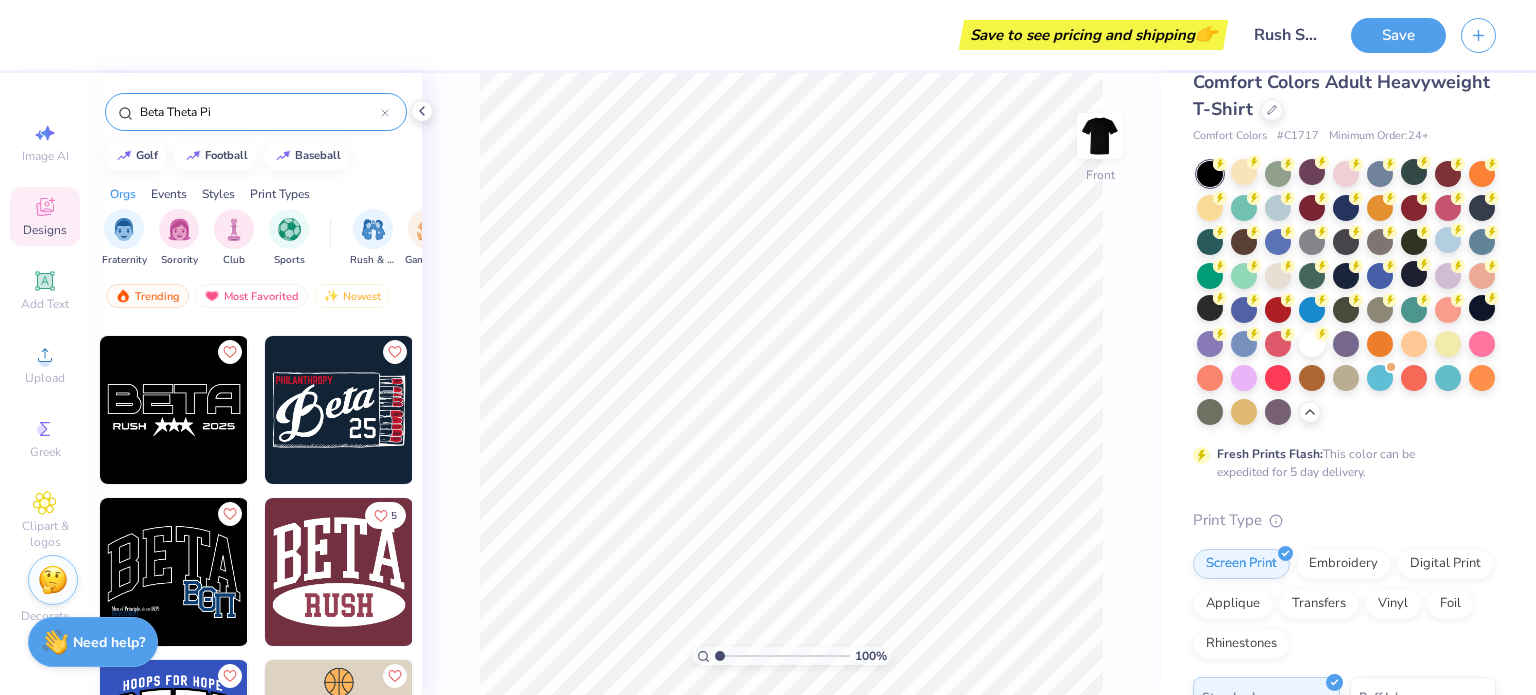 click at bounding box center [174, 410] 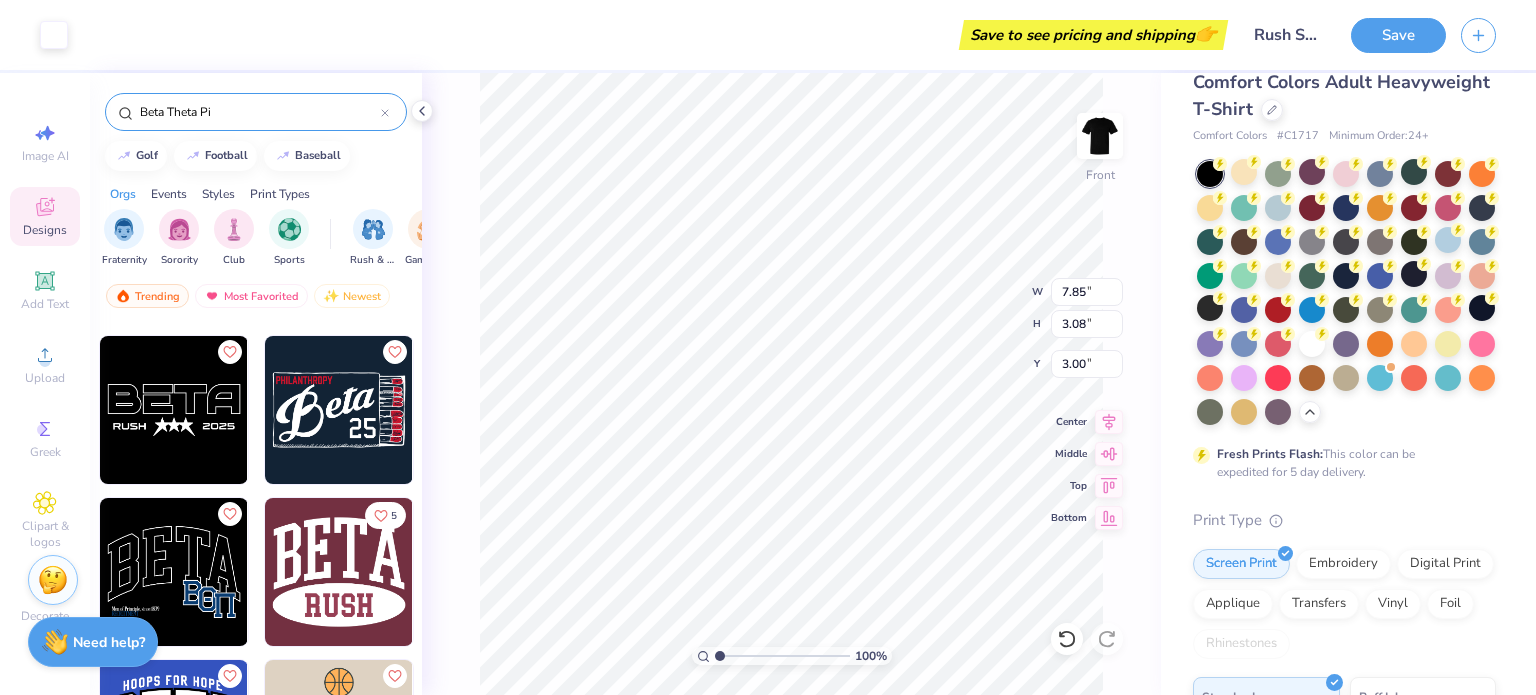 type on "7.85" 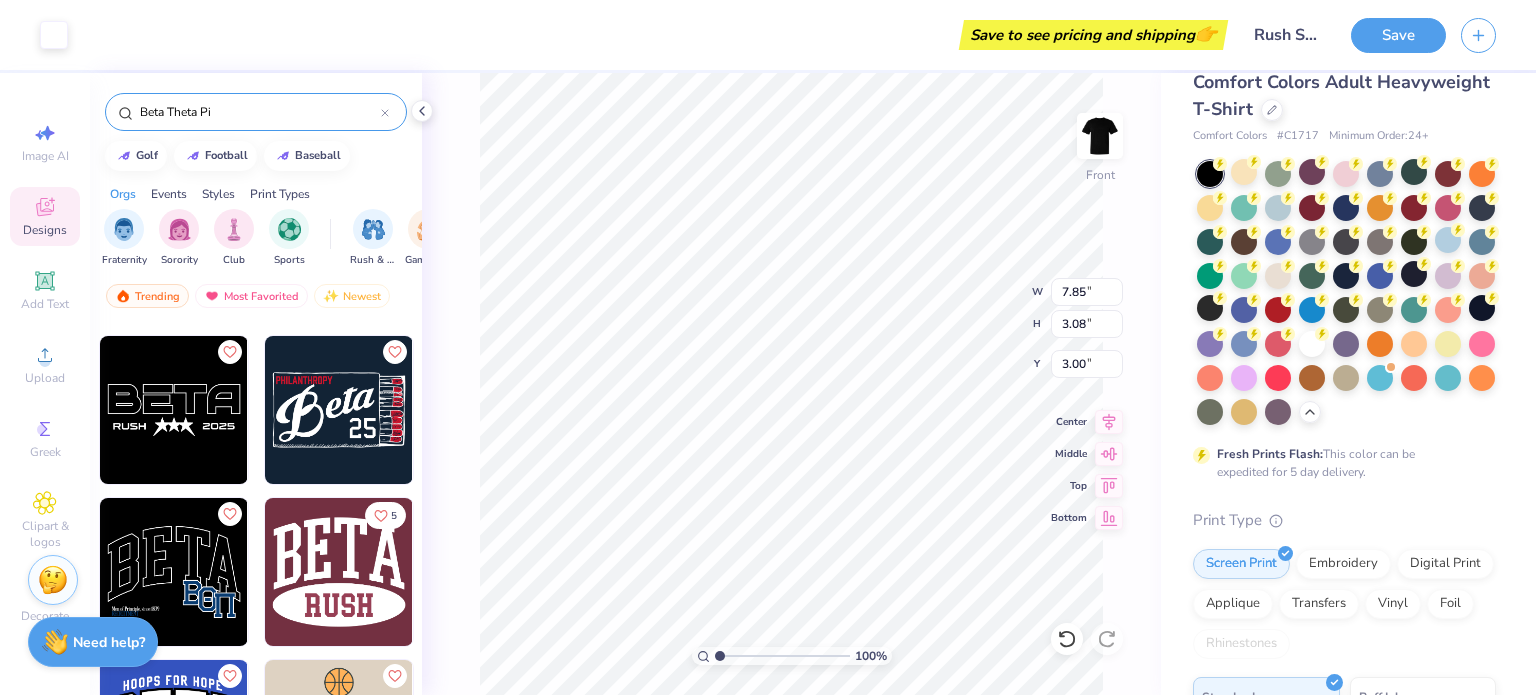 type on "3.08" 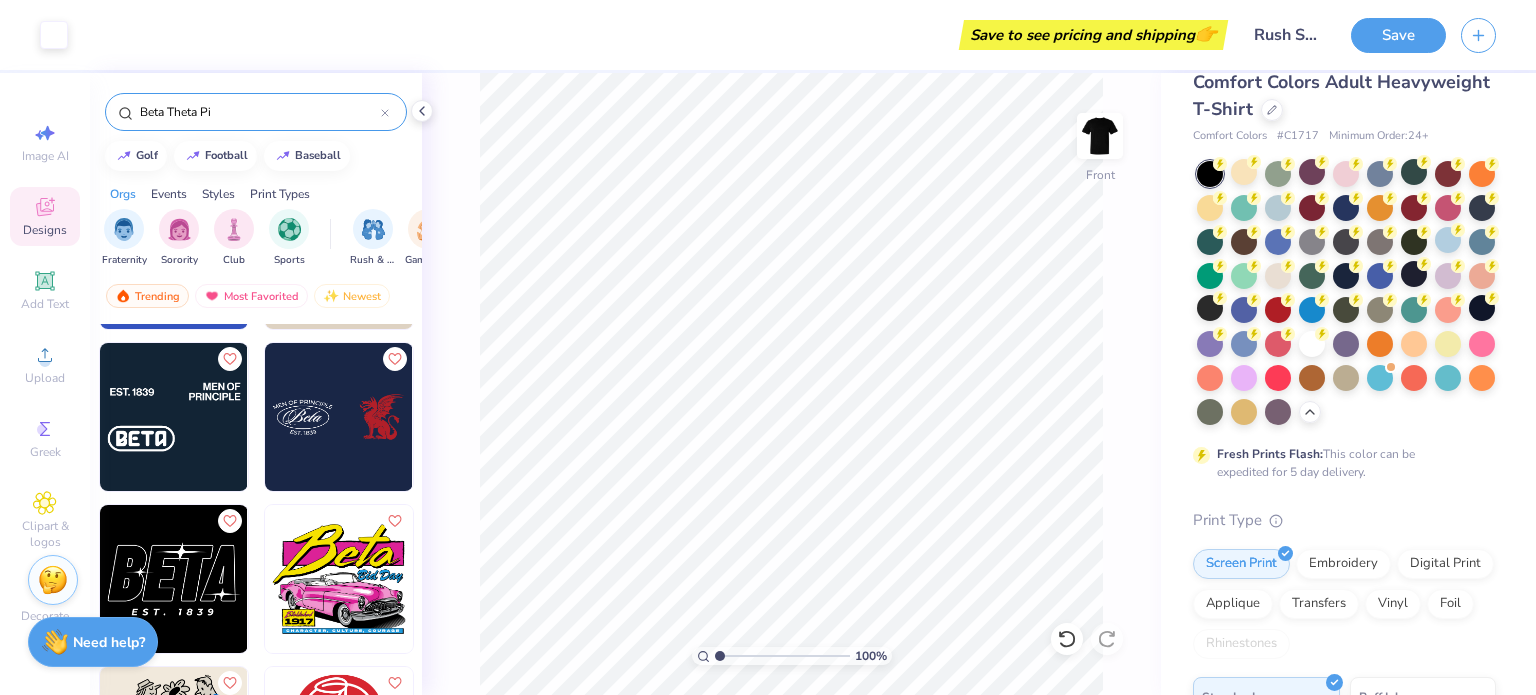 scroll, scrollTop: 2248, scrollLeft: 0, axis: vertical 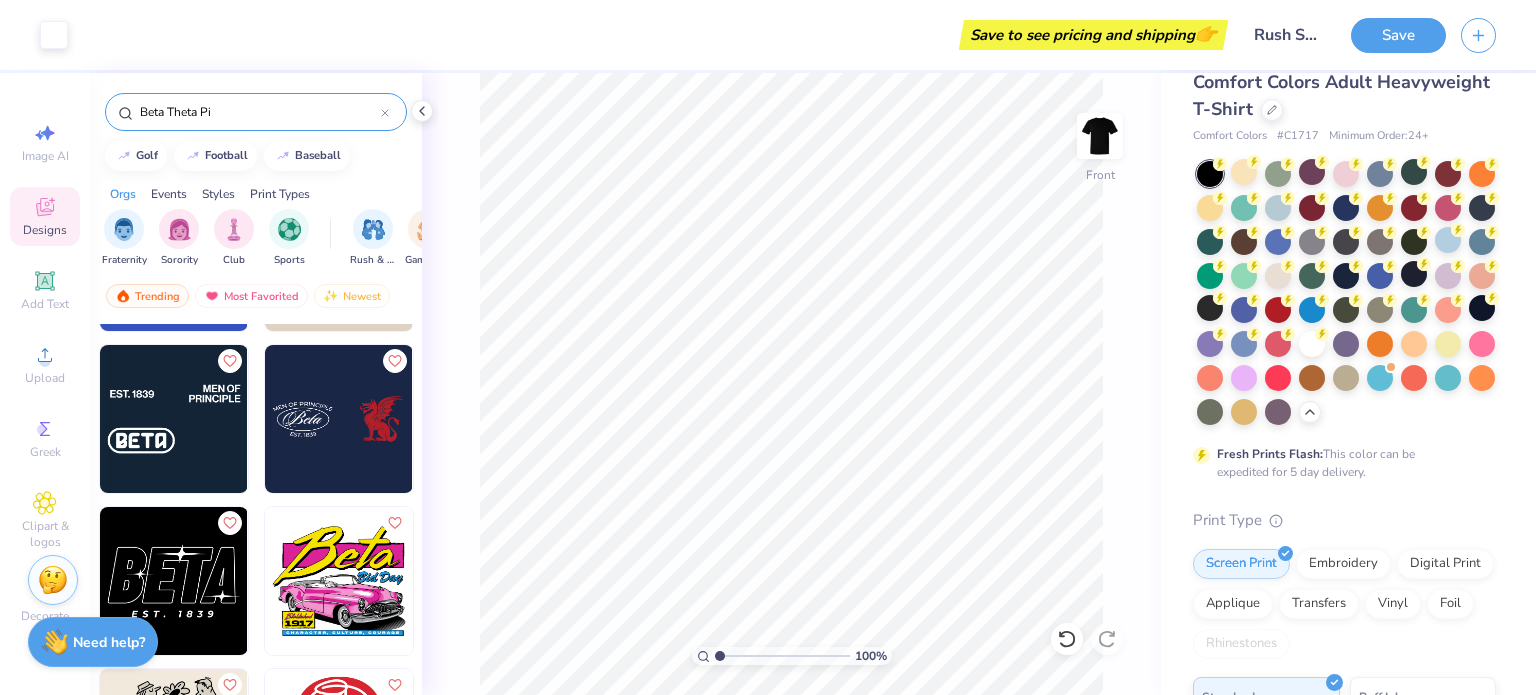 click on "Beta Theta Pi" at bounding box center [259, 112] 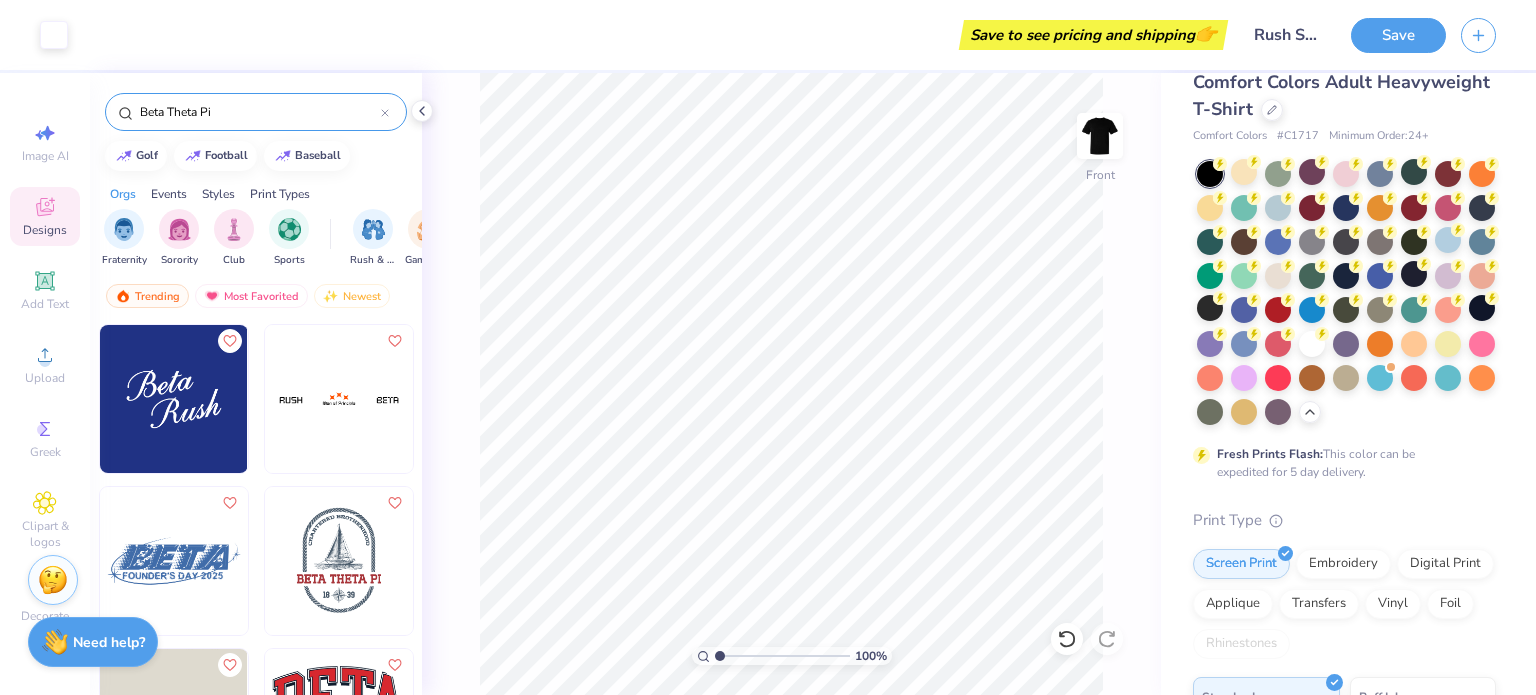 drag, startPoint x: 238, startPoint y: 115, endPoint x: 123, endPoint y: 122, distance: 115.212845 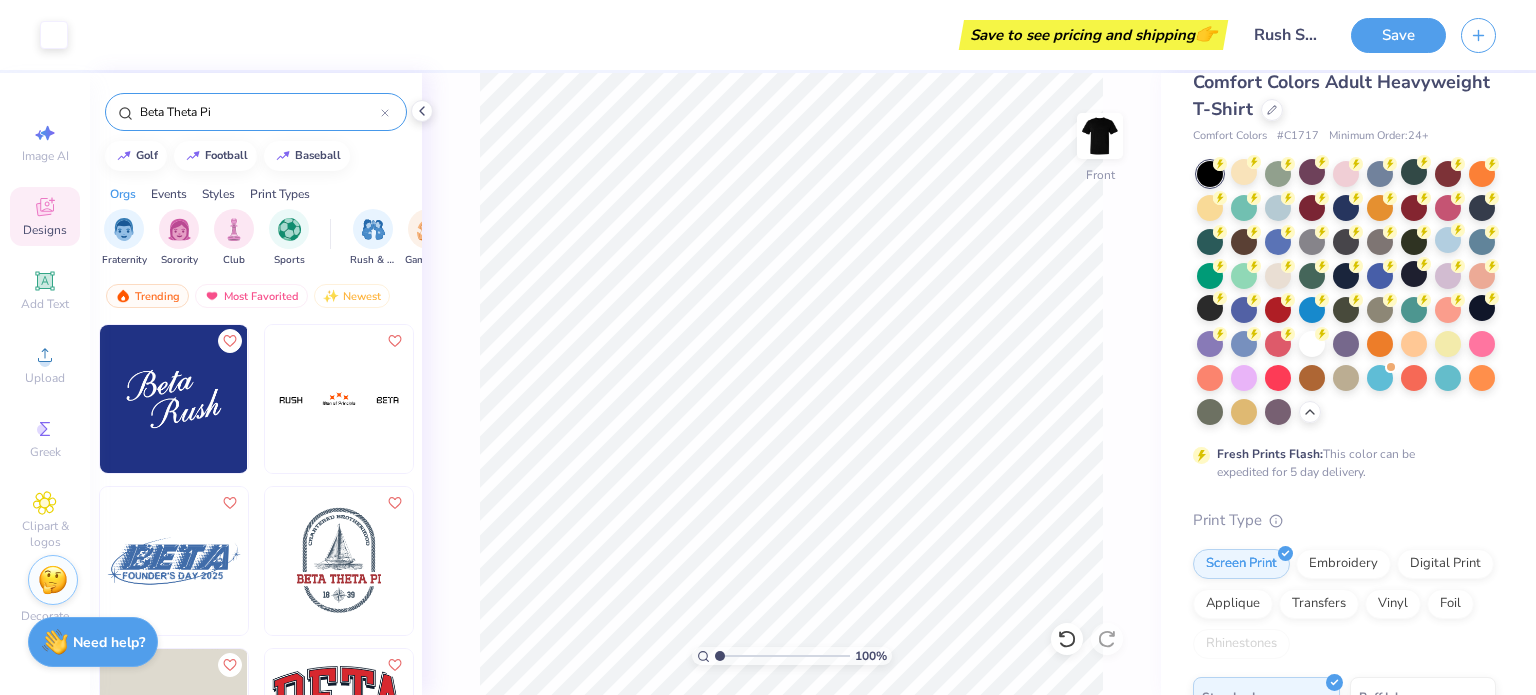 click on "Beta Theta Pi" at bounding box center (256, 112) 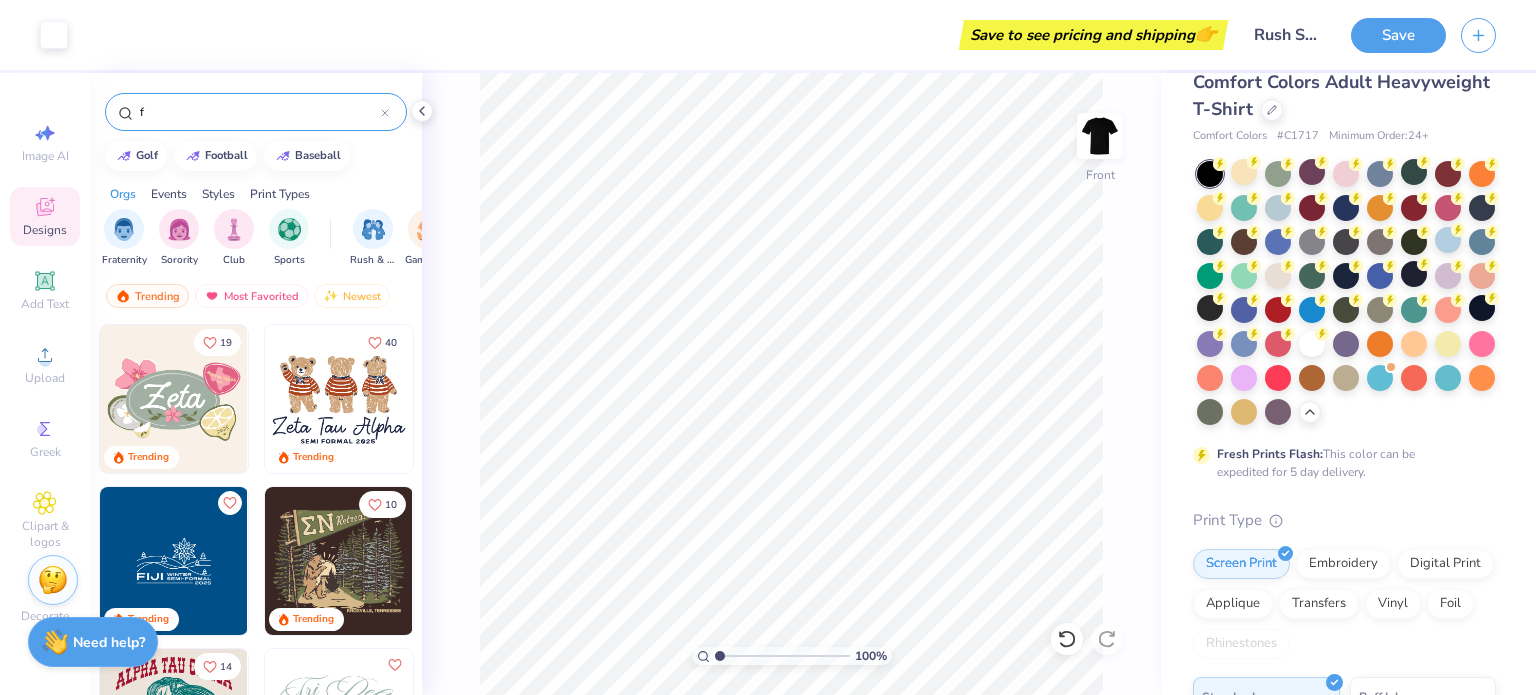 type on "f1" 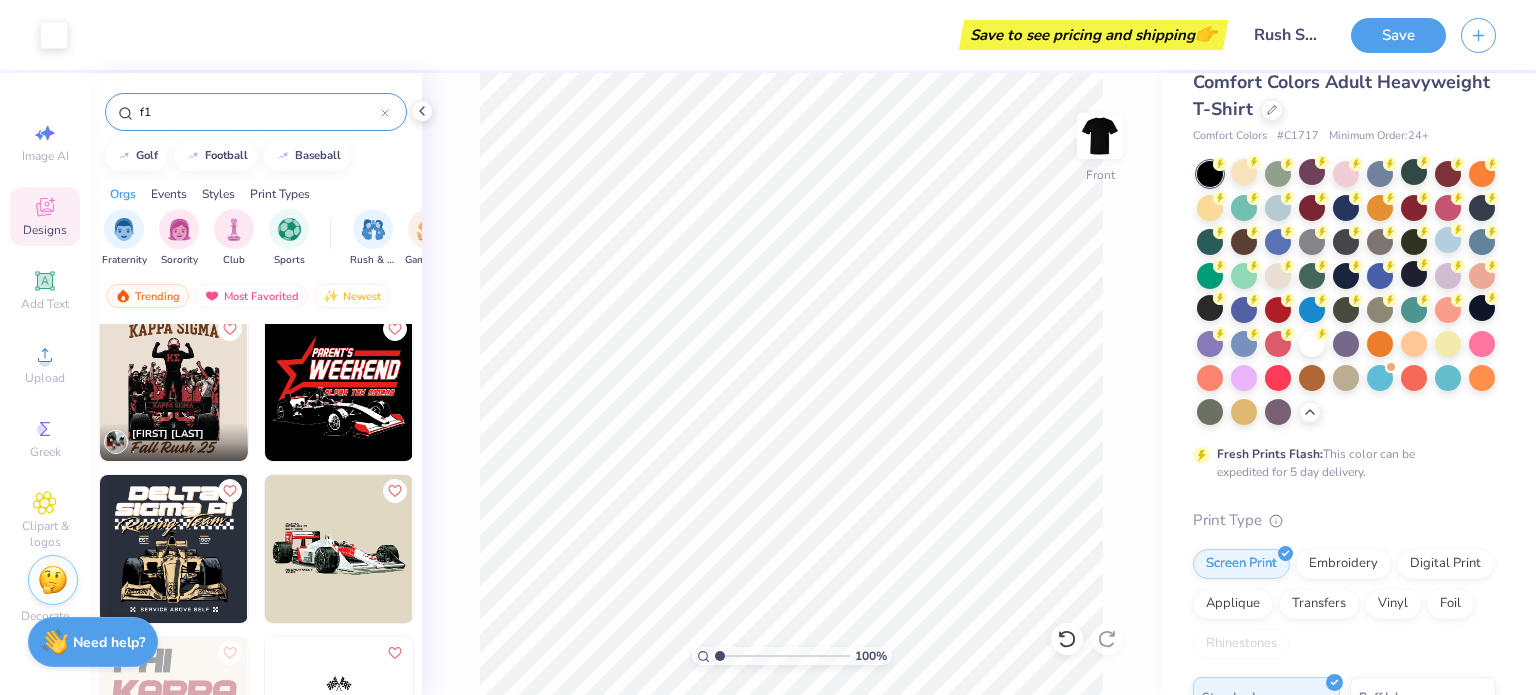 scroll, scrollTop: 0, scrollLeft: 0, axis: both 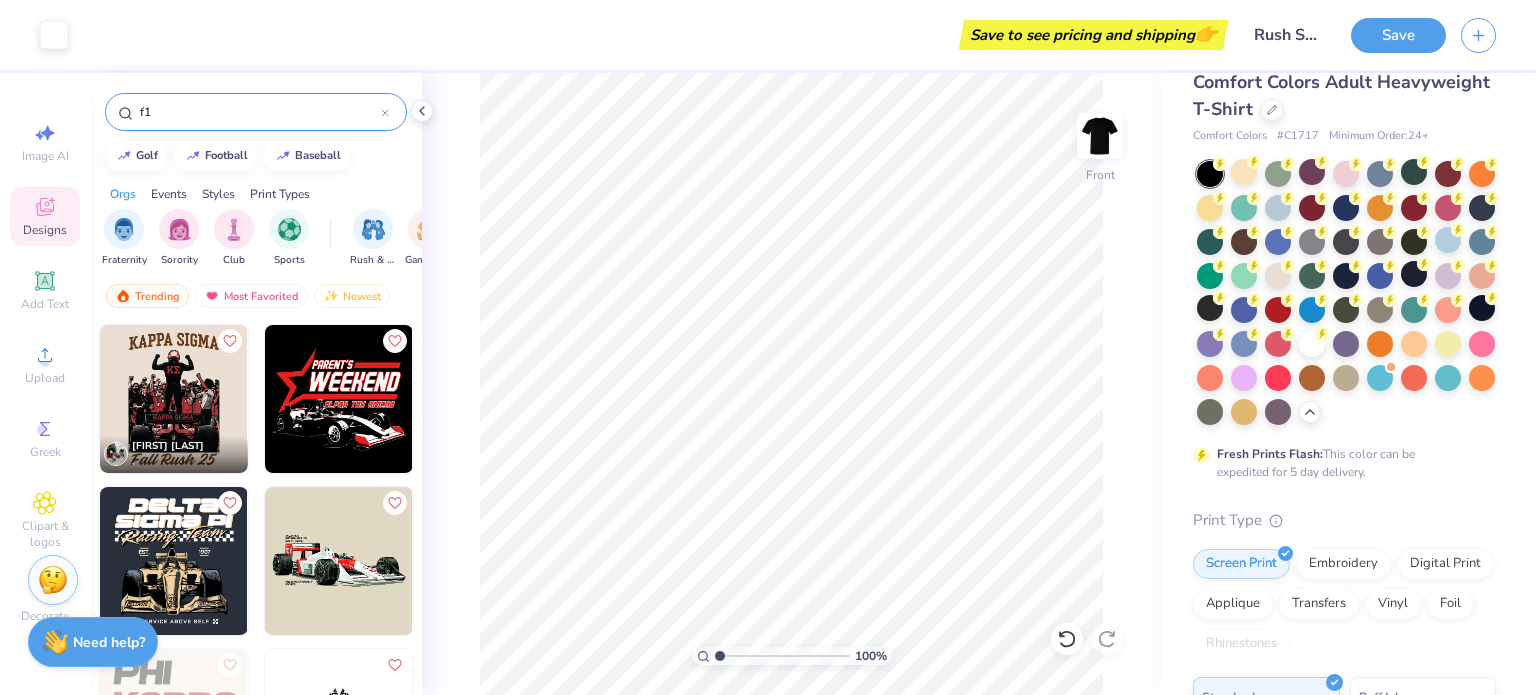 type on "x" 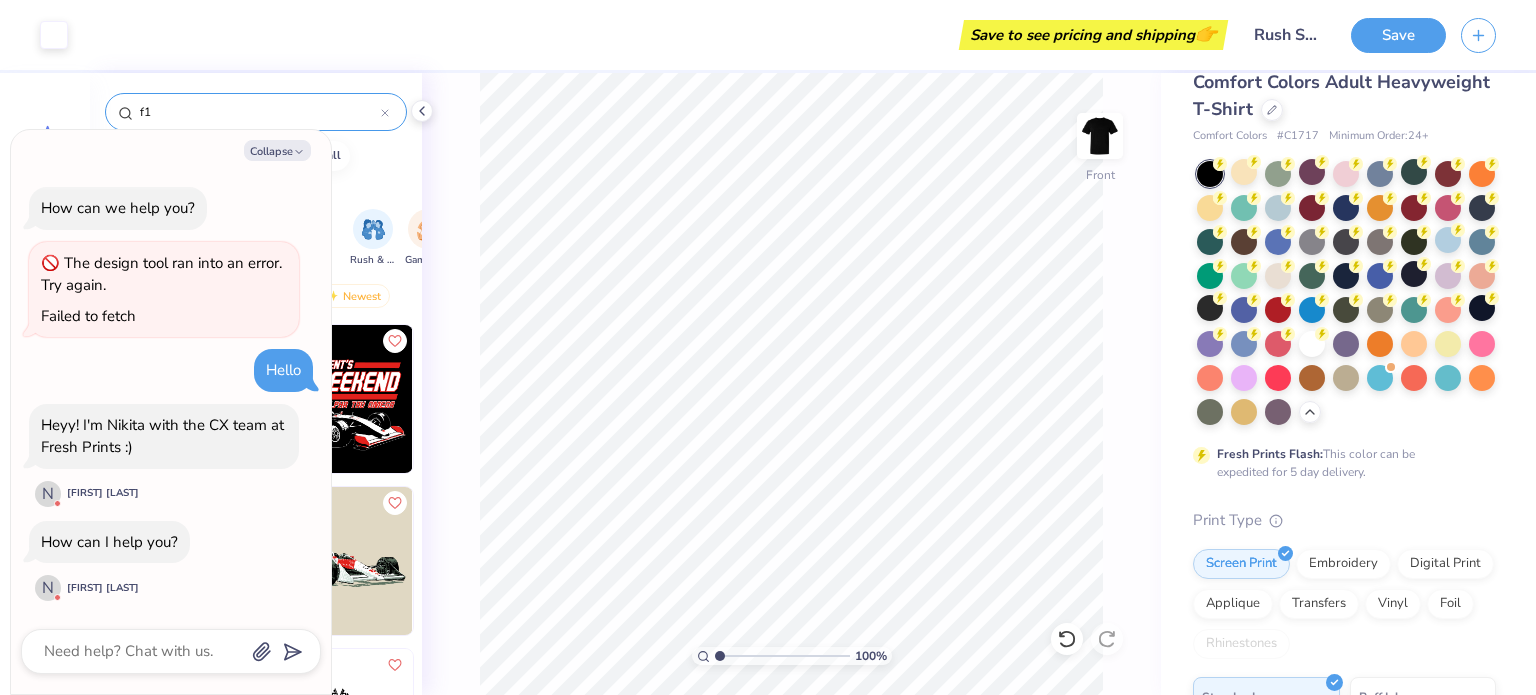 click on "f1" at bounding box center [259, 112] 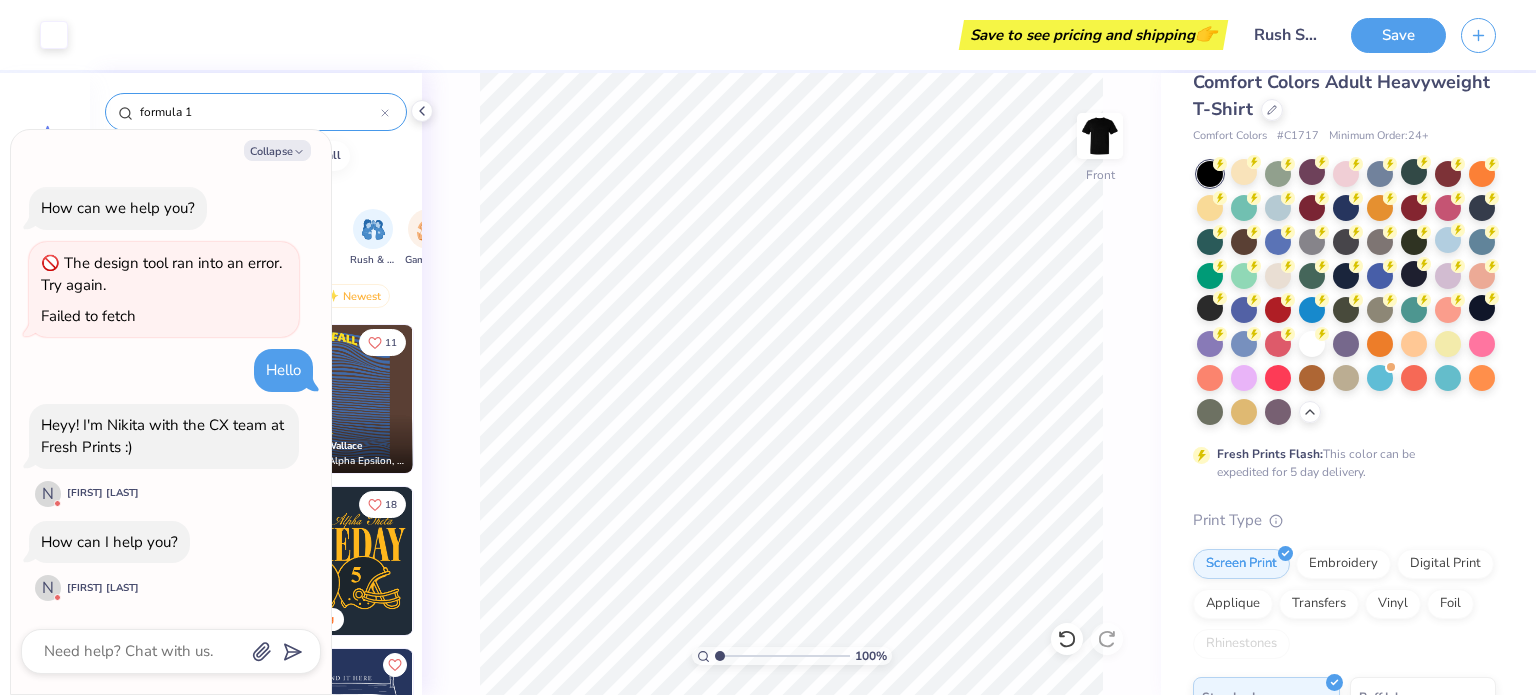 type on "formula 1" 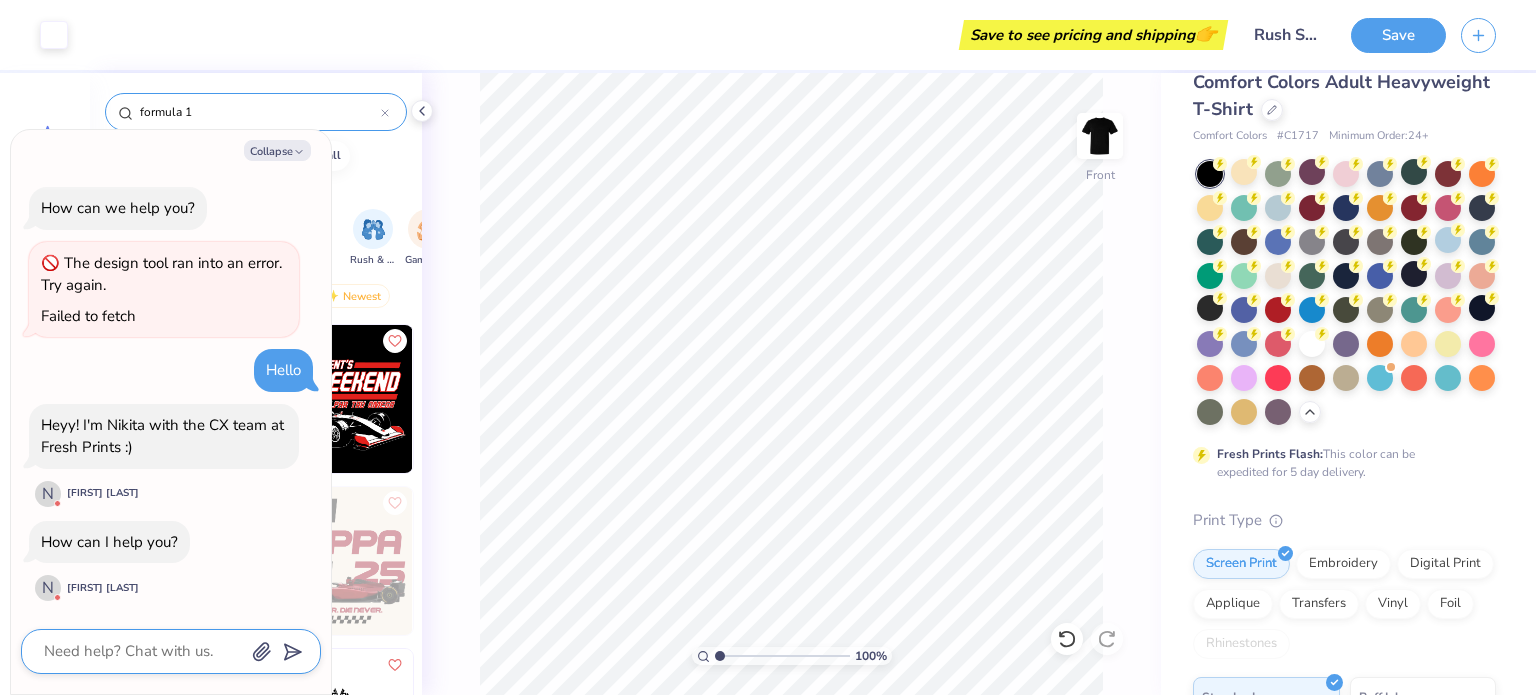 click at bounding box center (143, 651) 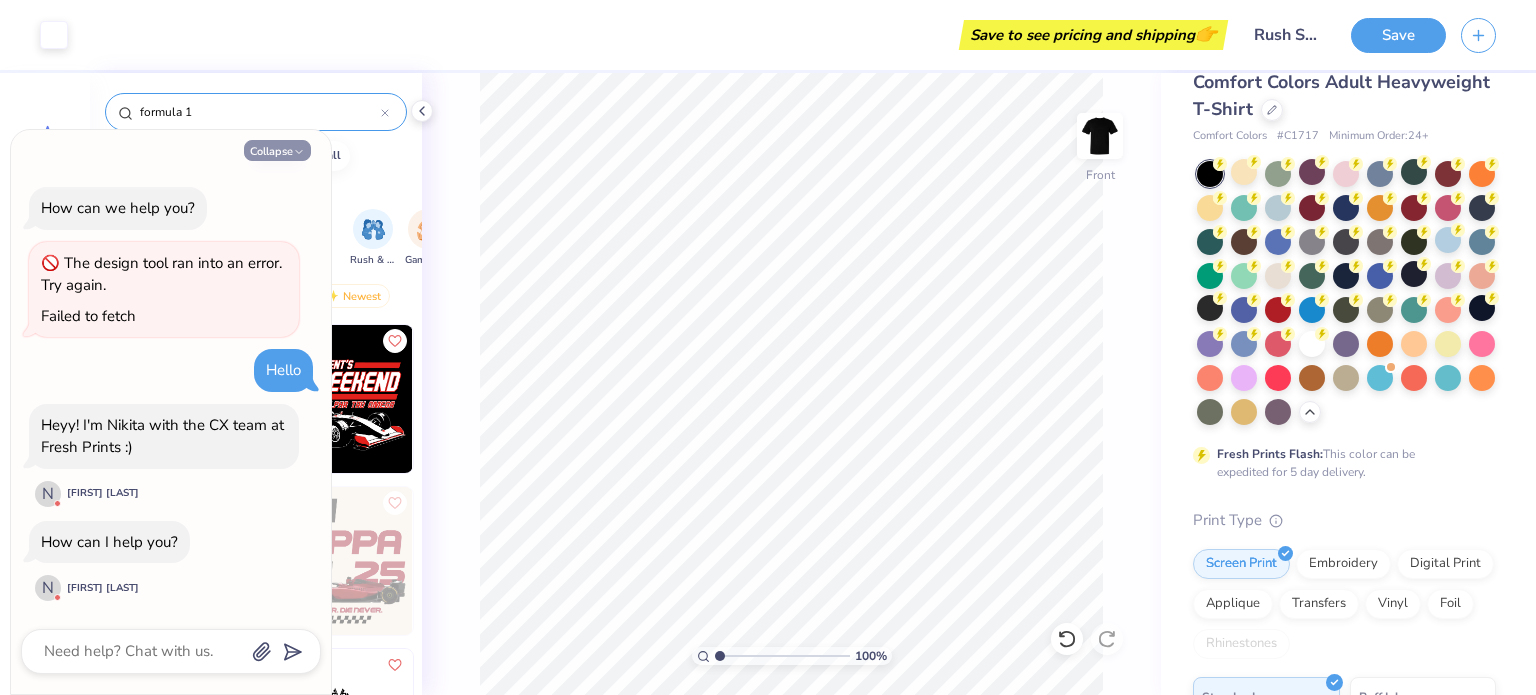 click on "Collapse" at bounding box center [277, 150] 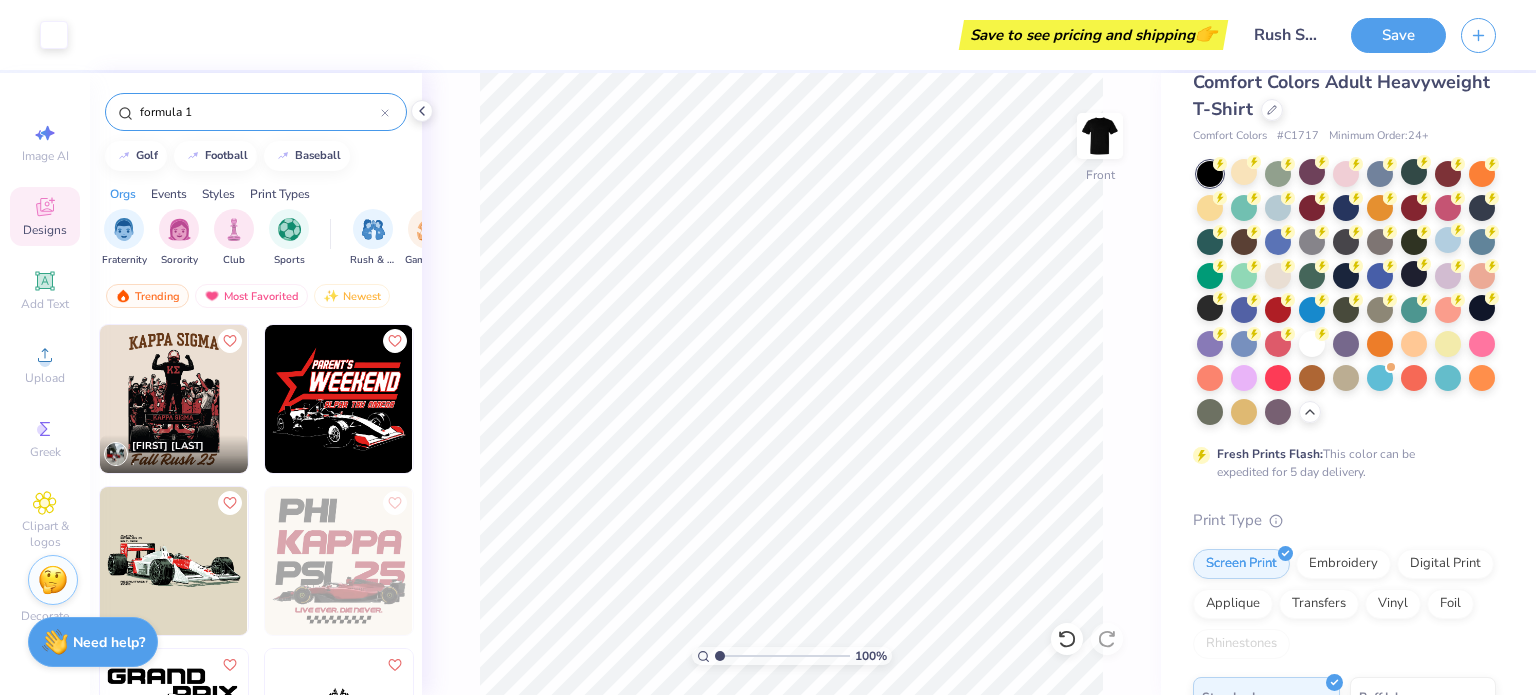 type on "x" 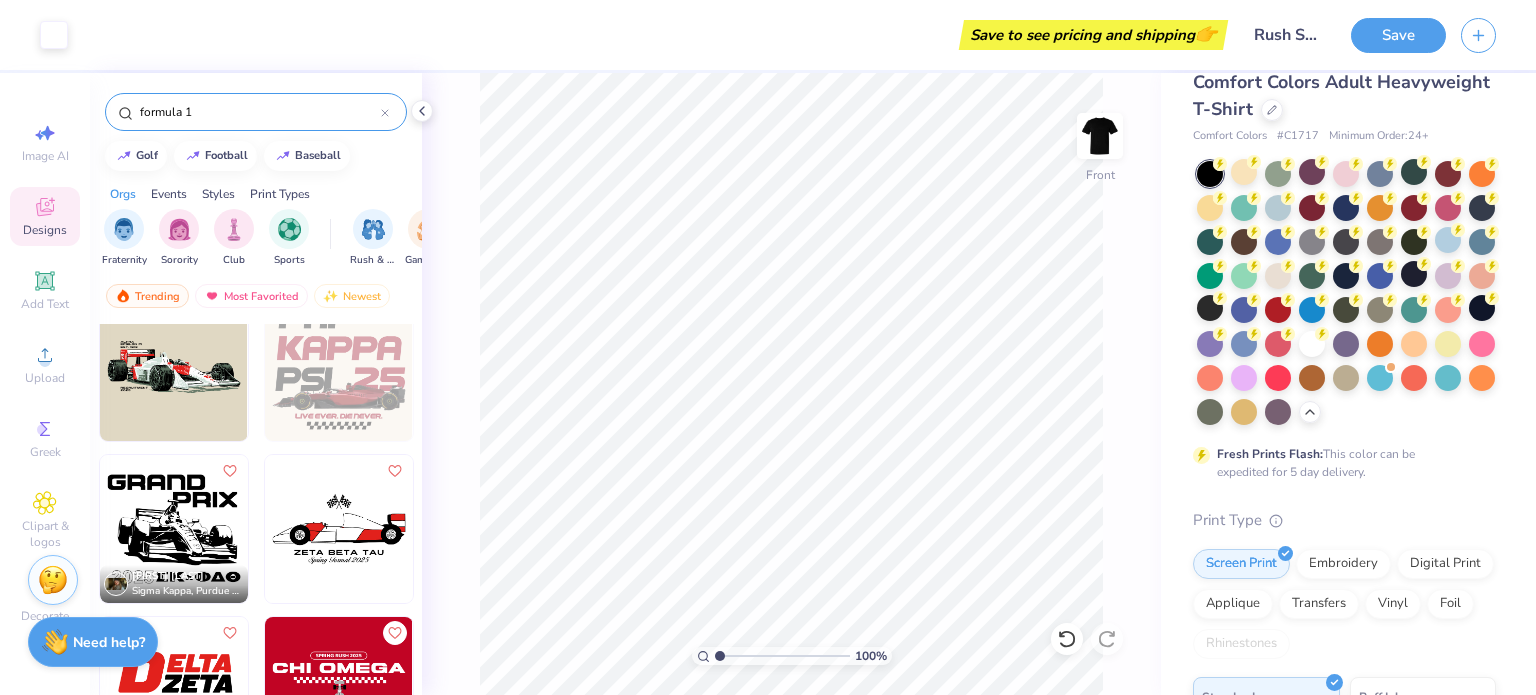 scroll, scrollTop: 192, scrollLeft: 0, axis: vertical 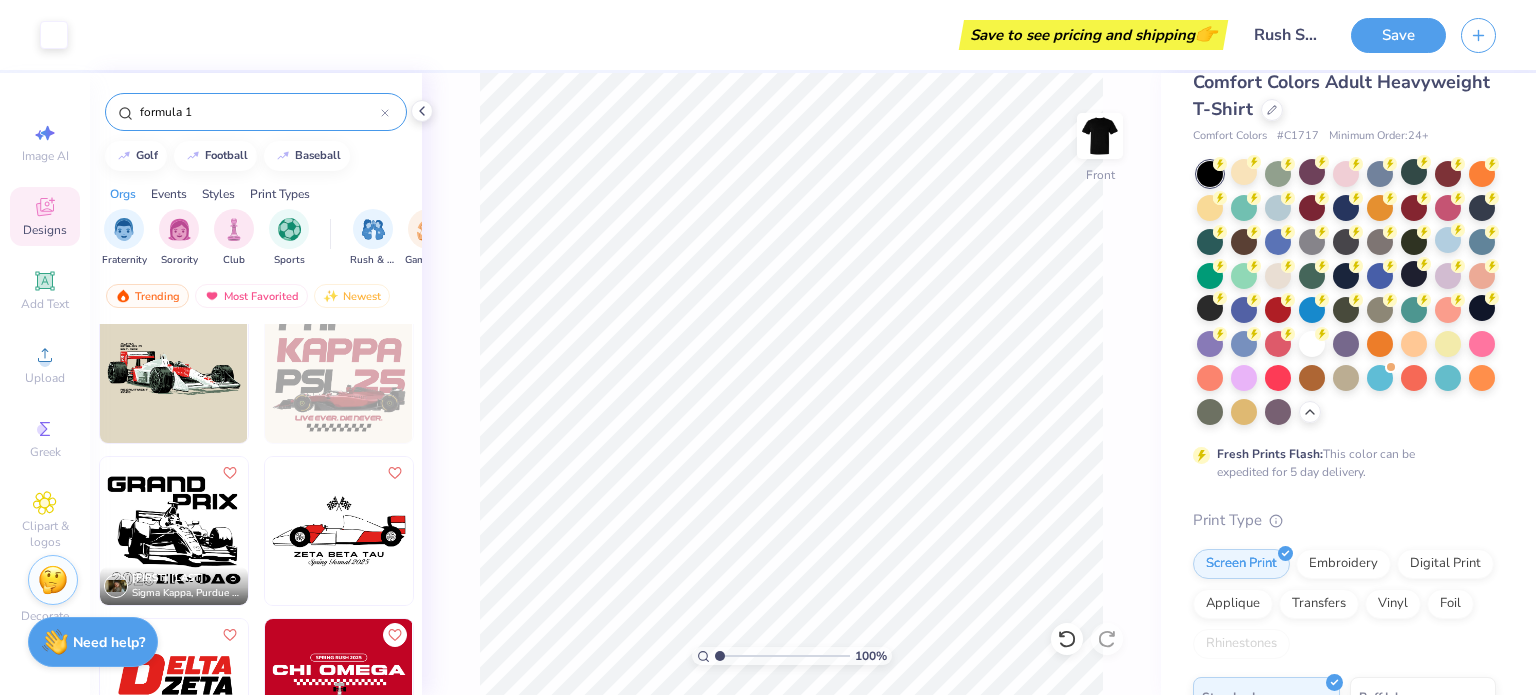 click at bounding box center (174, 369) 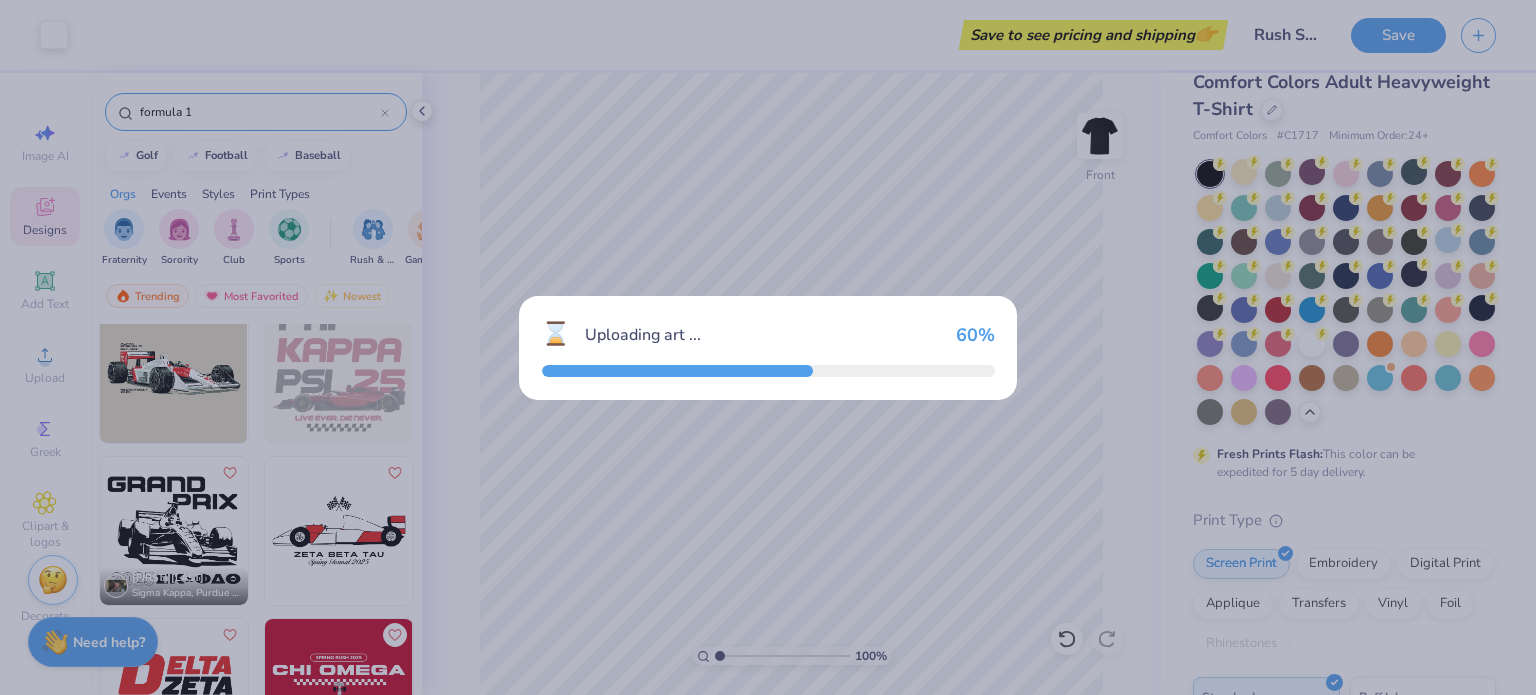 click on "60 %" at bounding box center [975, 335] 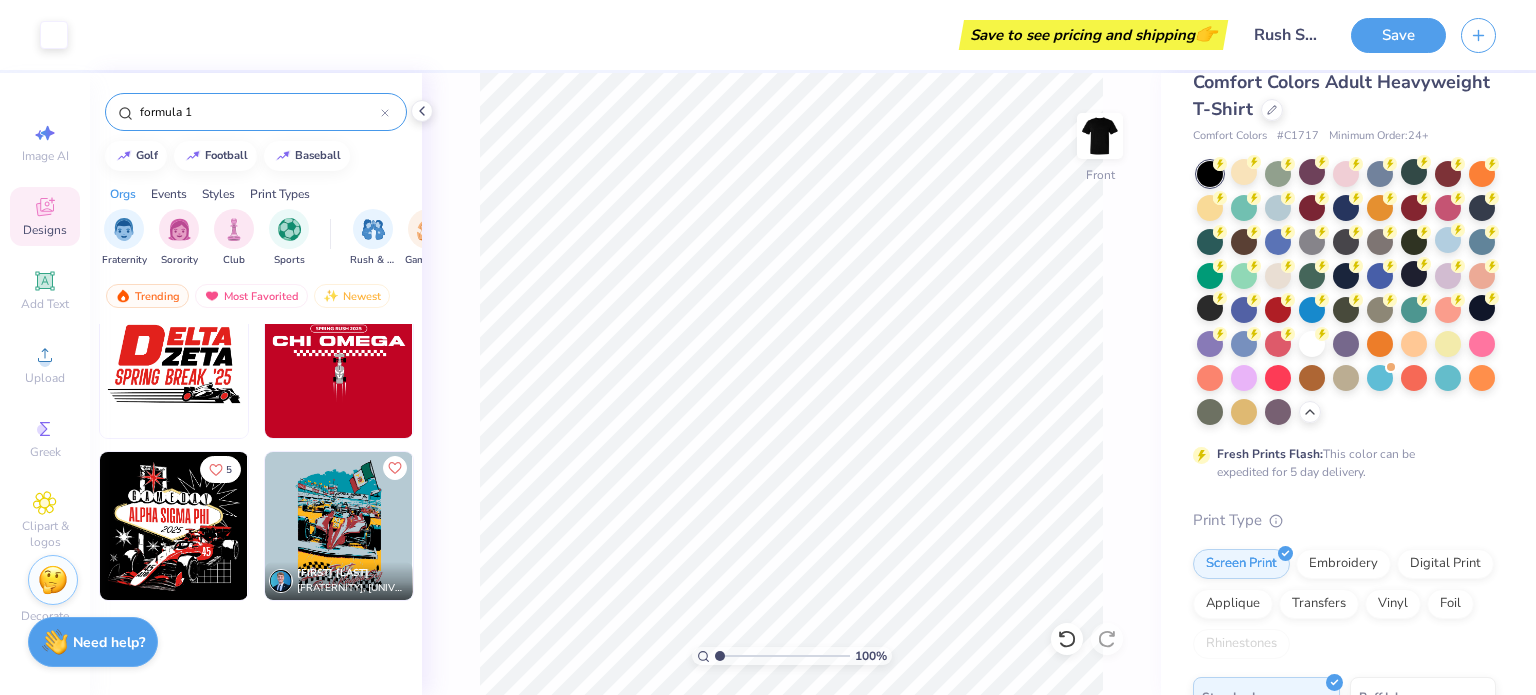 scroll, scrollTop: 0, scrollLeft: 0, axis: both 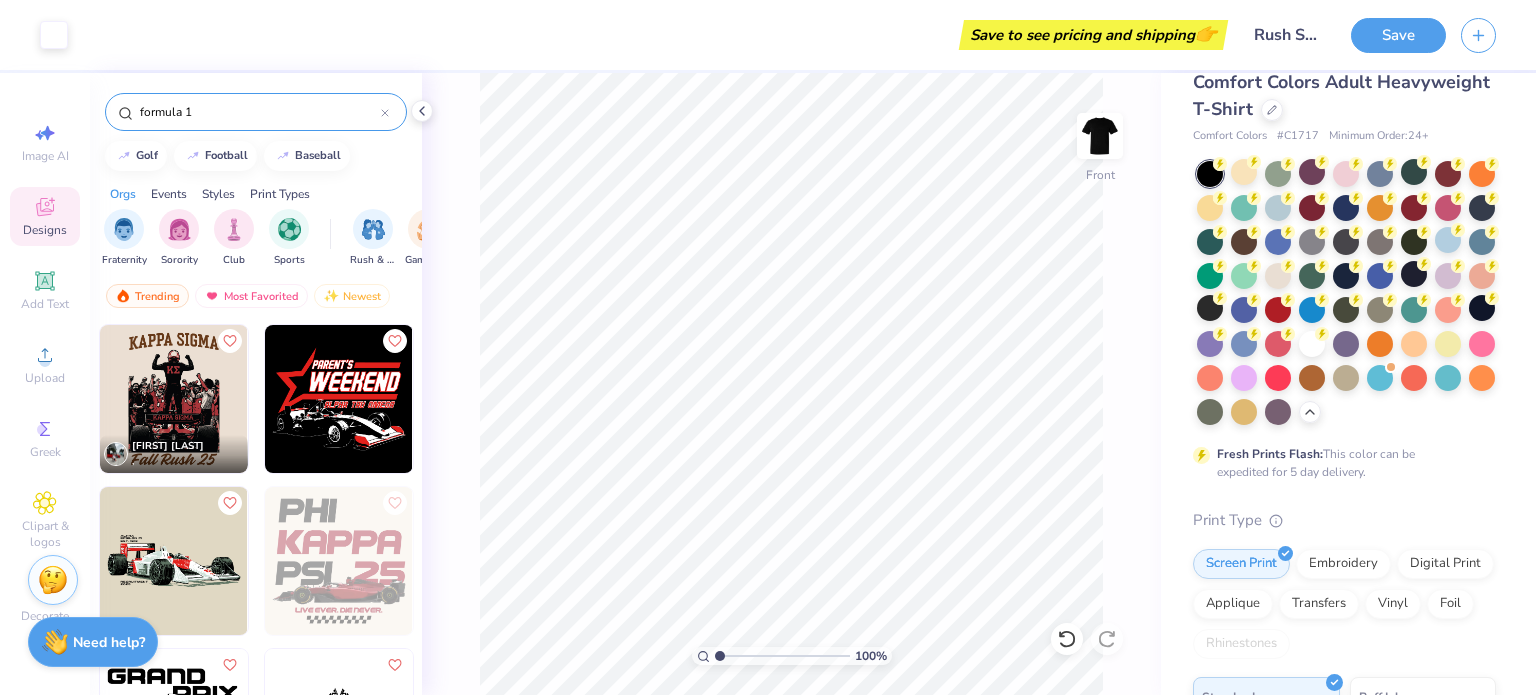 click on "formula 1" at bounding box center [256, 112] 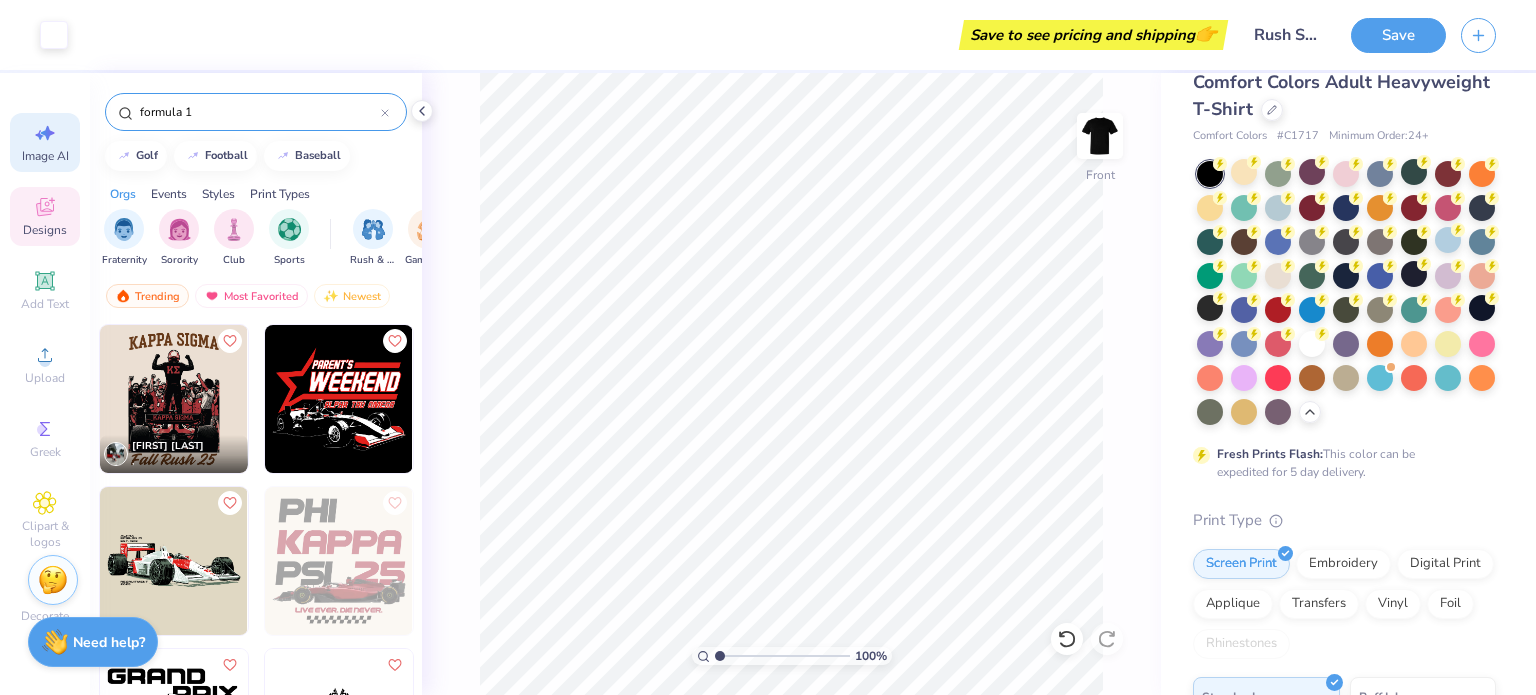 click on "Image AI" at bounding box center (45, 142) 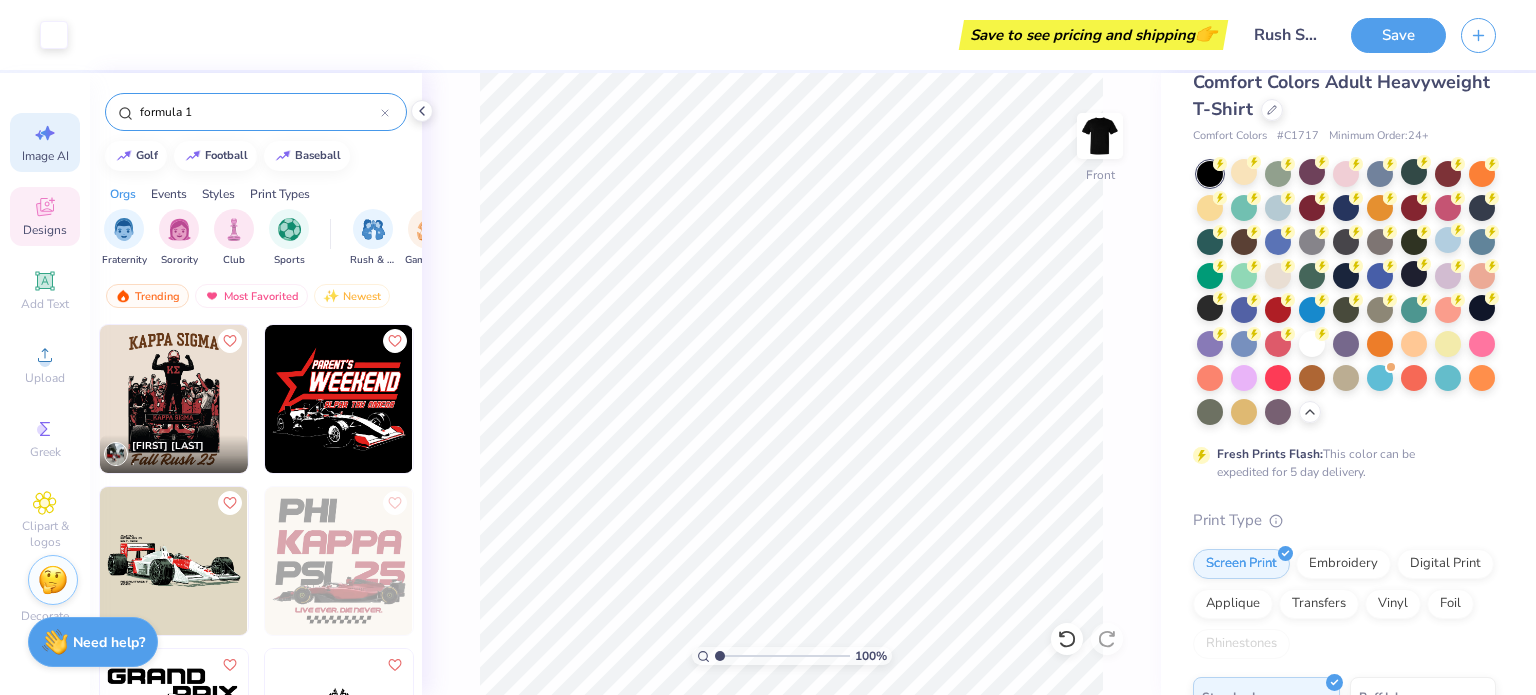 select on "4" 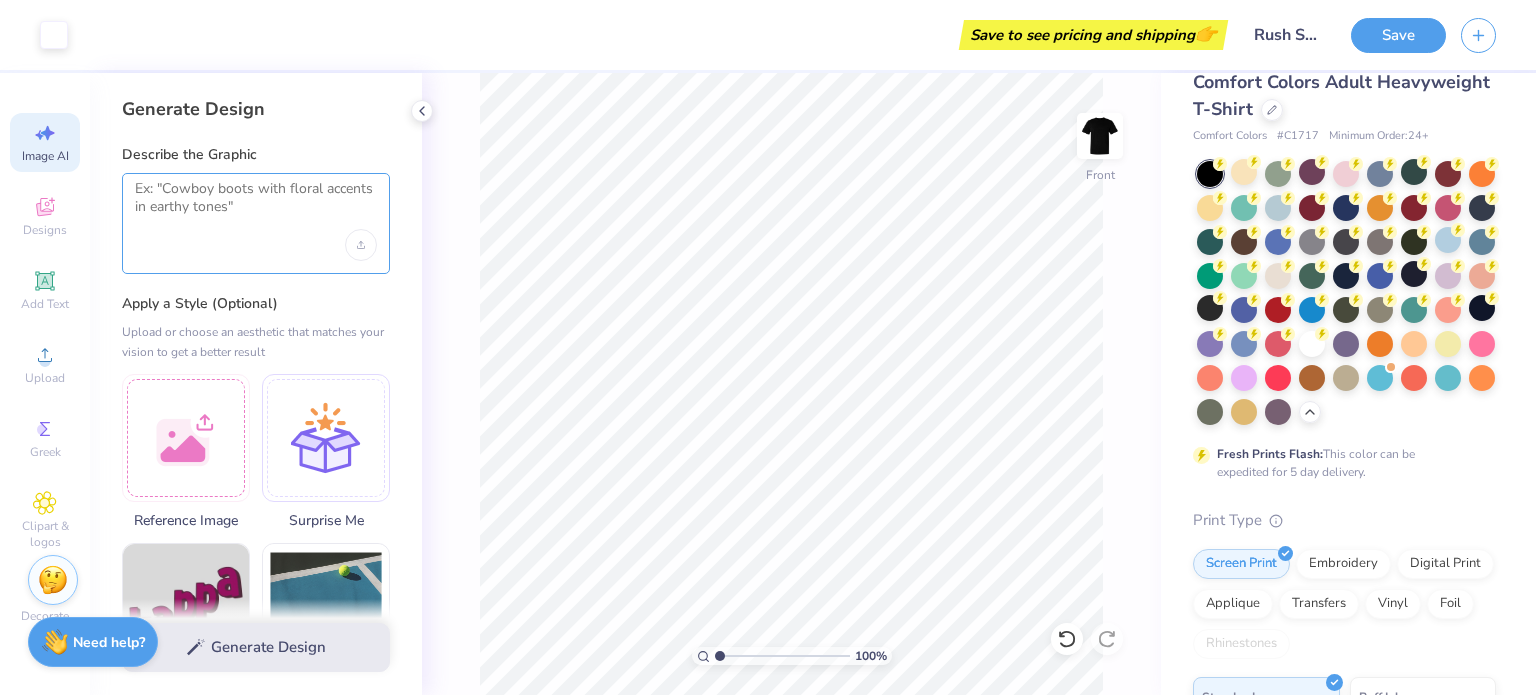 click at bounding box center [256, 205] 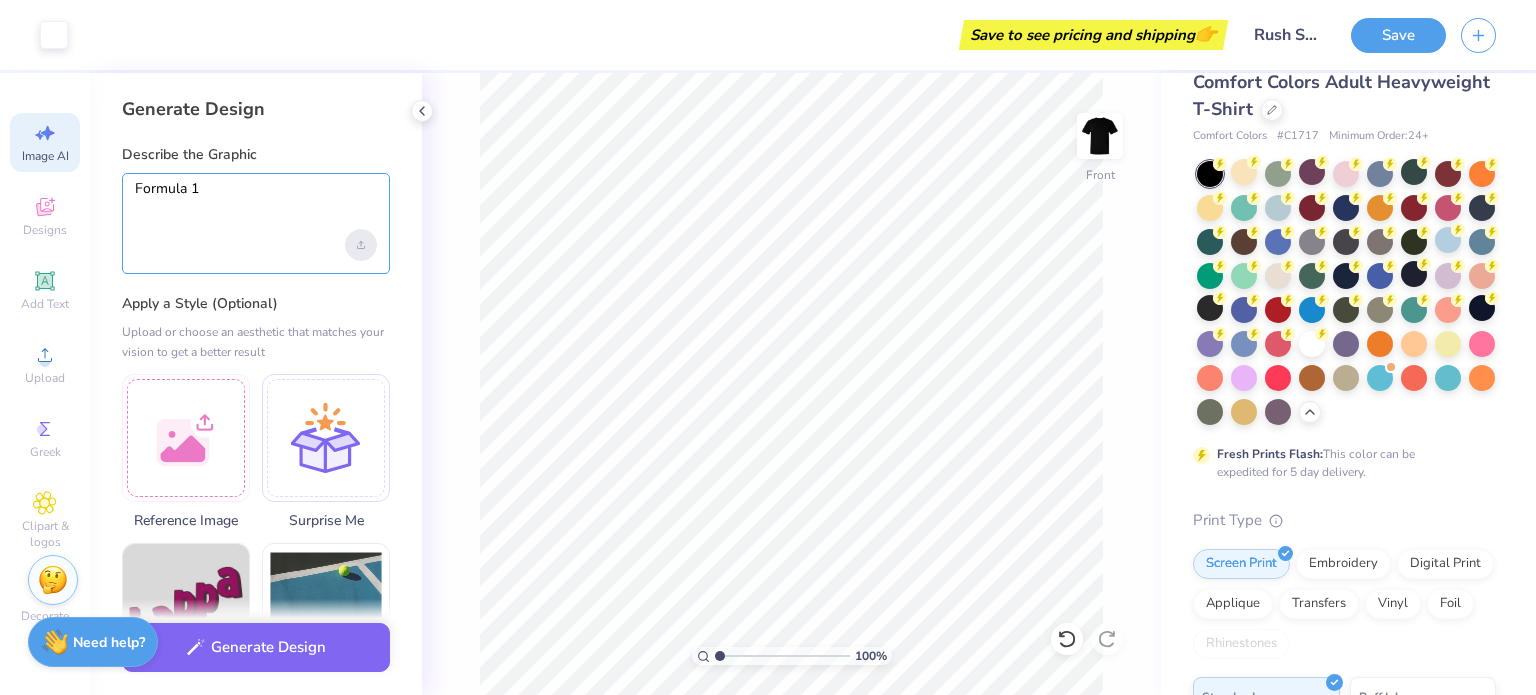 type on "Formula 1" 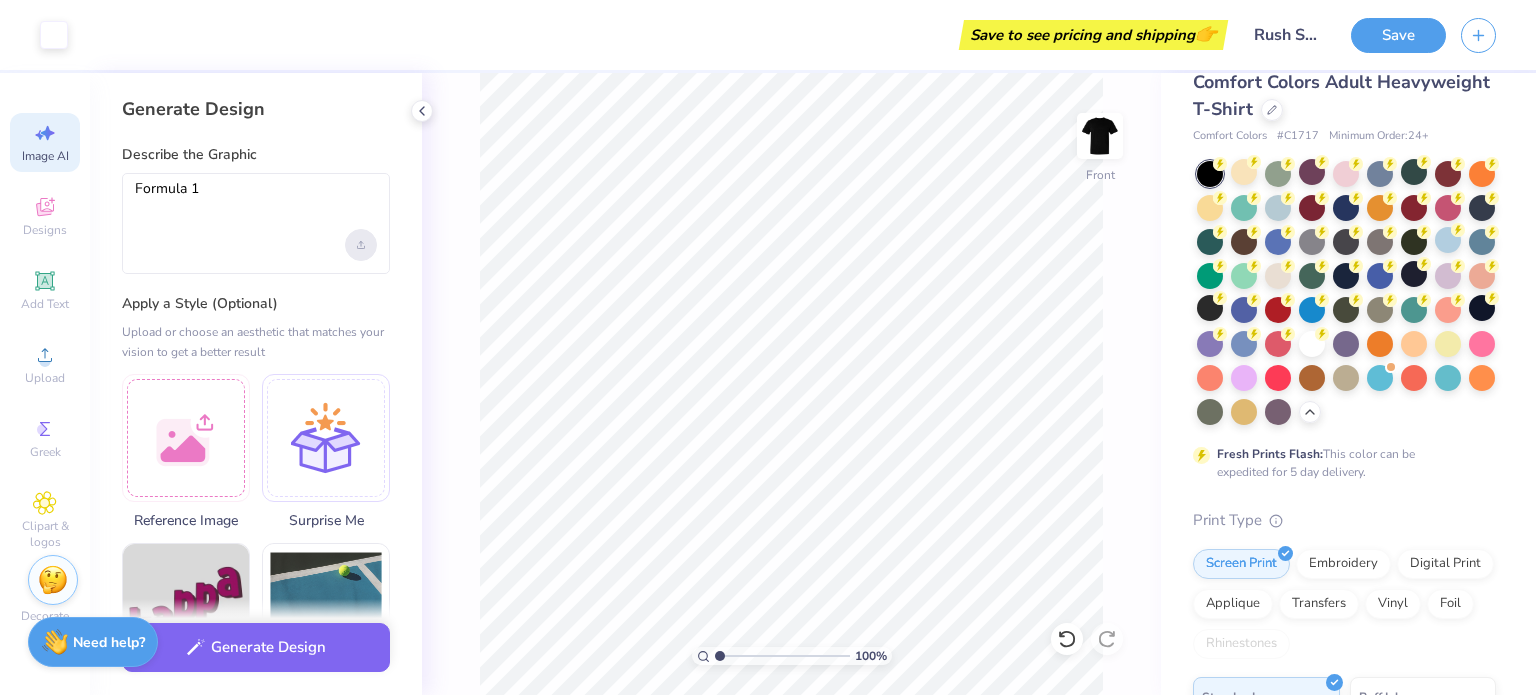 click 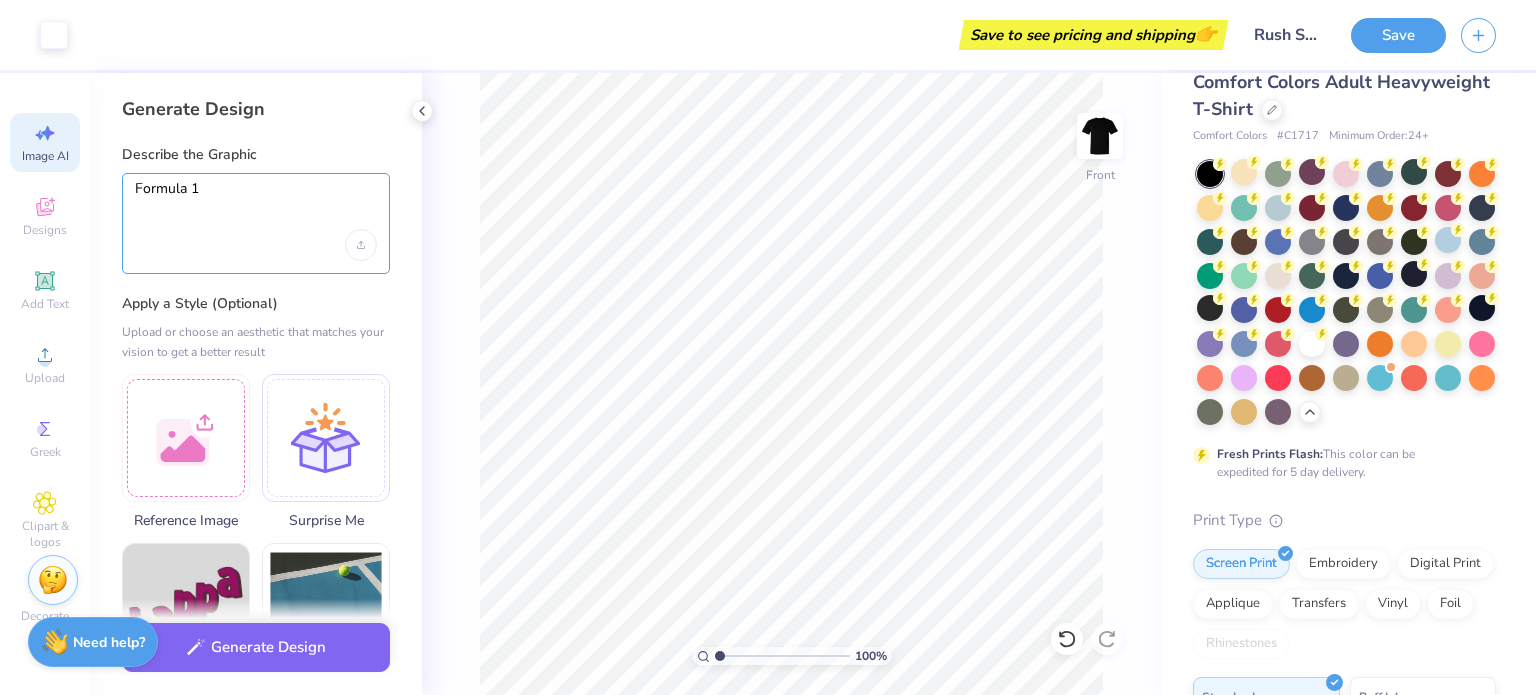 click on "Formula 1" at bounding box center [256, 205] 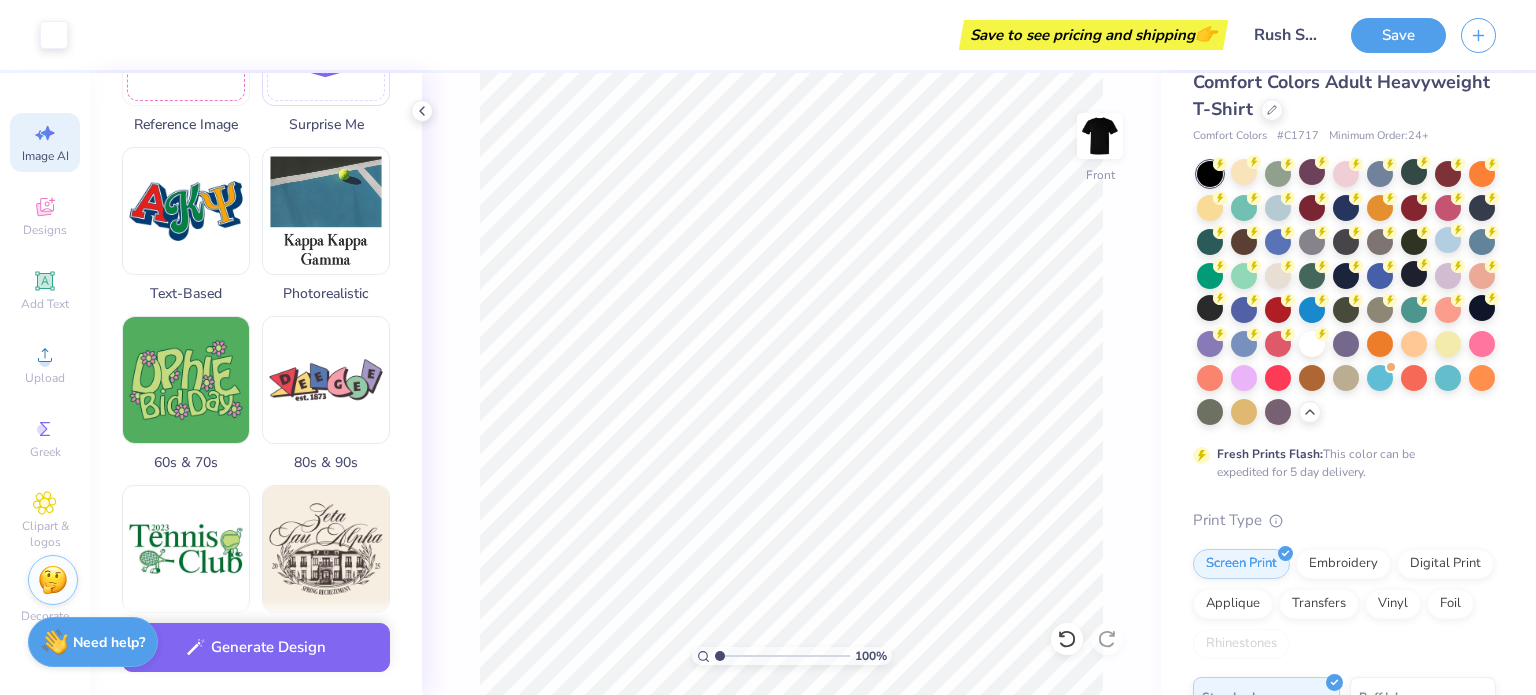 scroll, scrollTop: 0, scrollLeft: 0, axis: both 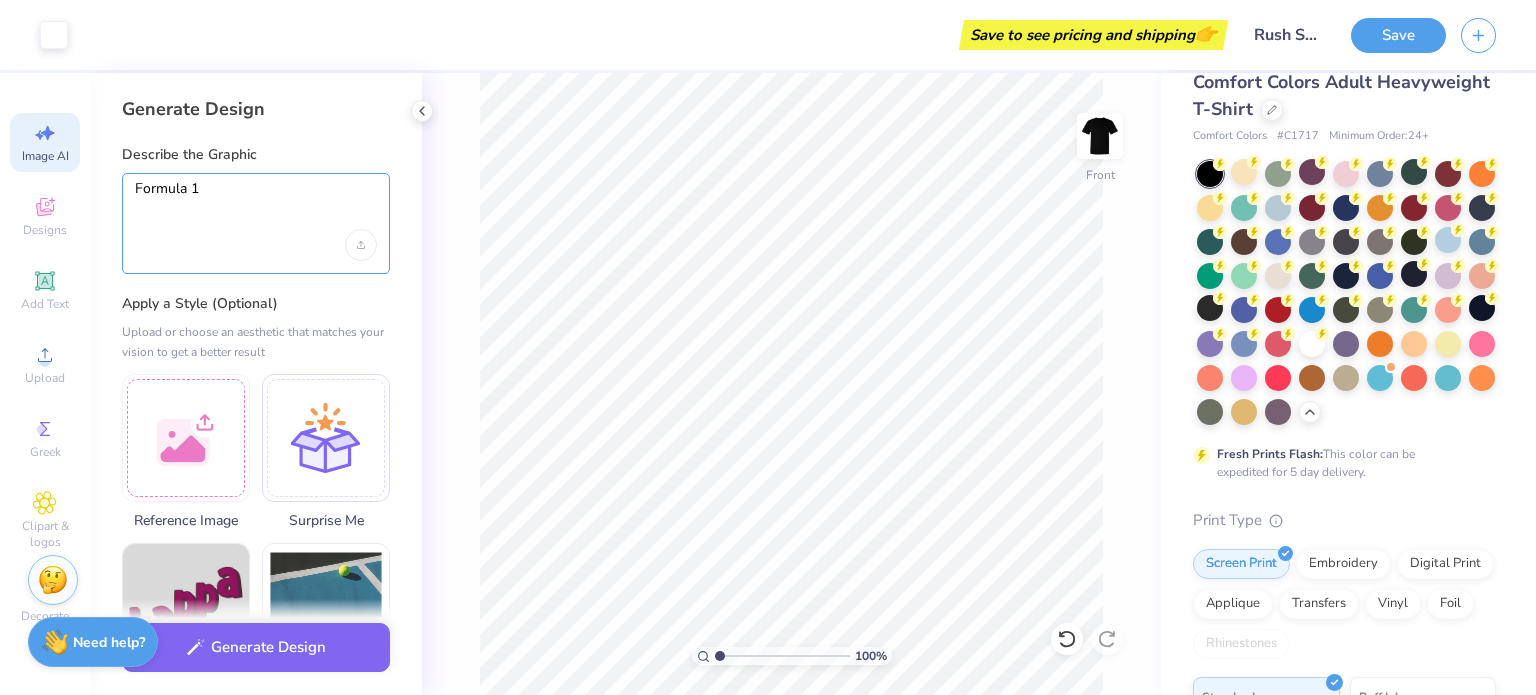 click on "Formula 1" at bounding box center (256, 205) 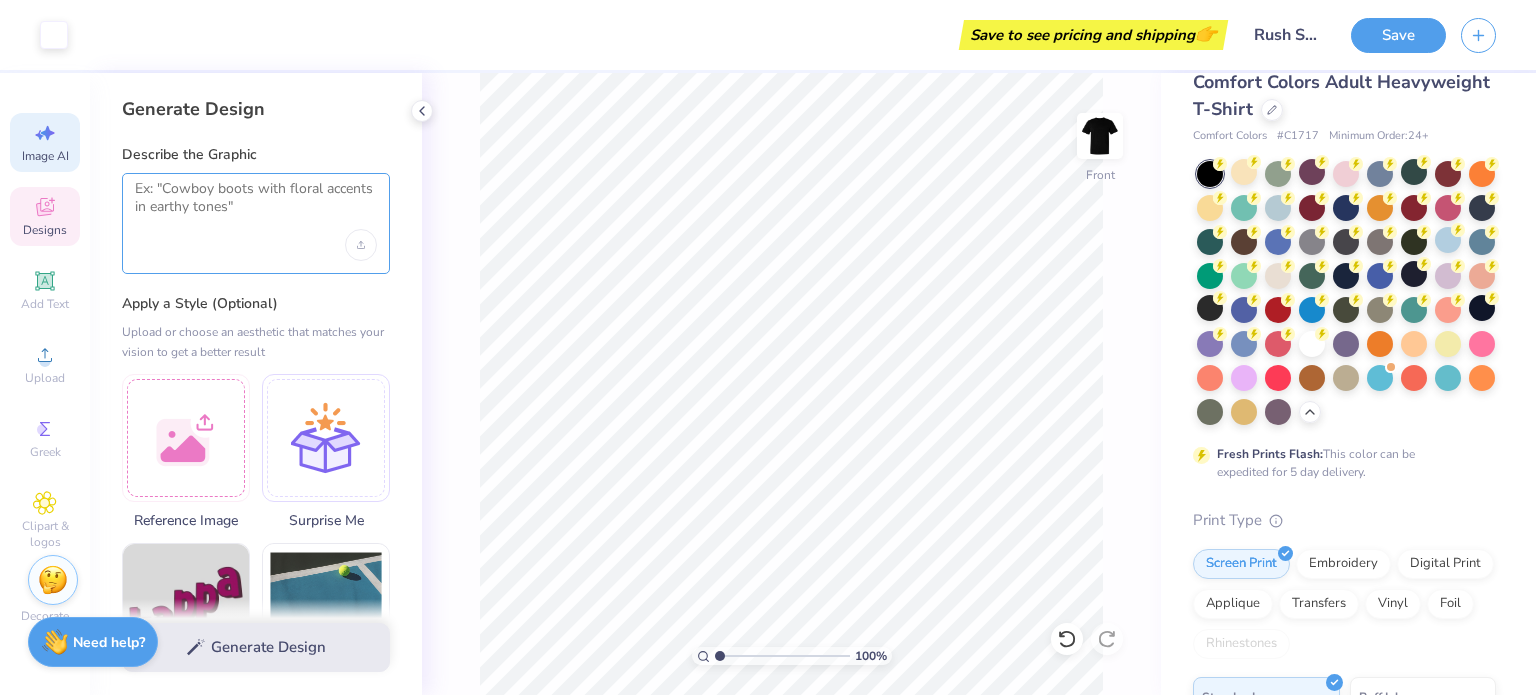 type 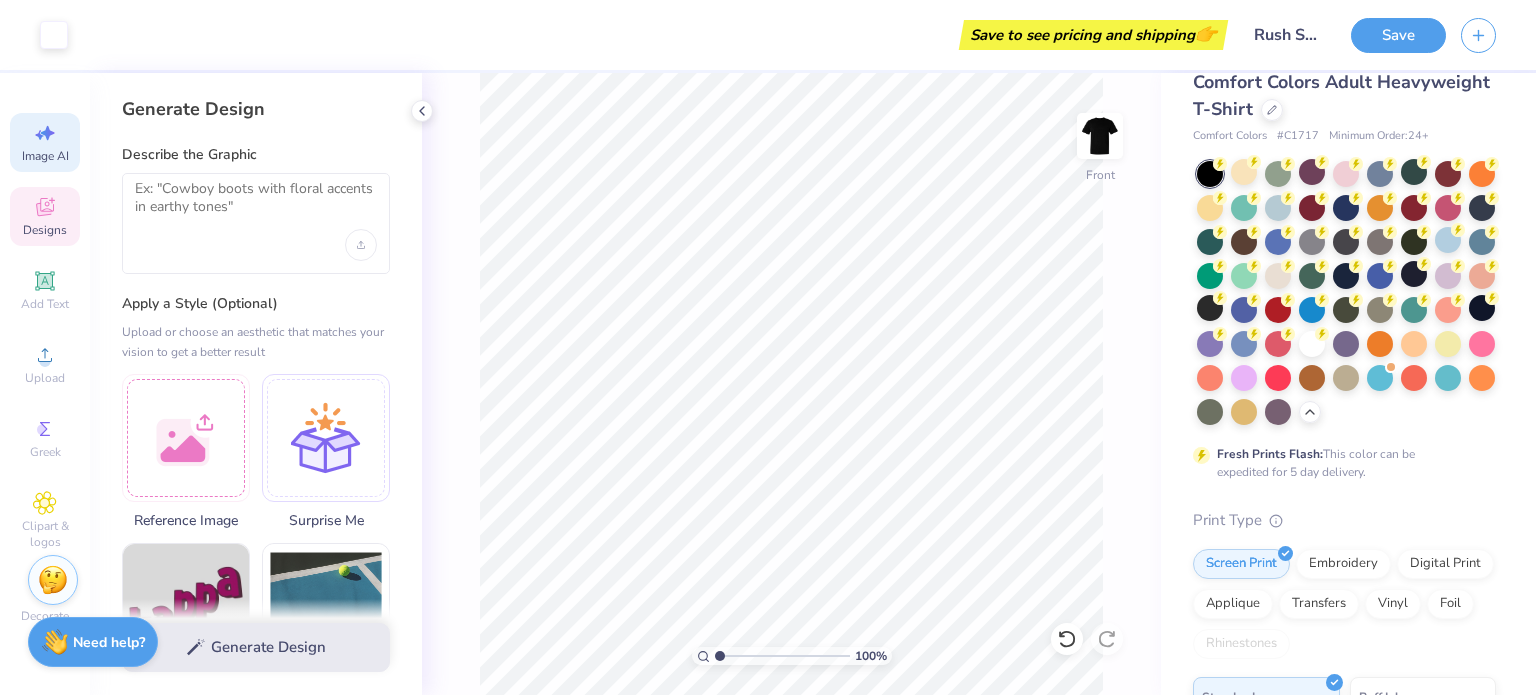 click on "Designs" at bounding box center [45, 230] 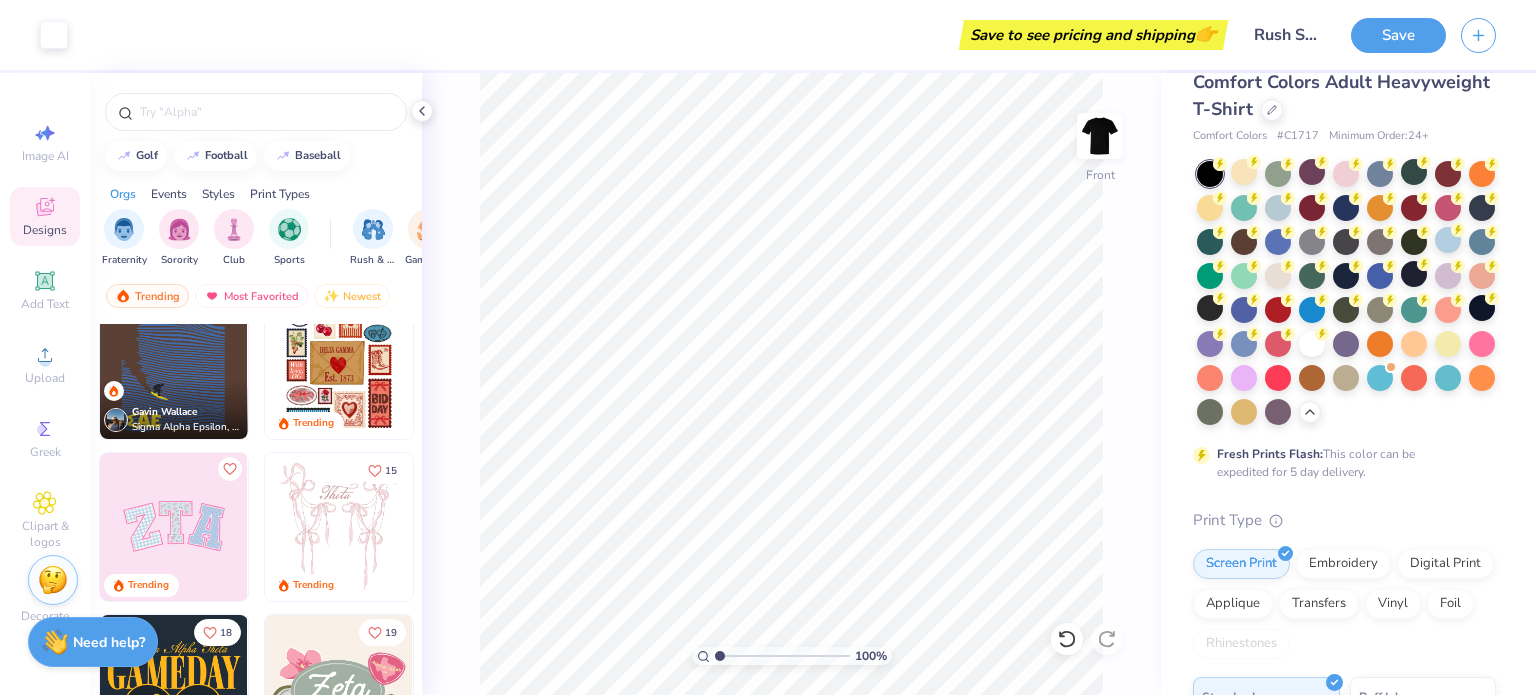 scroll, scrollTop: 101, scrollLeft: 0, axis: vertical 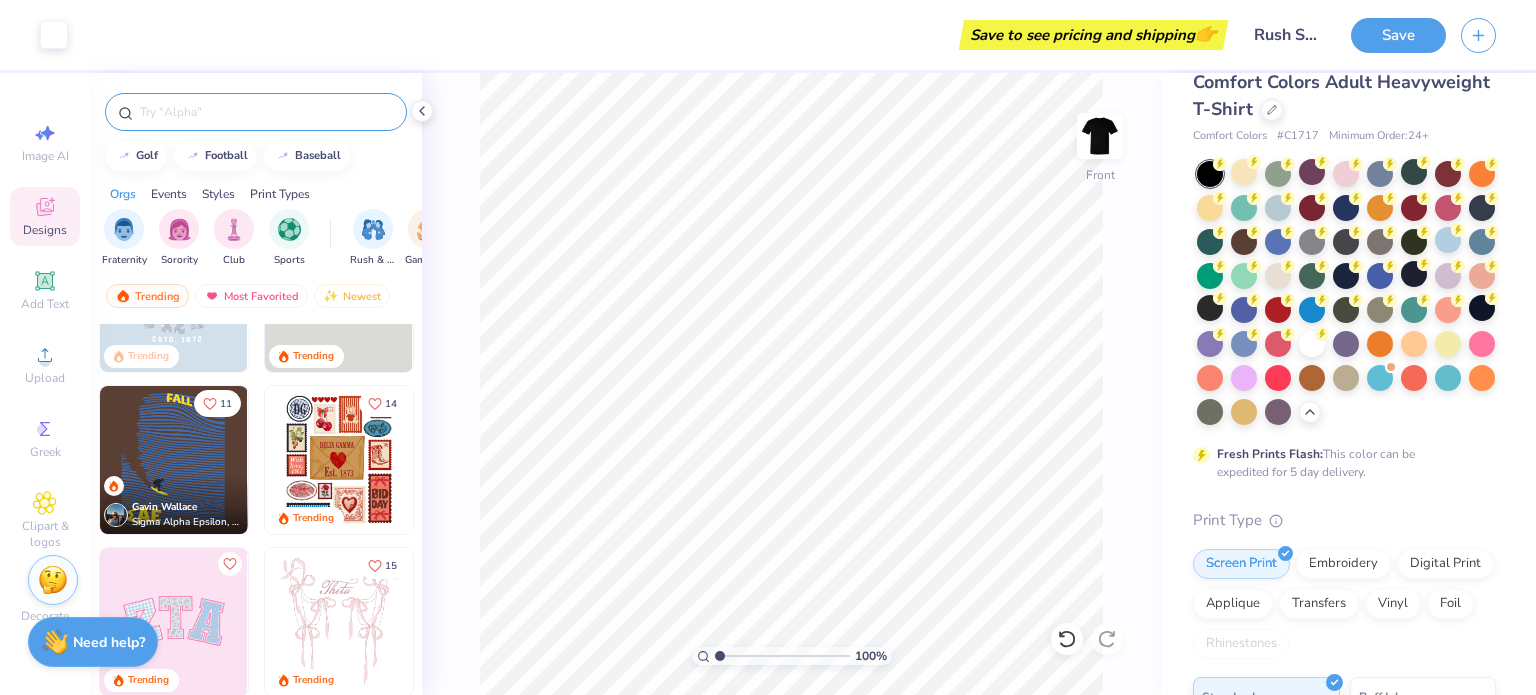 click at bounding box center [256, 112] 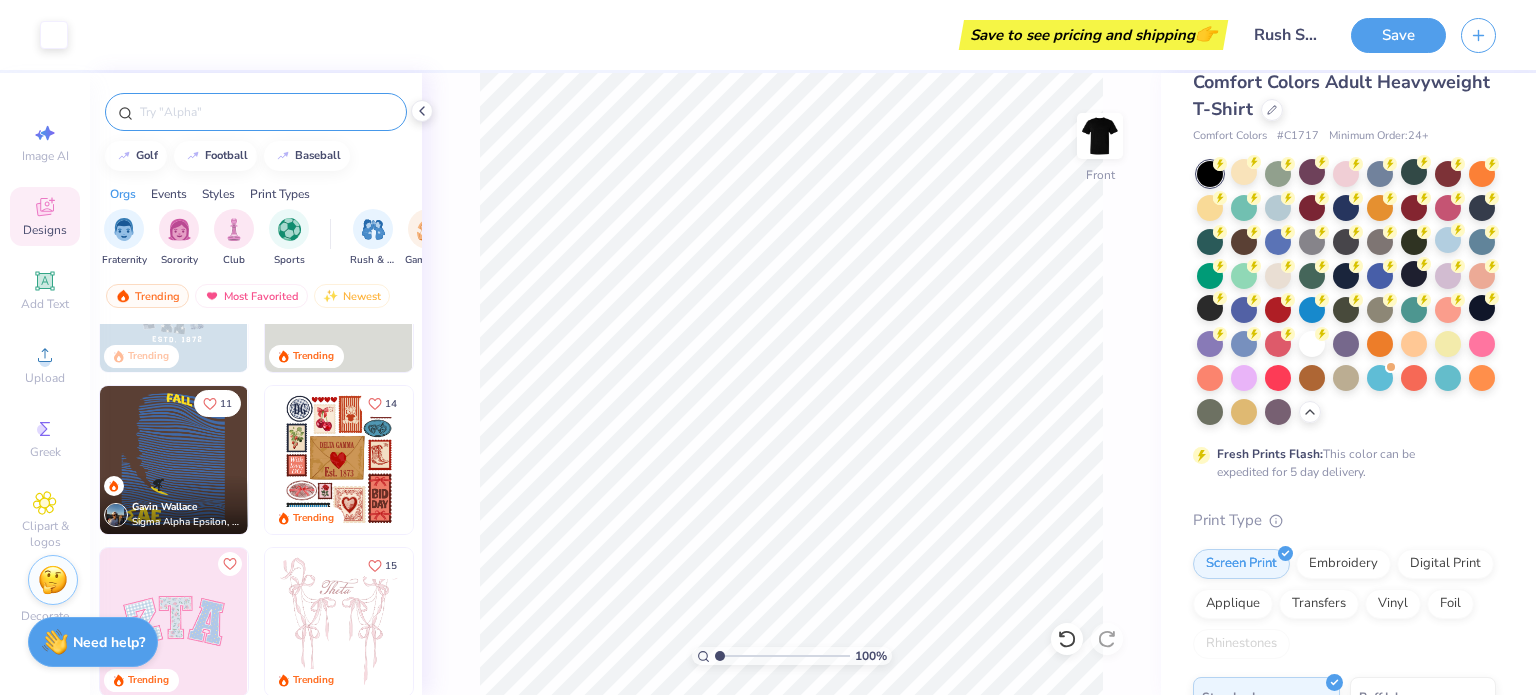 click at bounding box center [266, 112] 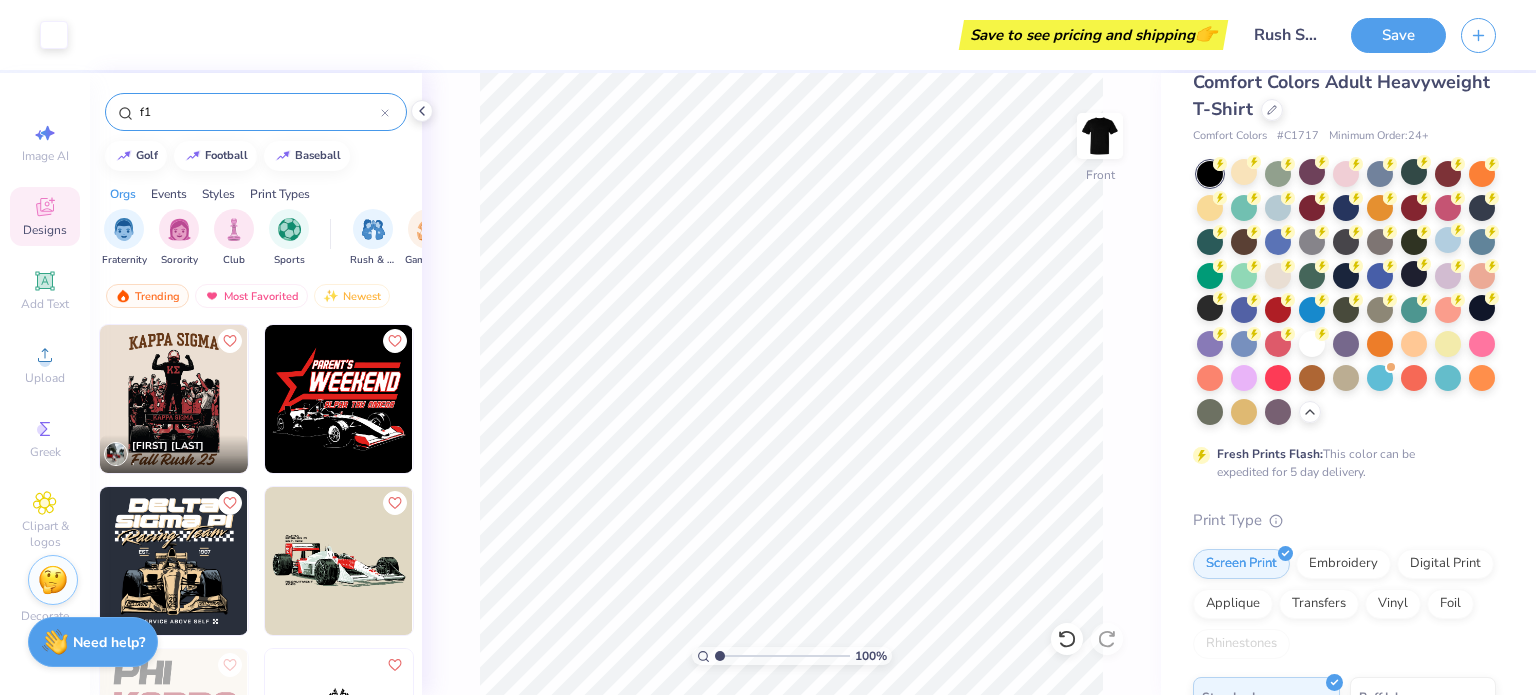 type on "f" 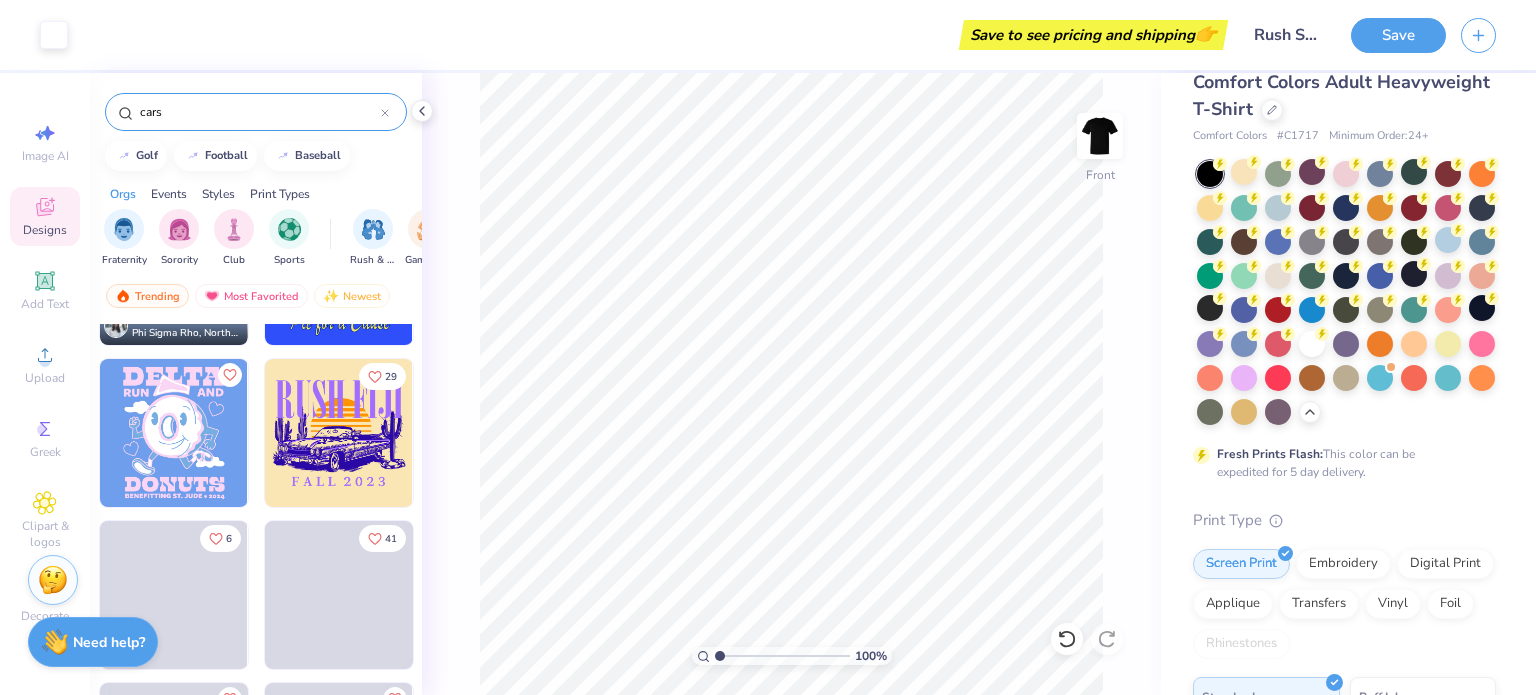 scroll, scrollTop: 5152, scrollLeft: 0, axis: vertical 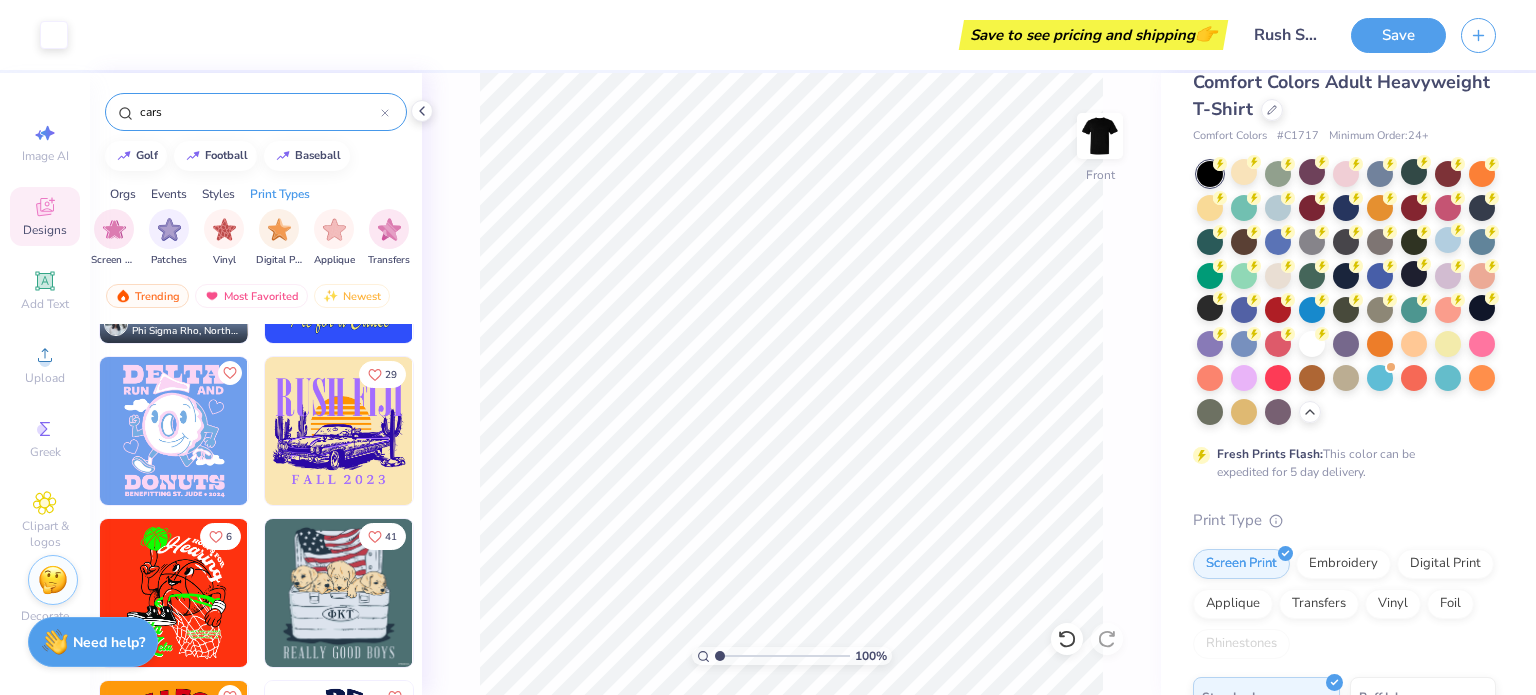 click on "Orgs" at bounding box center (123, 194) 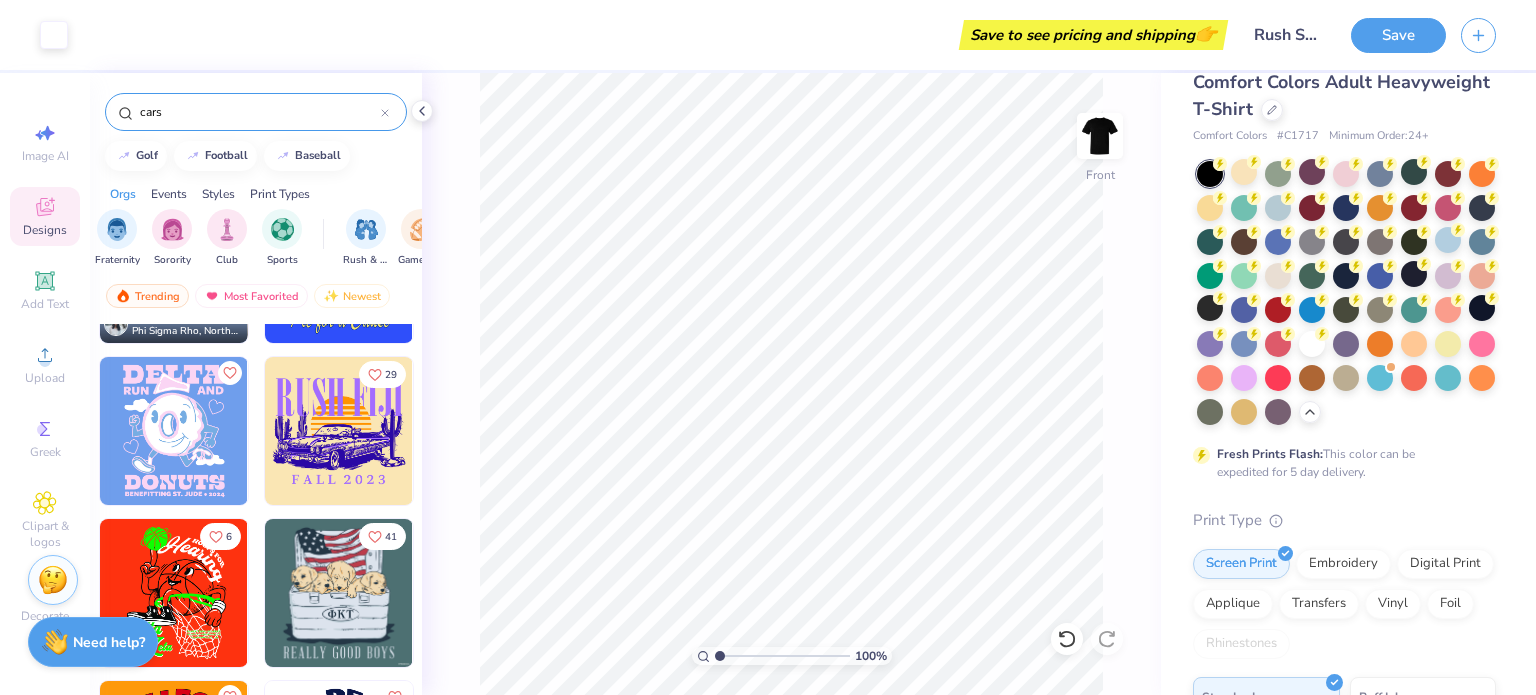 scroll, scrollTop: 0, scrollLeft: 0, axis: both 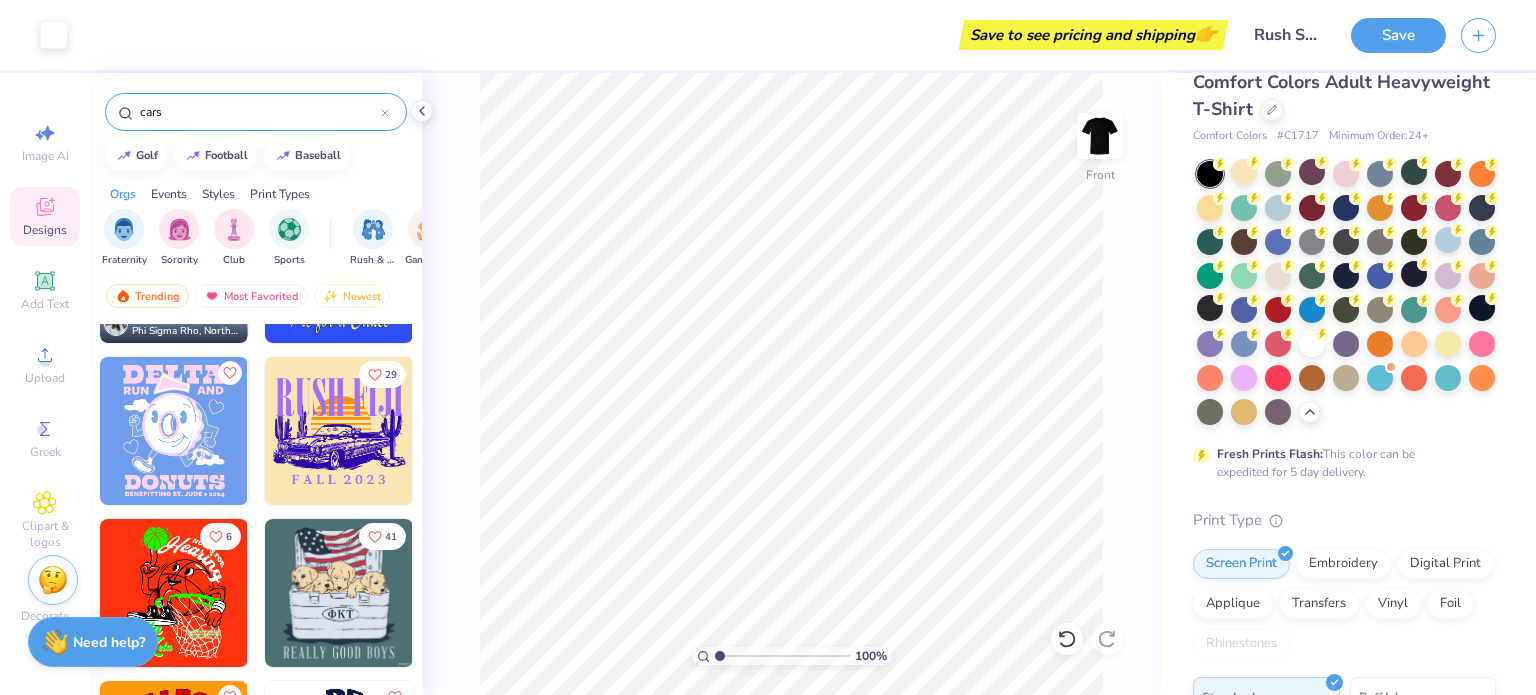 click on "cars" at bounding box center (259, 112) 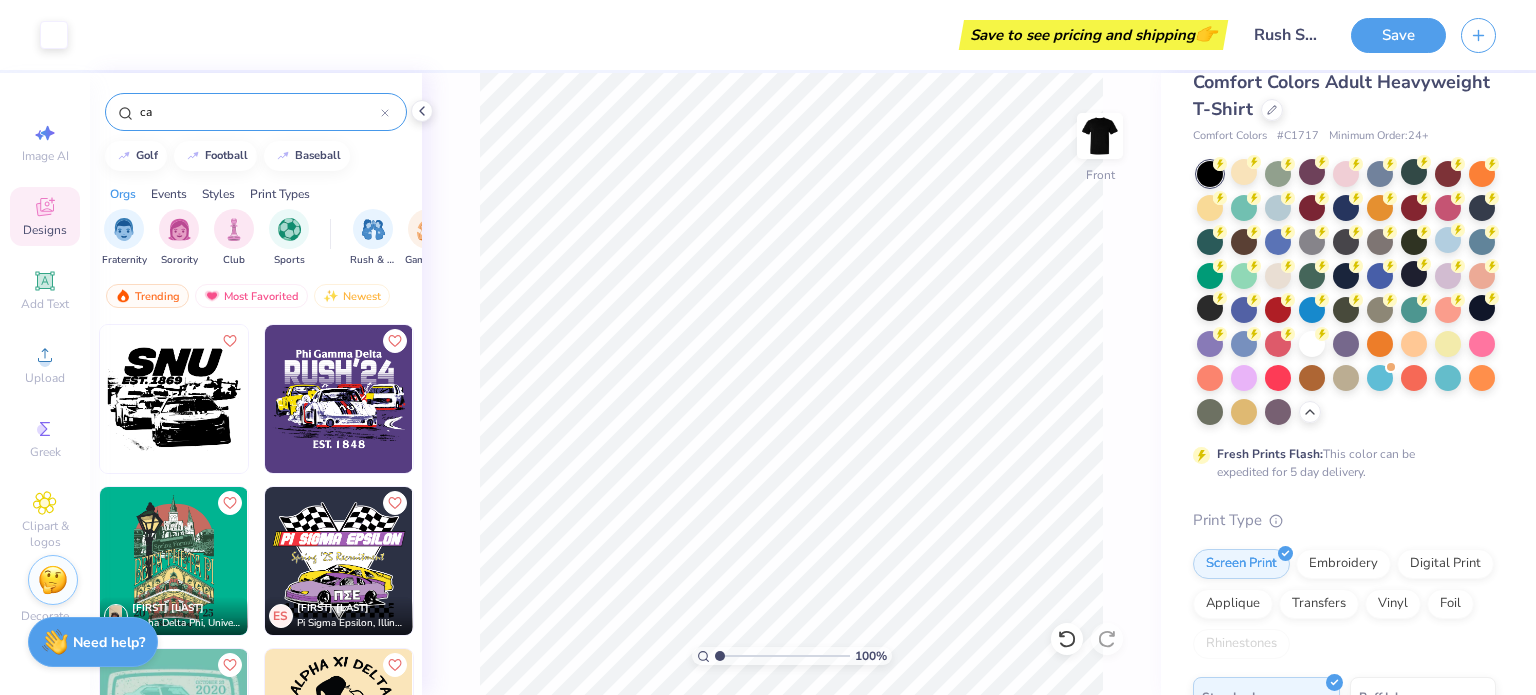 type on "c" 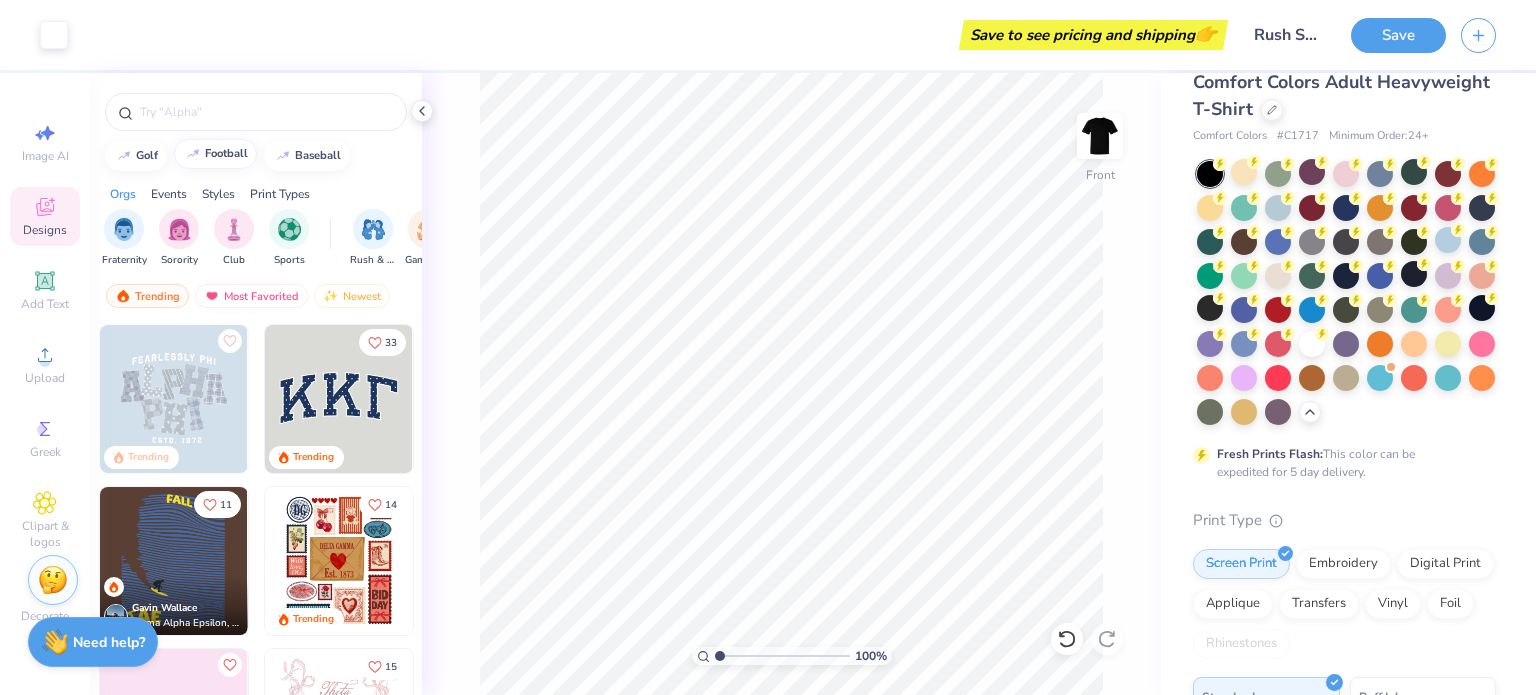 click on "football" at bounding box center [215, 154] 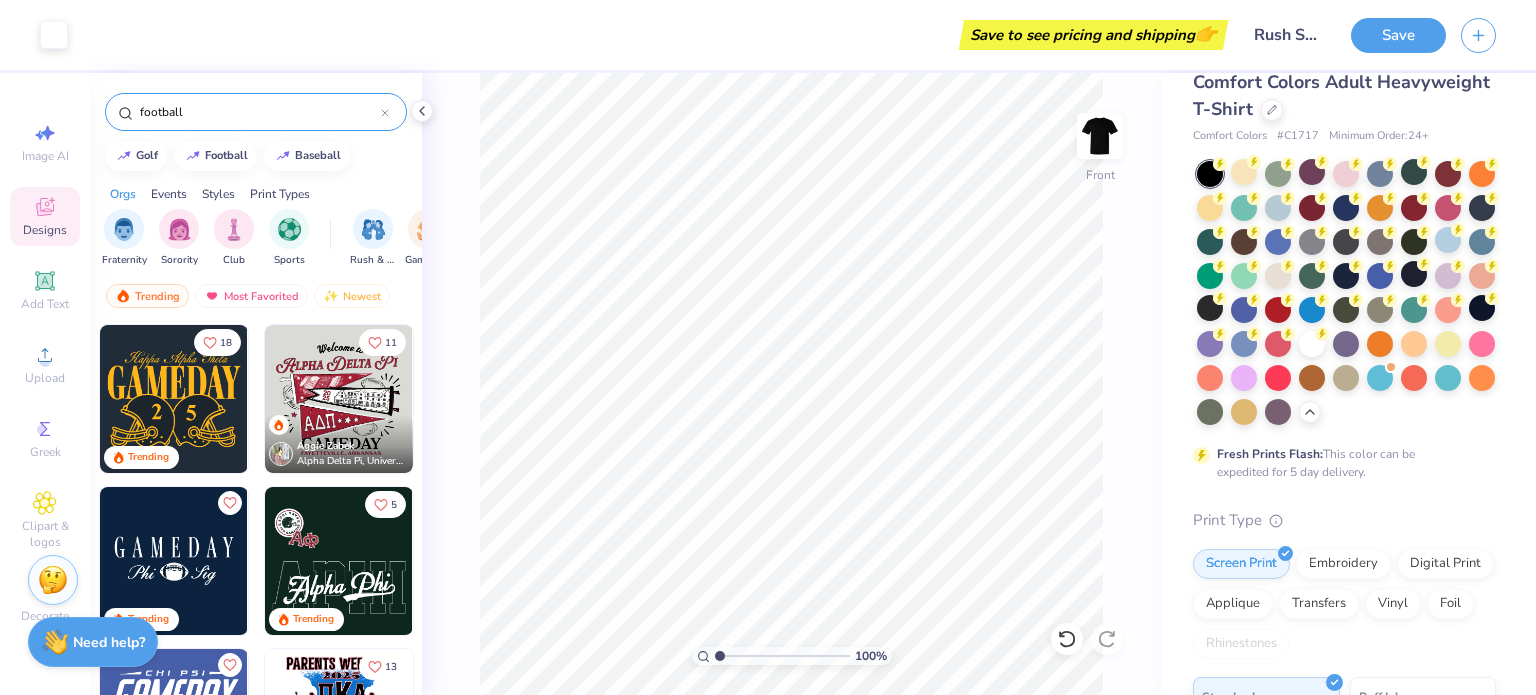 click on "football" at bounding box center (259, 112) 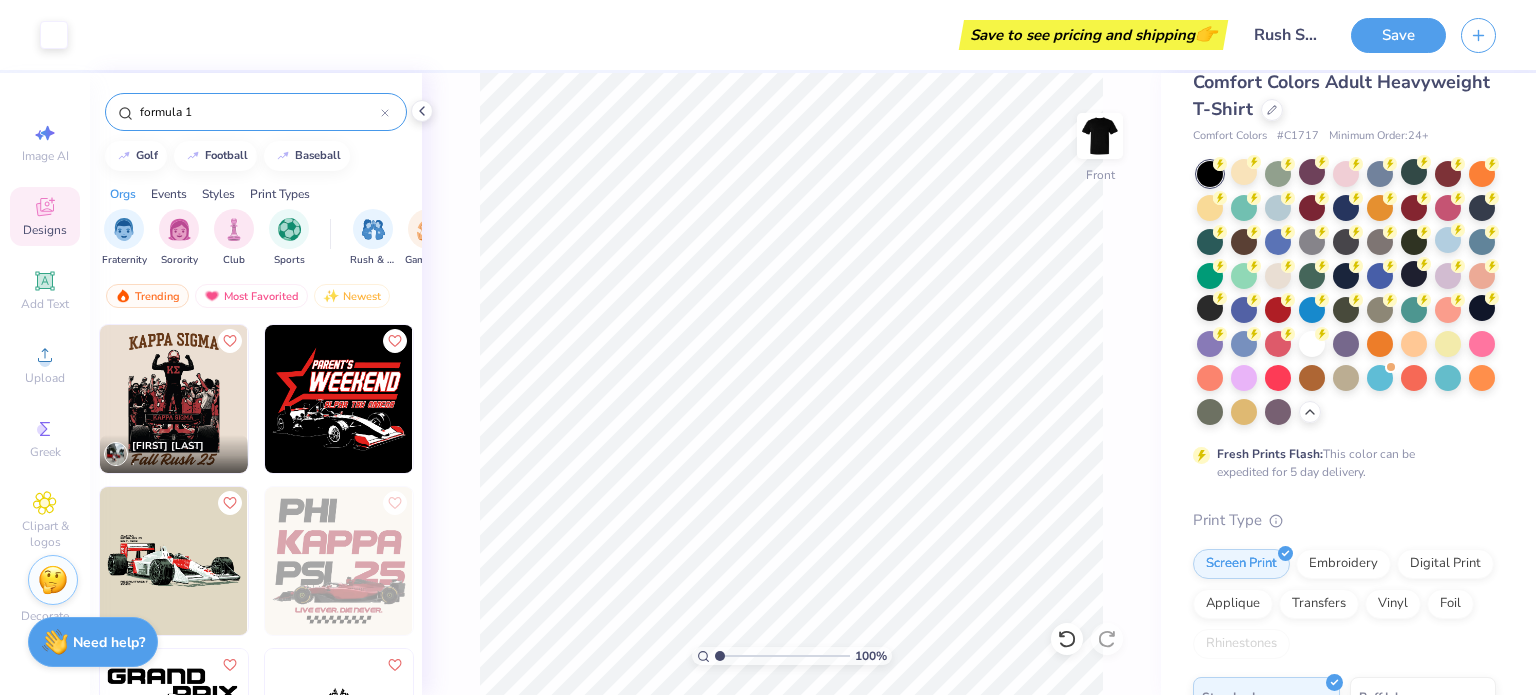 type on "formula 1" 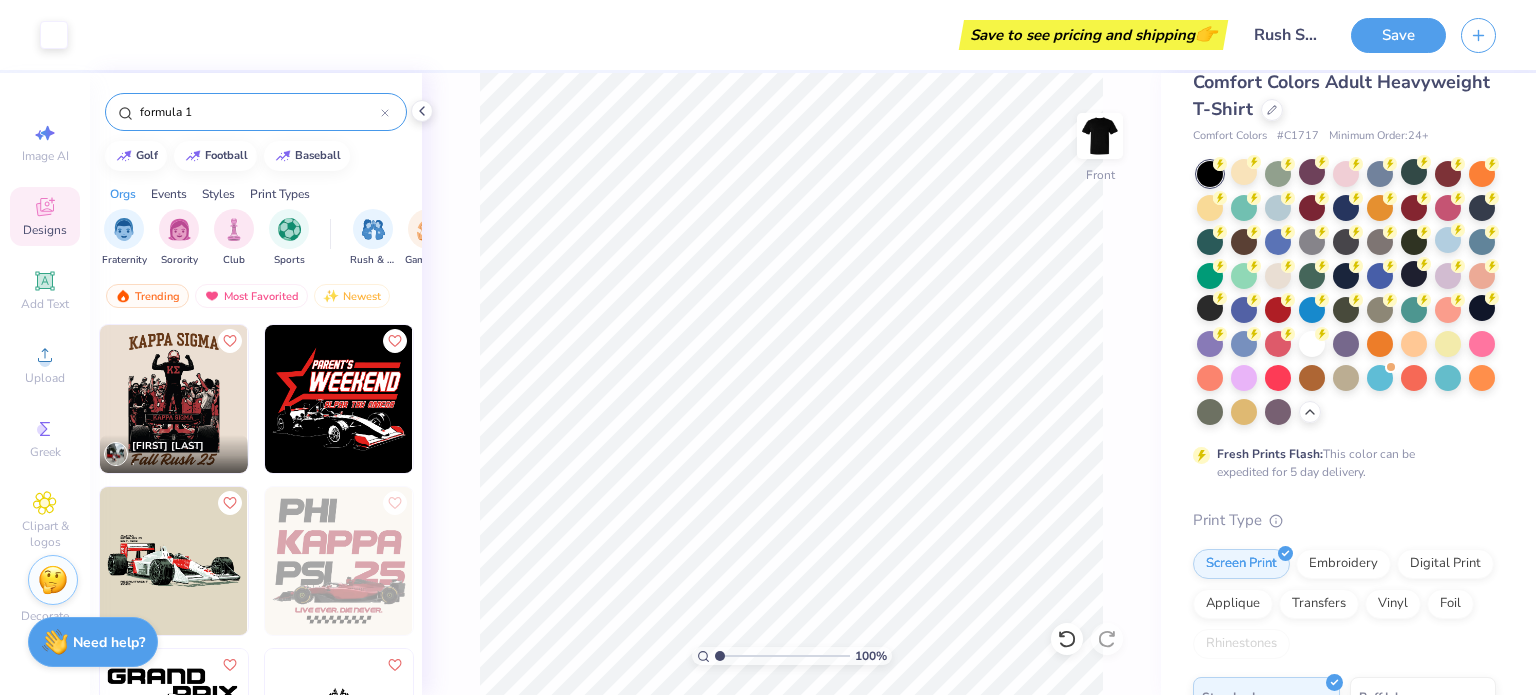 scroll, scrollTop: 190, scrollLeft: 0, axis: vertical 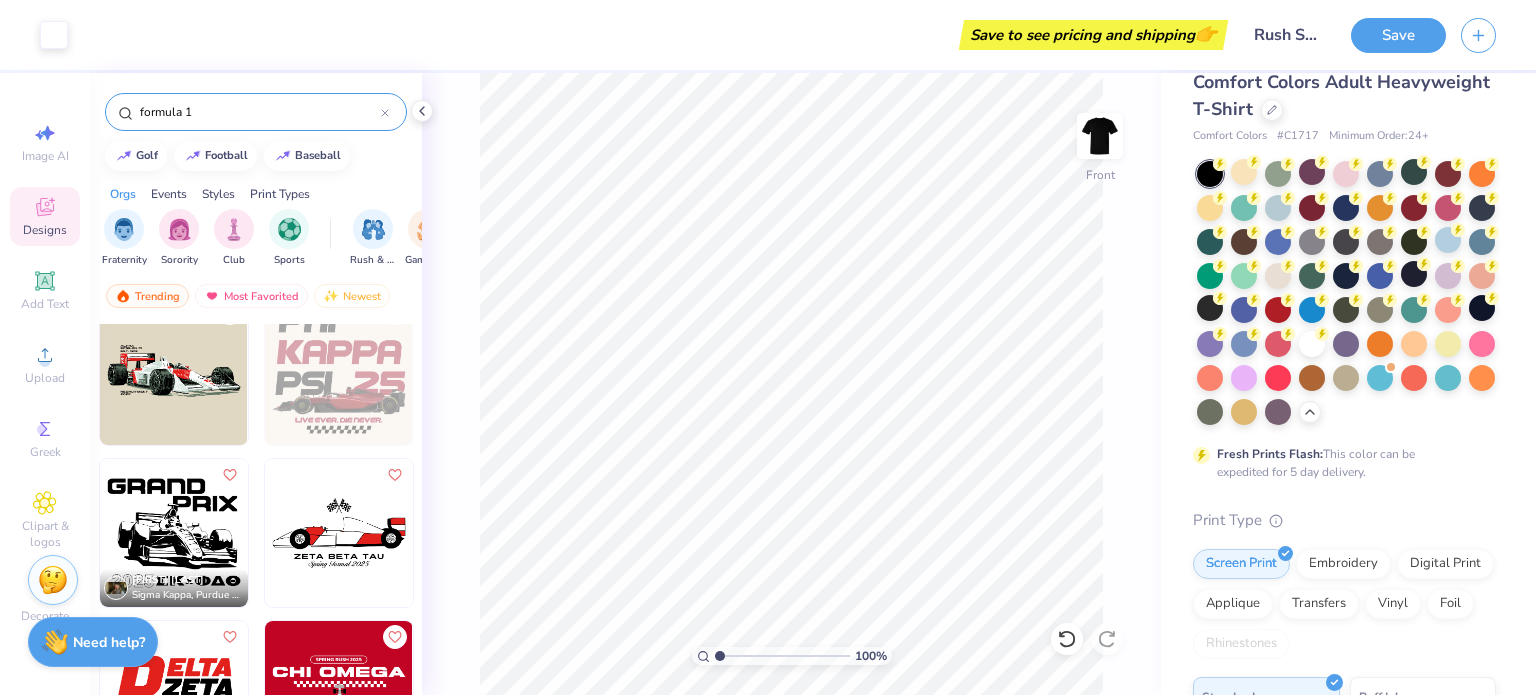 click at bounding box center [174, 371] 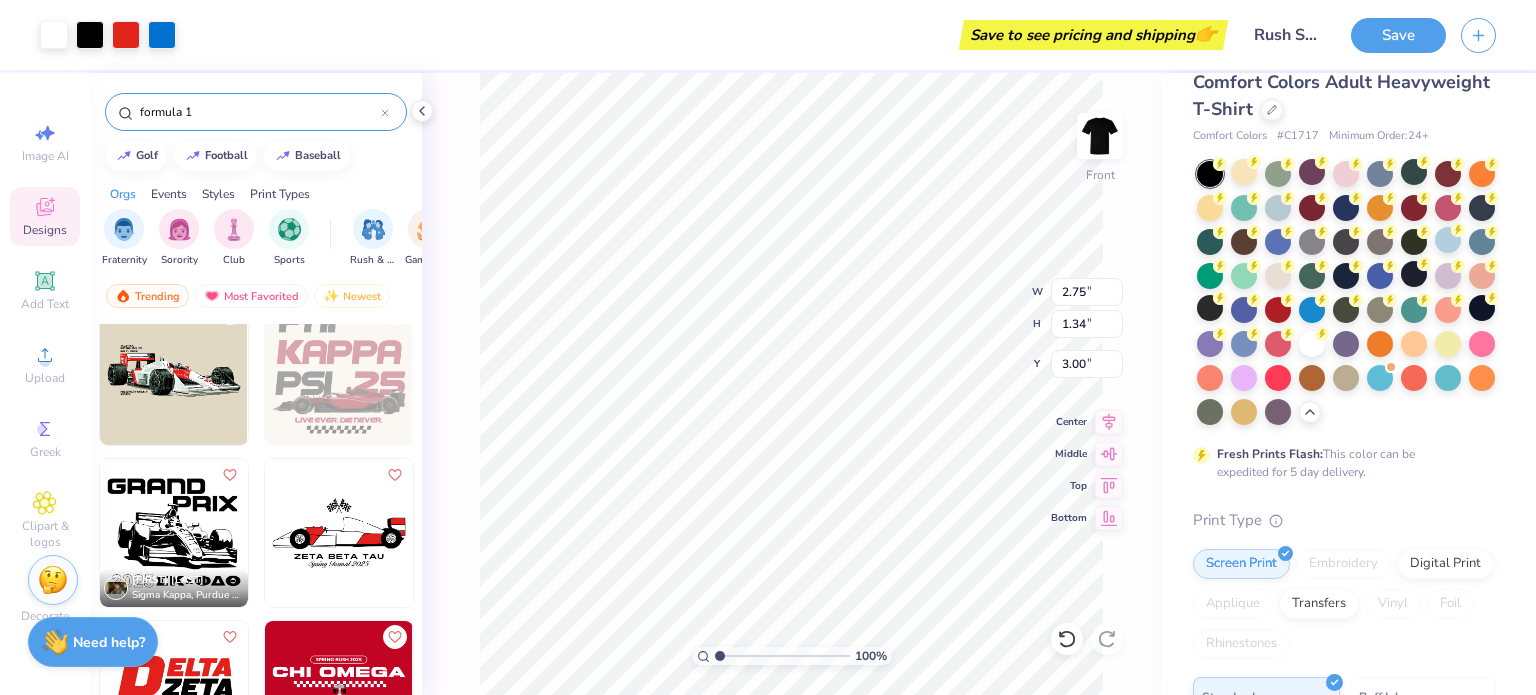 click at bounding box center (174, 371) 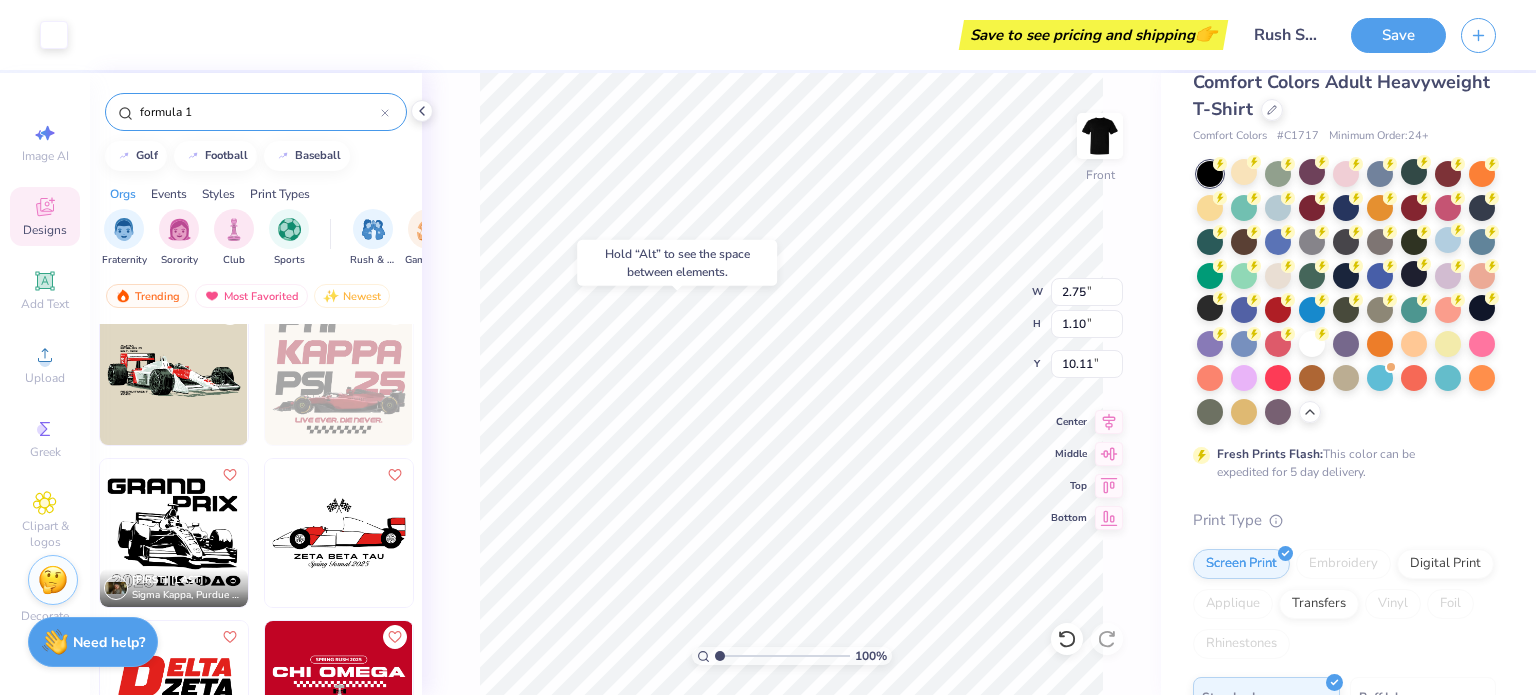 type on "10.11" 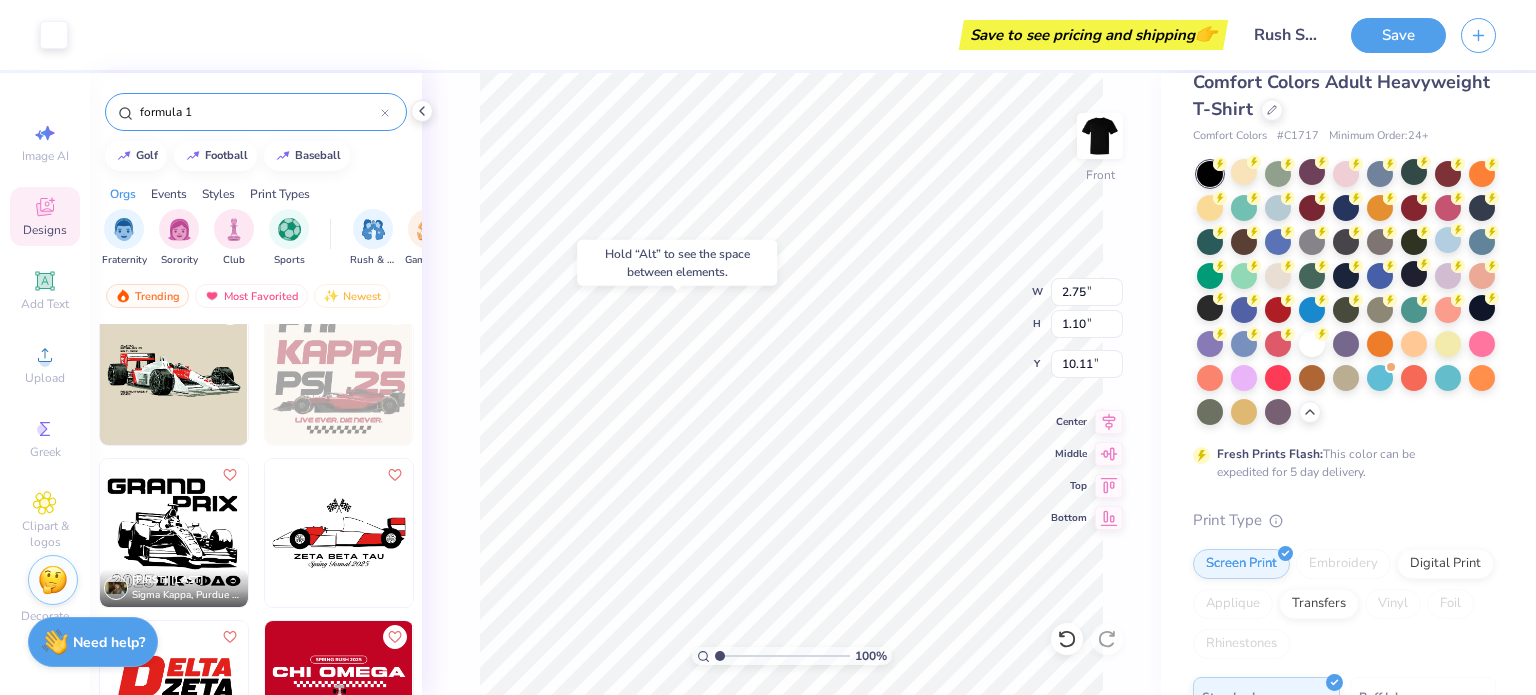 type on "1.74" 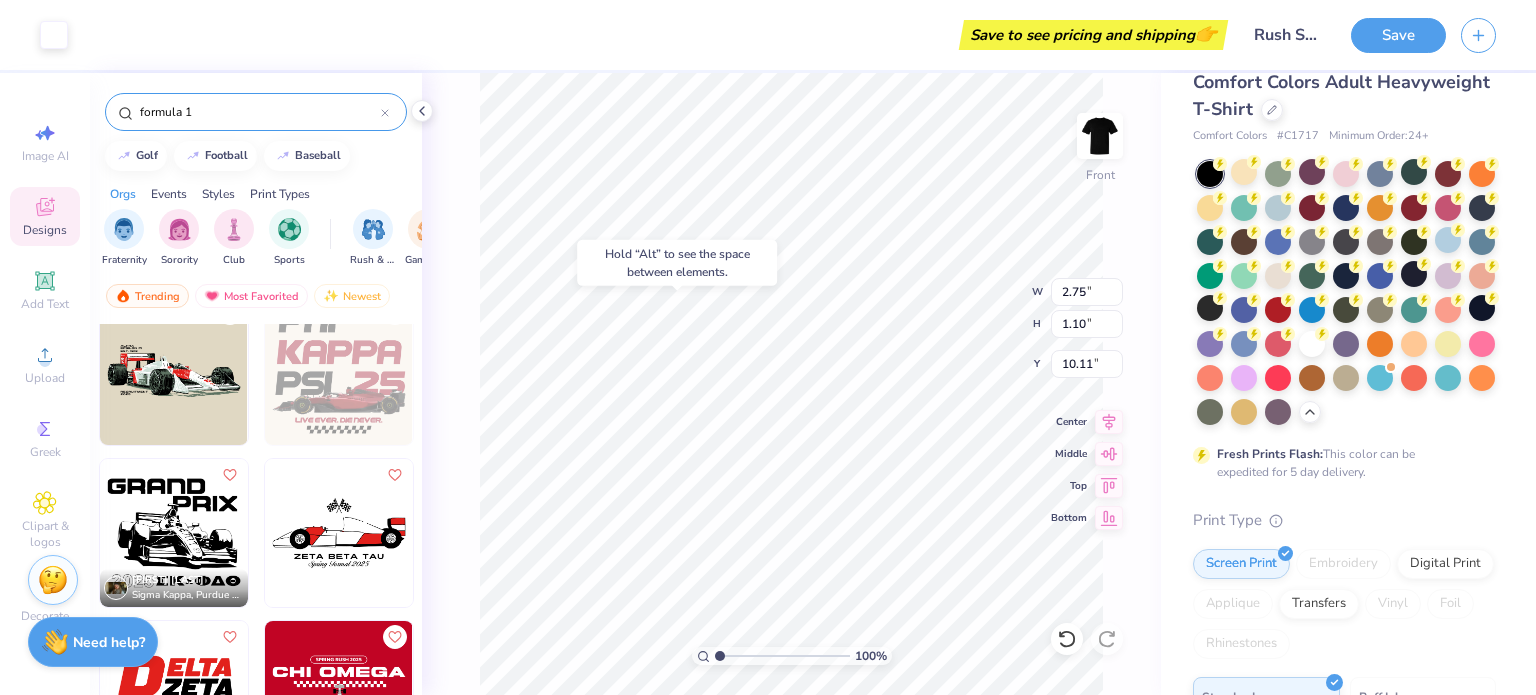 type on "0.82" 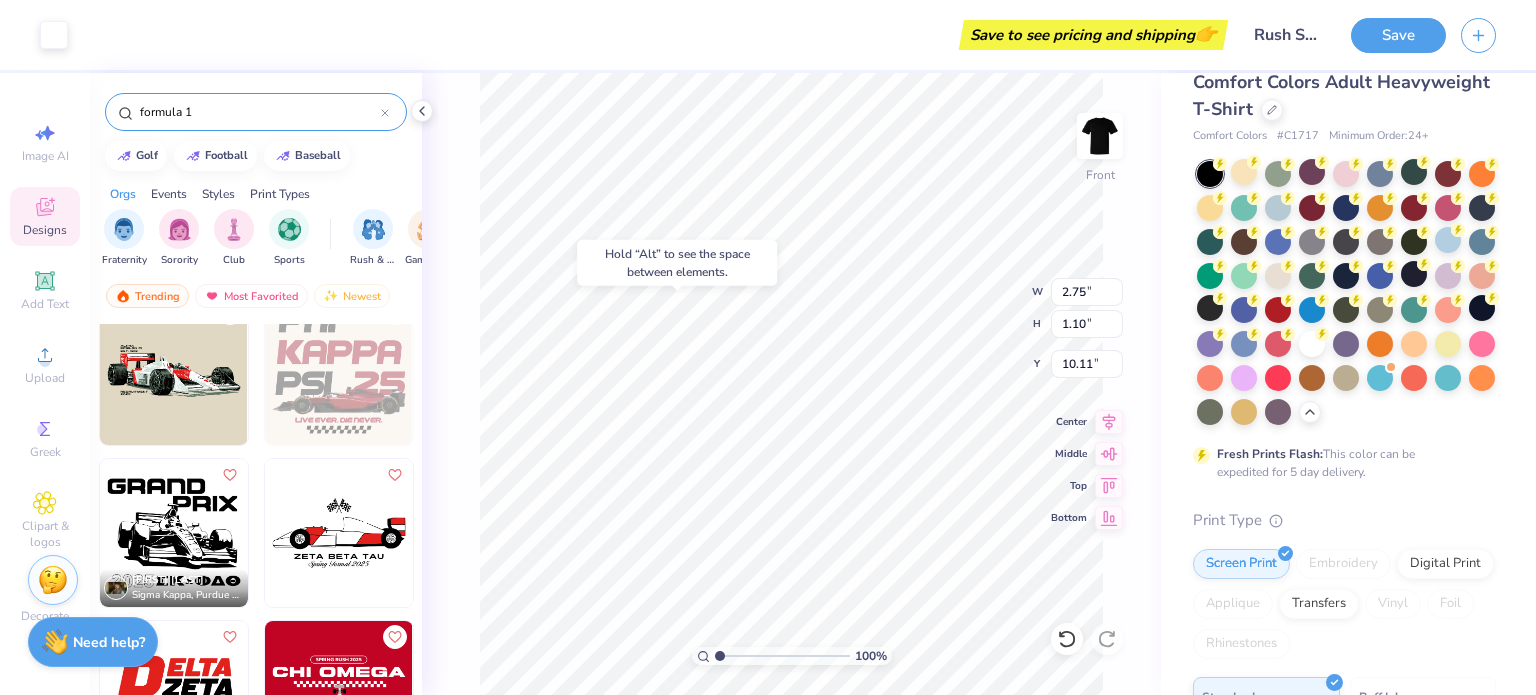 type on "3.25" 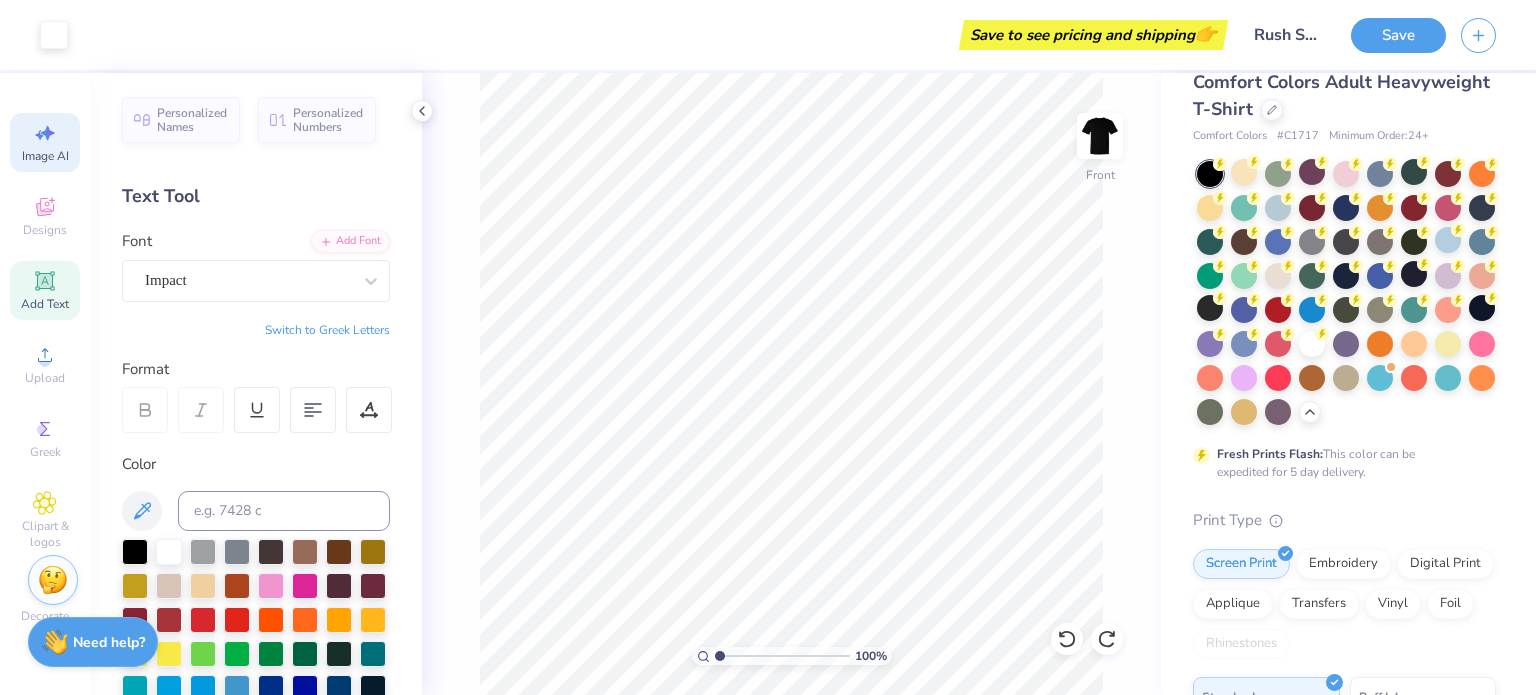 click on "Image AI" at bounding box center [45, 156] 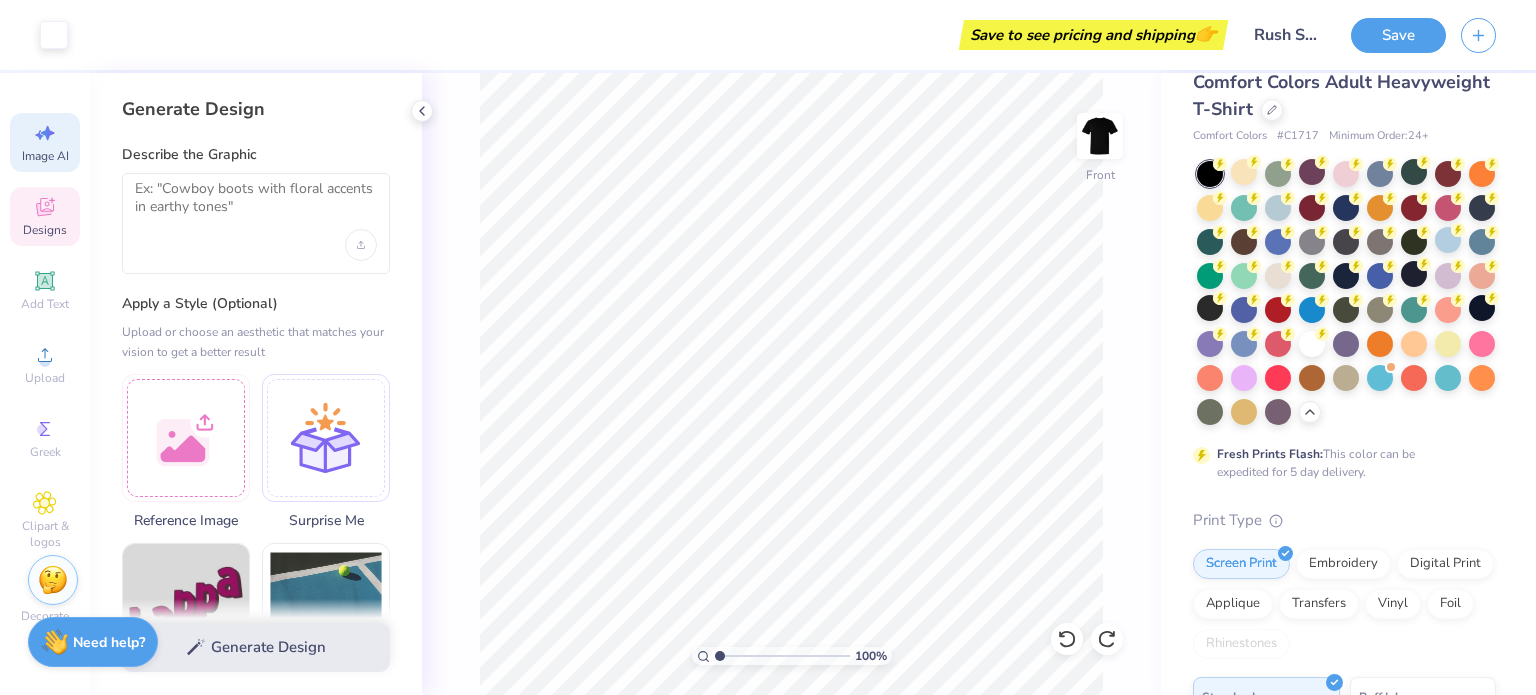 click on "Designs" at bounding box center (45, 216) 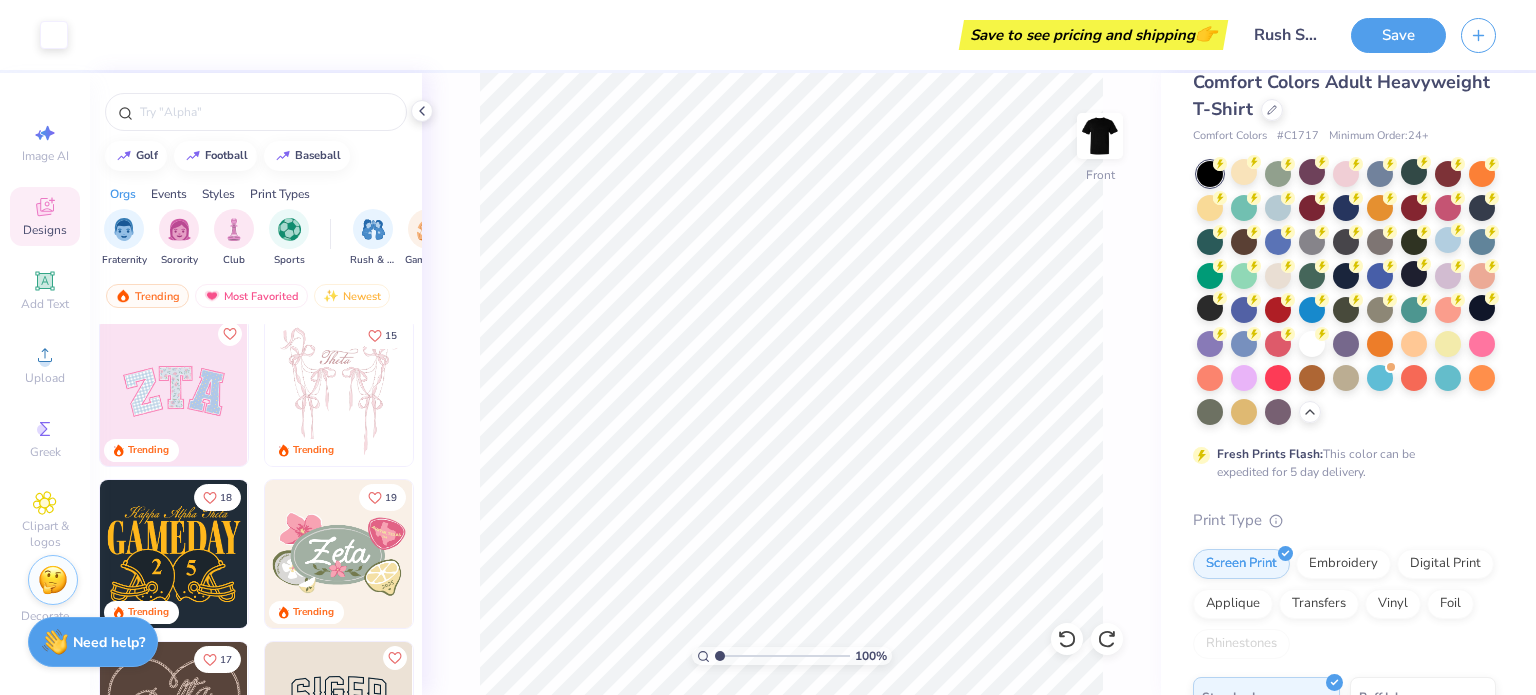 scroll, scrollTop: 0, scrollLeft: 0, axis: both 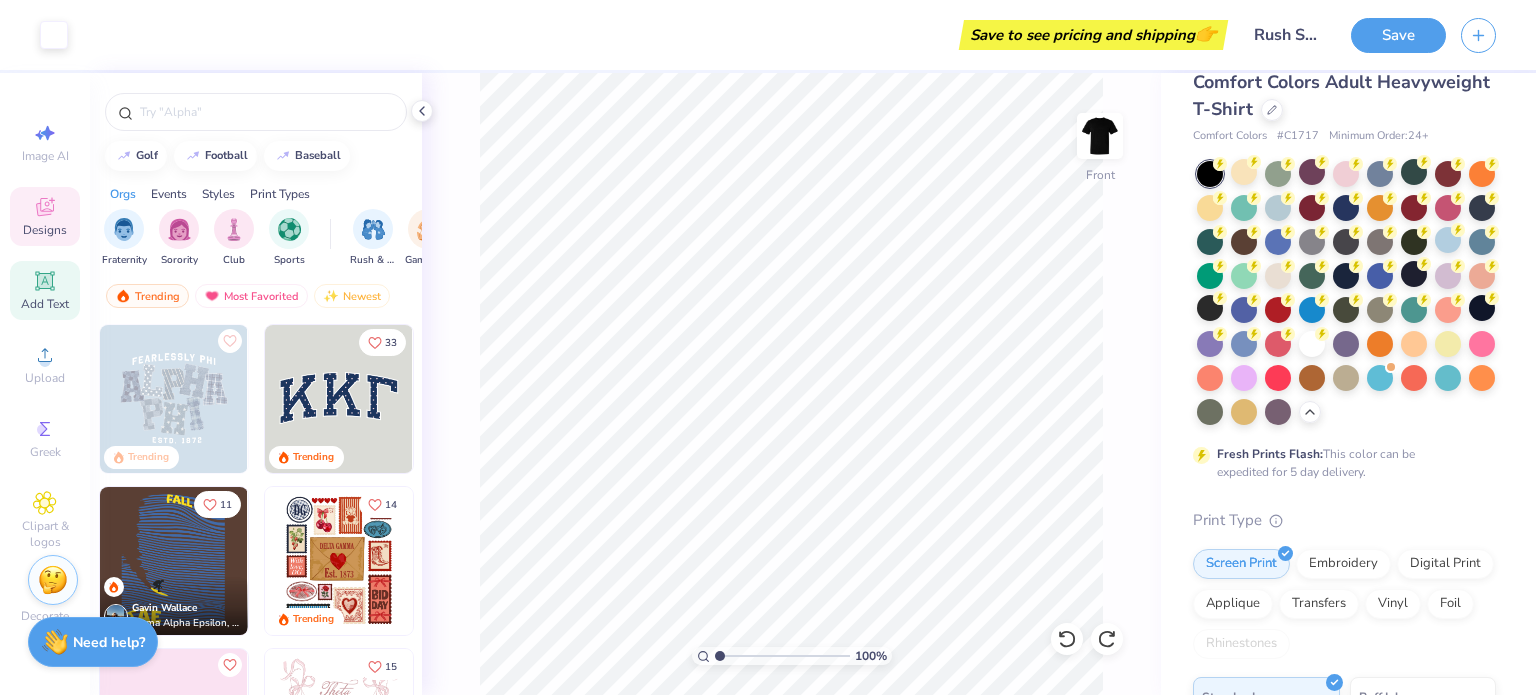 click on "Add Text" at bounding box center [45, 304] 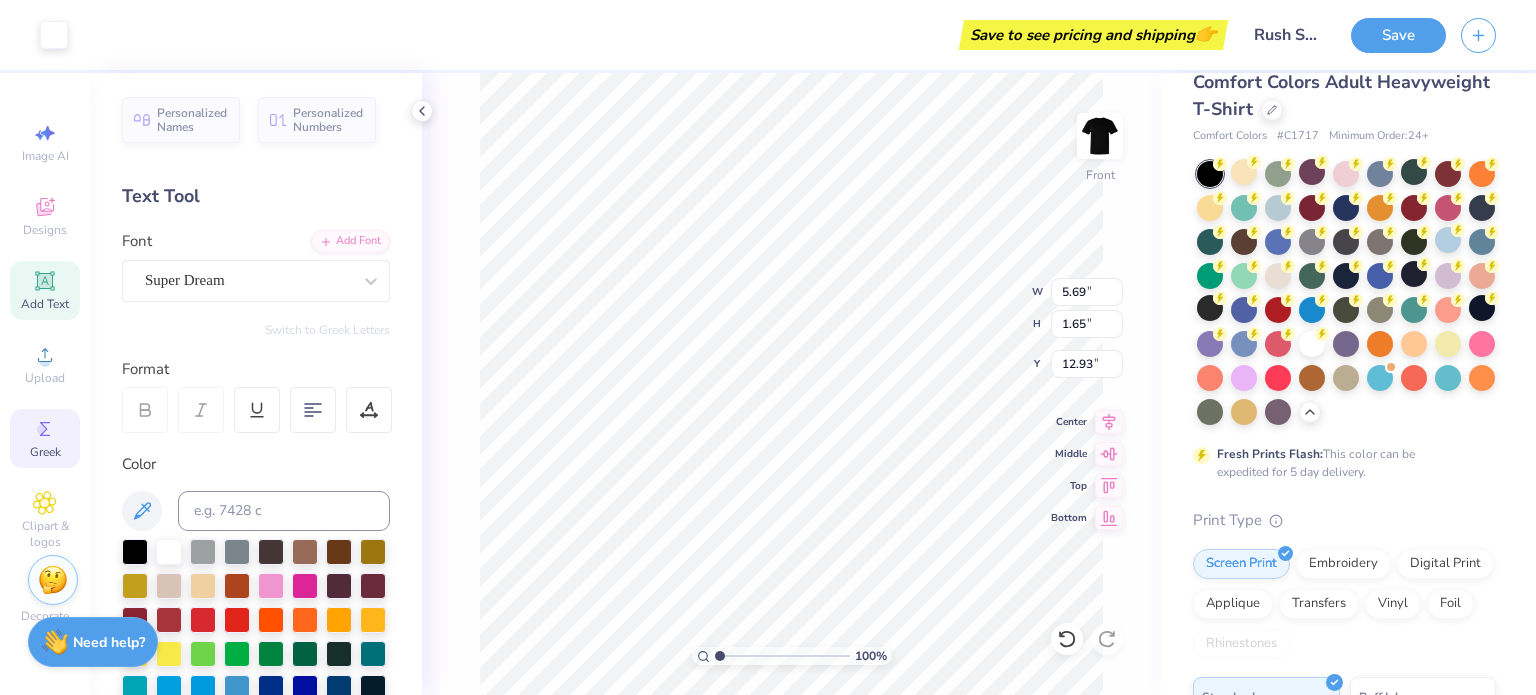 click 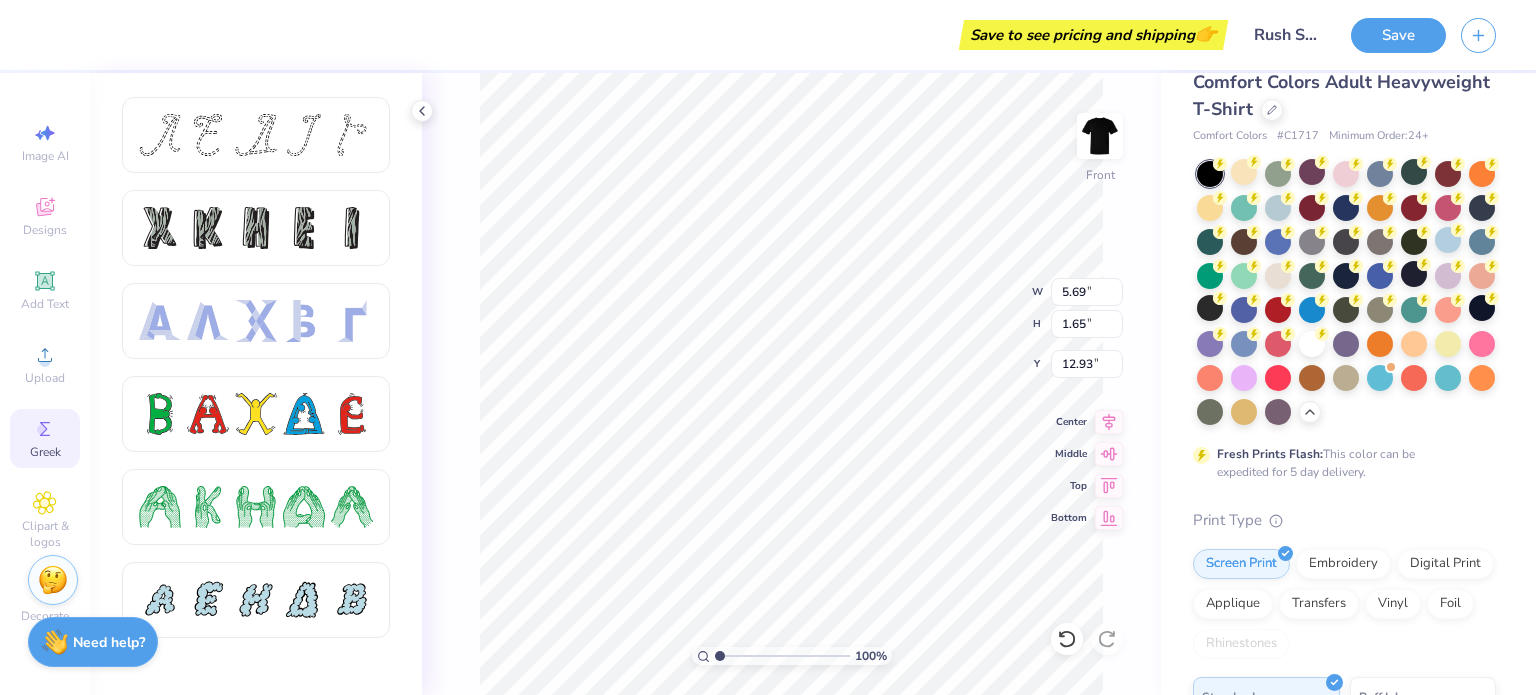 scroll, scrollTop: 16, scrollLeft: 2, axis: both 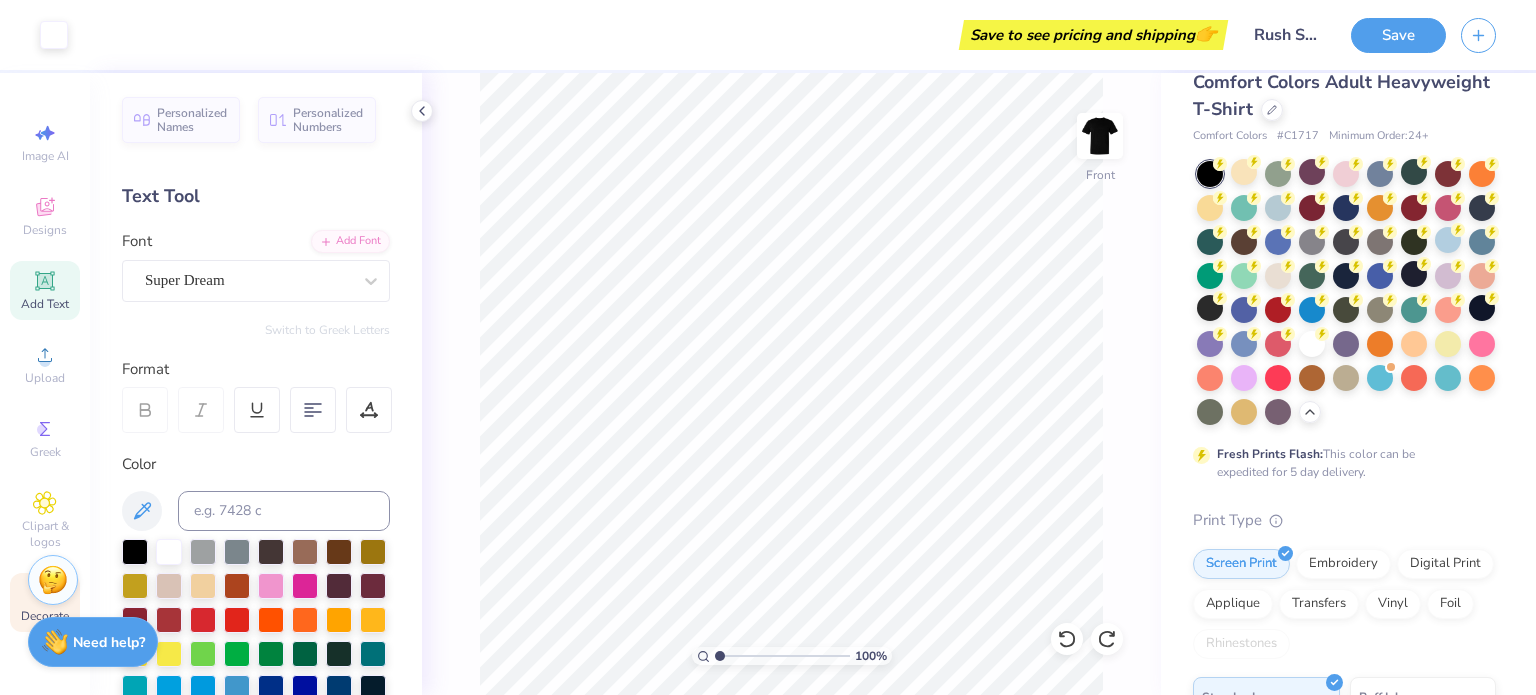 click on "Decorate" at bounding box center (45, 616) 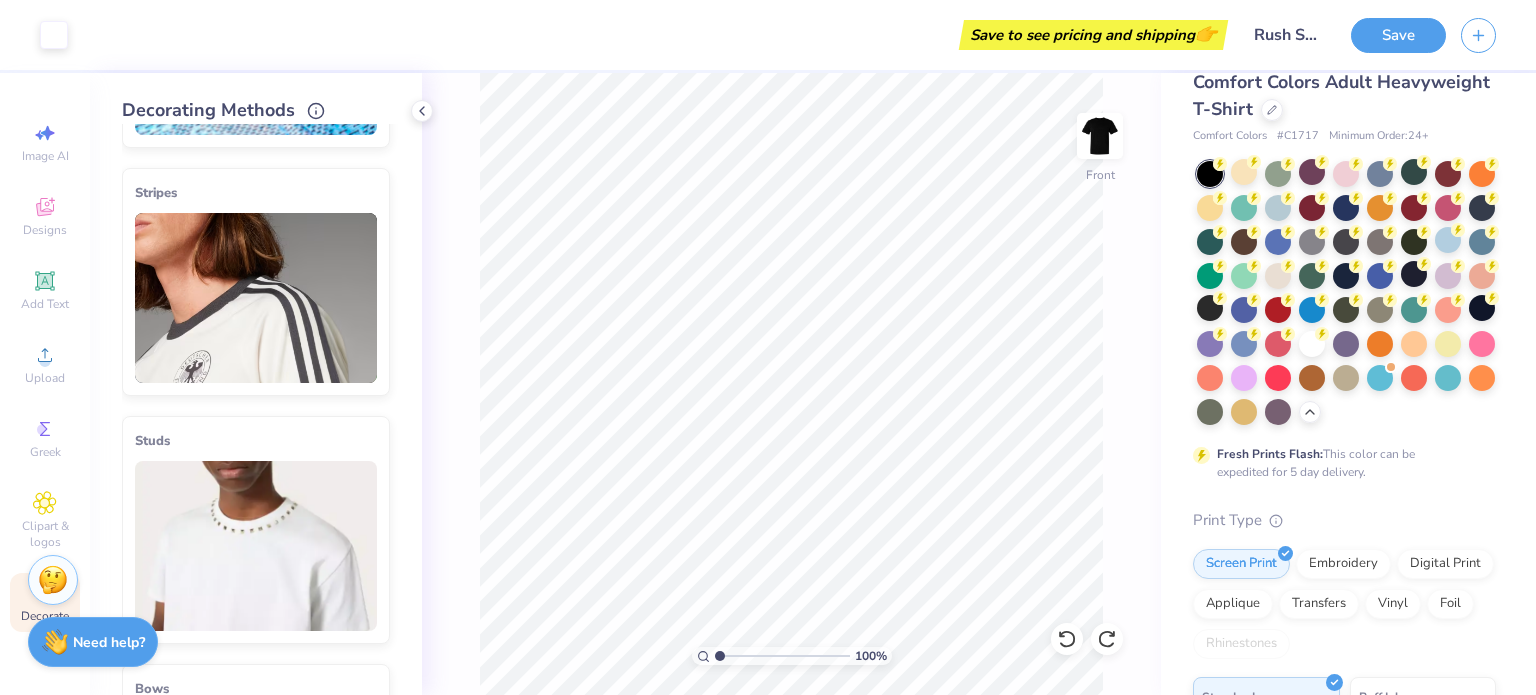 scroll, scrollTop: 220, scrollLeft: 0, axis: vertical 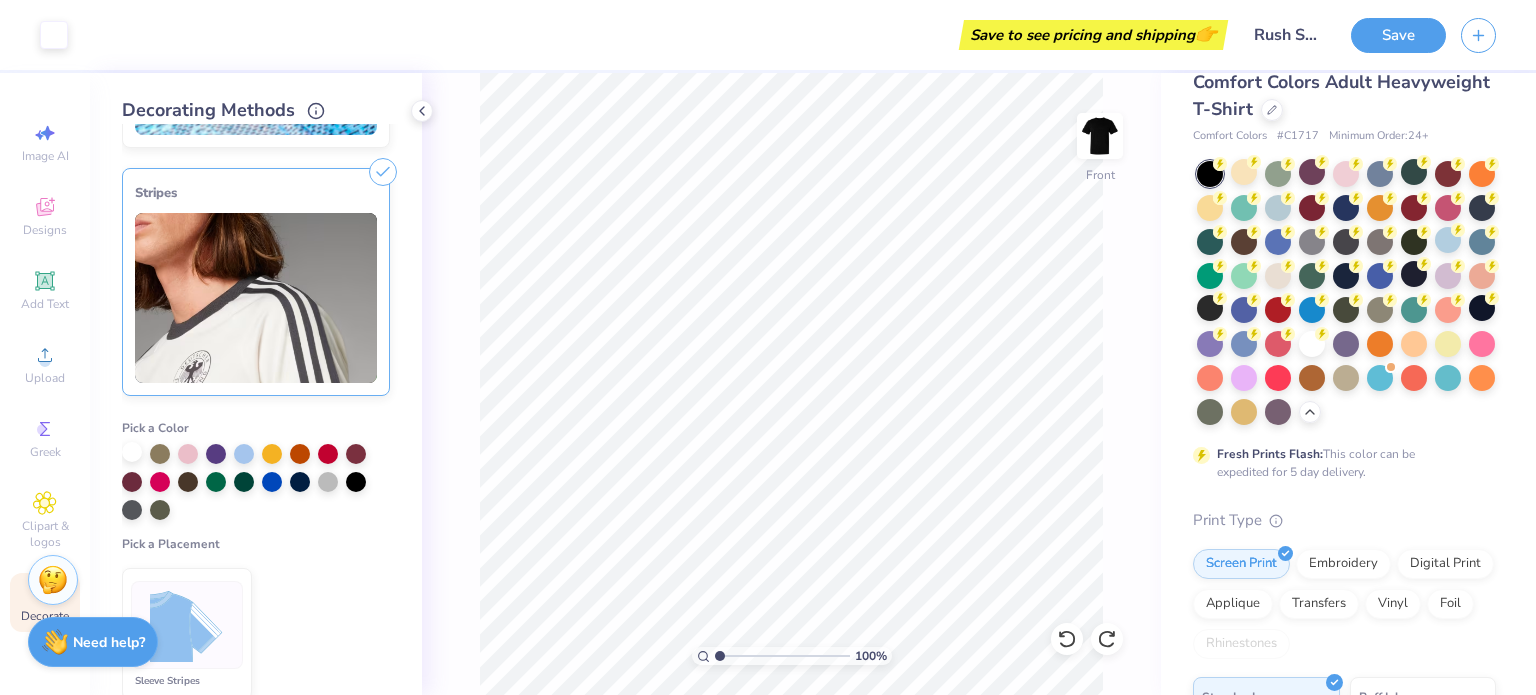 click at bounding box center (132, 452) 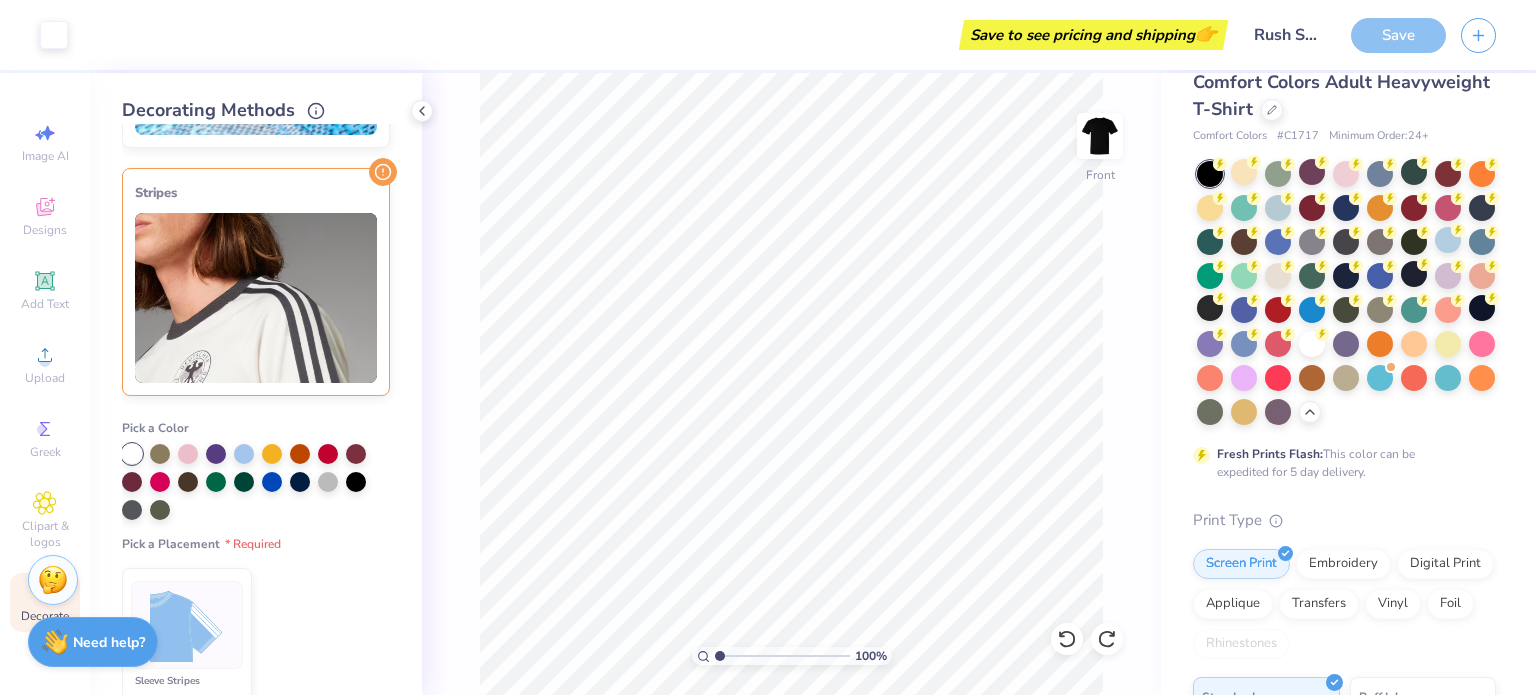 click at bounding box center [256, 298] 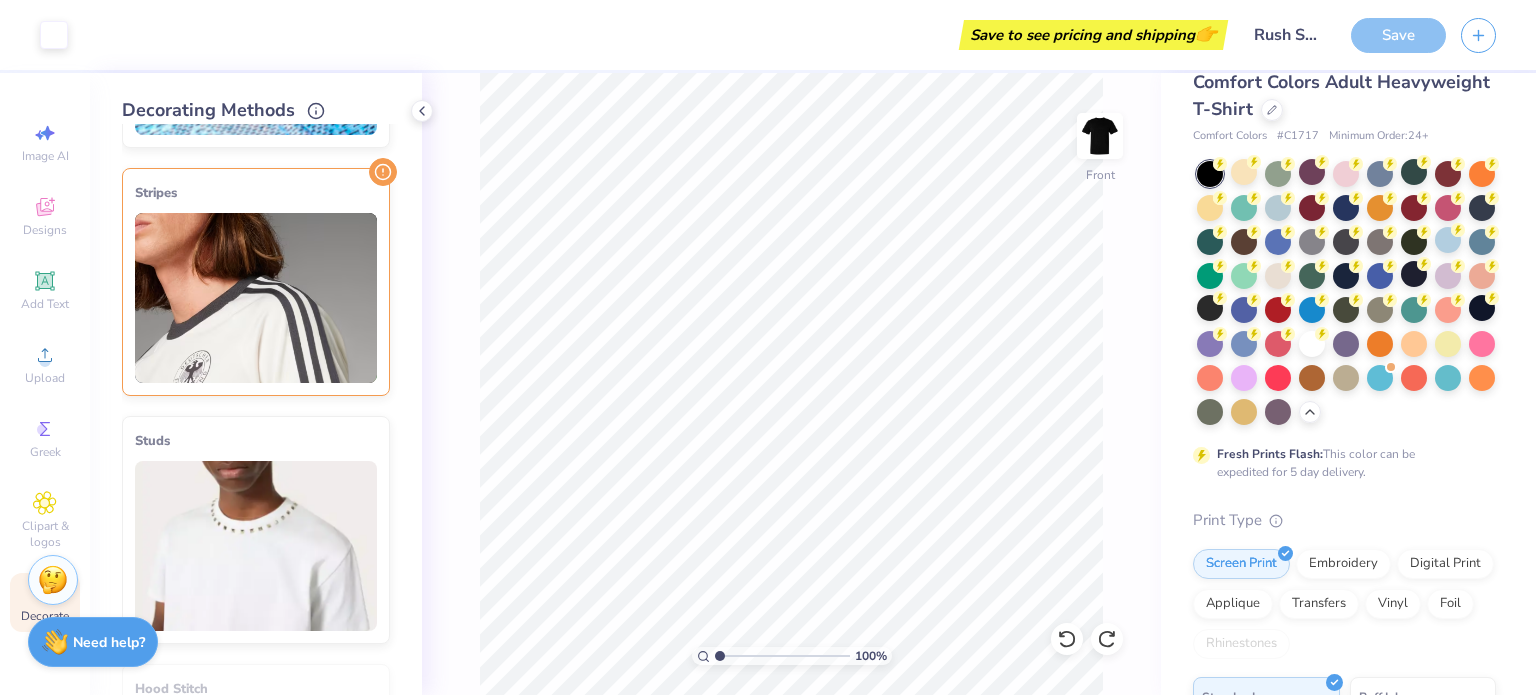 click at bounding box center [256, 298] 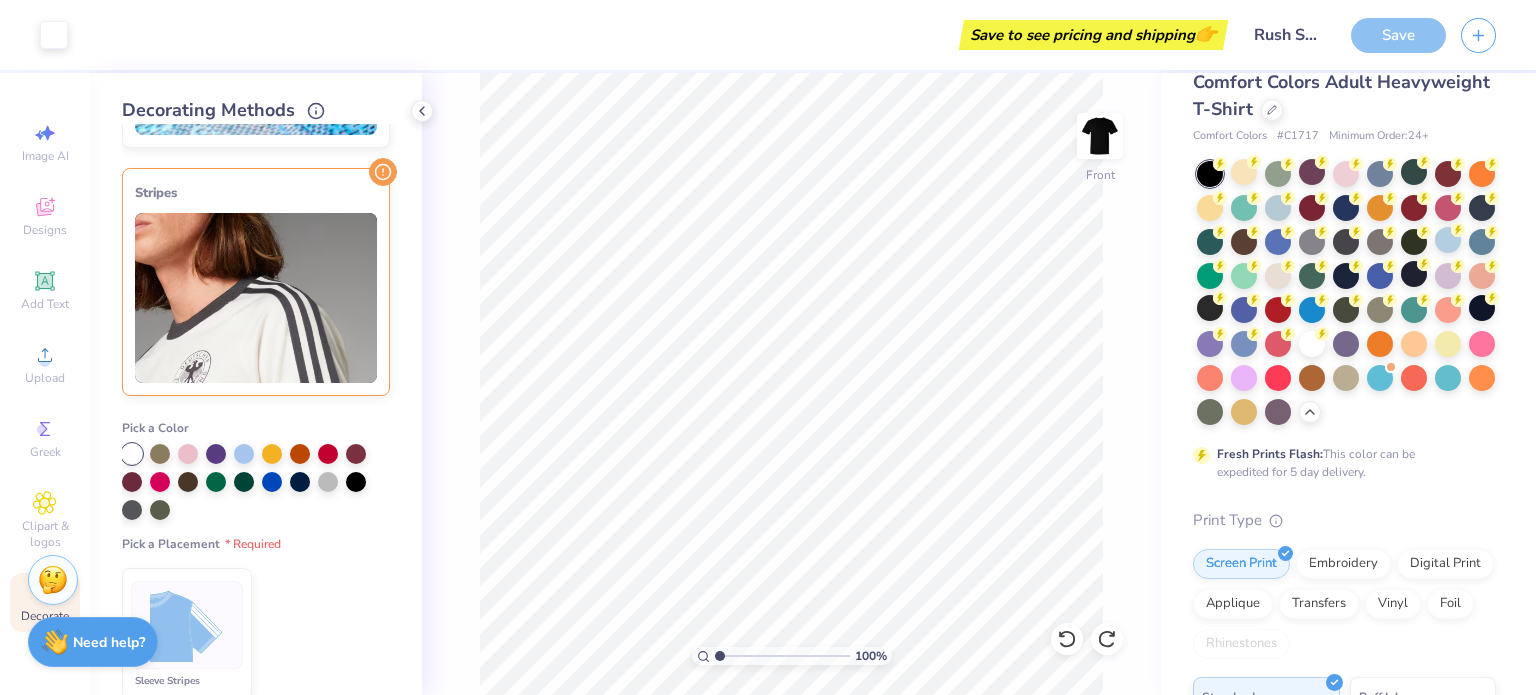 click at bounding box center [132, 454] 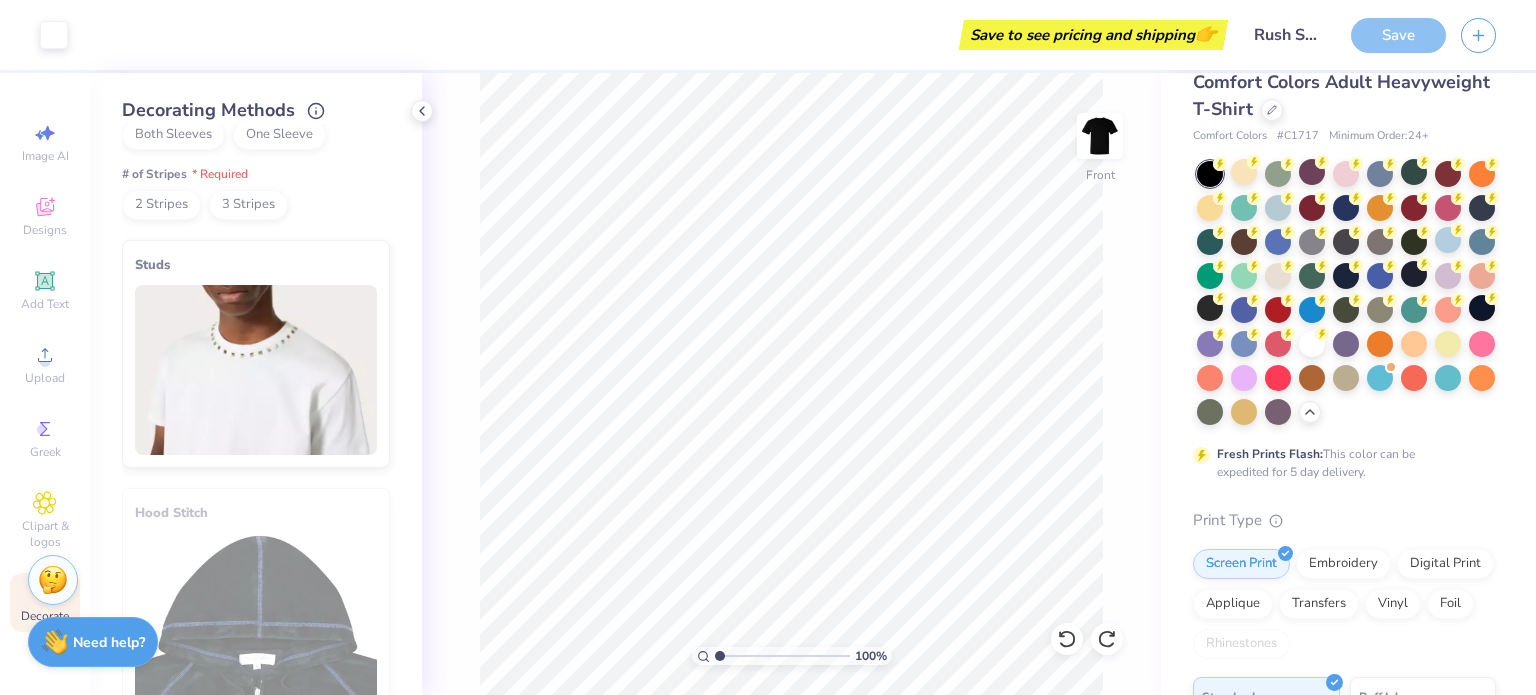 scroll, scrollTop: 779, scrollLeft: 0, axis: vertical 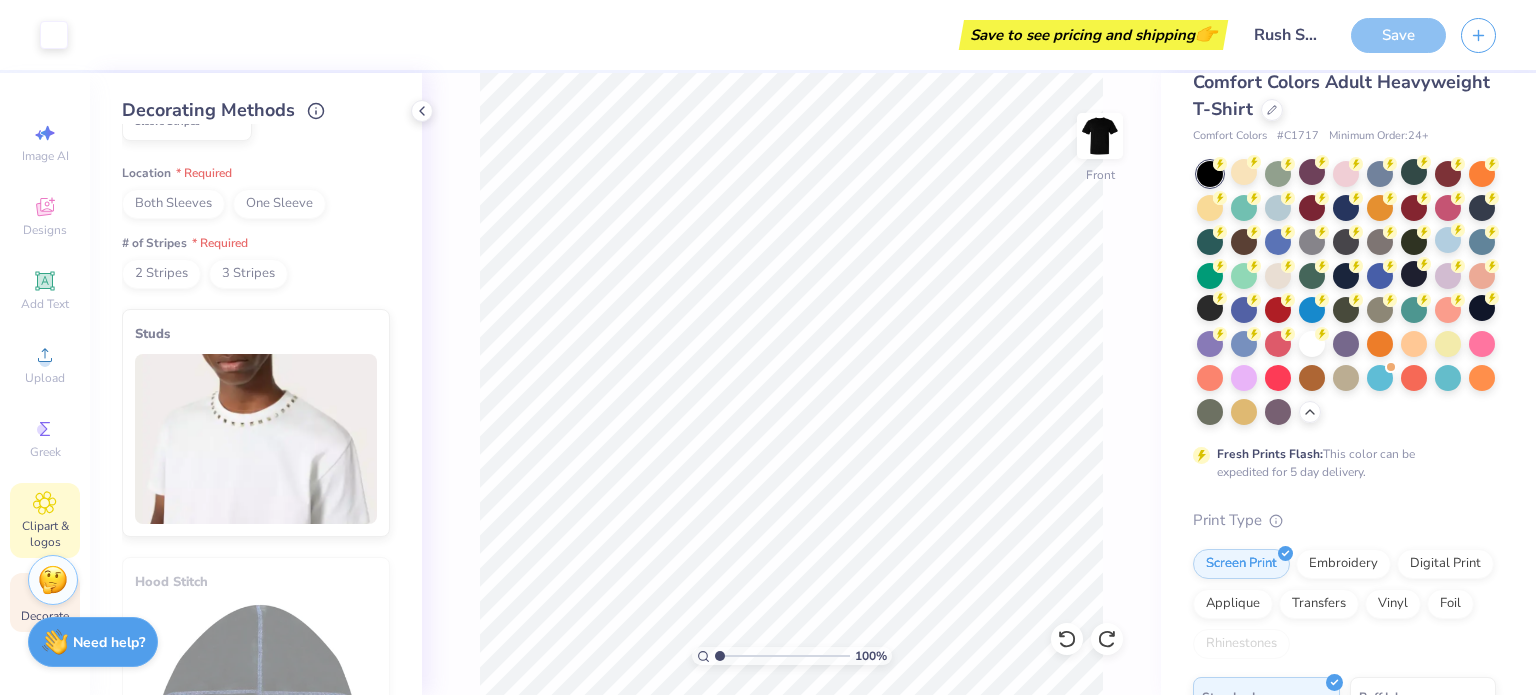 click 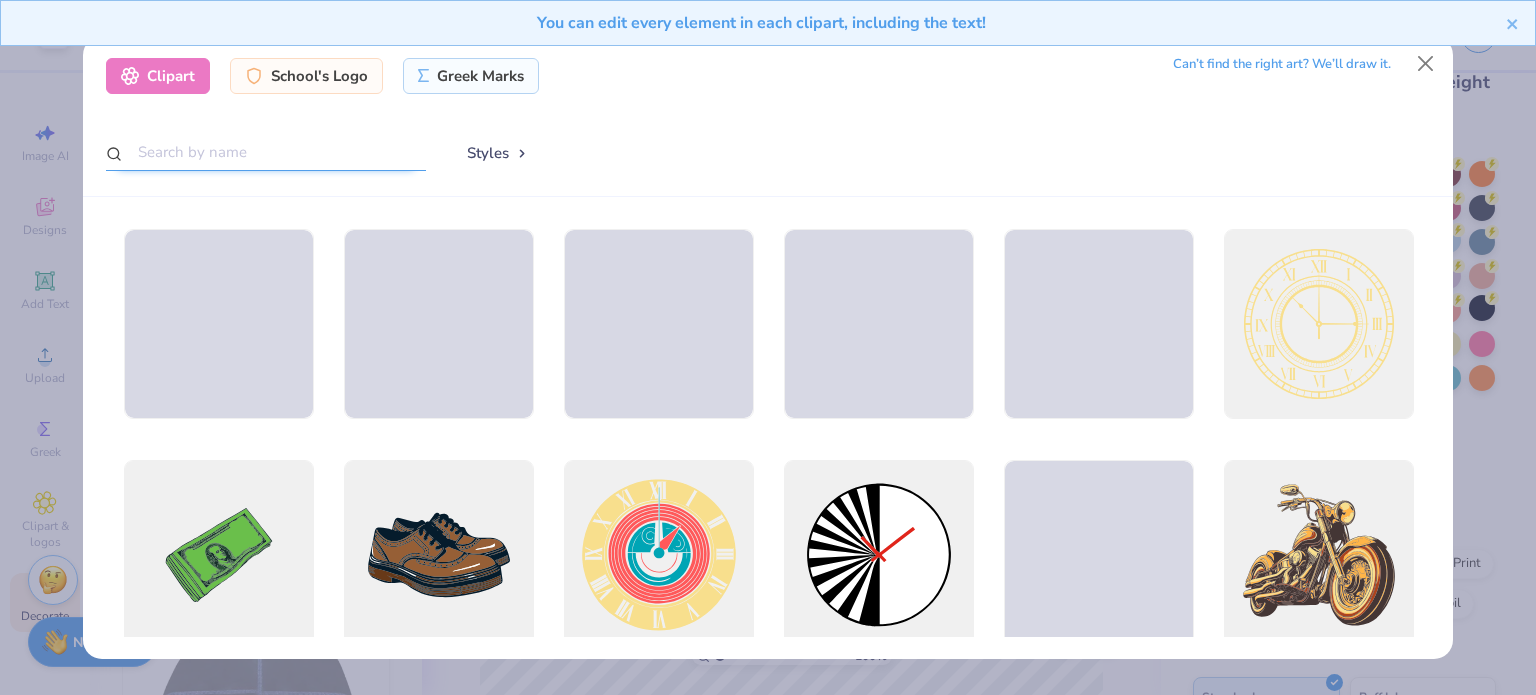 click at bounding box center [266, 152] 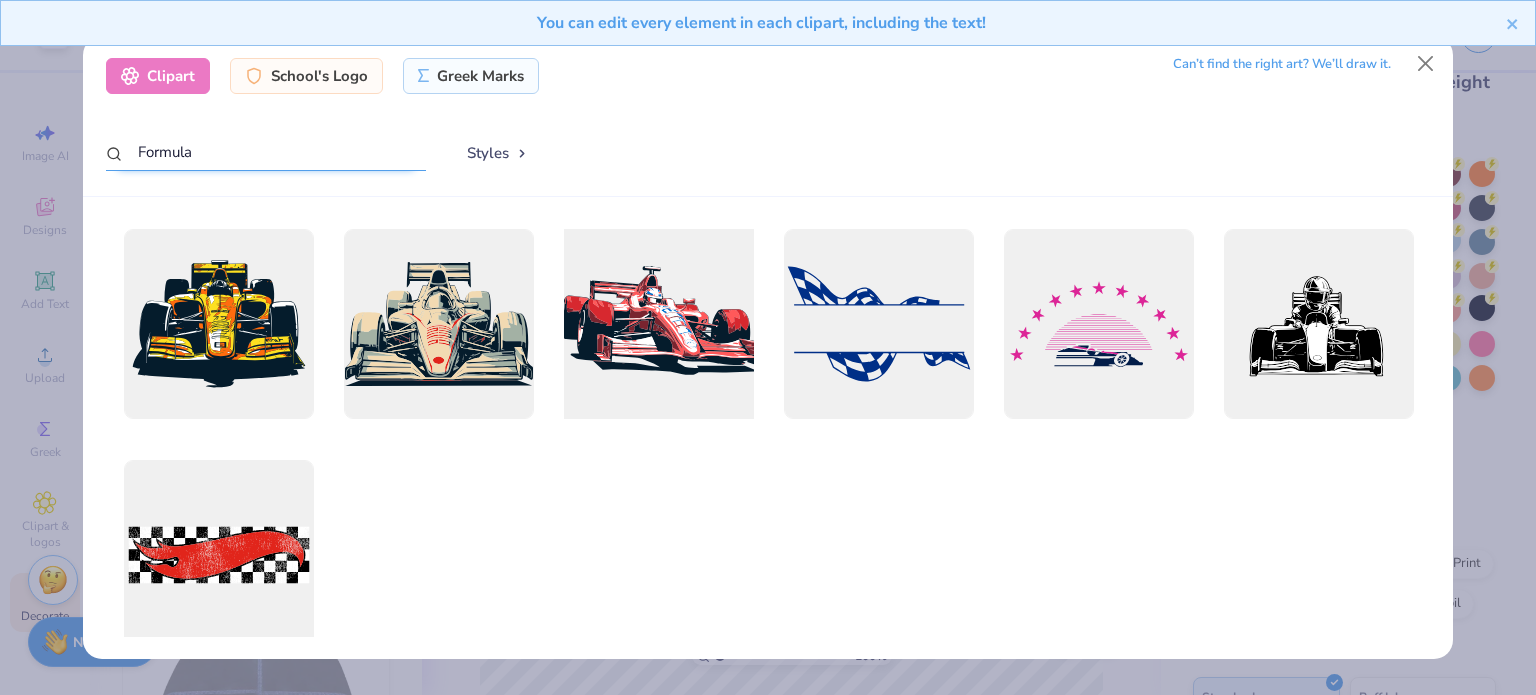type on "Formula" 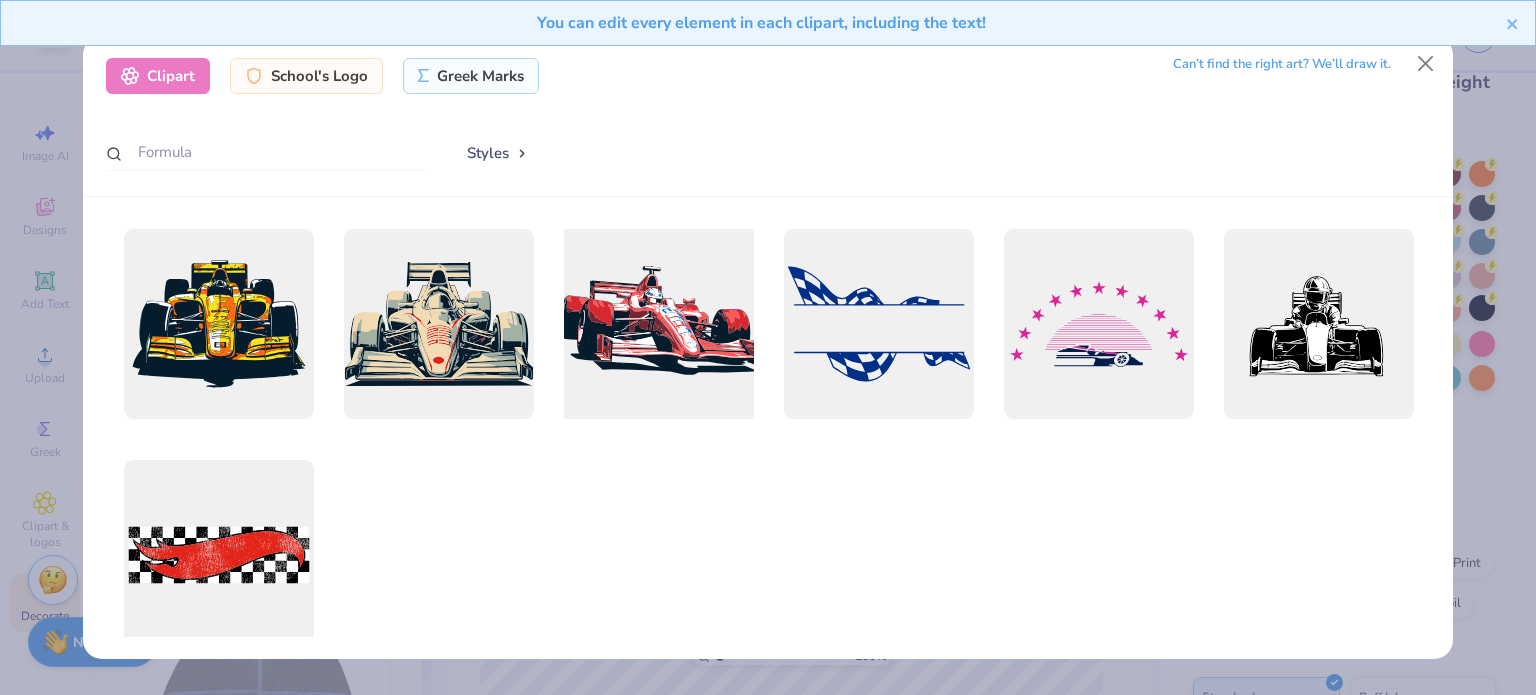 click at bounding box center (658, 324) 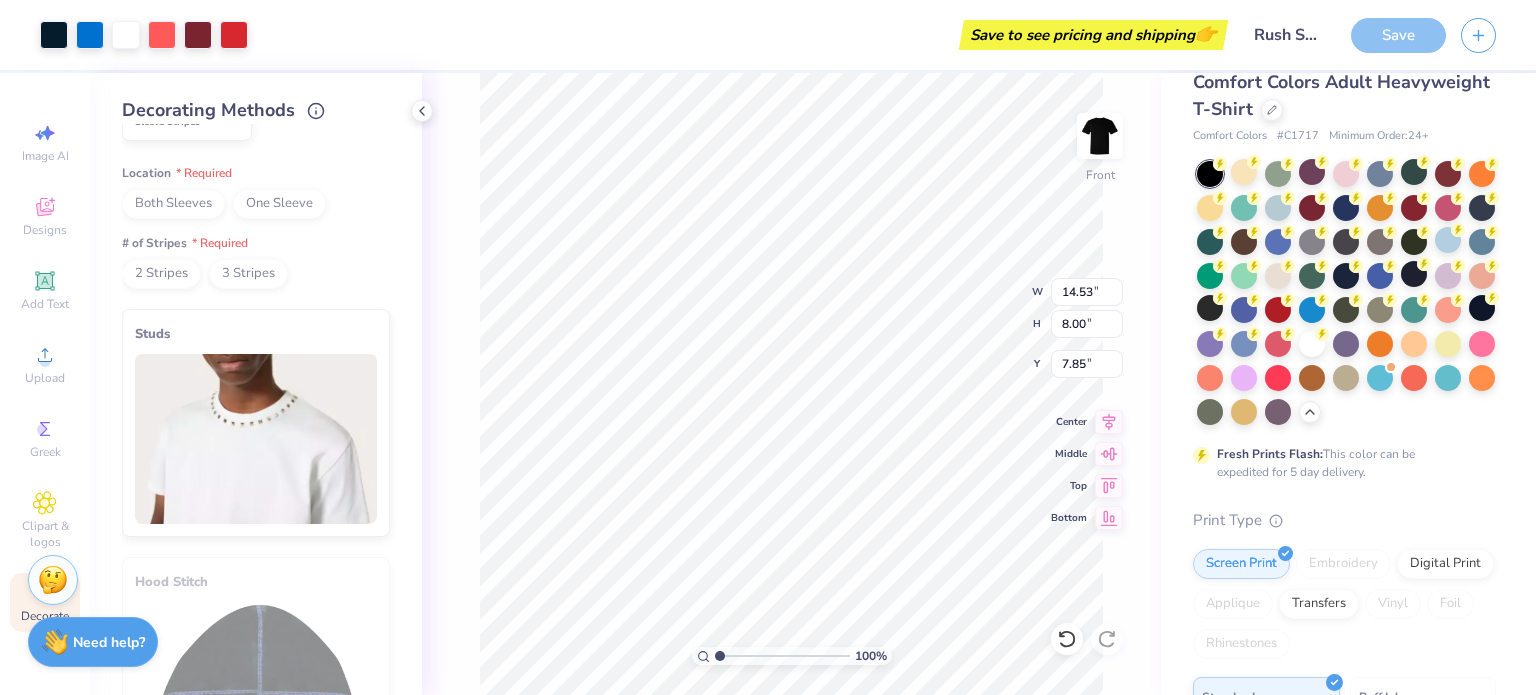 type on "7.85" 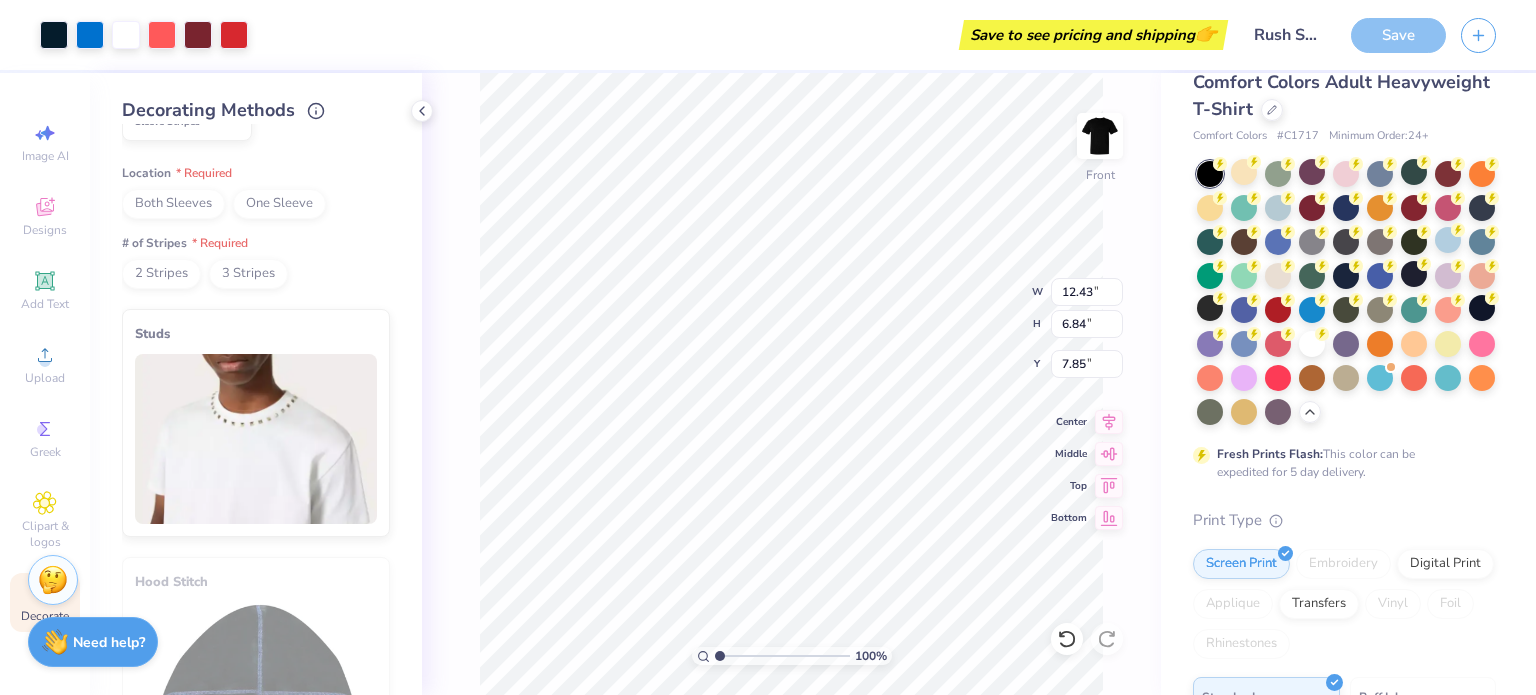 type on "12.43" 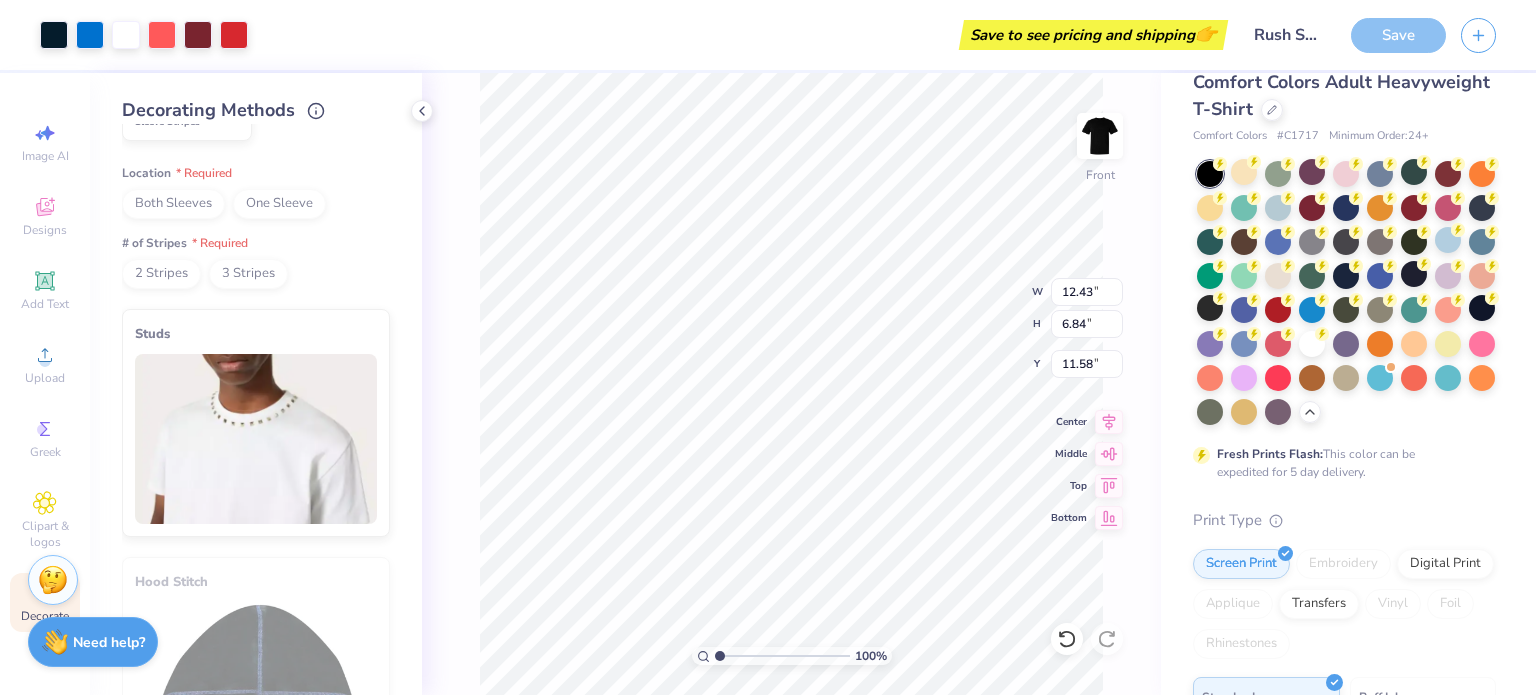 type on "10.71" 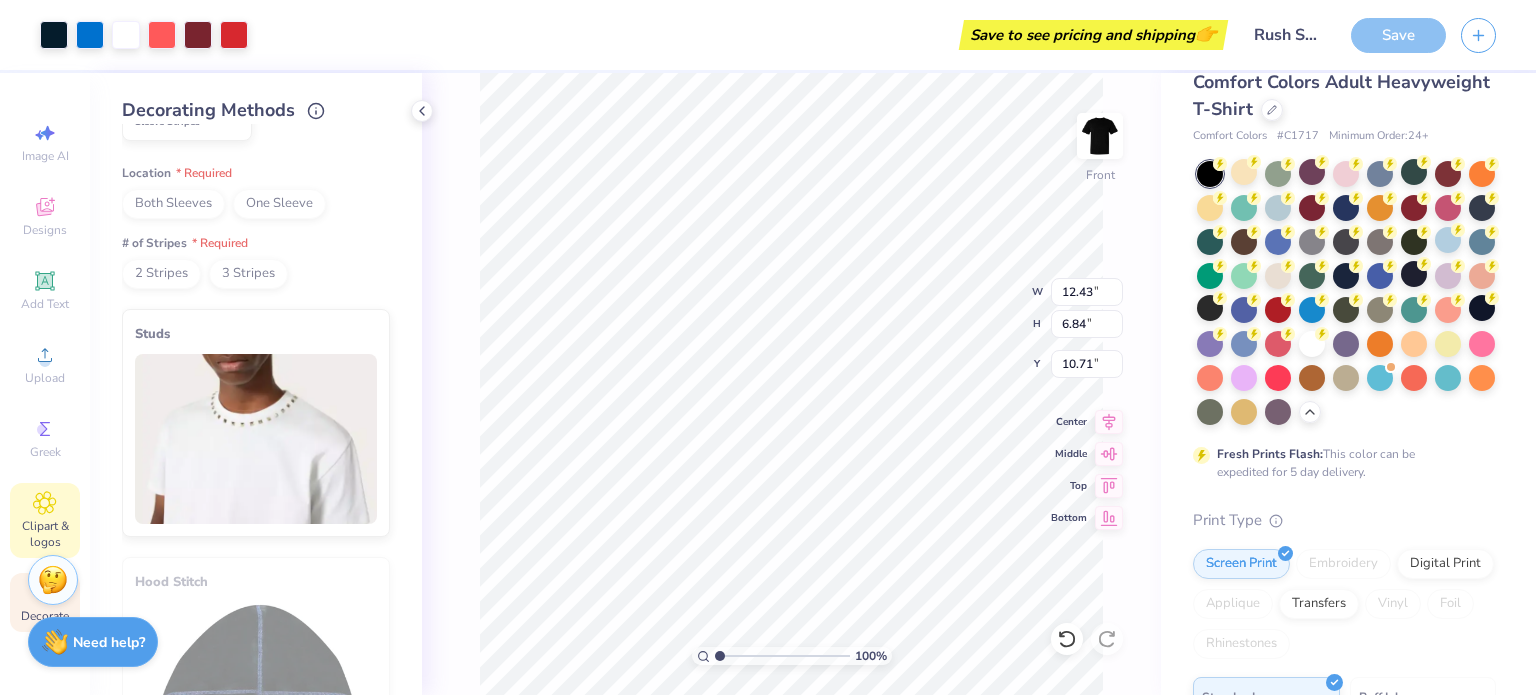 click on "Clipart & logos" at bounding box center (45, 520) 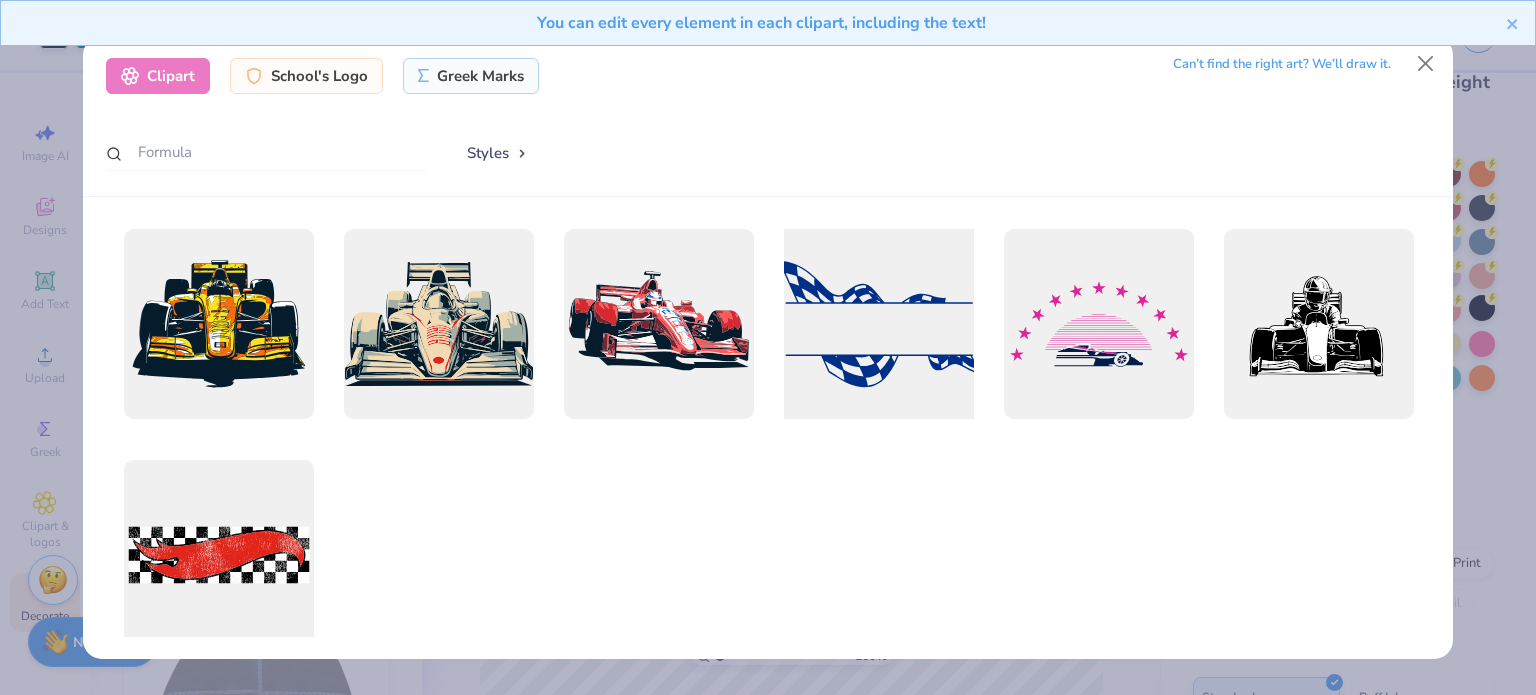 click at bounding box center [878, 324] 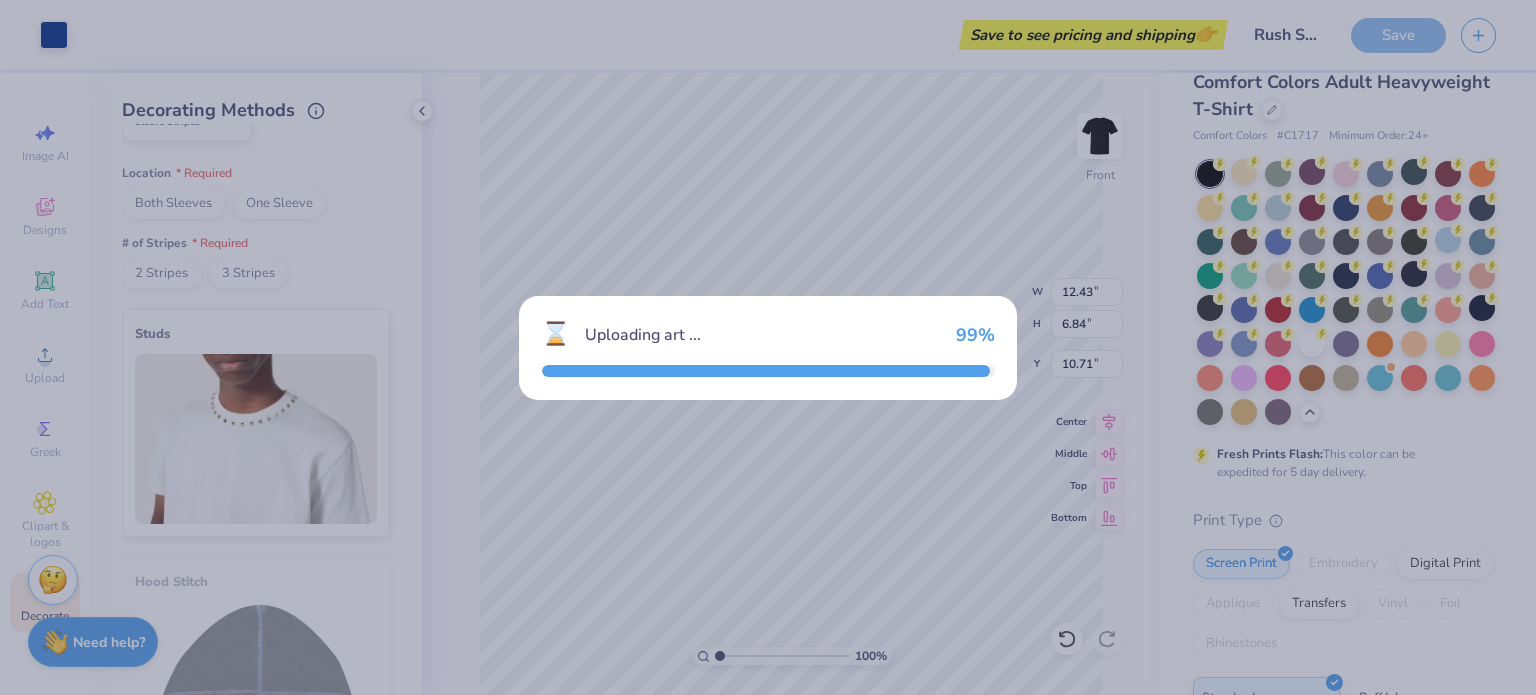 type on "14.53" 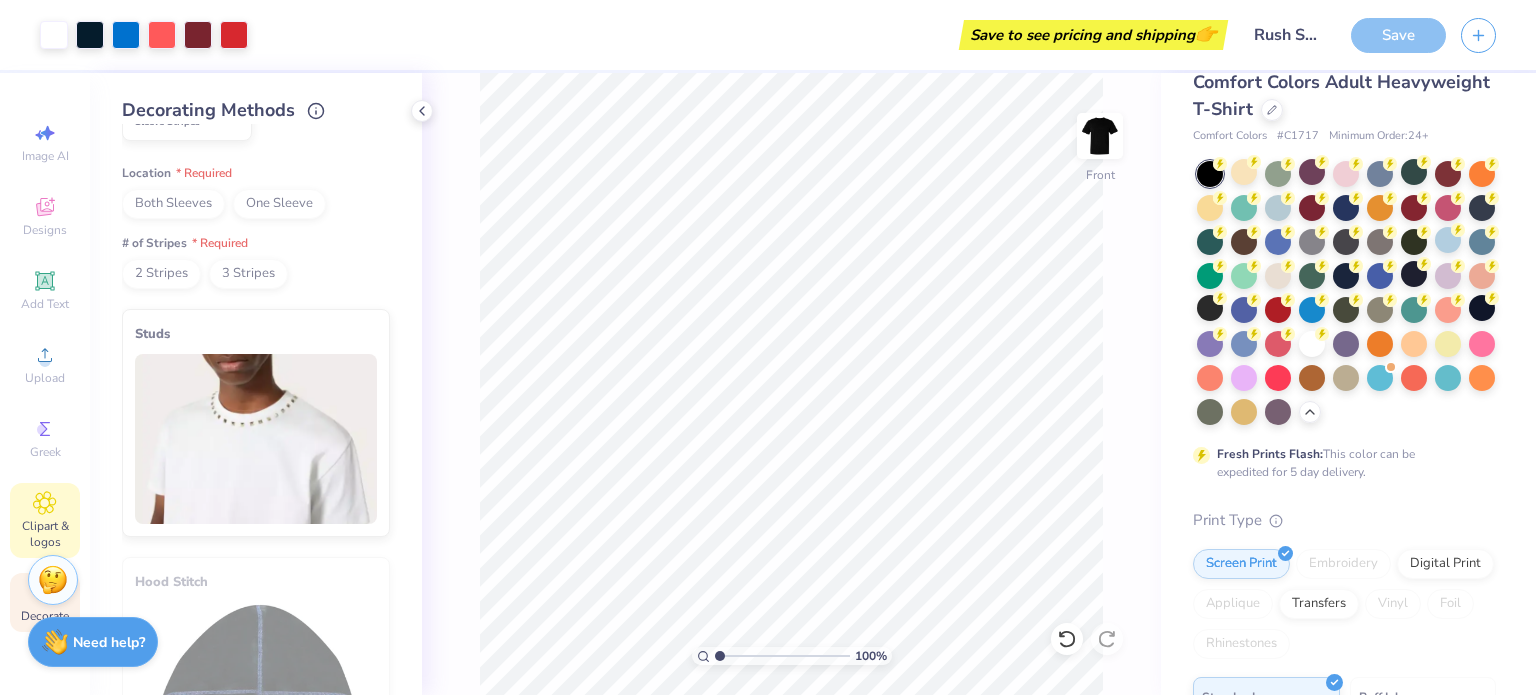 click on "Clipart & logos" at bounding box center [45, 520] 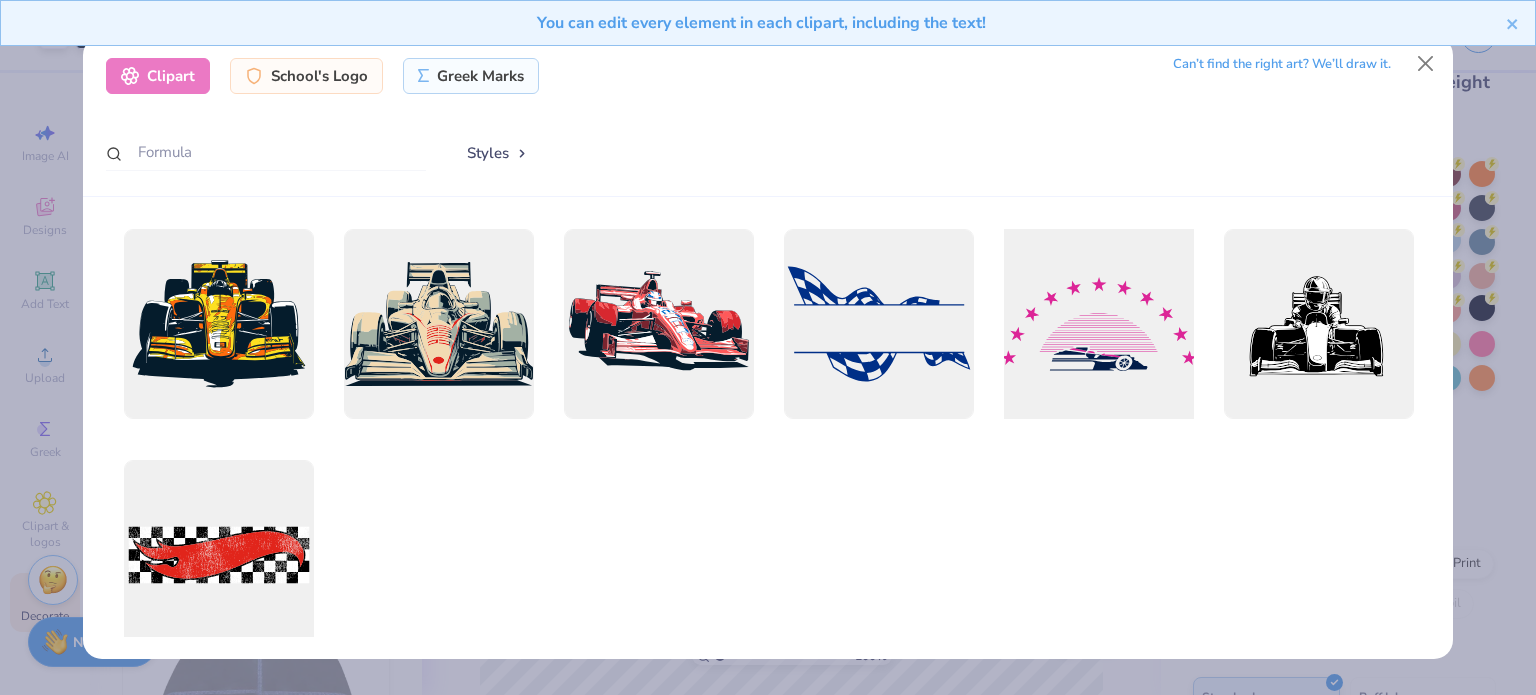 click at bounding box center [1098, 324] 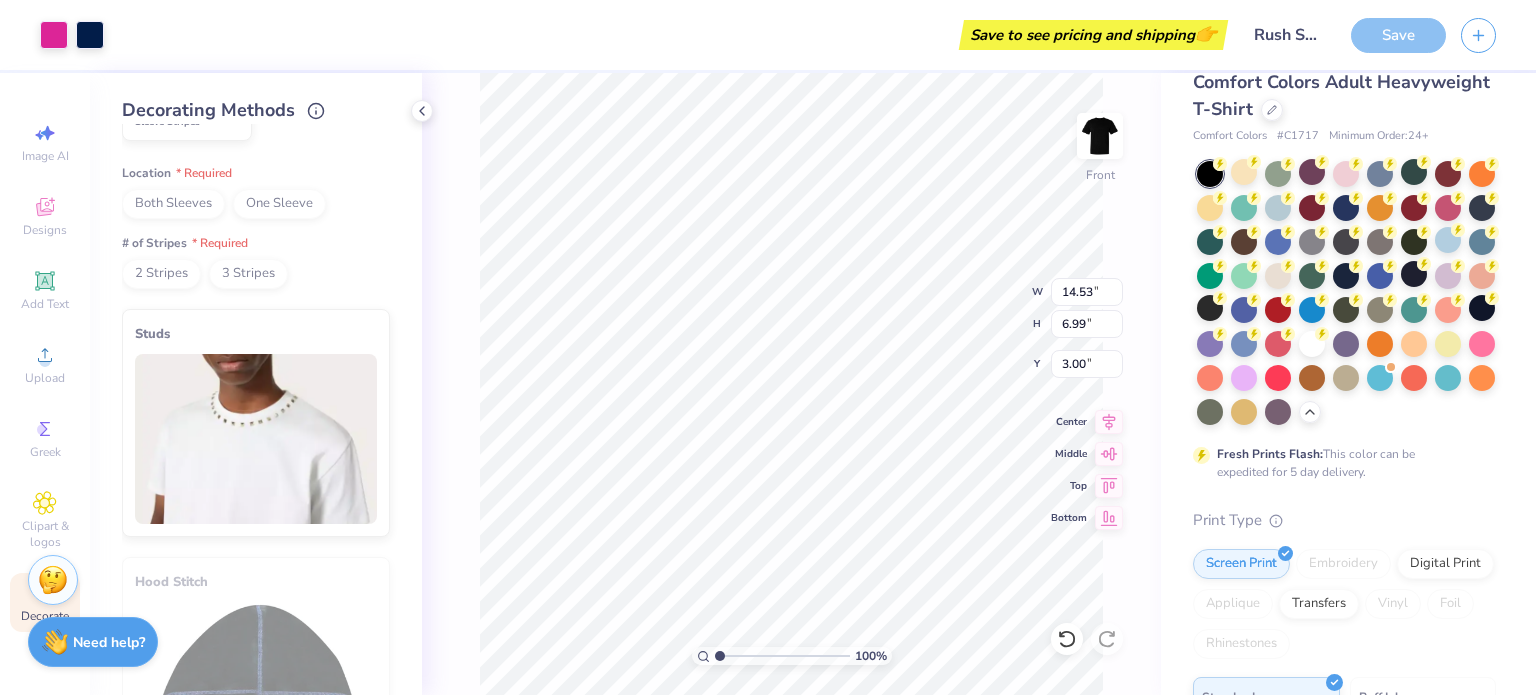 type on "12.43" 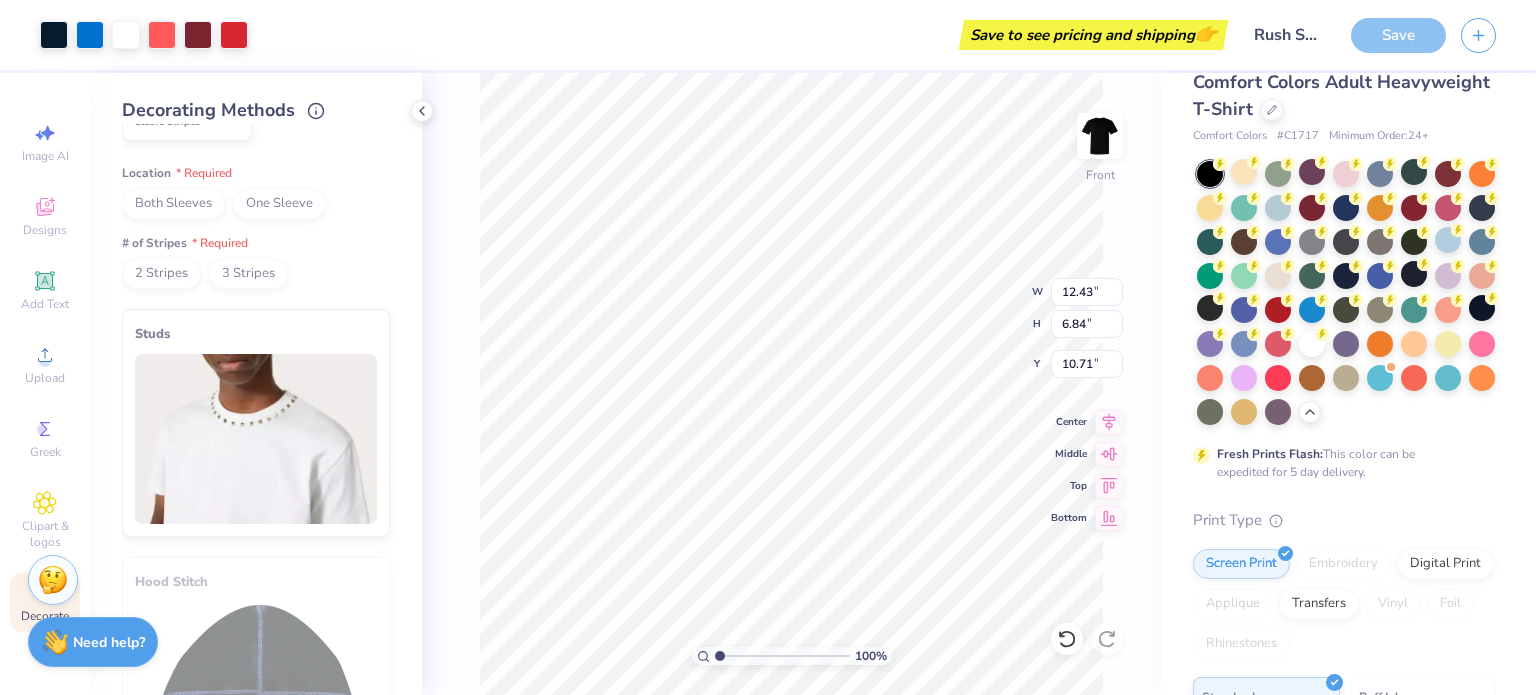 type on "12.54" 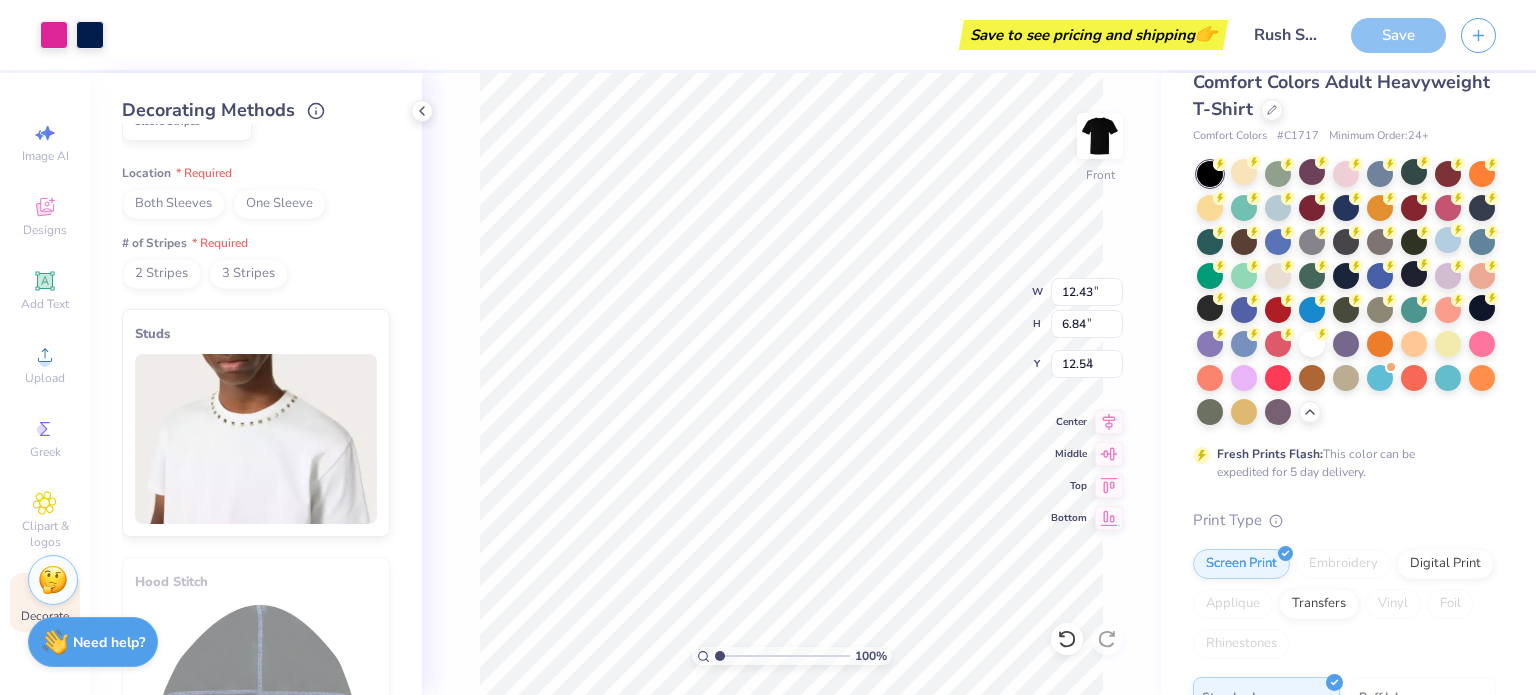 type on "14.53" 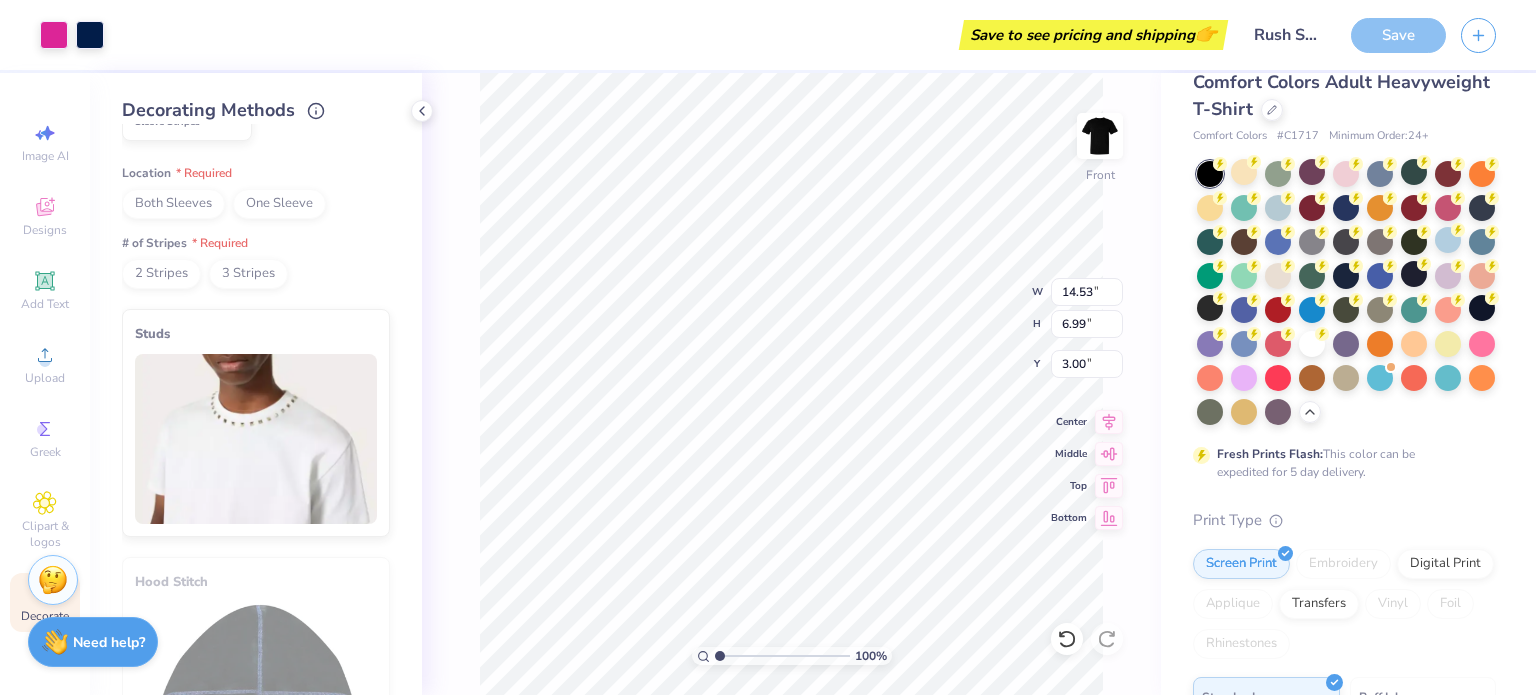 type on "6.08" 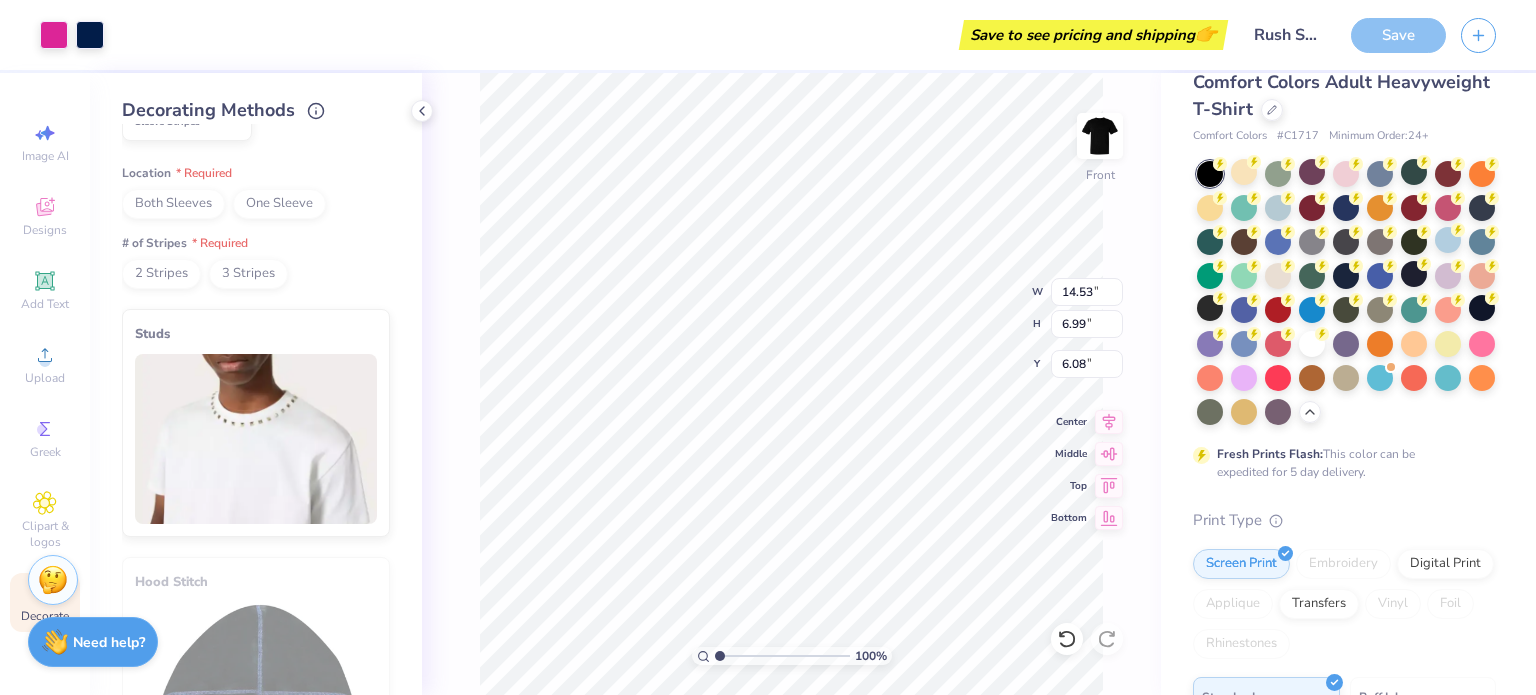 type on "12.43" 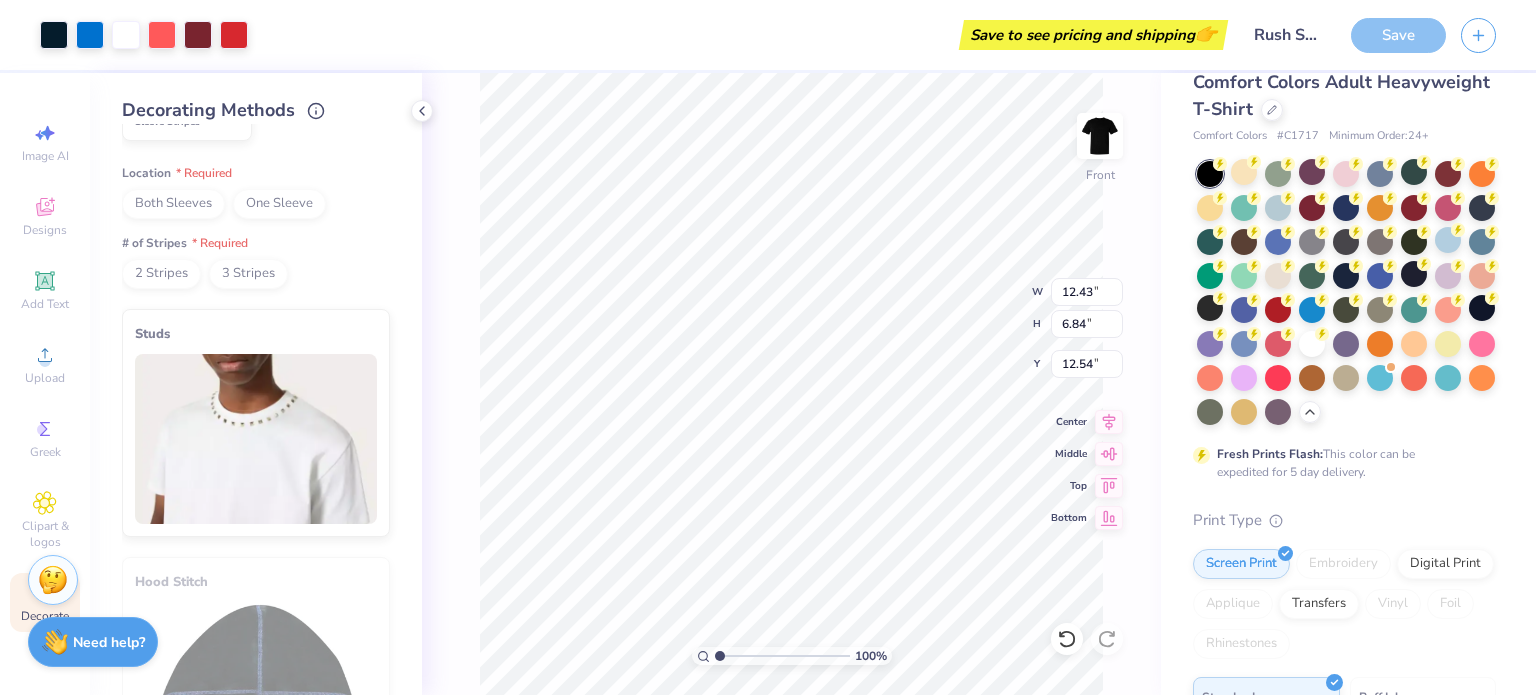 type on "14.52" 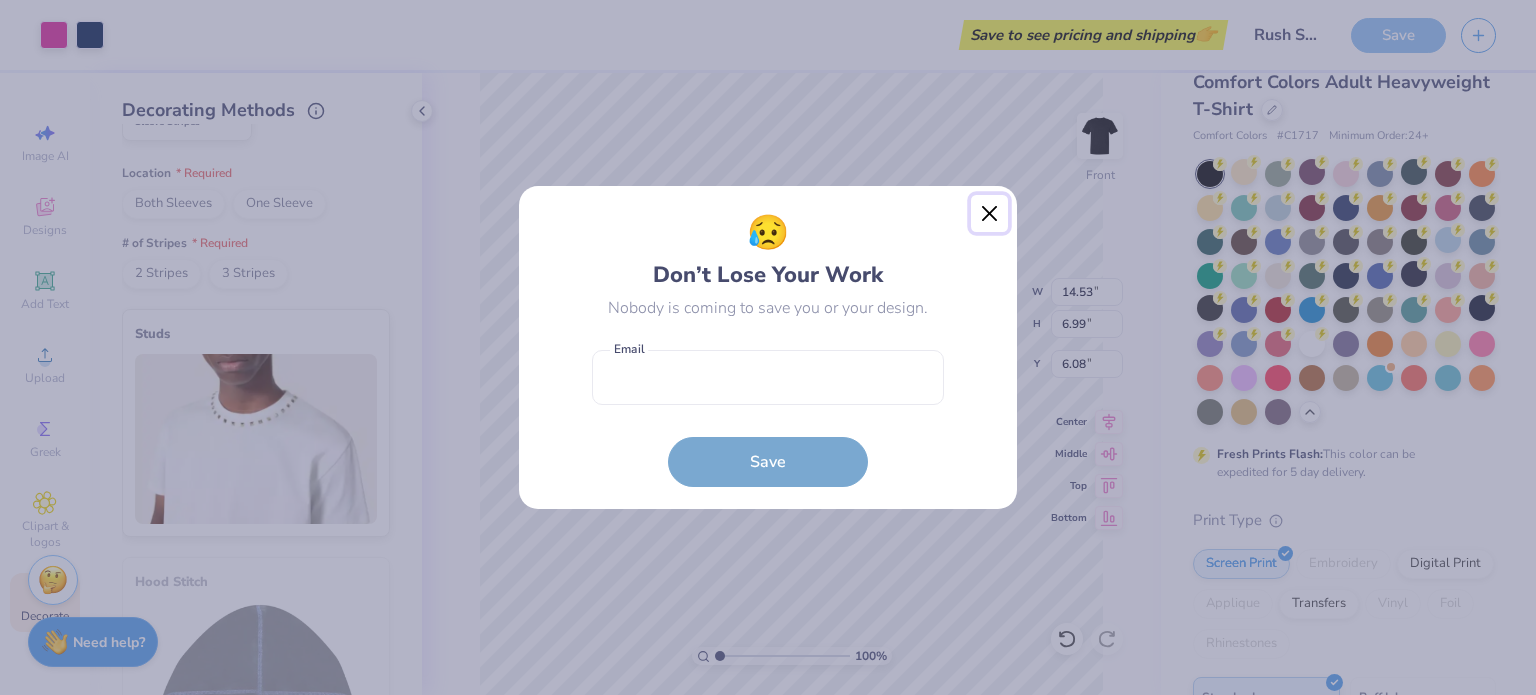 click at bounding box center (990, 214) 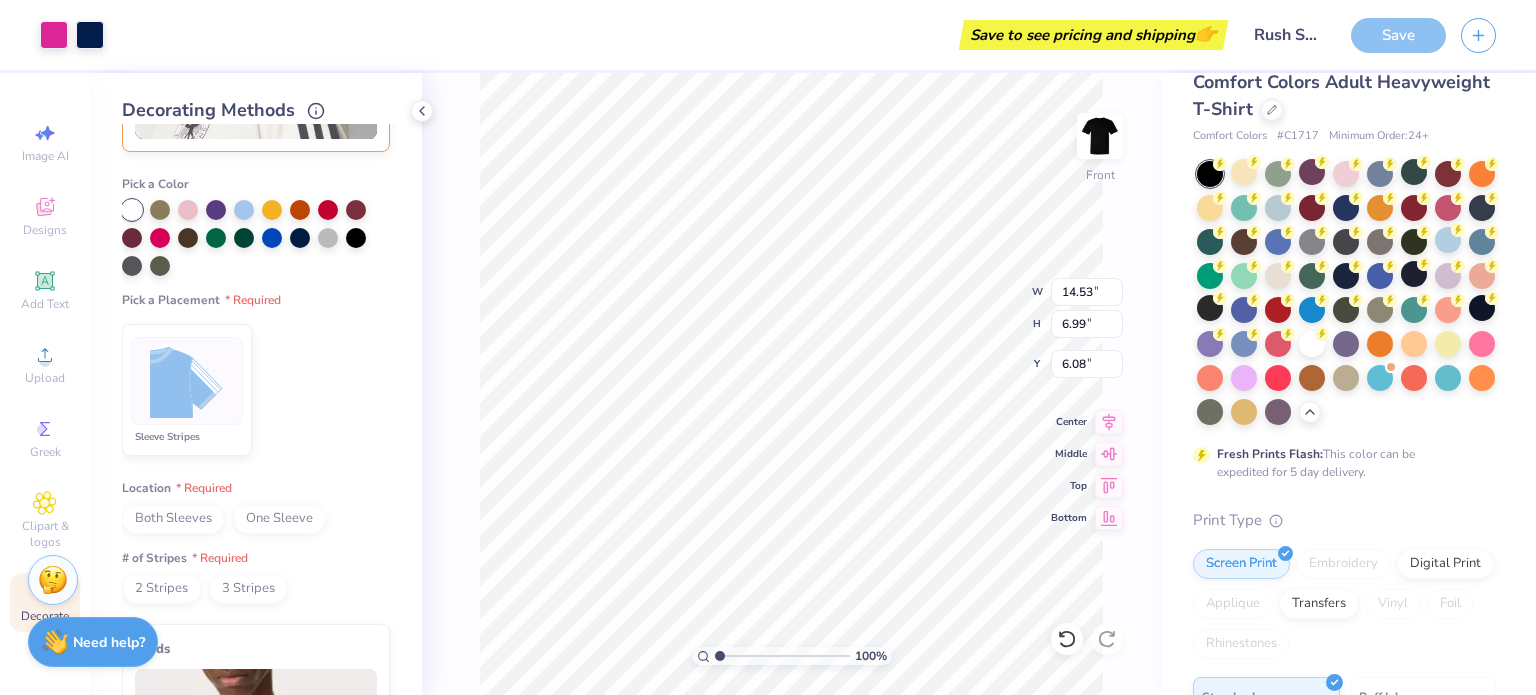 scroll, scrollTop: 475, scrollLeft: 0, axis: vertical 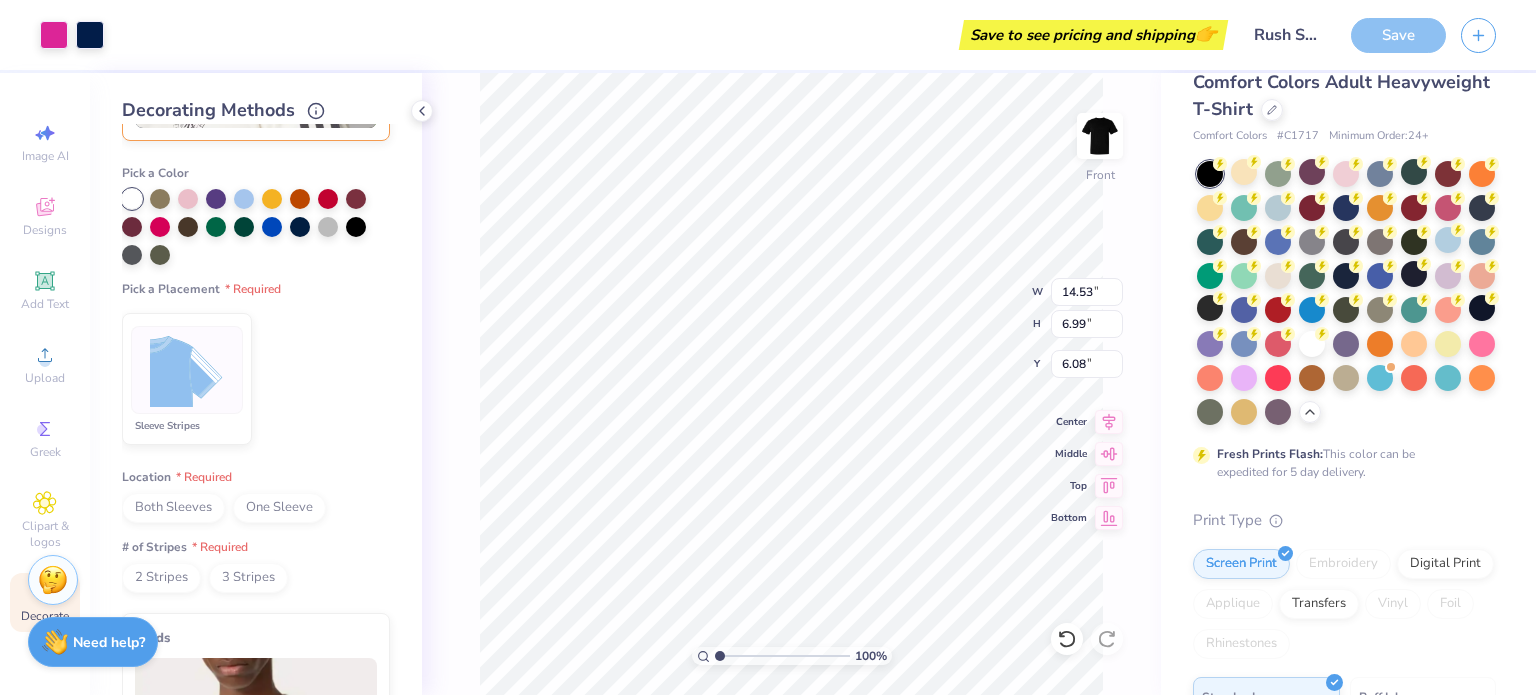 click at bounding box center (187, 370) 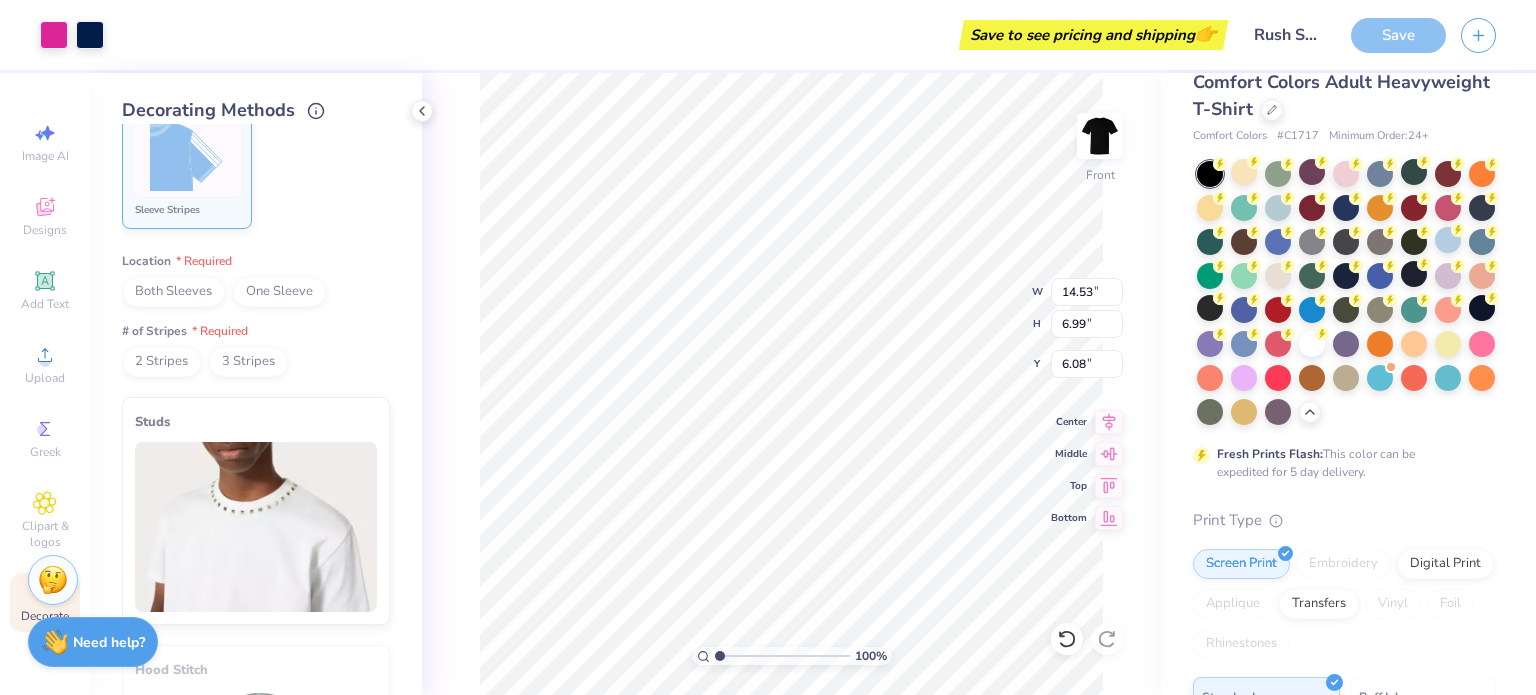 scroll, scrollTop: 664, scrollLeft: 0, axis: vertical 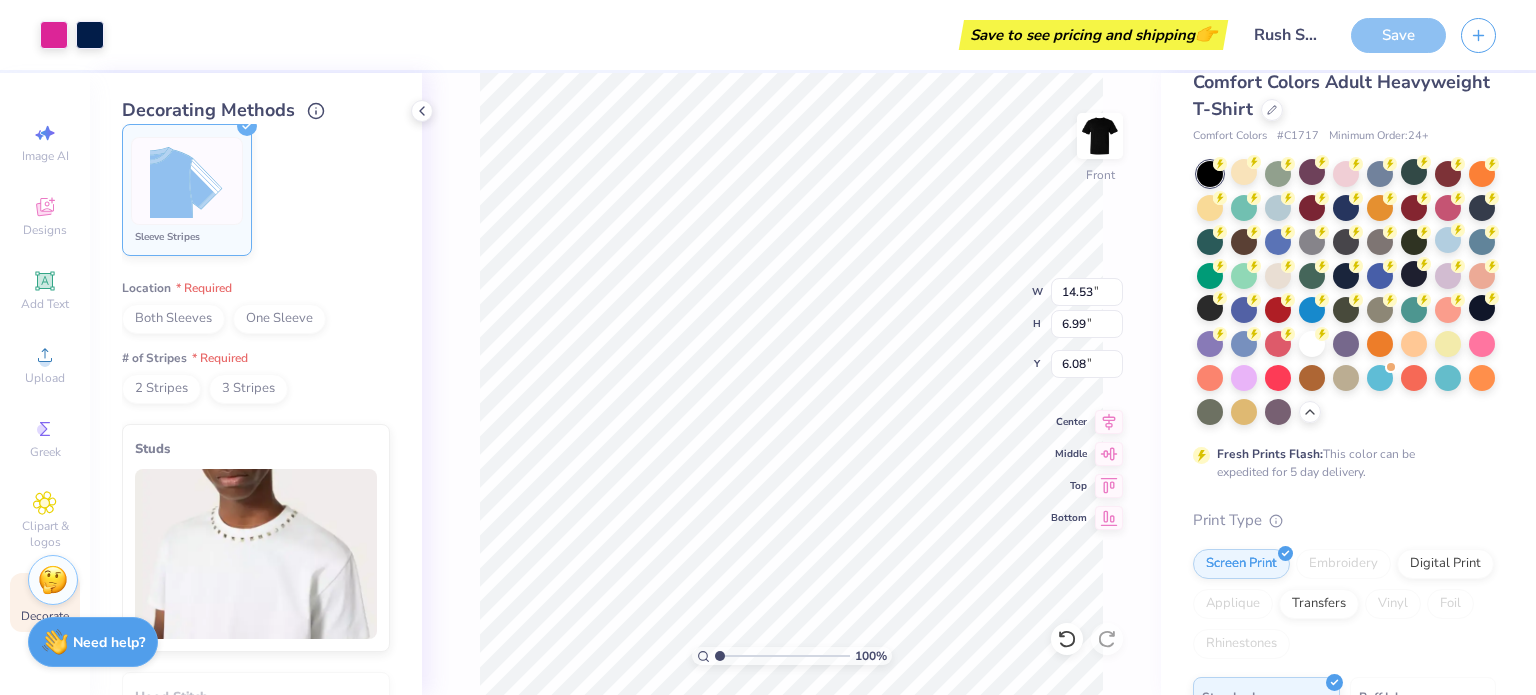 click on "Both Sleeves" at bounding box center (173, 319) 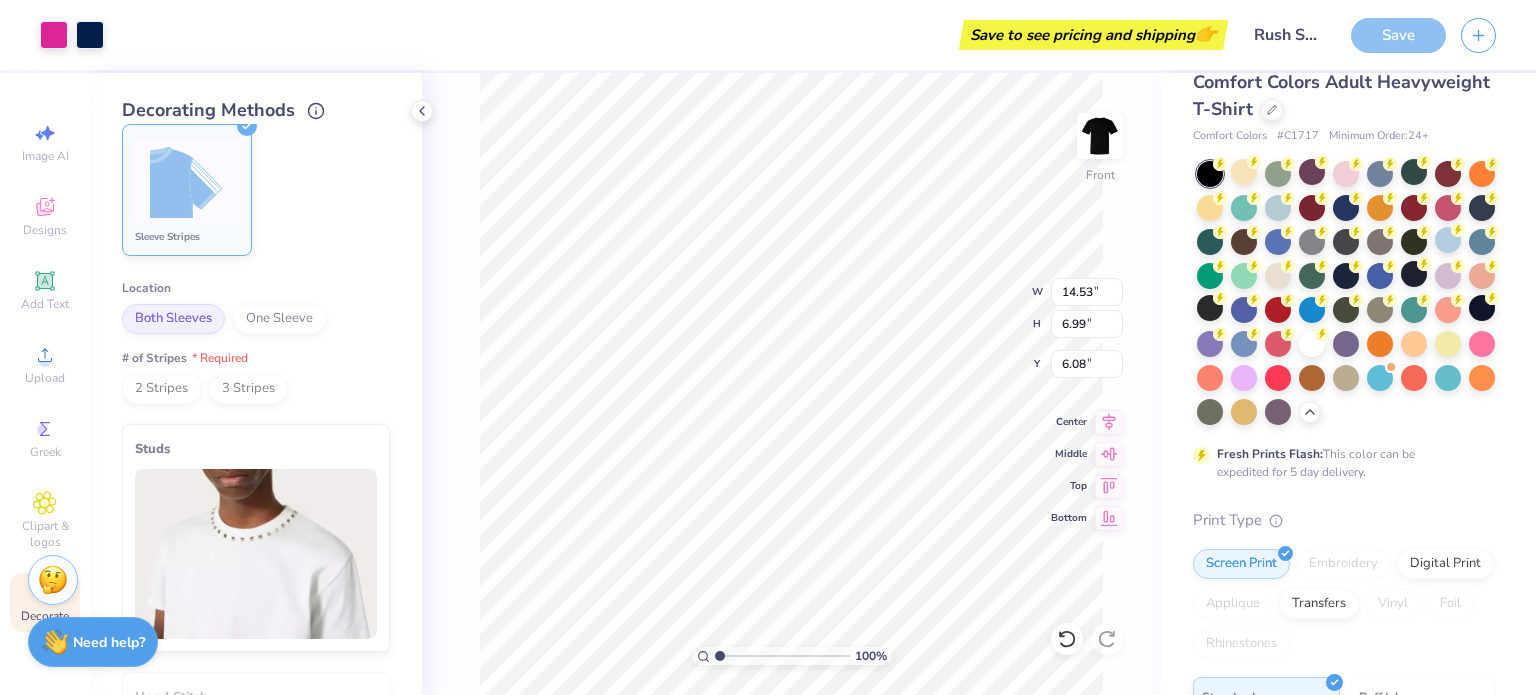 click on "# of Stripes 2 Stripes 3 Stripes" at bounding box center [256, 377] 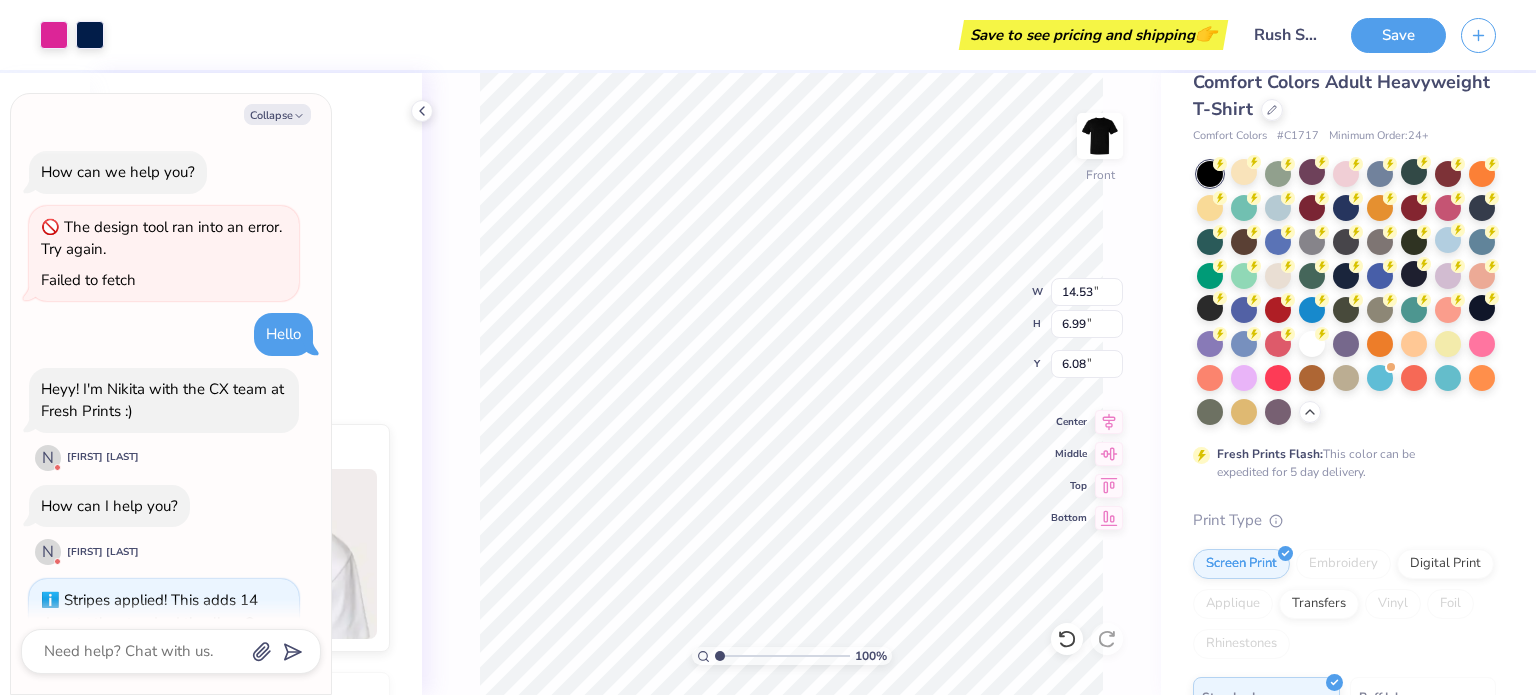 scroll, scrollTop: 108, scrollLeft: 0, axis: vertical 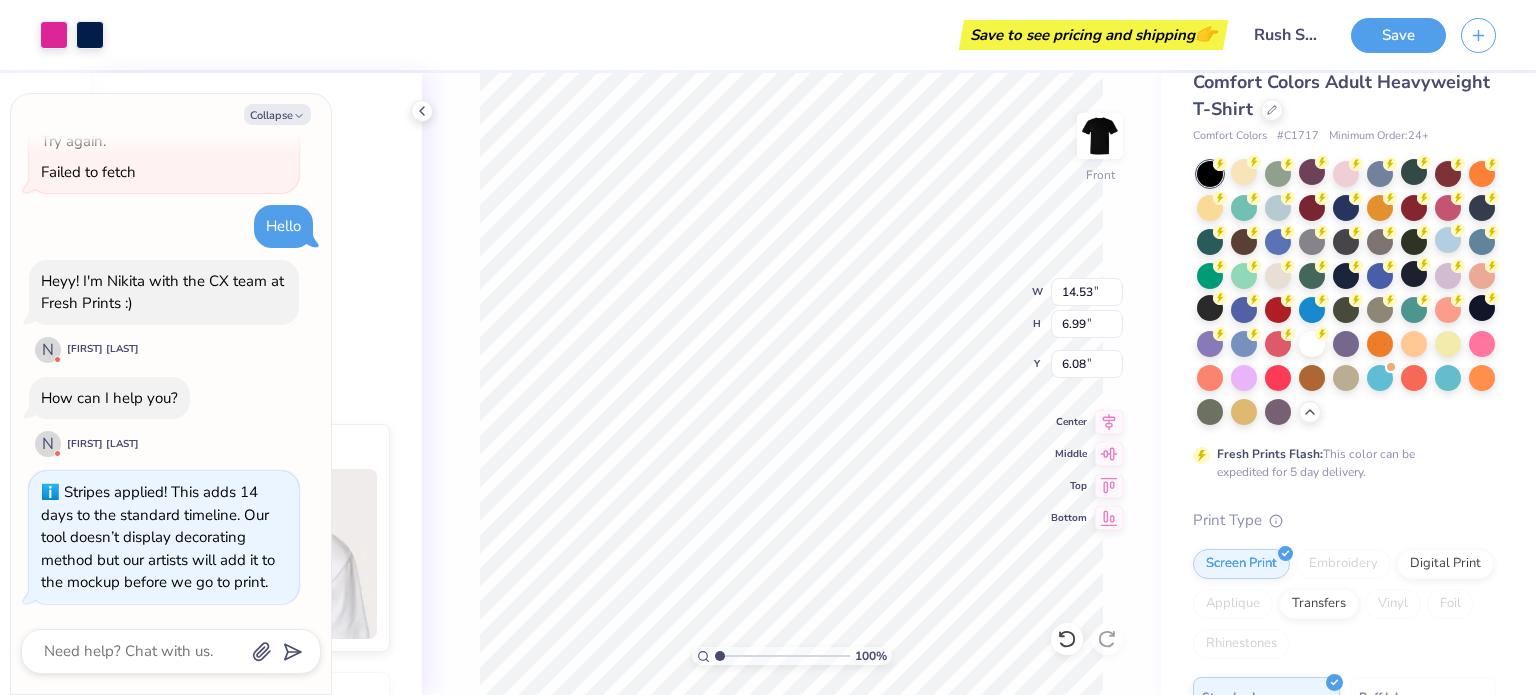 click on "Sleeve Stripes" at bounding box center (256, 190) 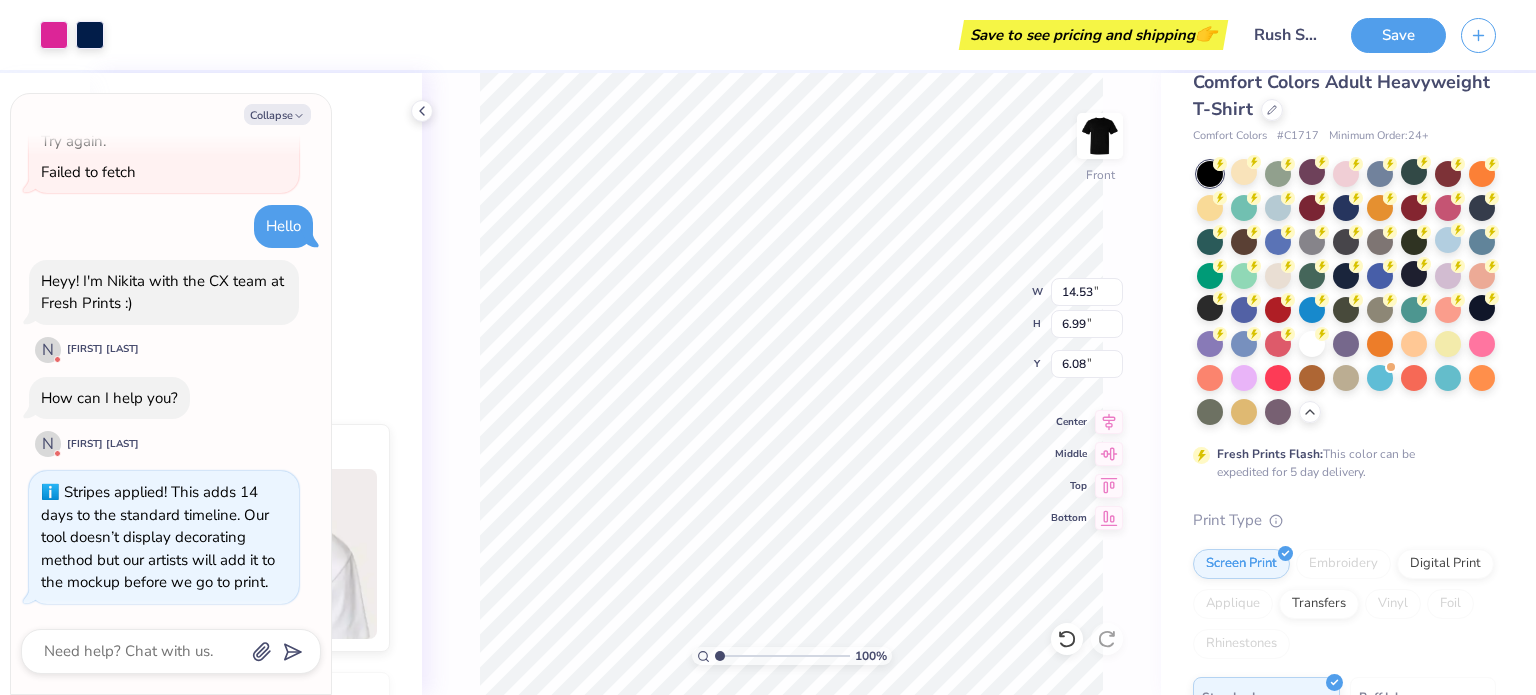 click on "Decorating Methods Cover Stitch Pick a Color Pick a Placement Neckline & arms Neckline, arms & bottom Hood Stitch Pick a Color Lace Pick a Color Peach Made-to-Order Baby Pink White White Made-to-Order White 2 Made-to-Order Black Black Made-to-Order Stripes Pick a Color Pick a Placement Sleeve Stripes Location Both Sleeves One Sleeve # of Stripes 2 Stripes 3 Stripes Studs Pick a Color Pick a Placement Neckline & arms Neckline, arms & bottom Bows Pick a Color Pick a Placement Neckline: 1 Bow Neckline: 3 Bows Neckline: 5 Bows Rosettes Pick a Color Pick a Placement Neckline: 1 Rosette Neckline: 3 Rosettes Neckline: 5 Rosettes" at bounding box center [256, 384] 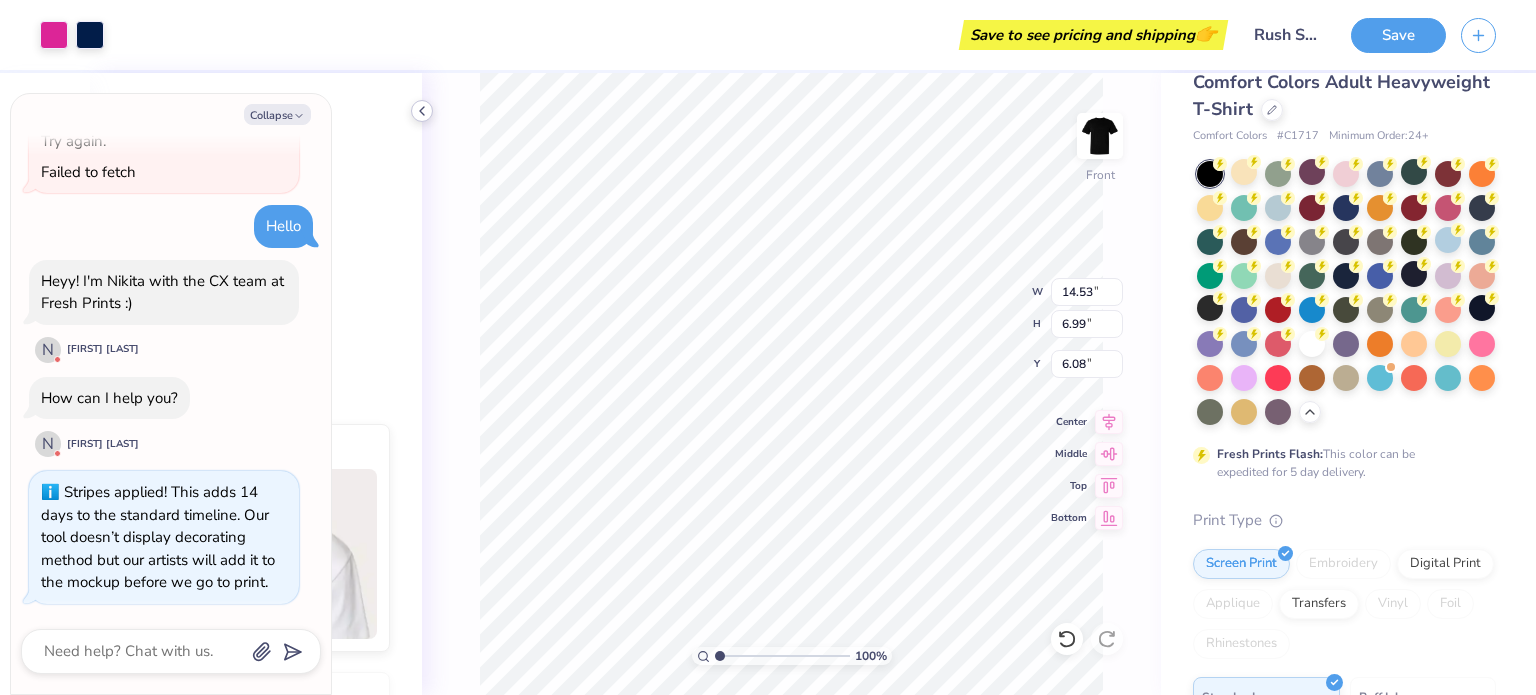 click 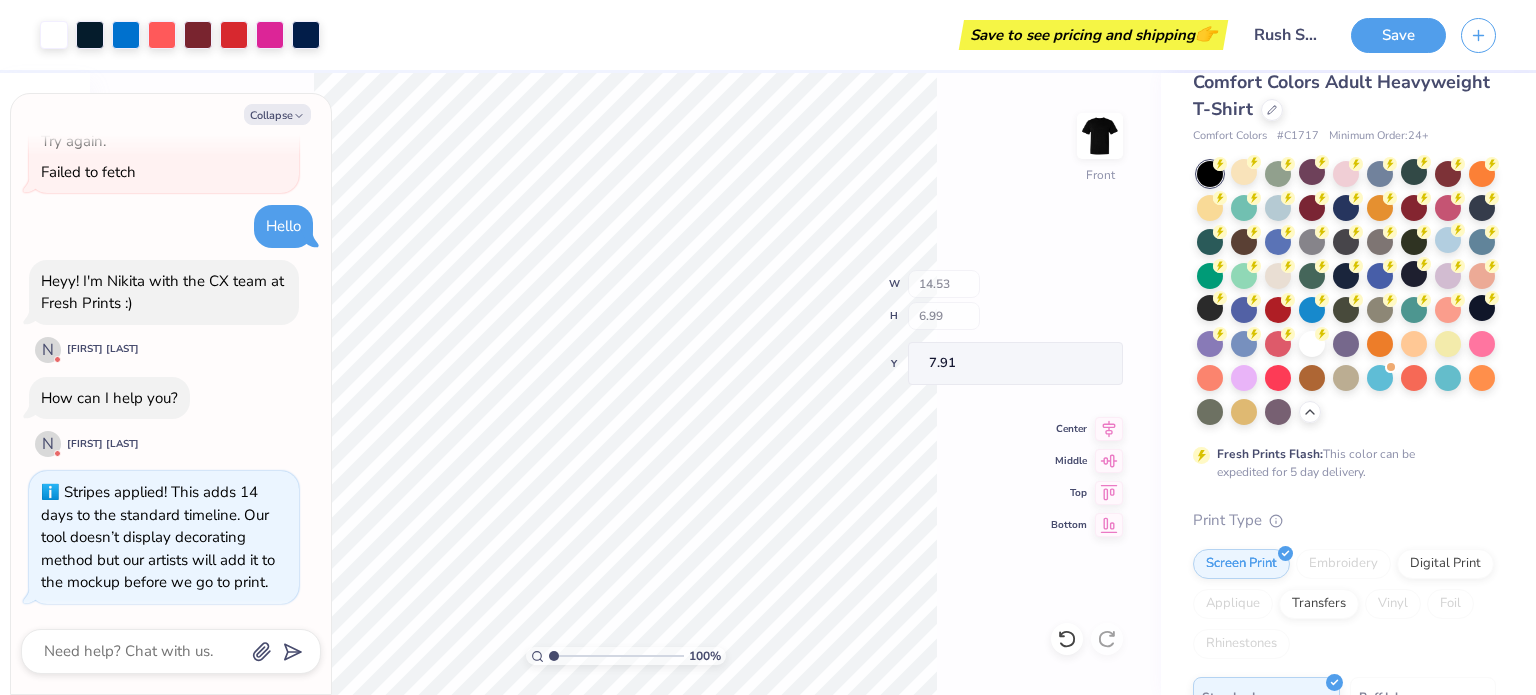 type on "x" 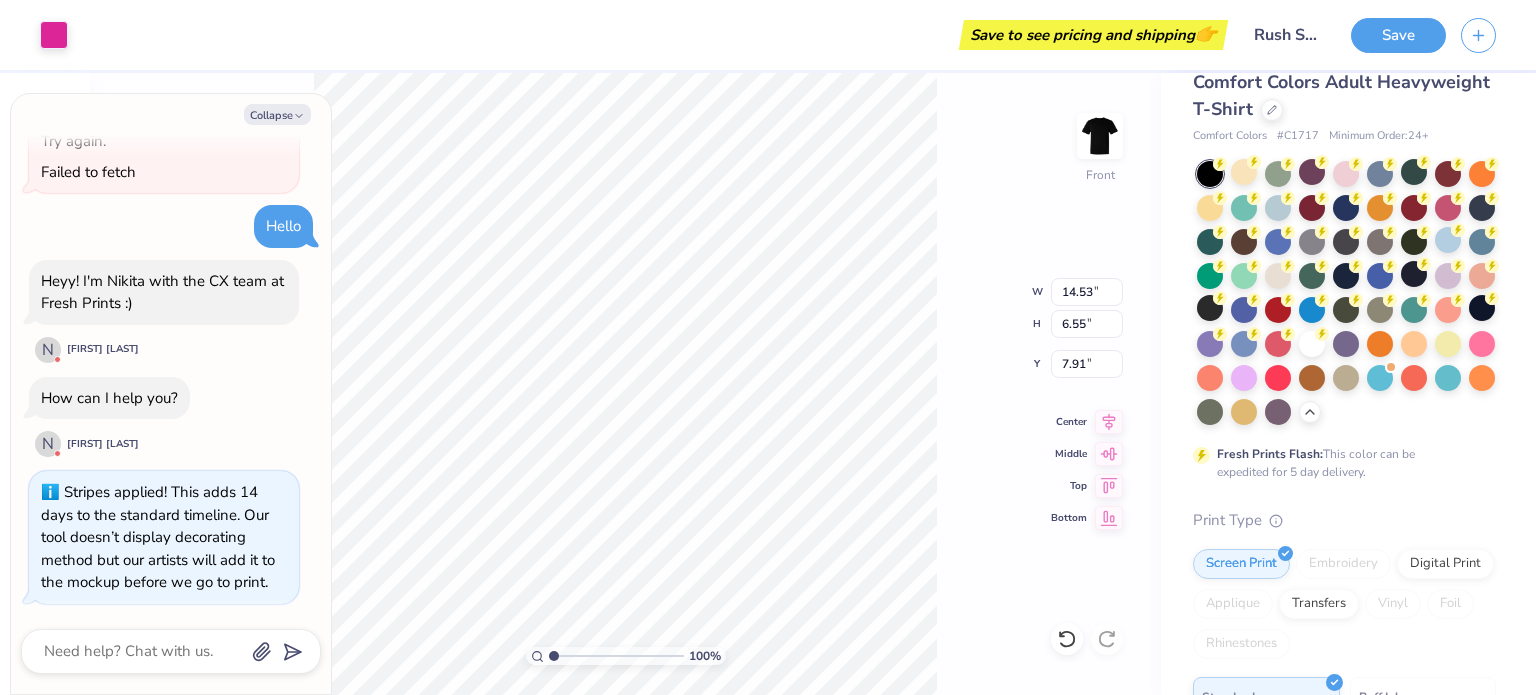 type on "x" 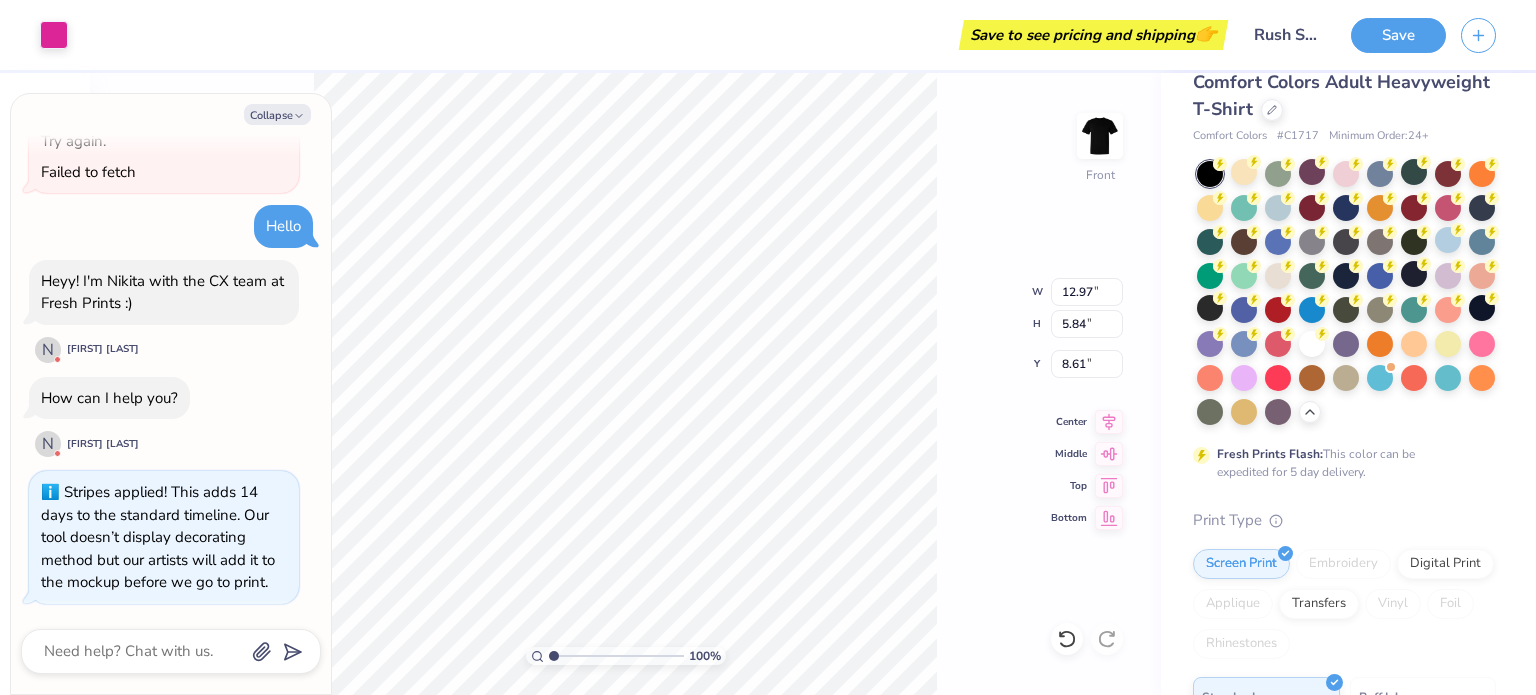 type on "x" 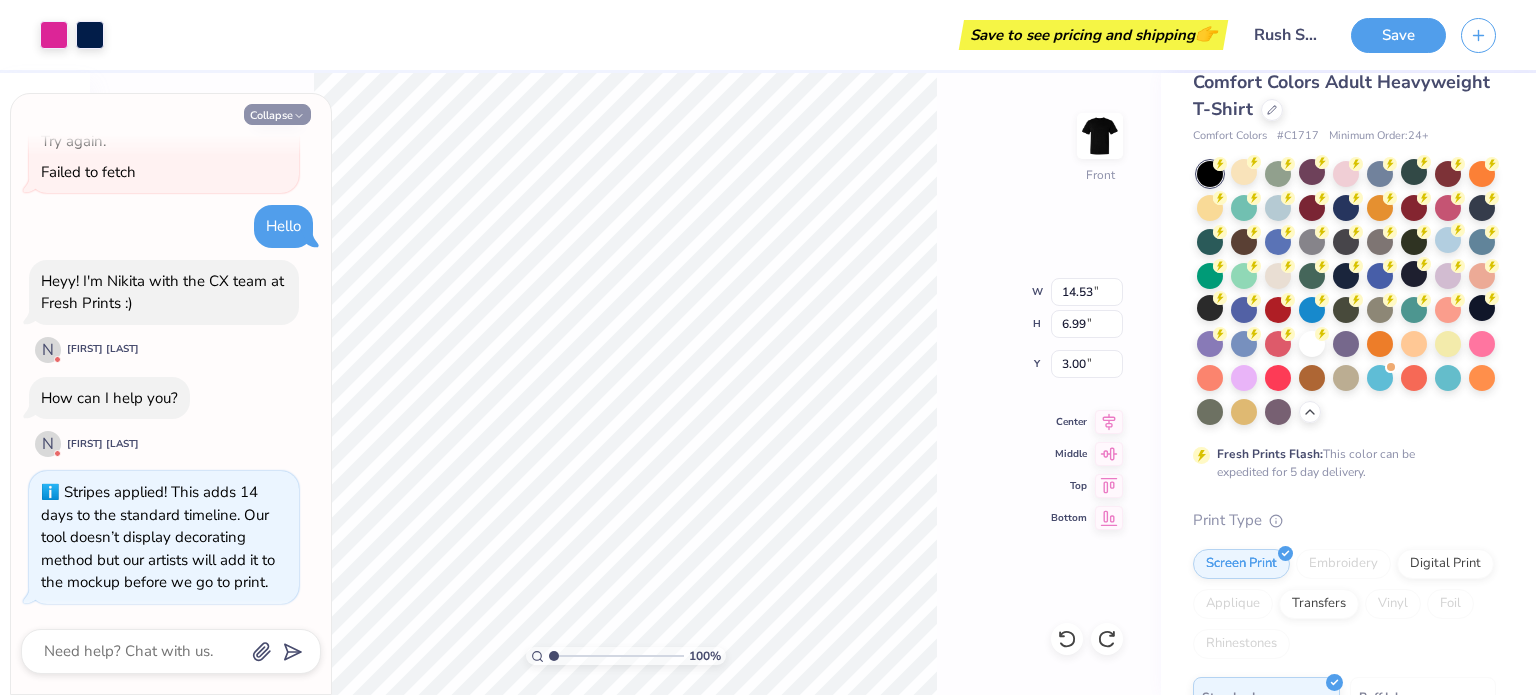 click on "Collapse" at bounding box center (277, 114) 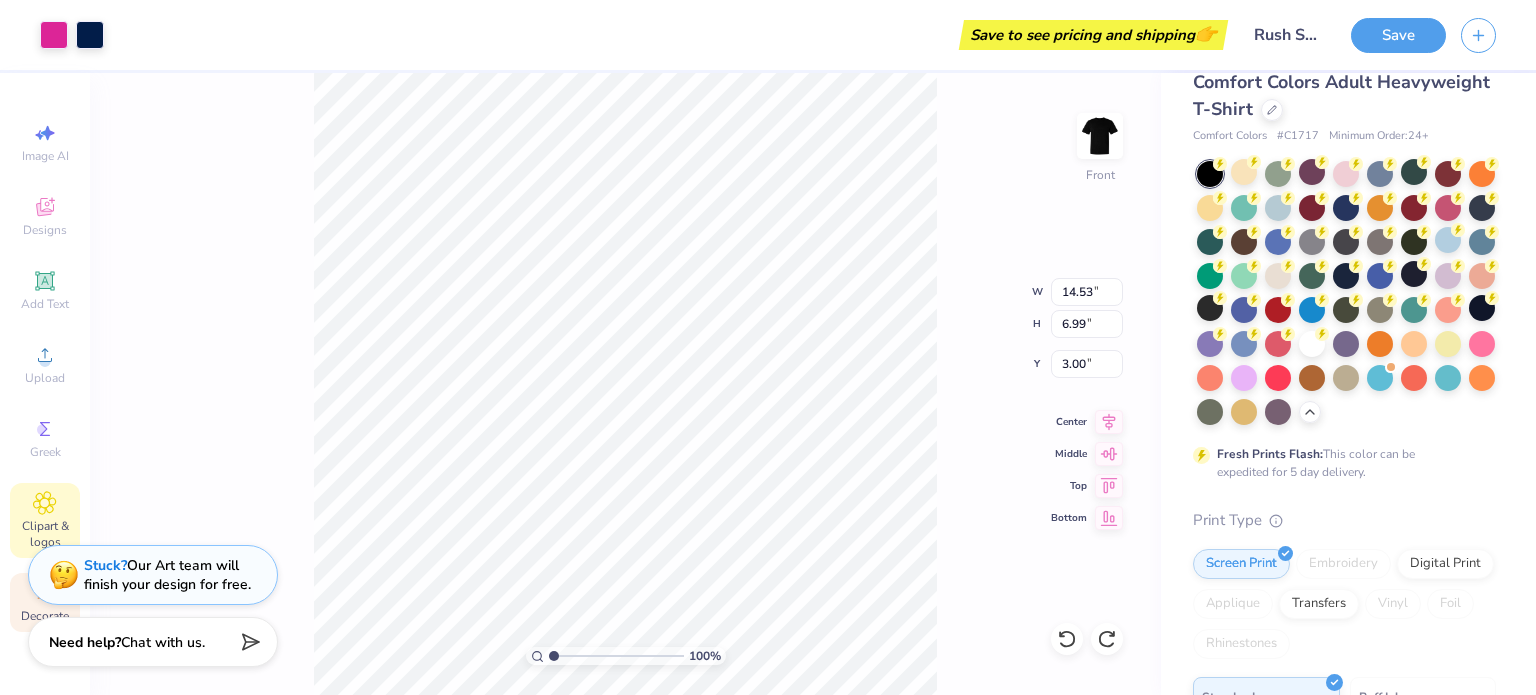 click 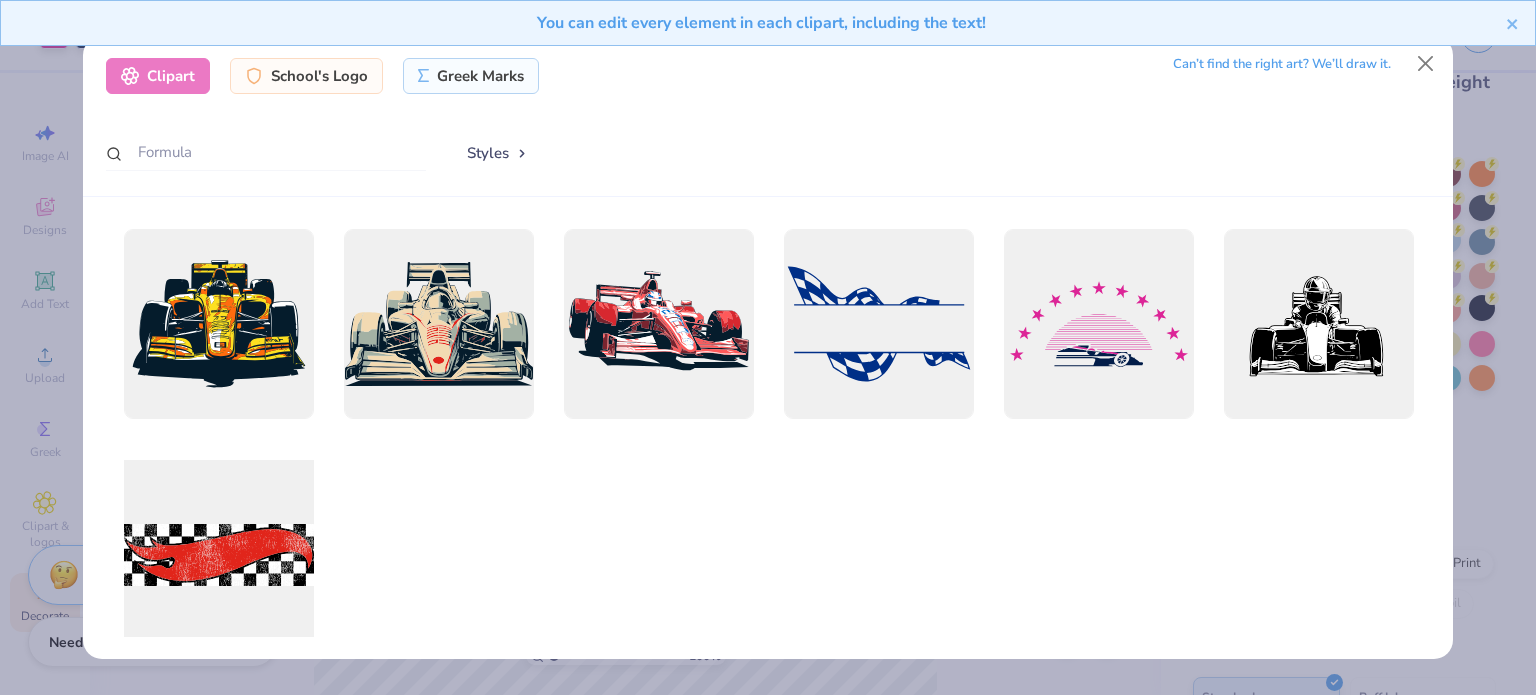 click at bounding box center [218, 555] 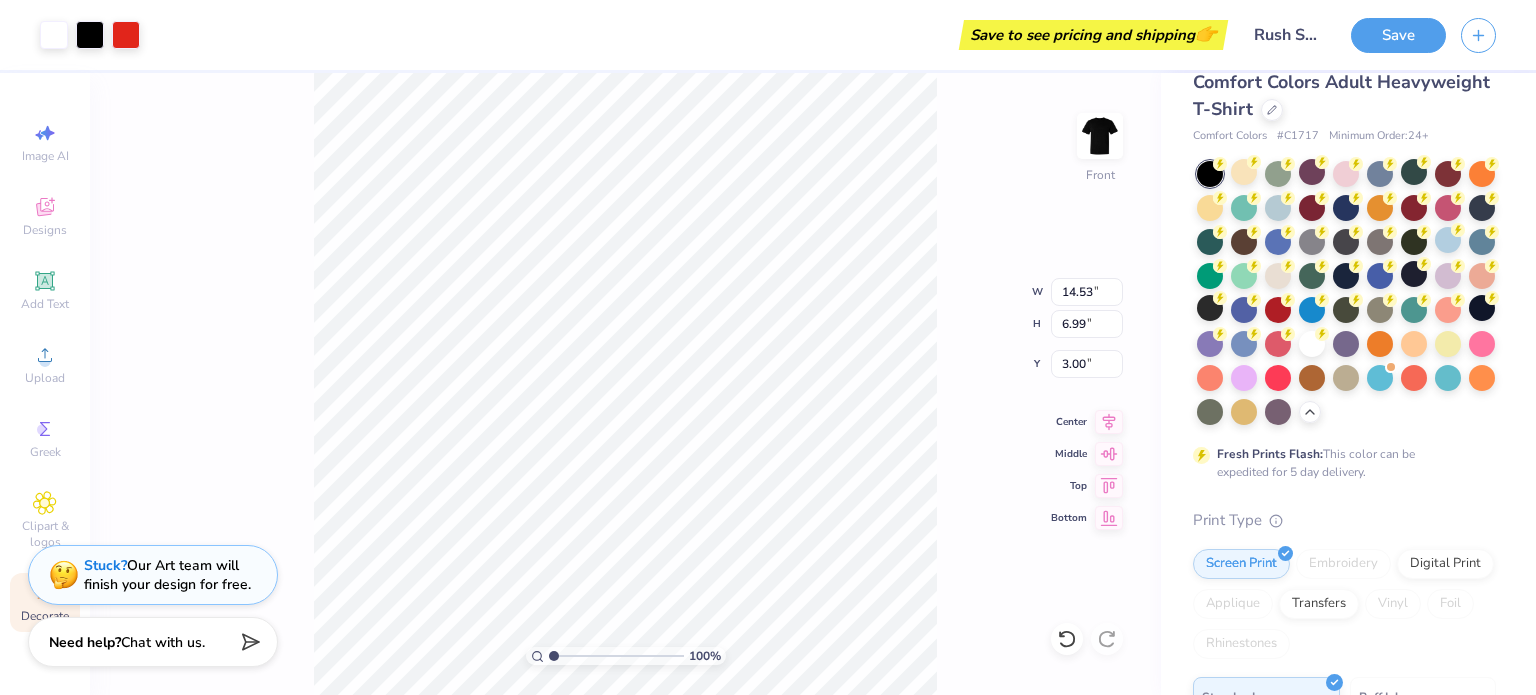 type on "4.54" 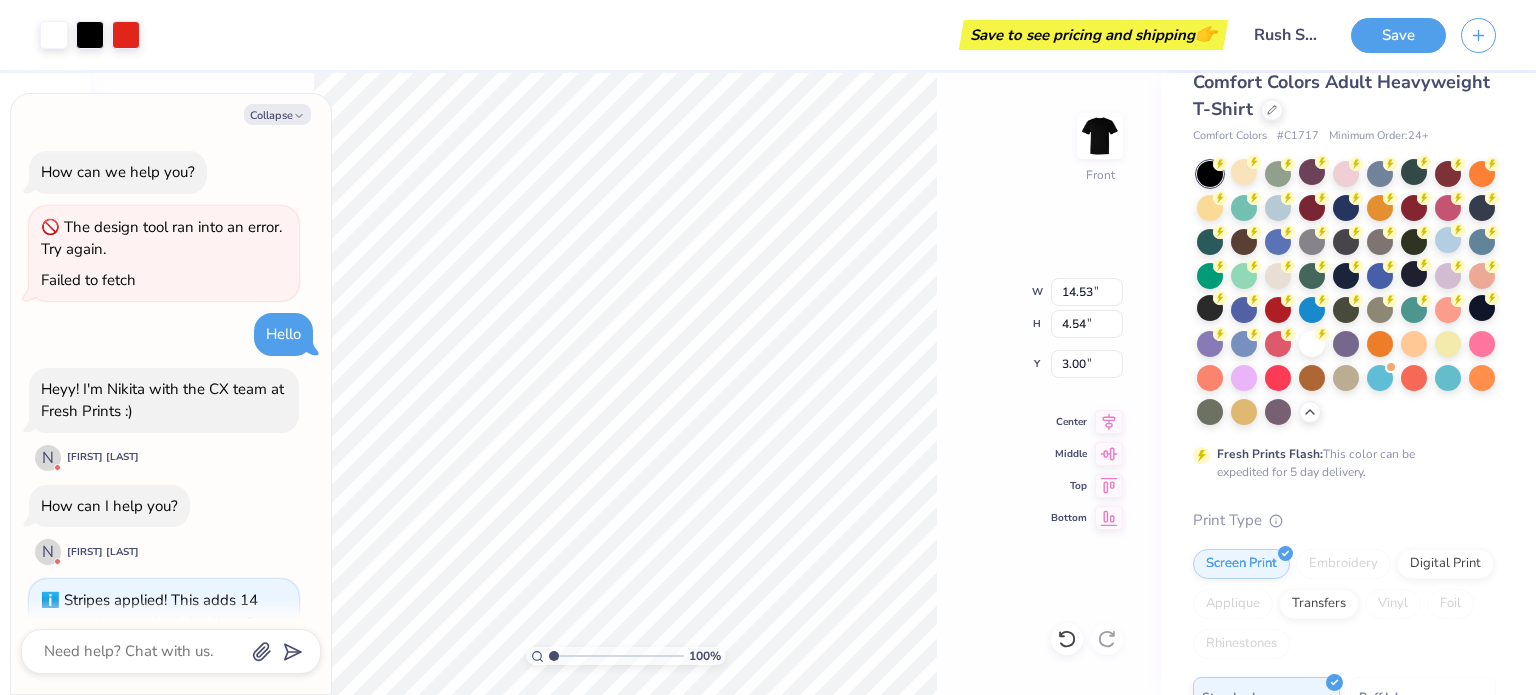 scroll, scrollTop: 305, scrollLeft: 0, axis: vertical 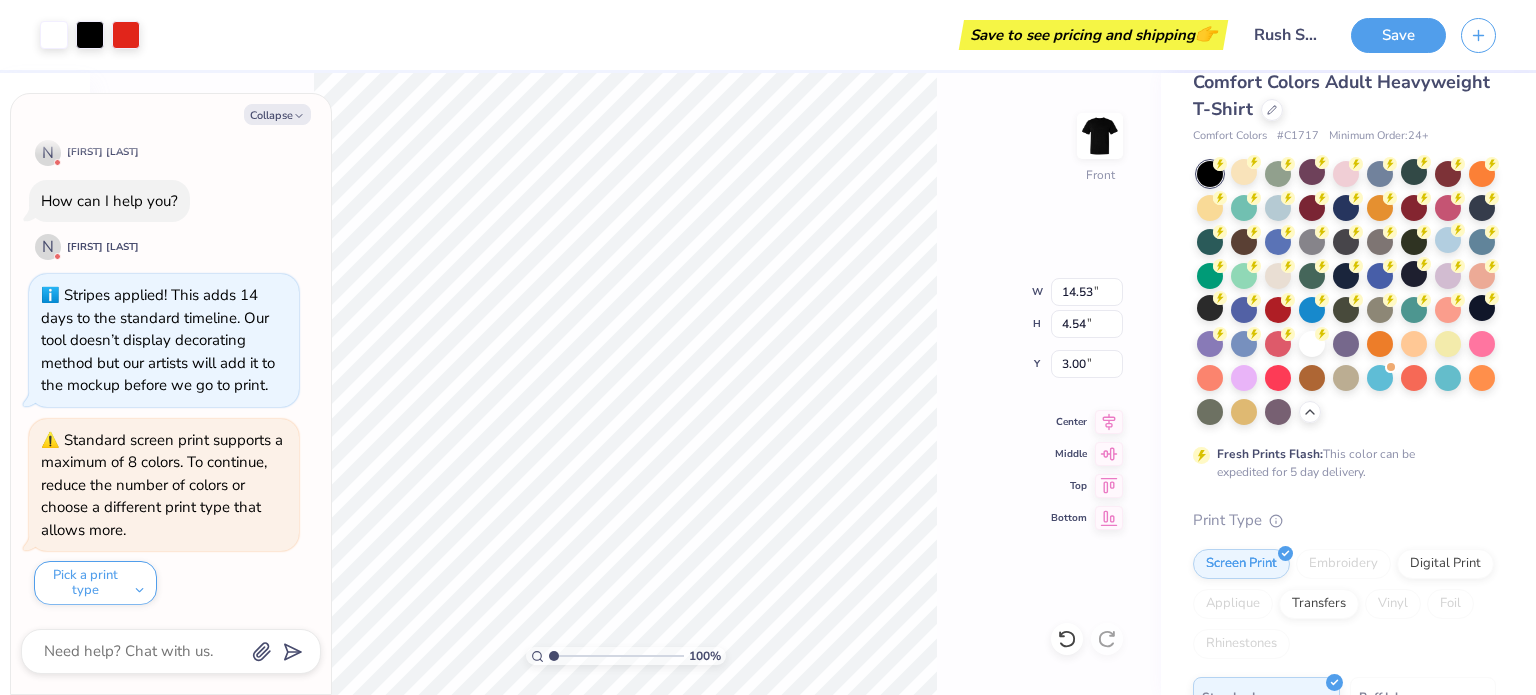 type on "x" 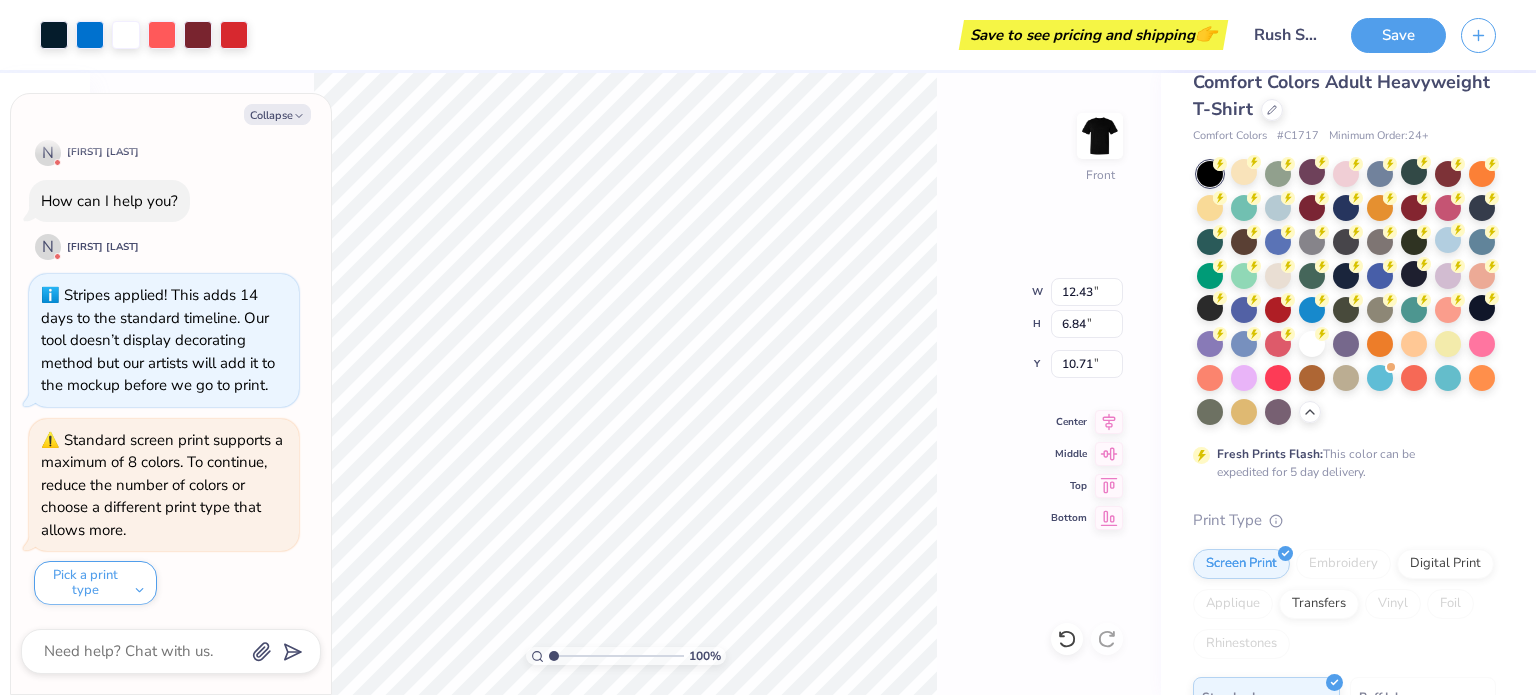 type on "x" 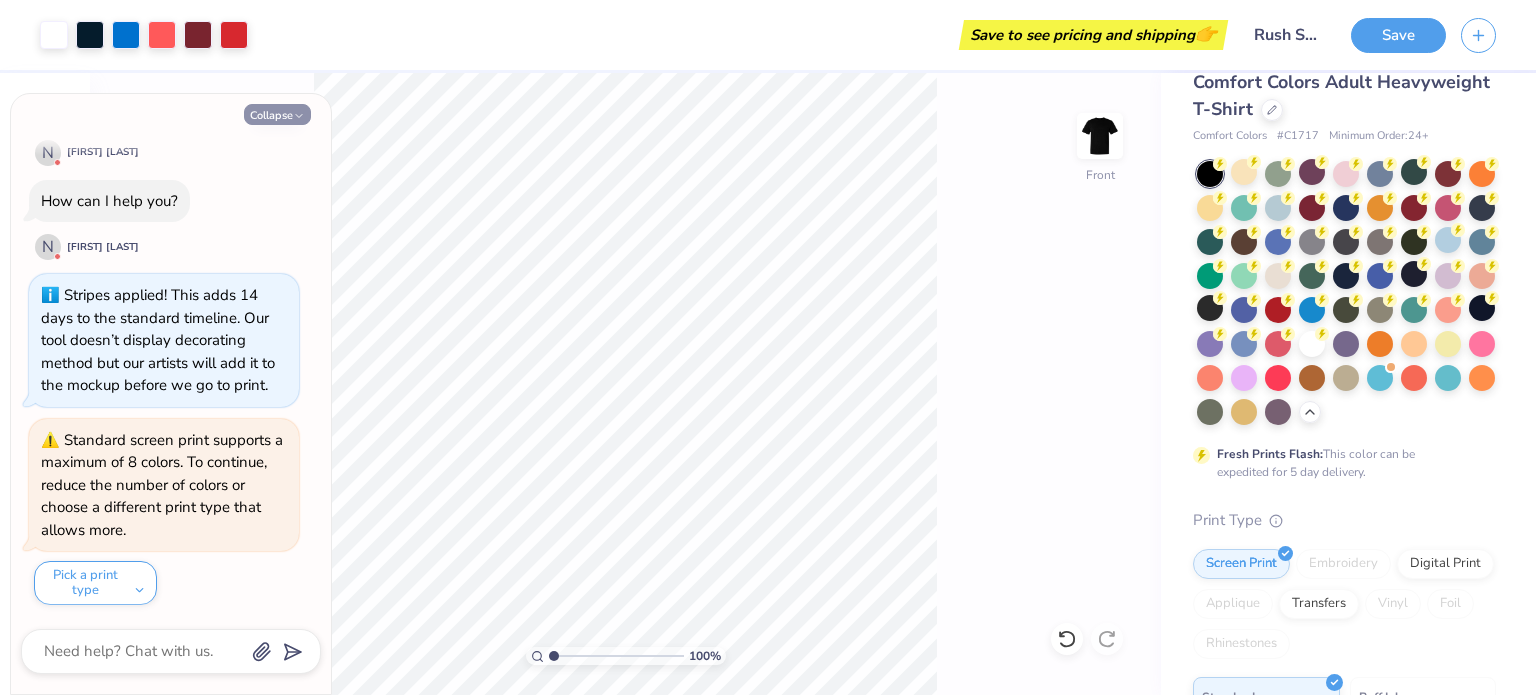 click on "Collapse" at bounding box center [277, 114] 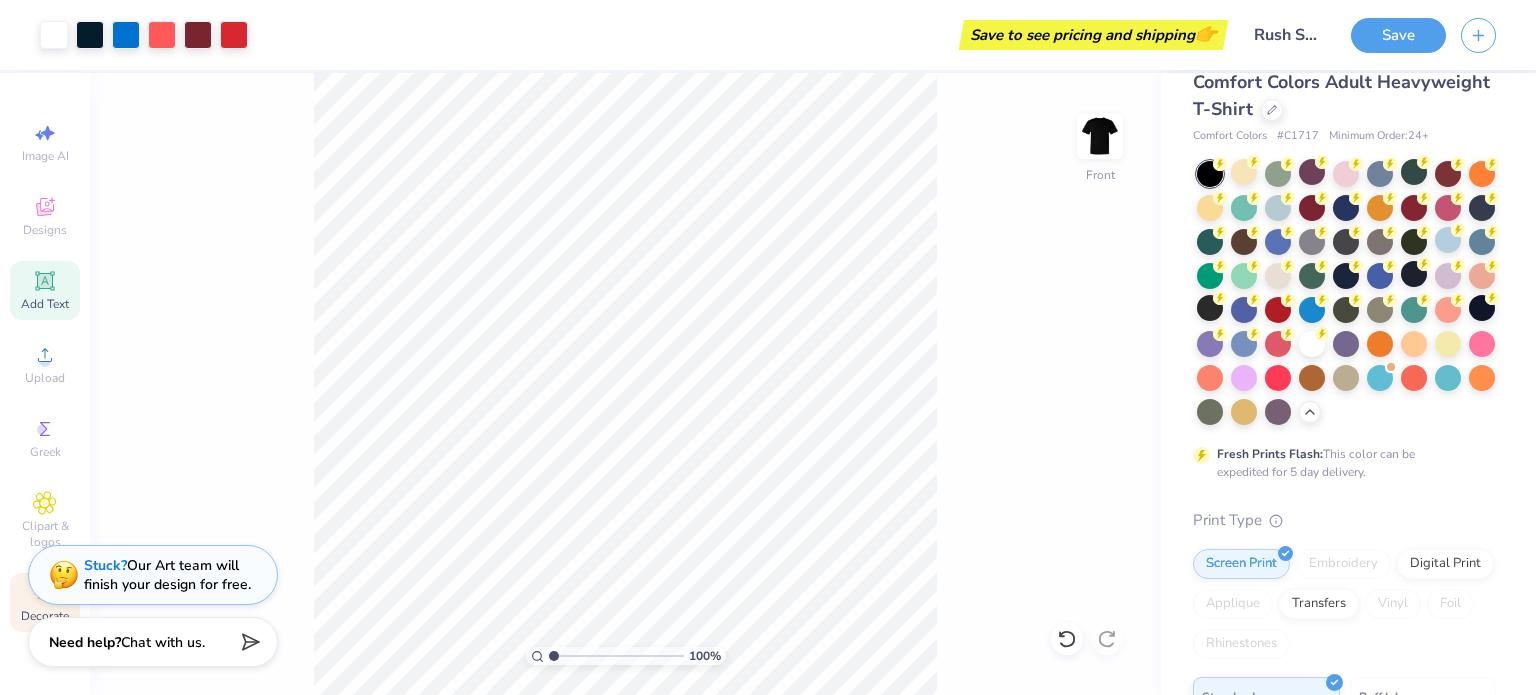 click 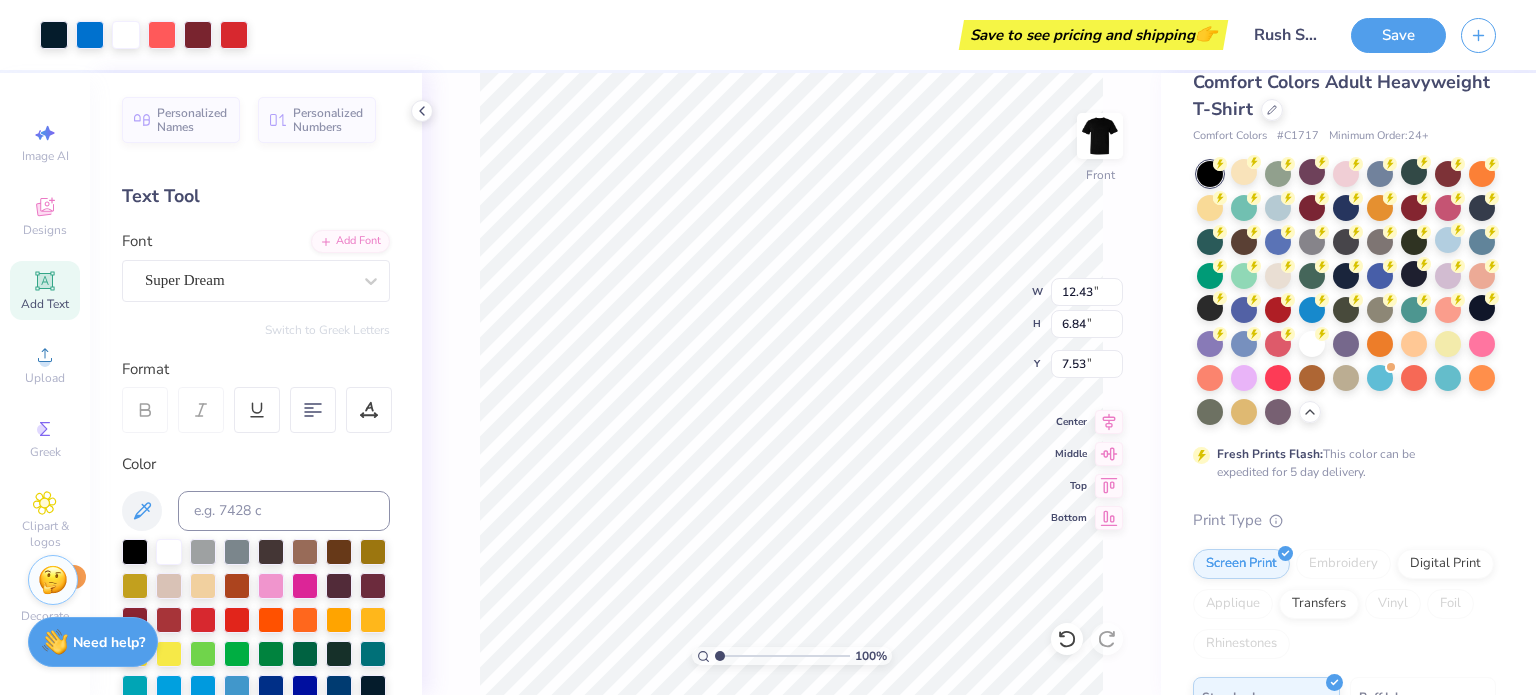 type on "5.69" 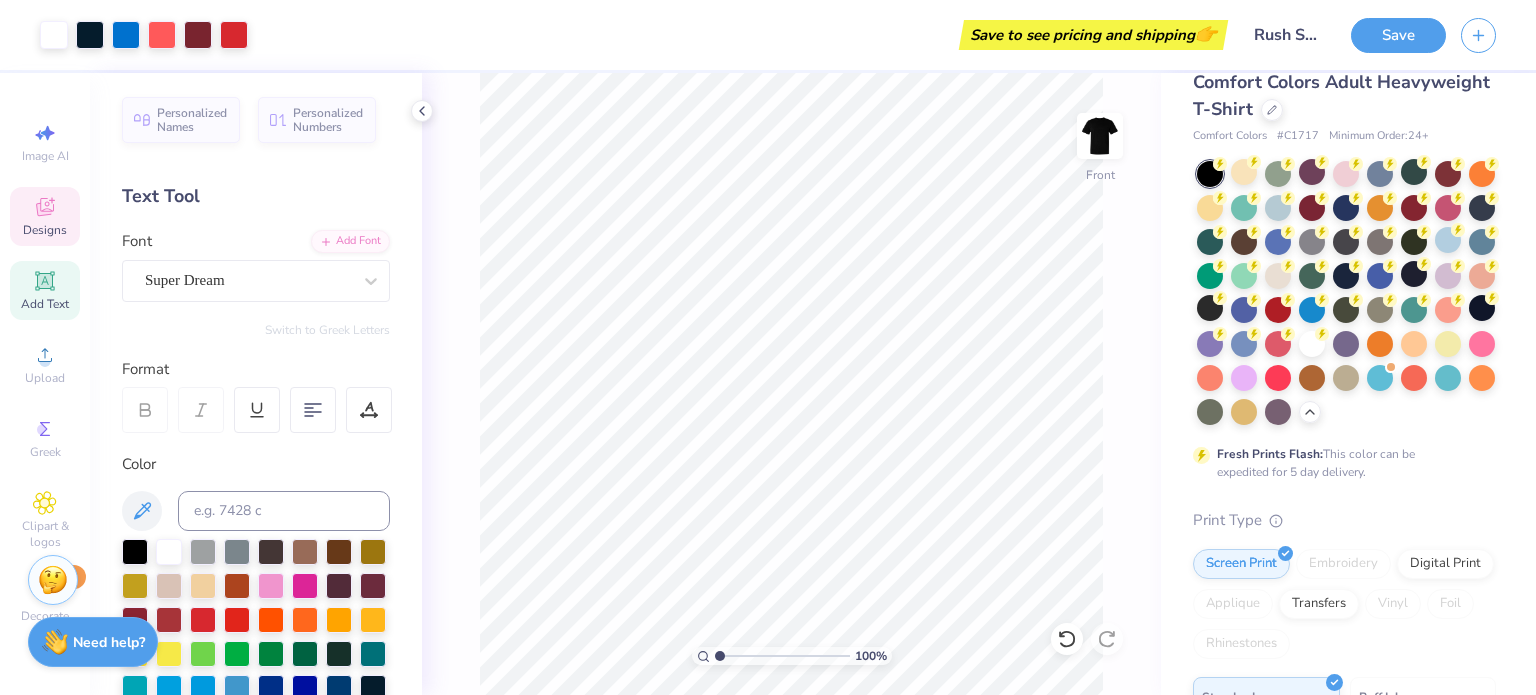 click on "Designs" at bounding box center (45, 230) 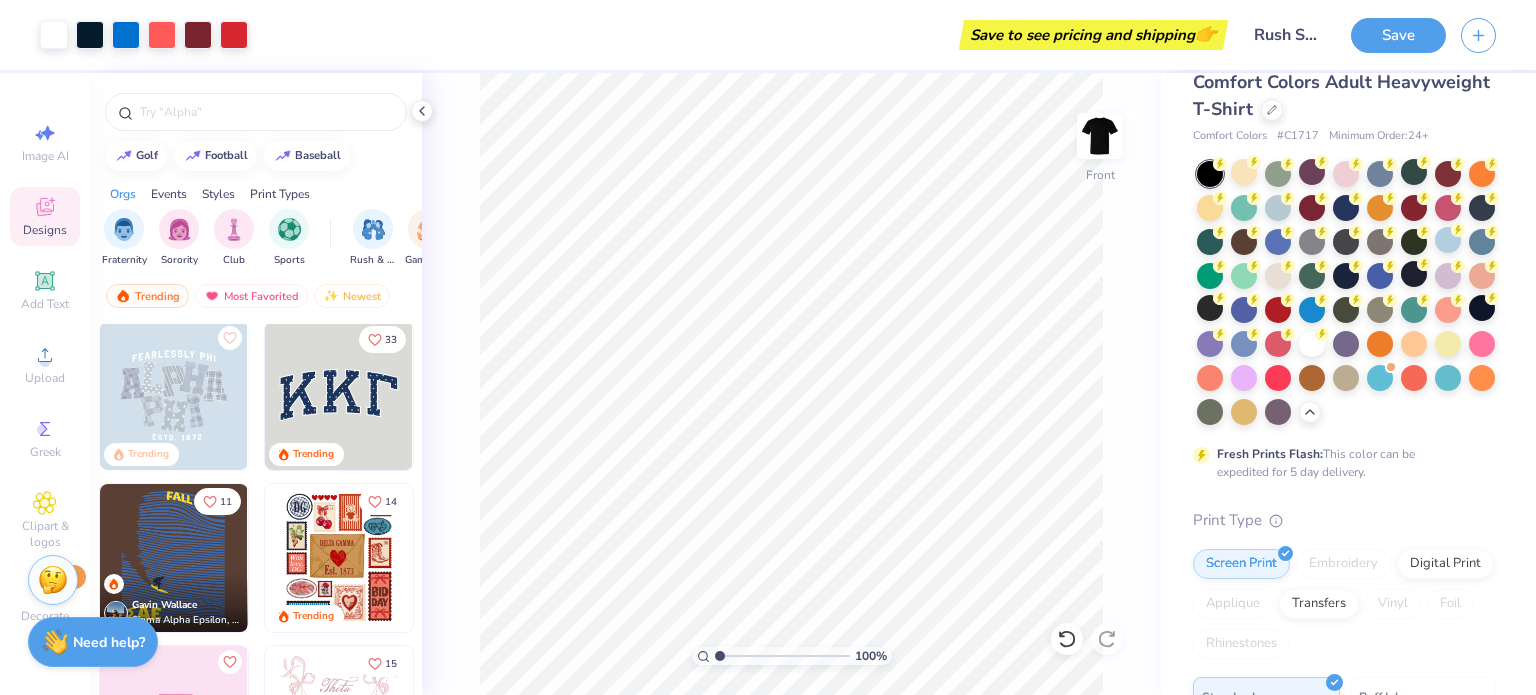 scroll, scrollTop: 0, scrollLeft: 0, axis: both 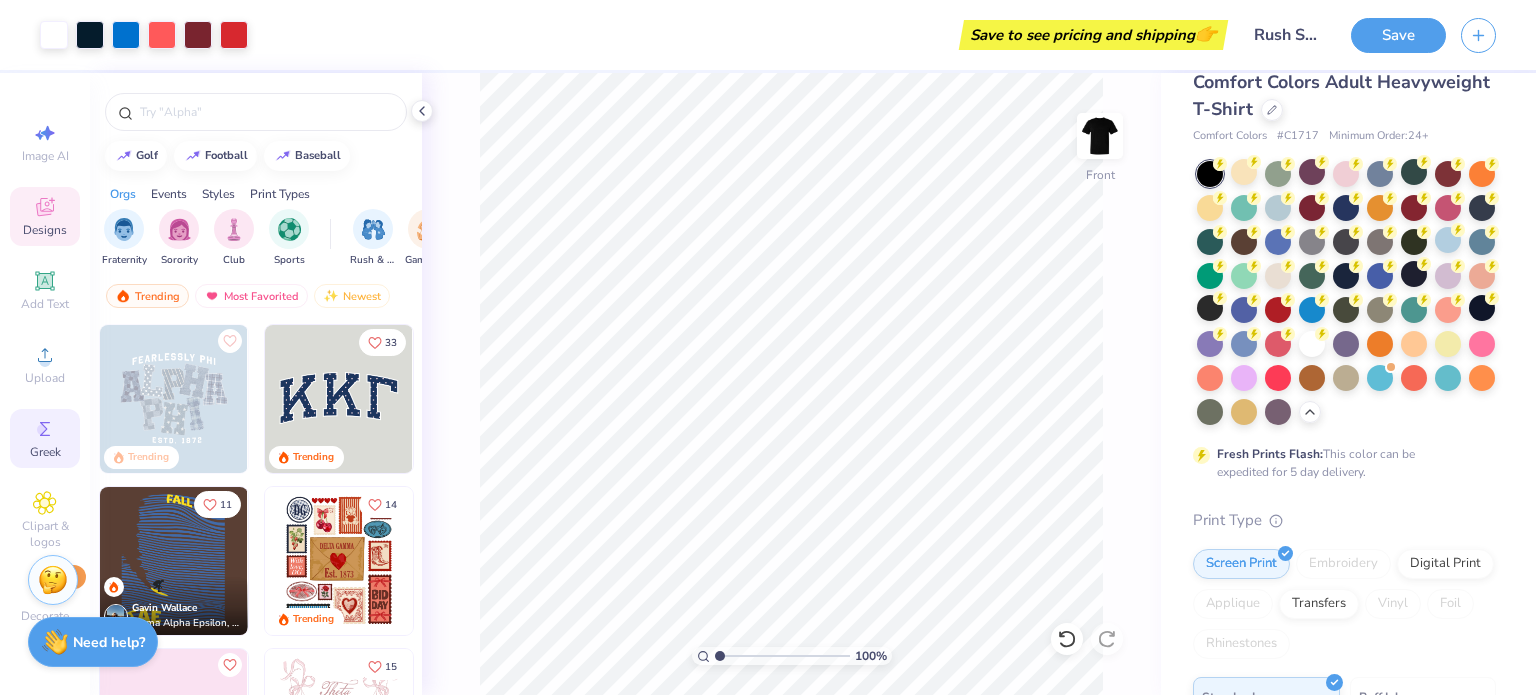 click 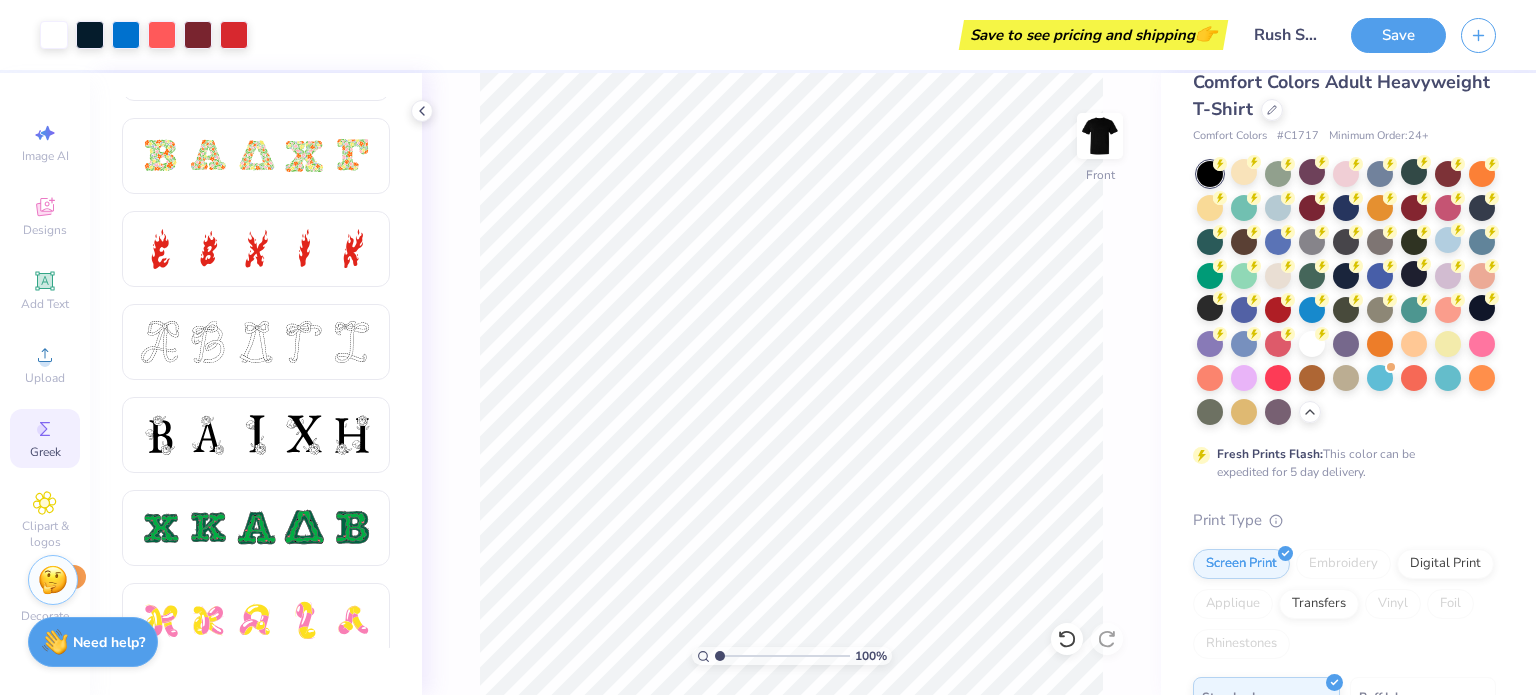 scroll, scrollTop: 624, scrollLeft: 0, axis: vertical 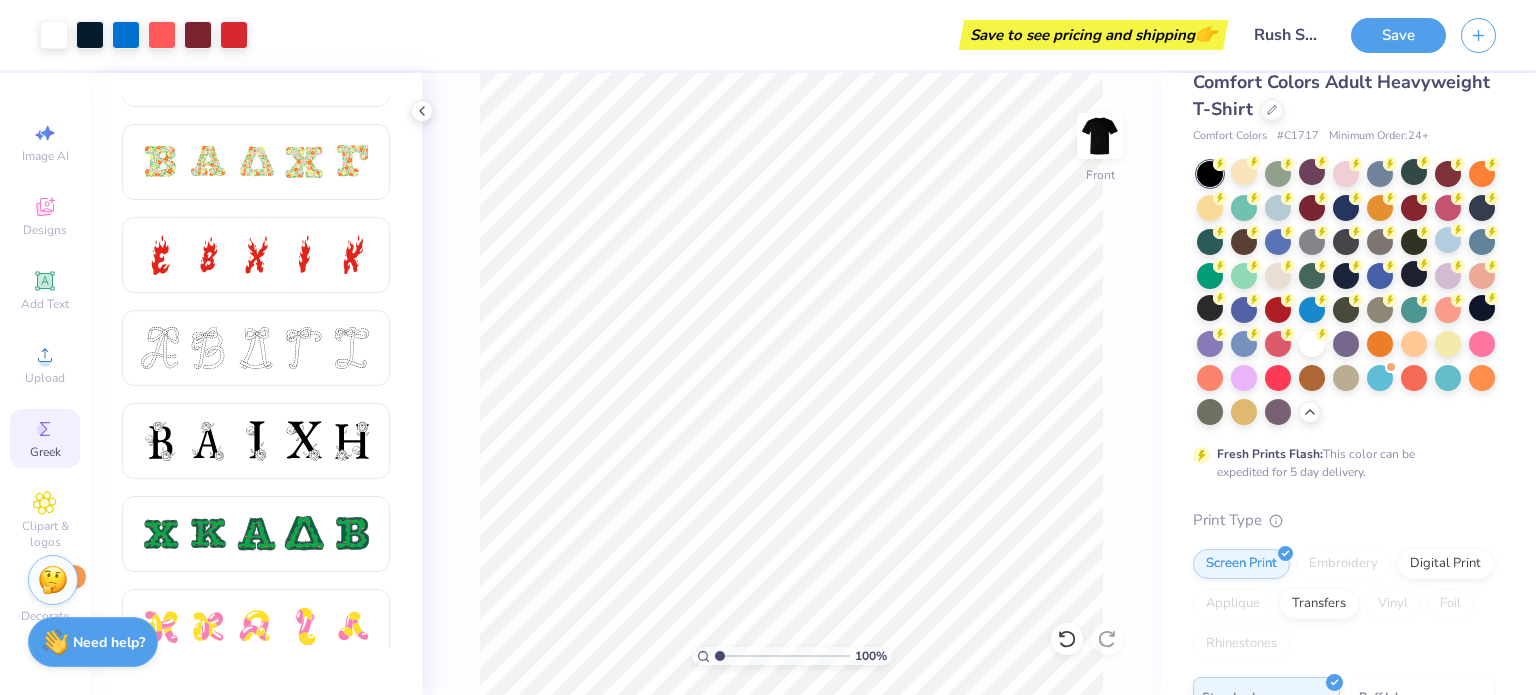 click on "100  % Front" at bounding box center (791, 384) 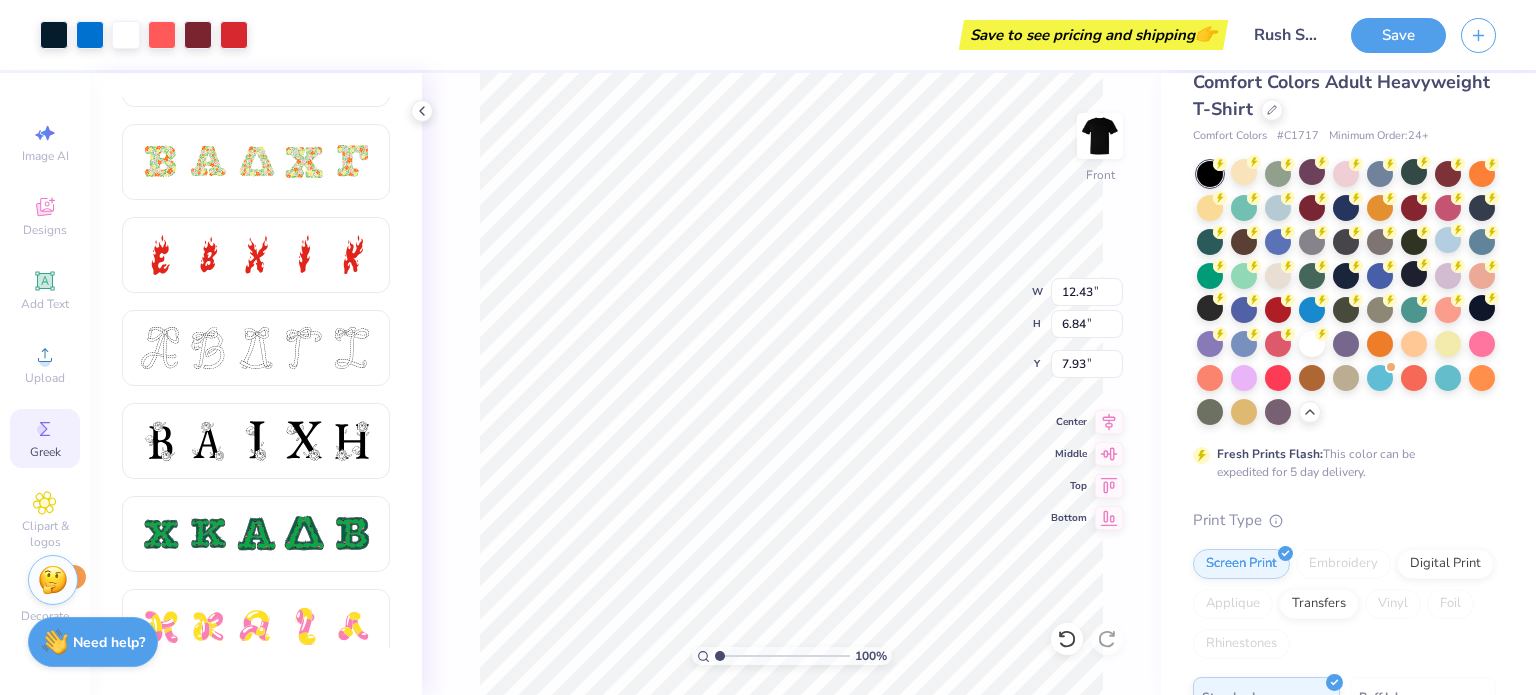 type on "7.93" 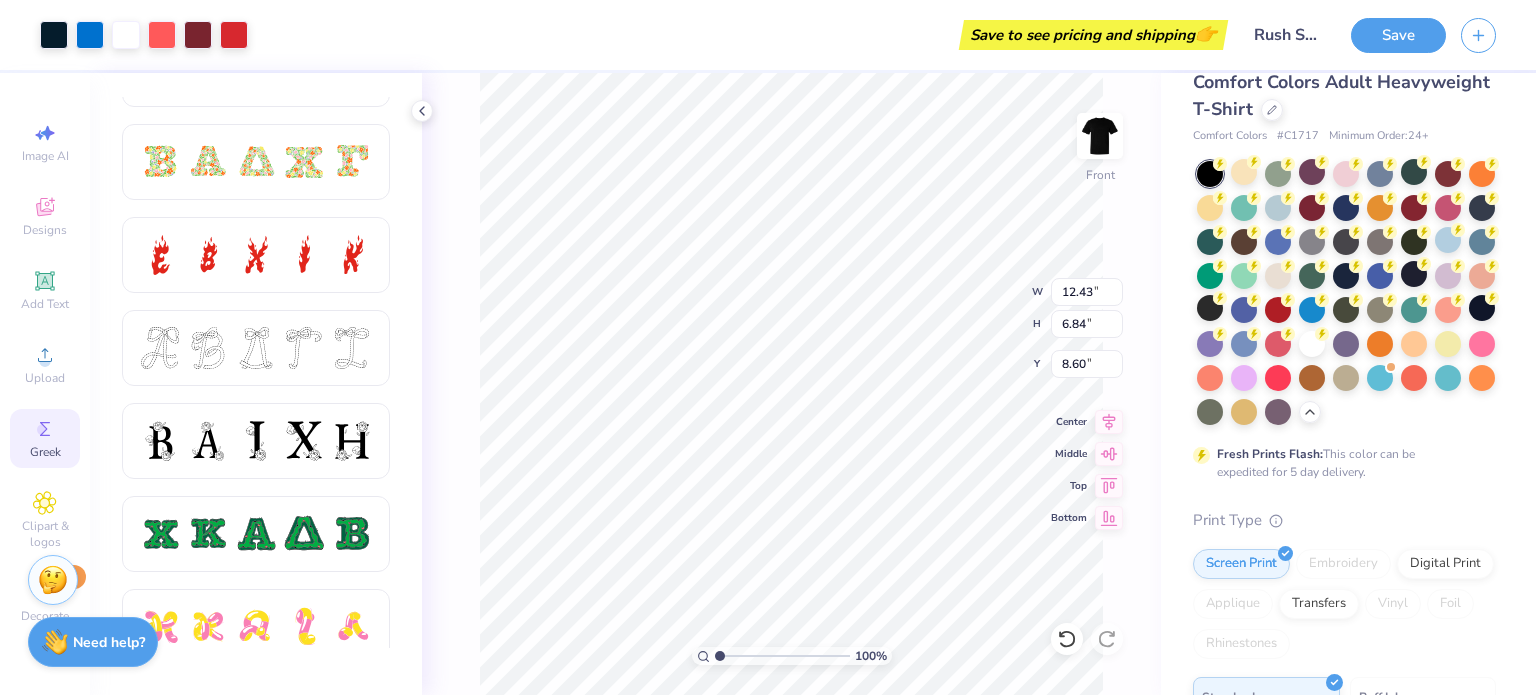 type on "8.60" 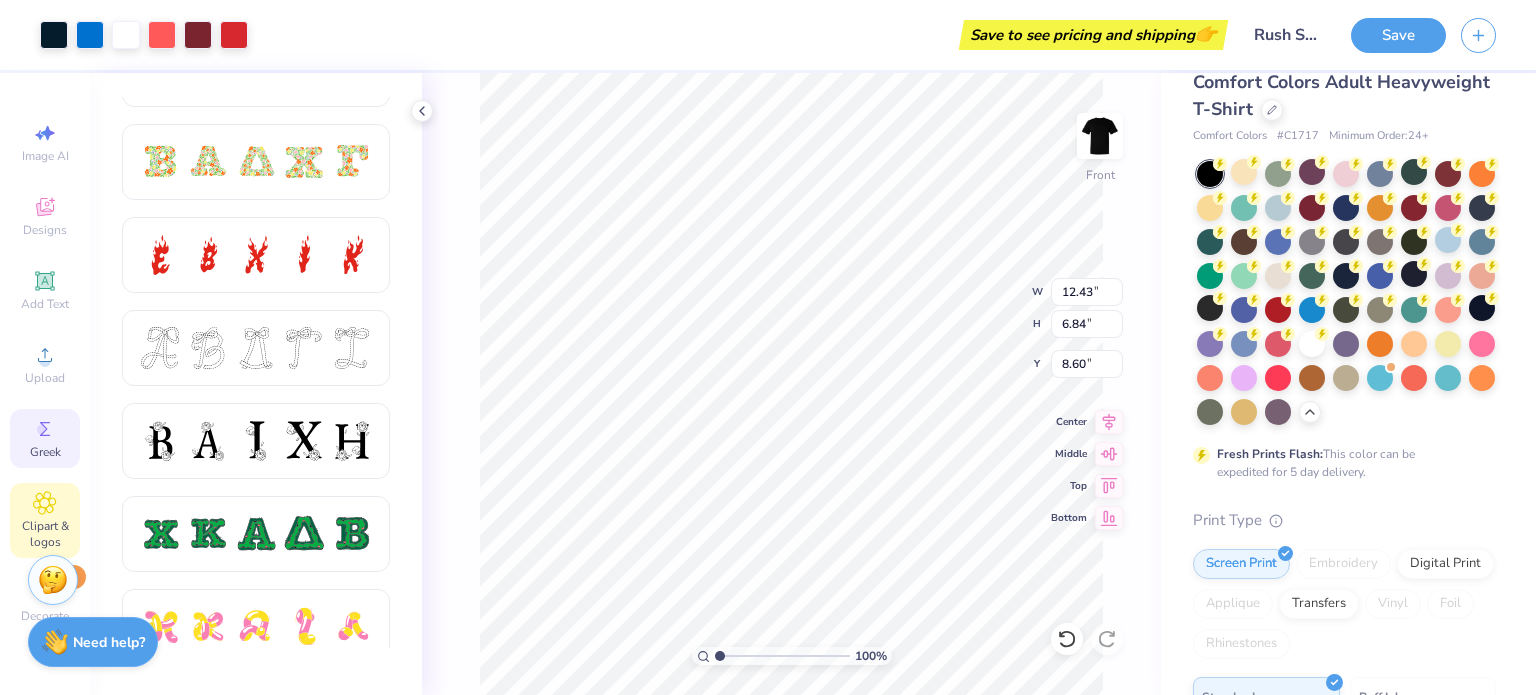 click on "Clipart & logos" at bounding box center [45, 520] 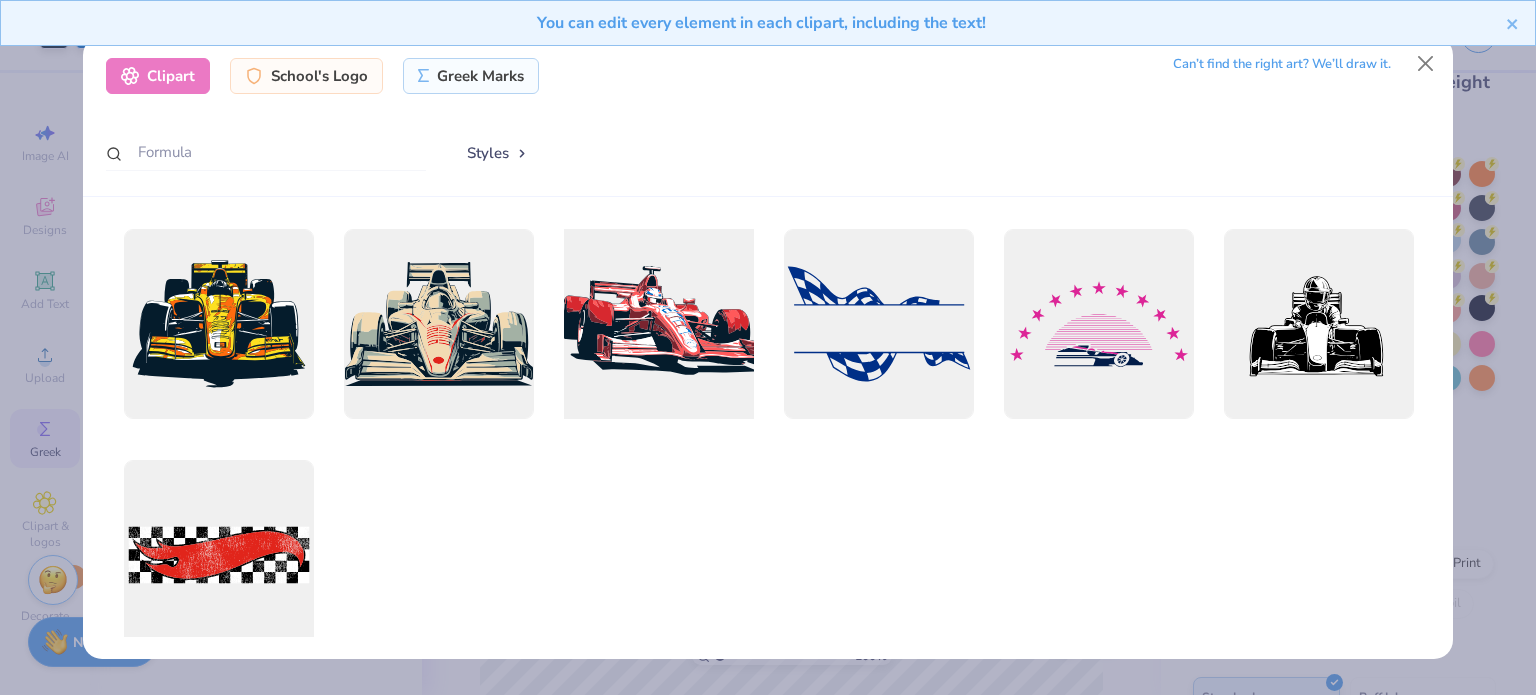 click at bounding box center [658, 324] 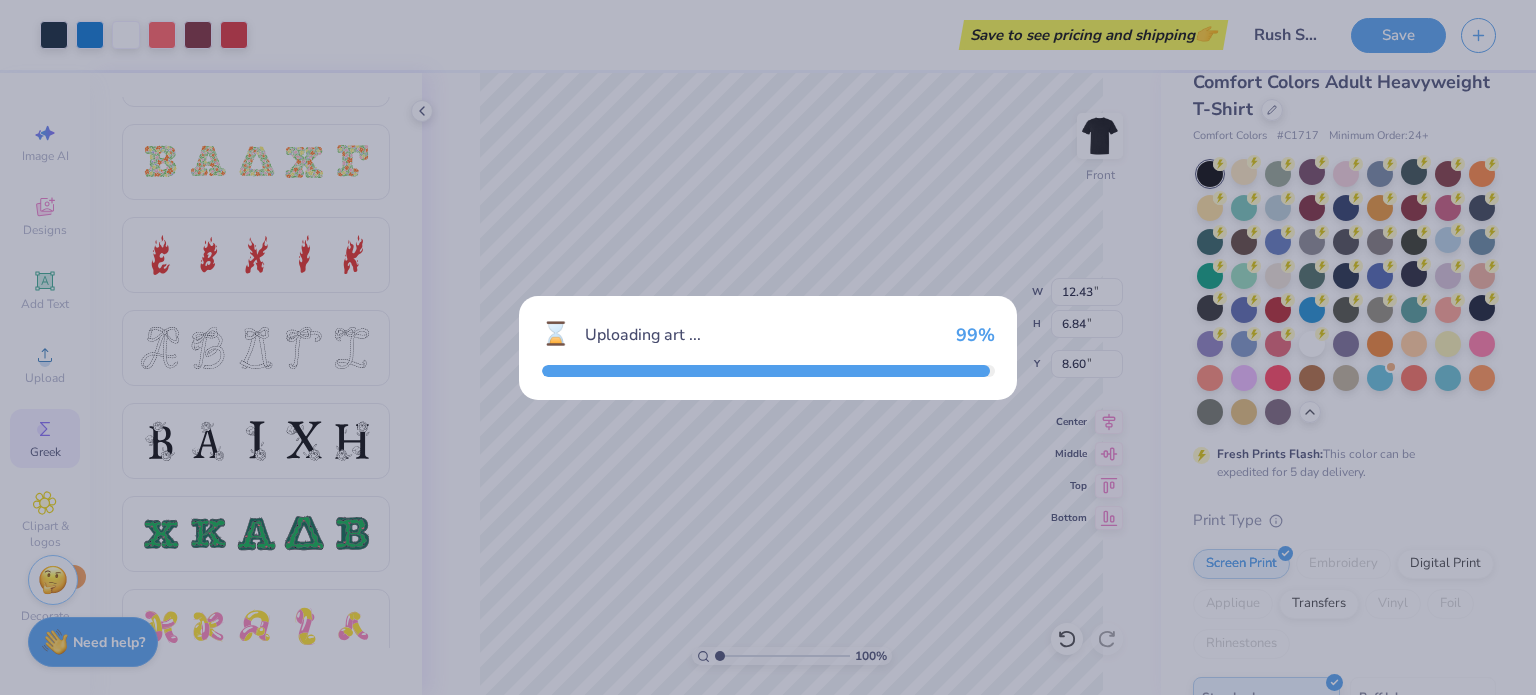 type on "14.53" 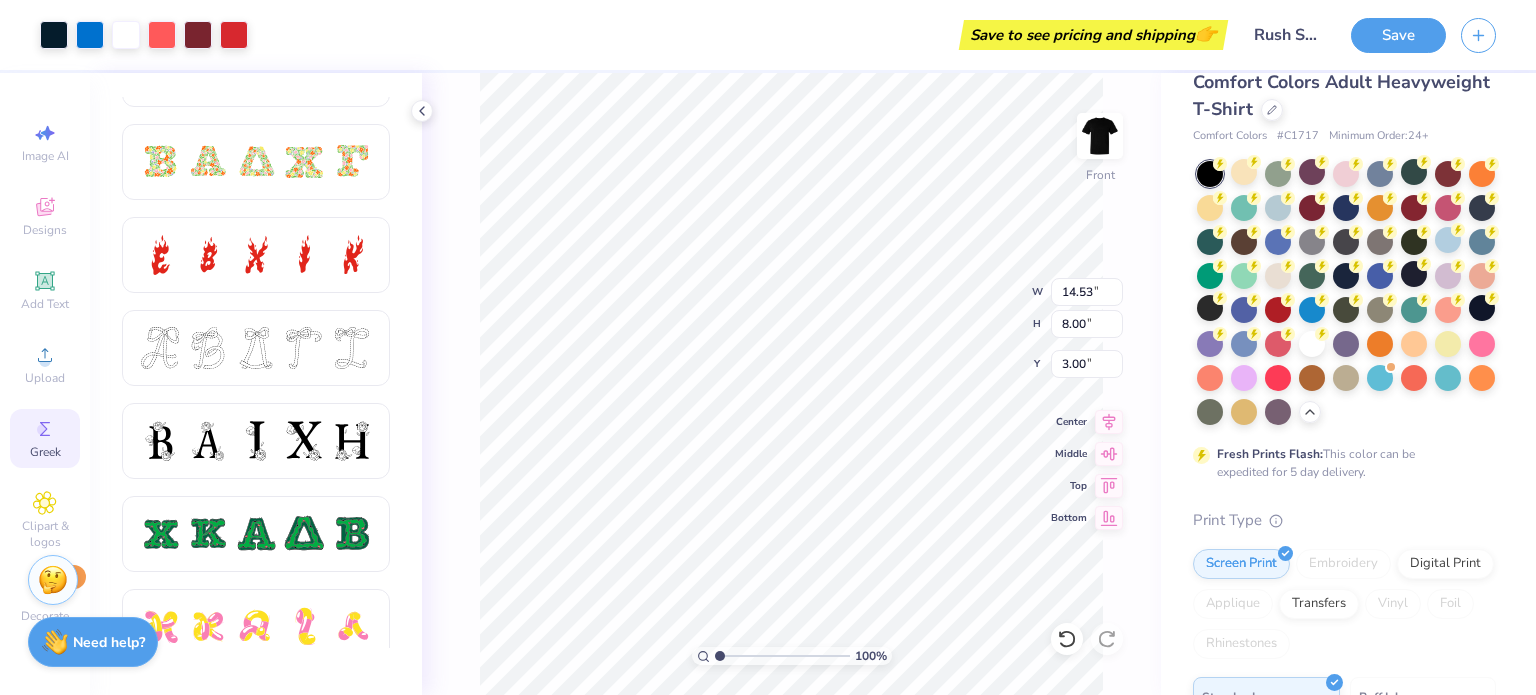 click at bounding box center [768, 347] 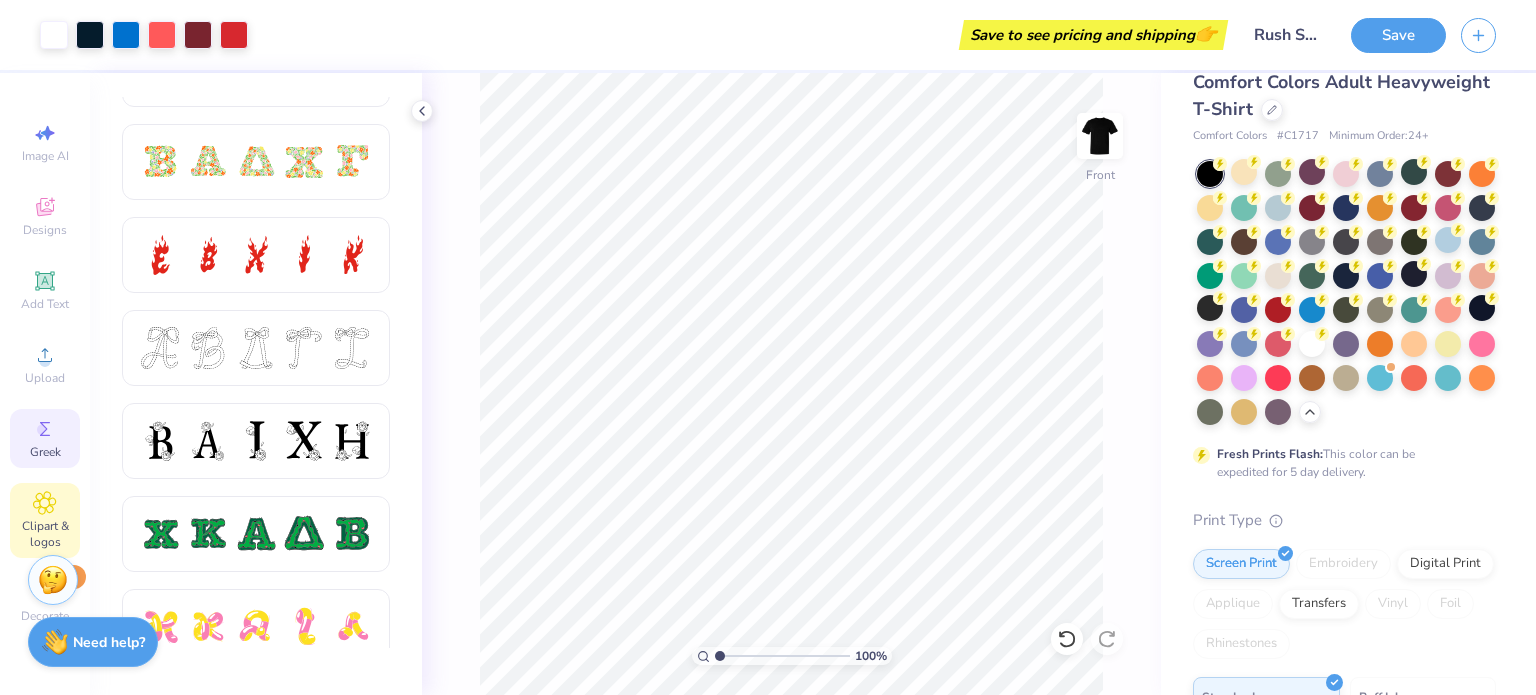 click on "Clipart & logos" at bounding box center (45, 534) 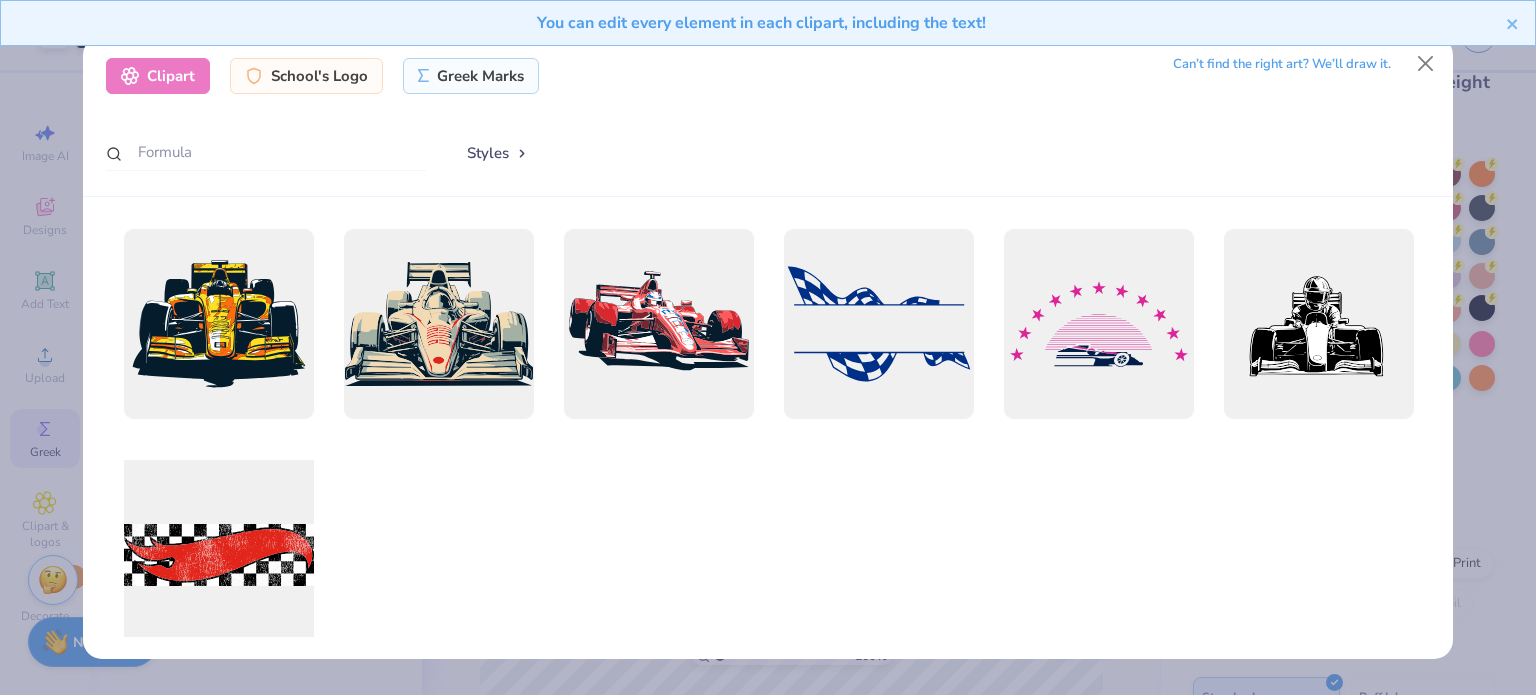click at bounding box center (218, 555) 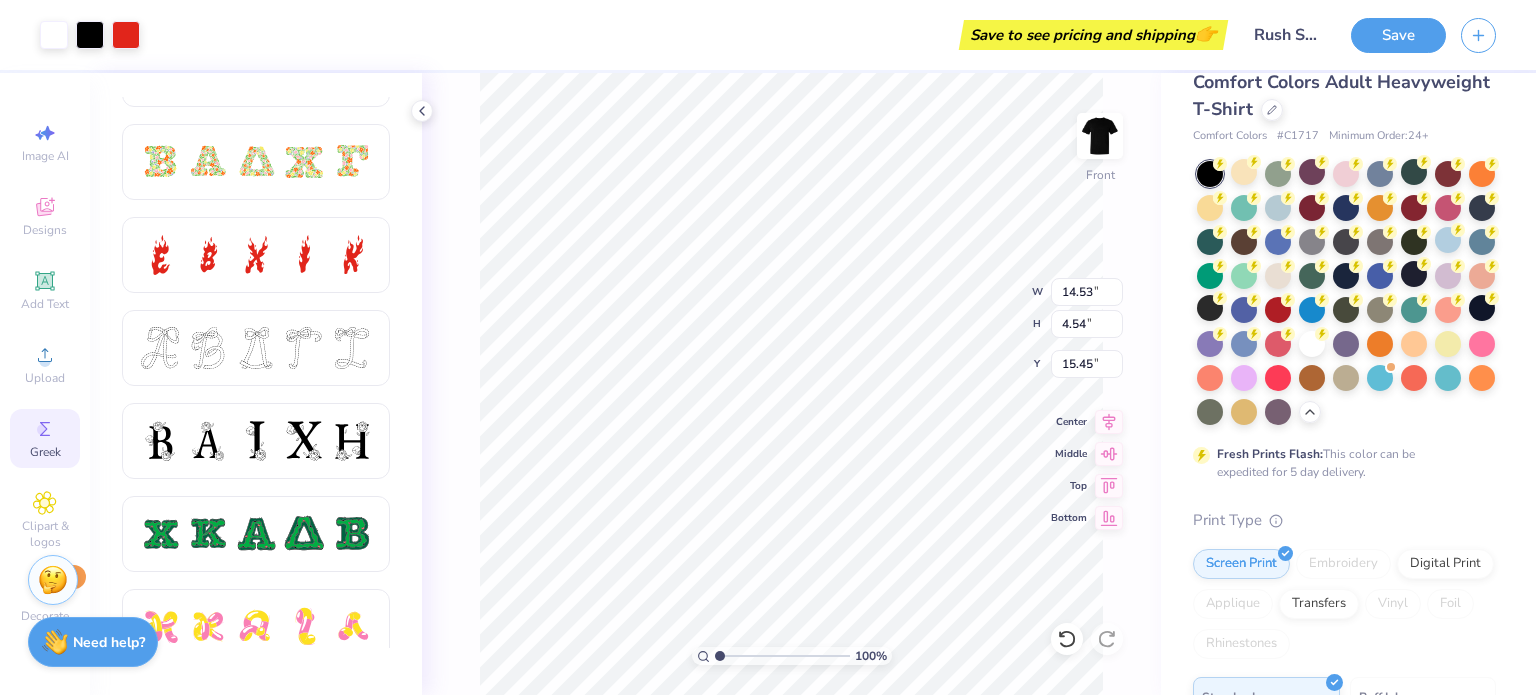 type on "15.45" 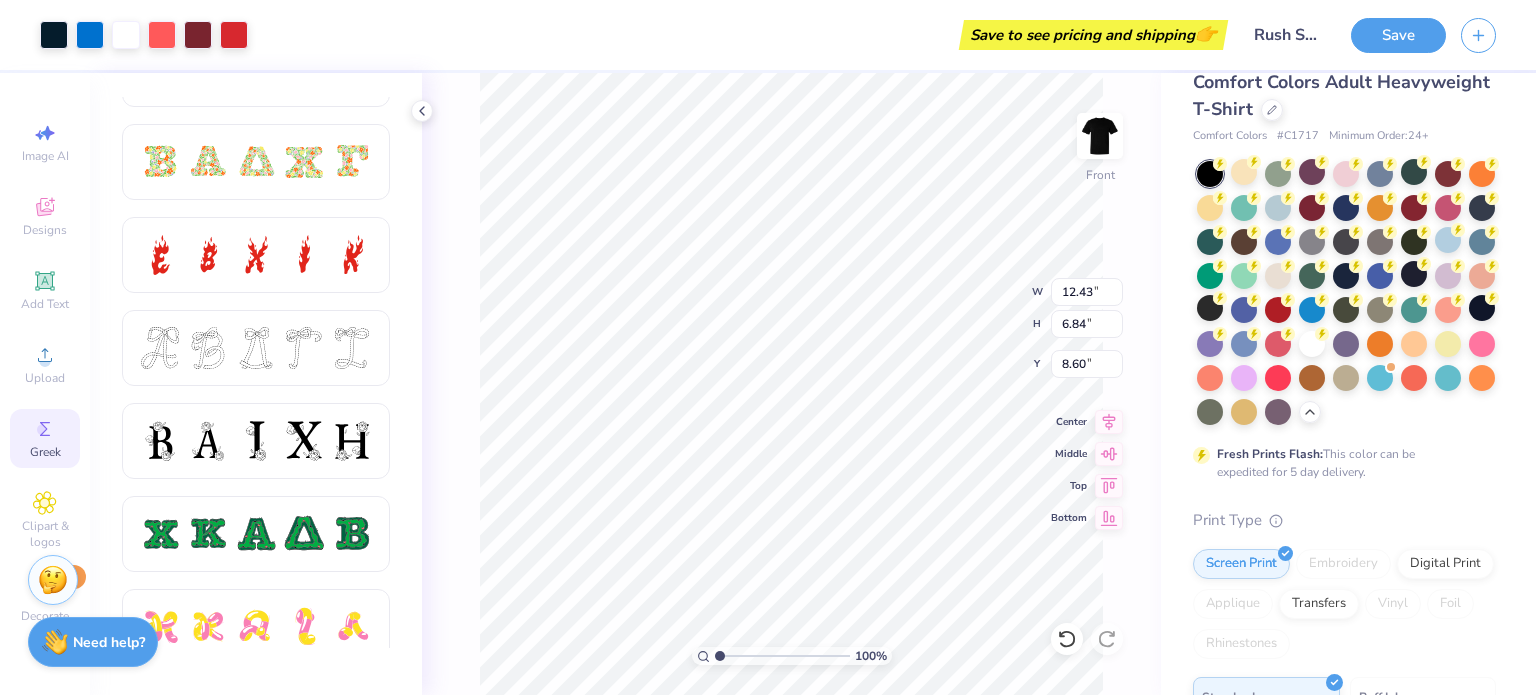 click on "100  % Front W 12.43 12.43 " H 6.84 6.84 " Y 8.60 8.60 " Center Middle Top Bottom" at bounding box center (791, 384) 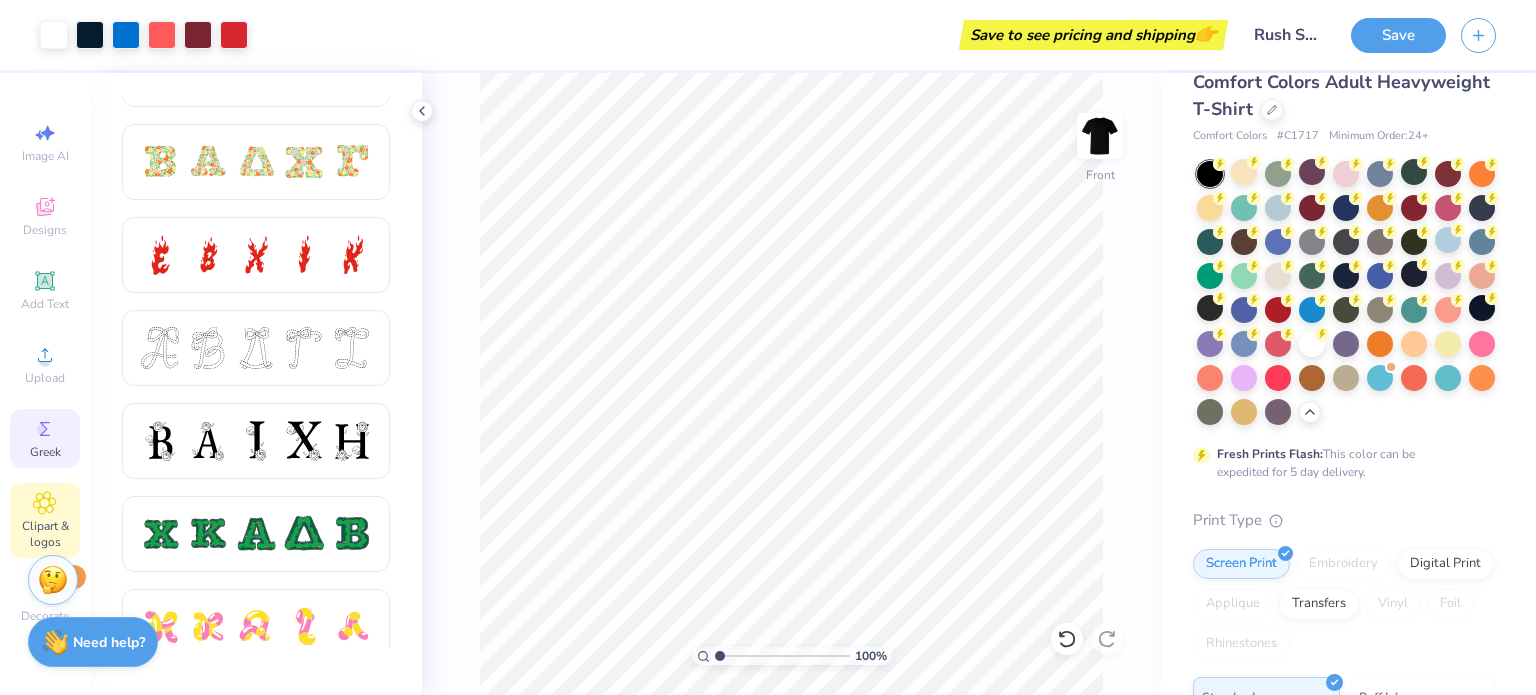 click 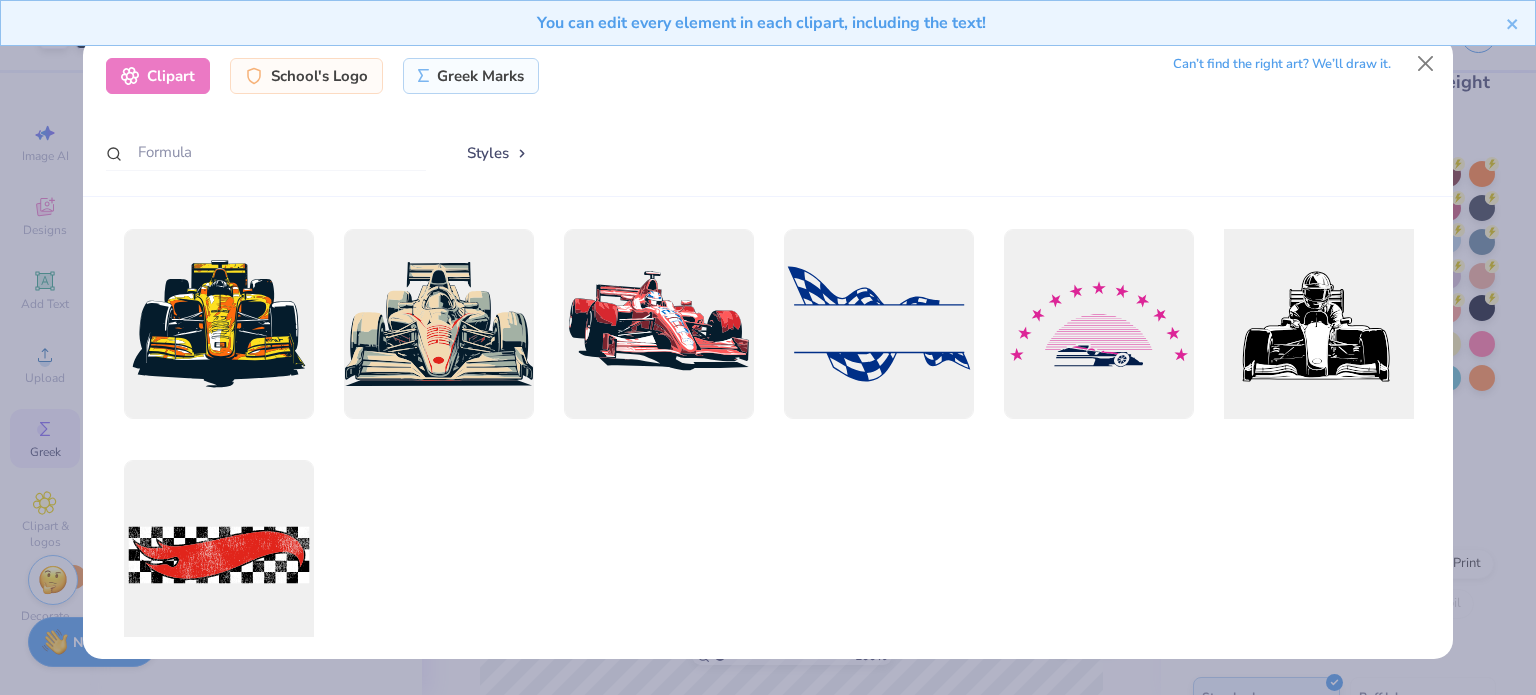 click at bounding box center [1318, 324] 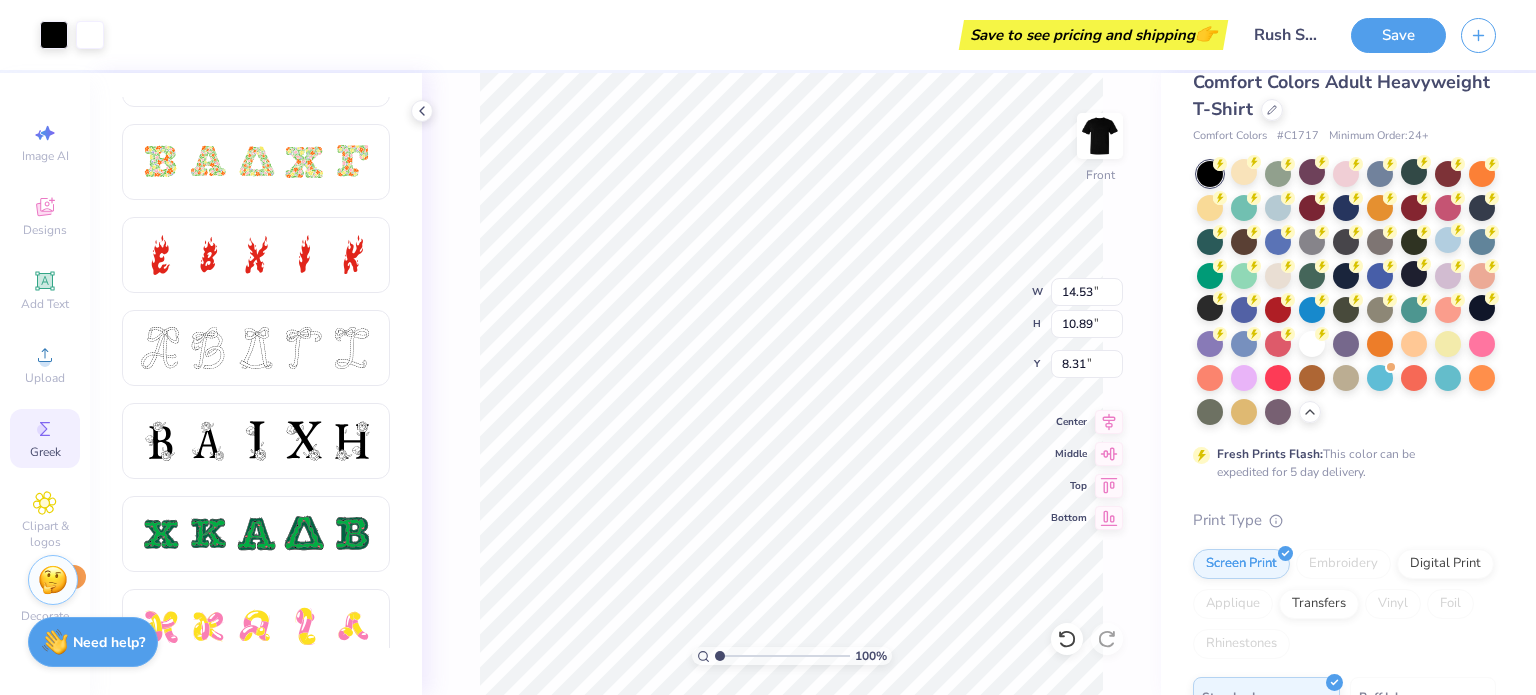 type on "8.31" 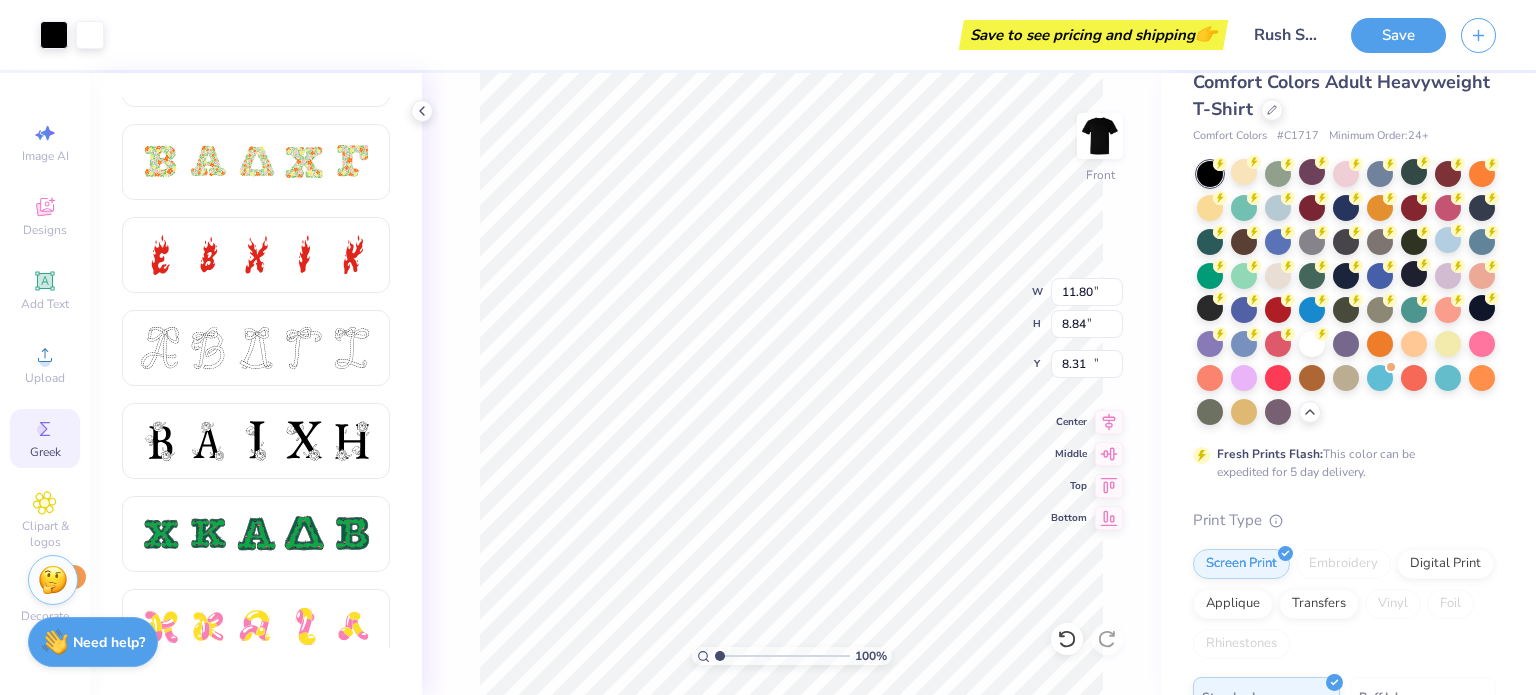 type on "11.80" 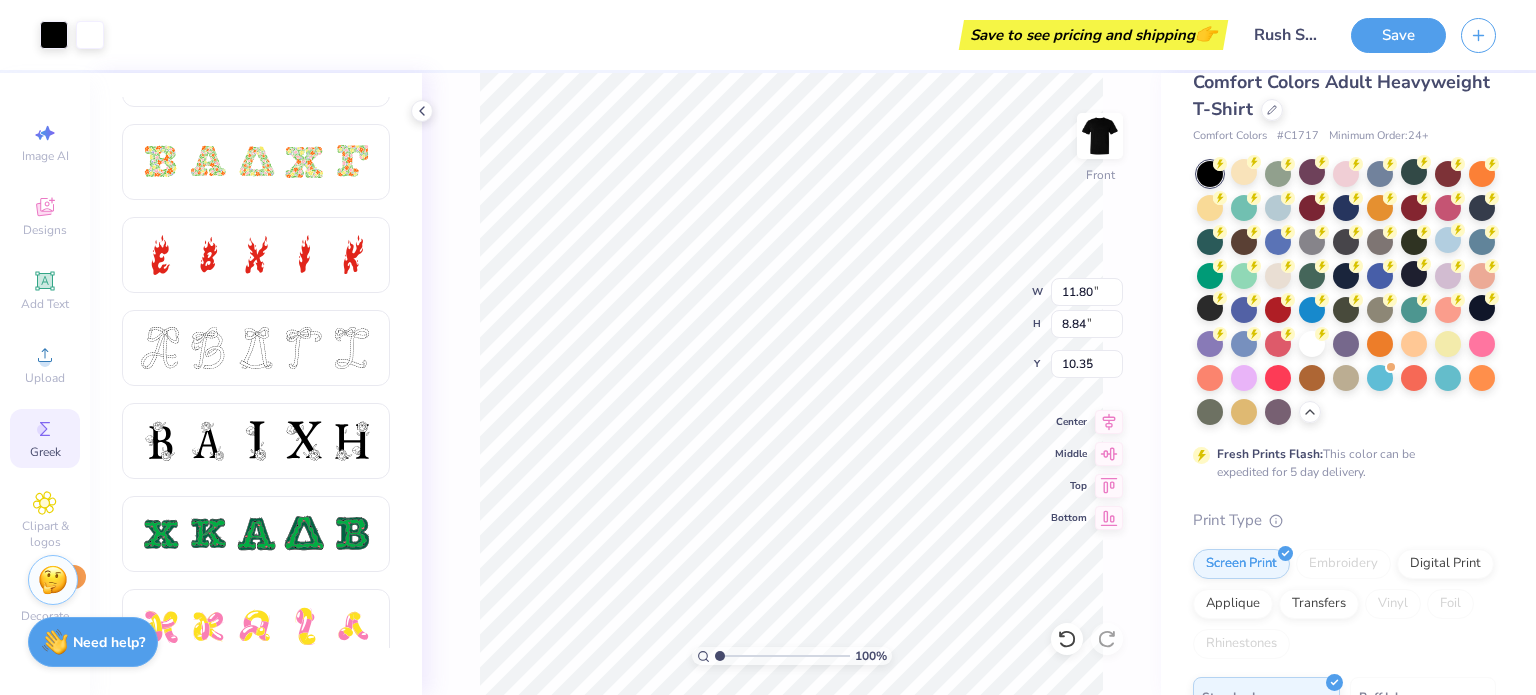 type on "7.69" 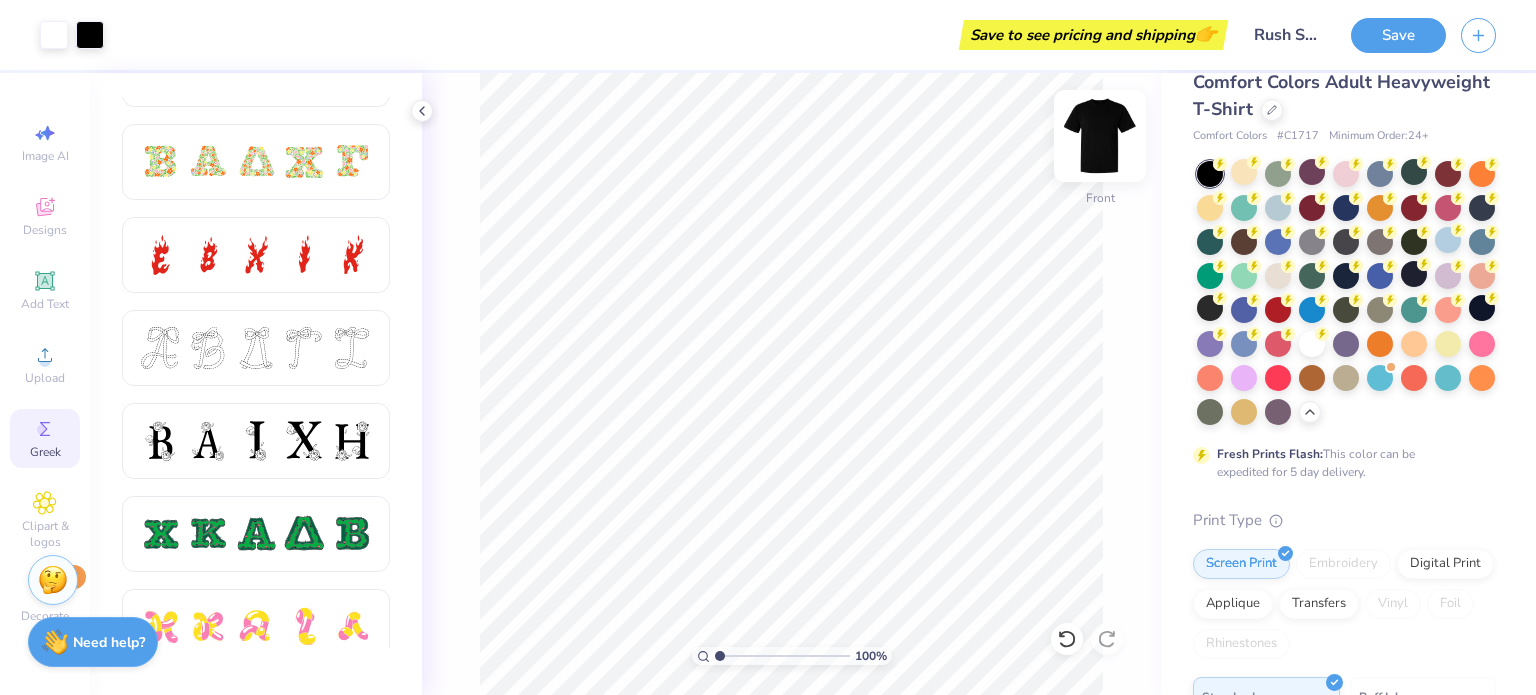 click at bounding box center [1100, 136] 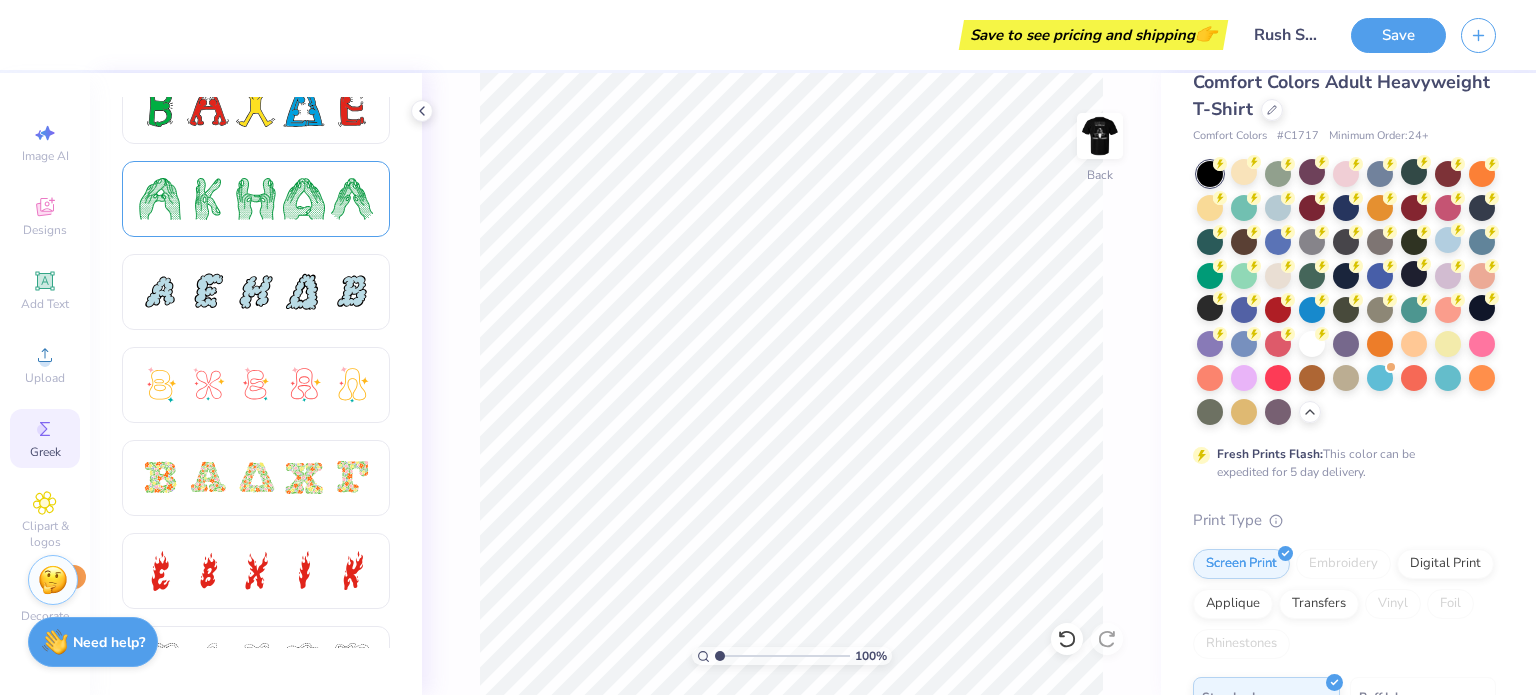 scroll, scrollTop: 0, scrollLeft: 0, axis: both 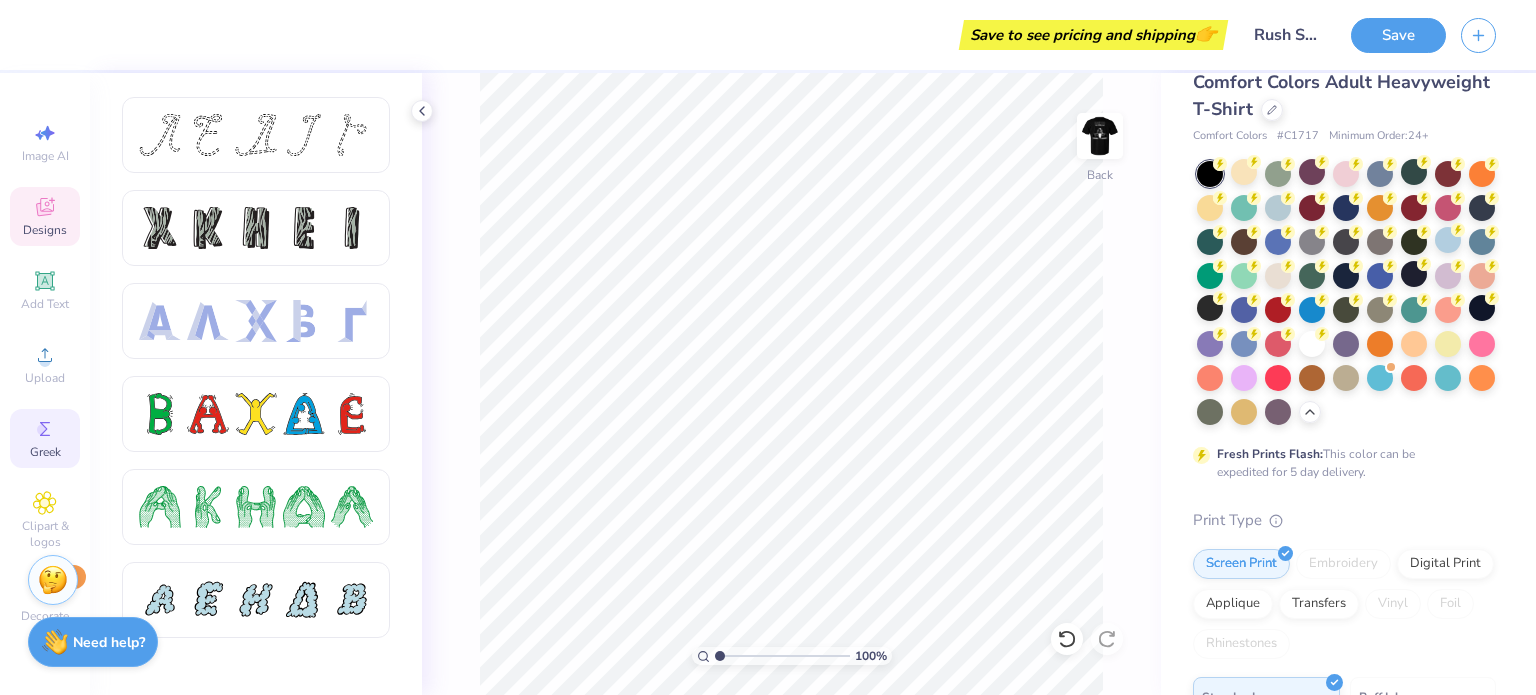 click on "Designs" at bounding box center [45, 230] 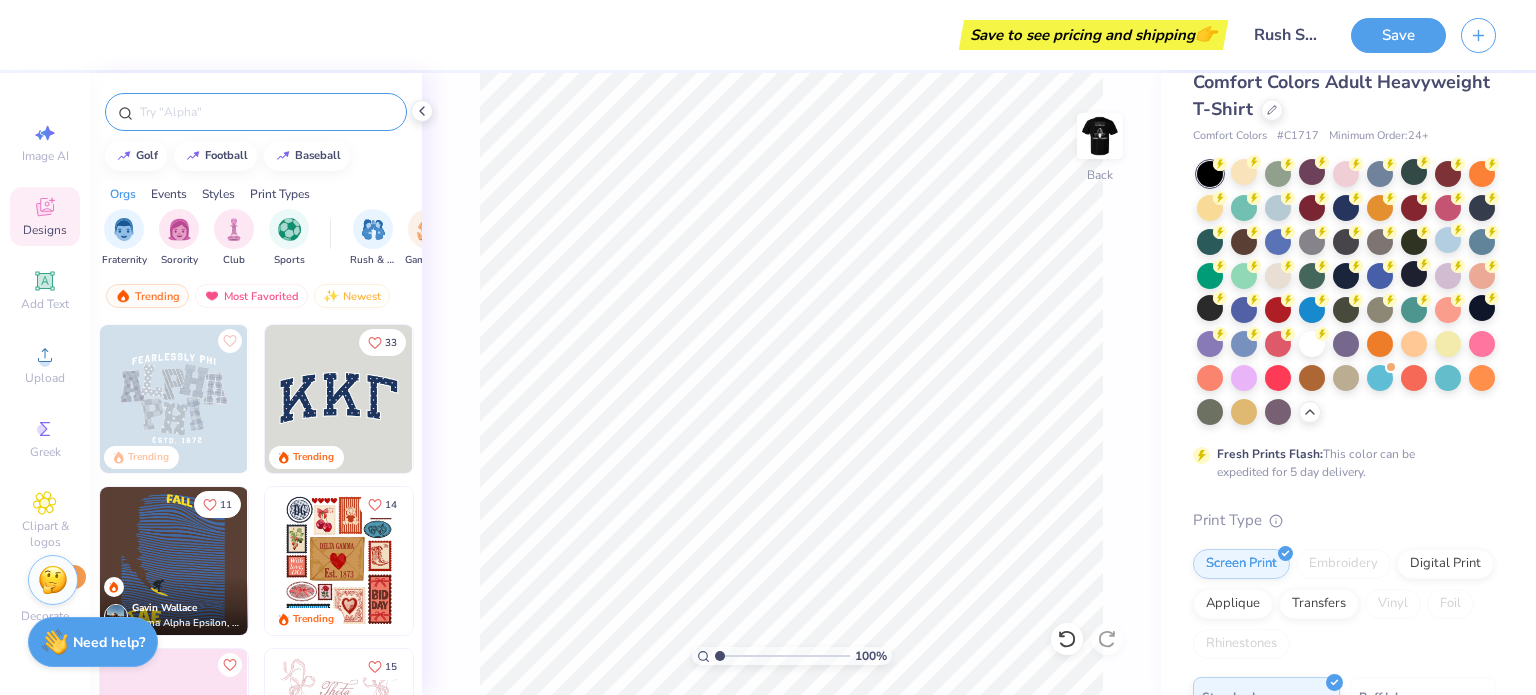 click at bounding box center (266, 112) 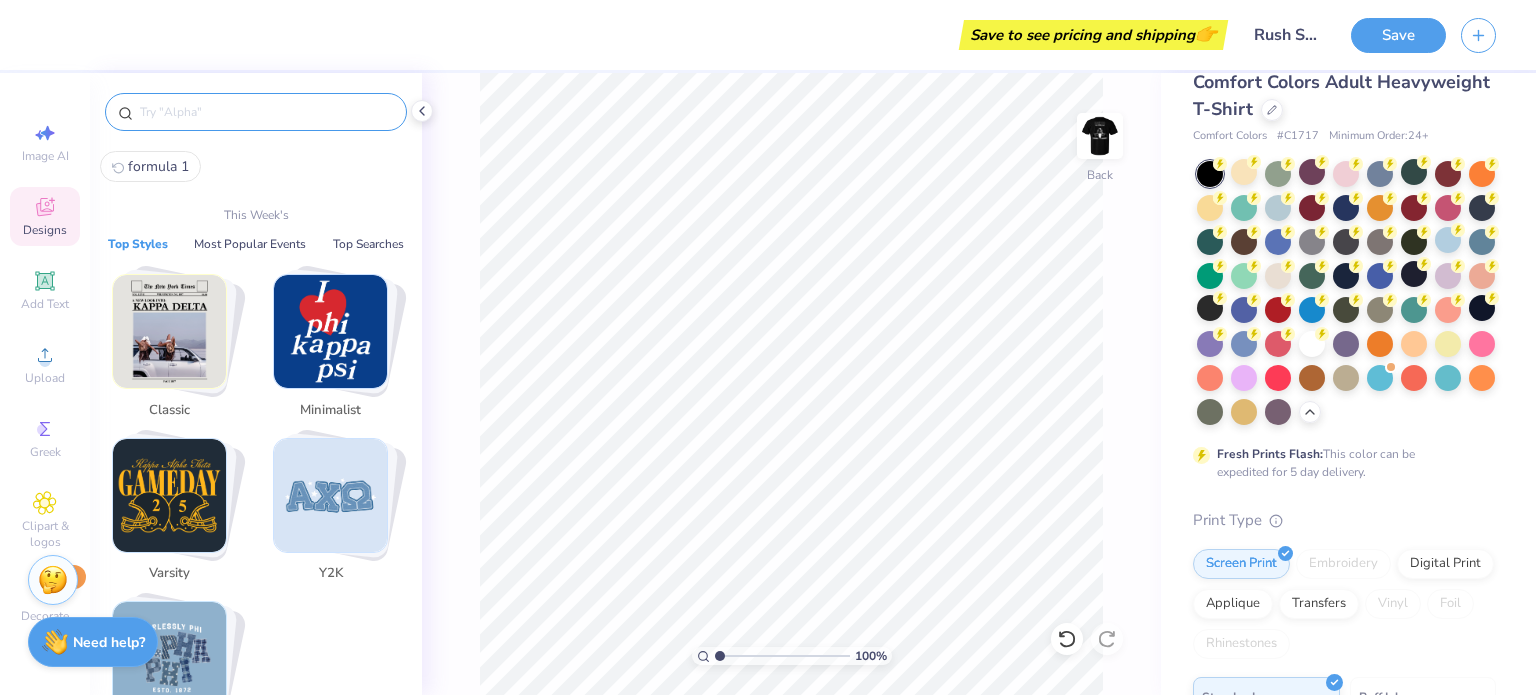 type on "B" 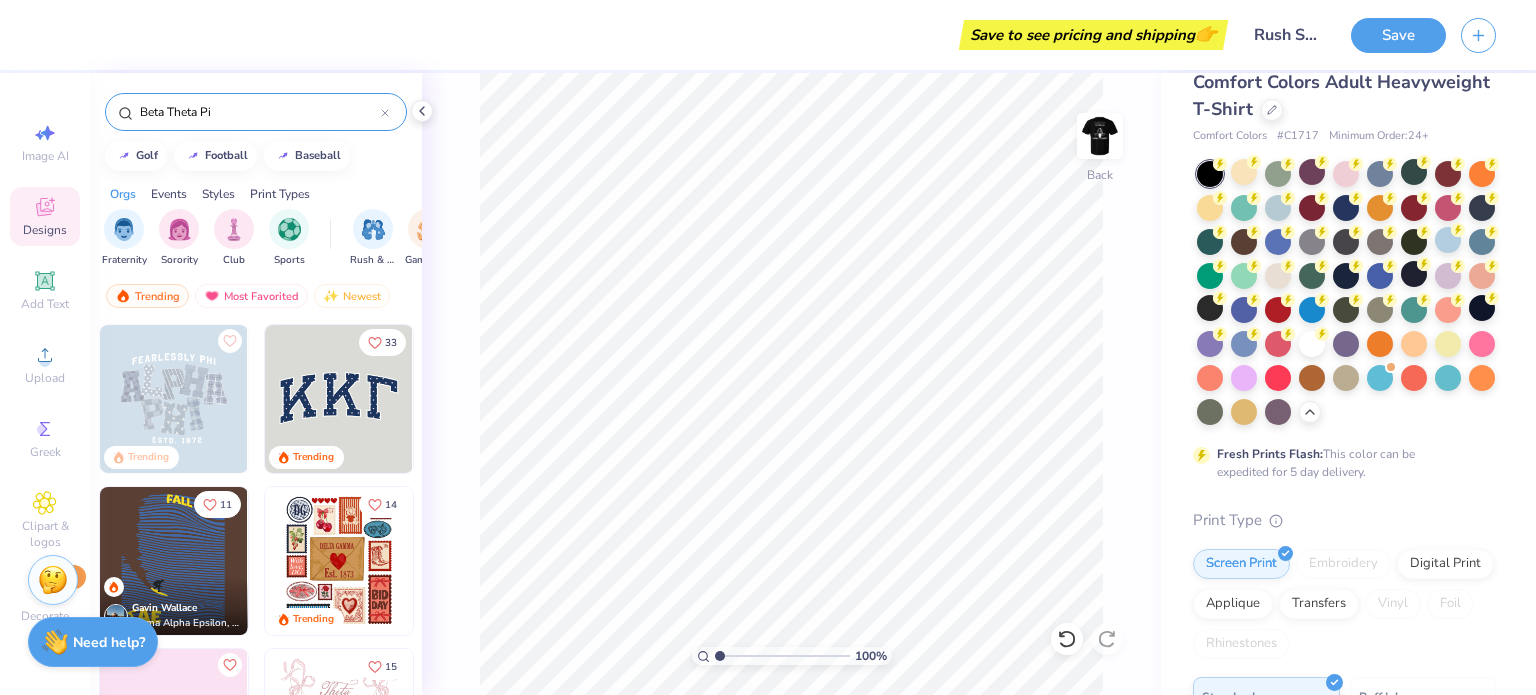 type on "Beta Theta Pi" 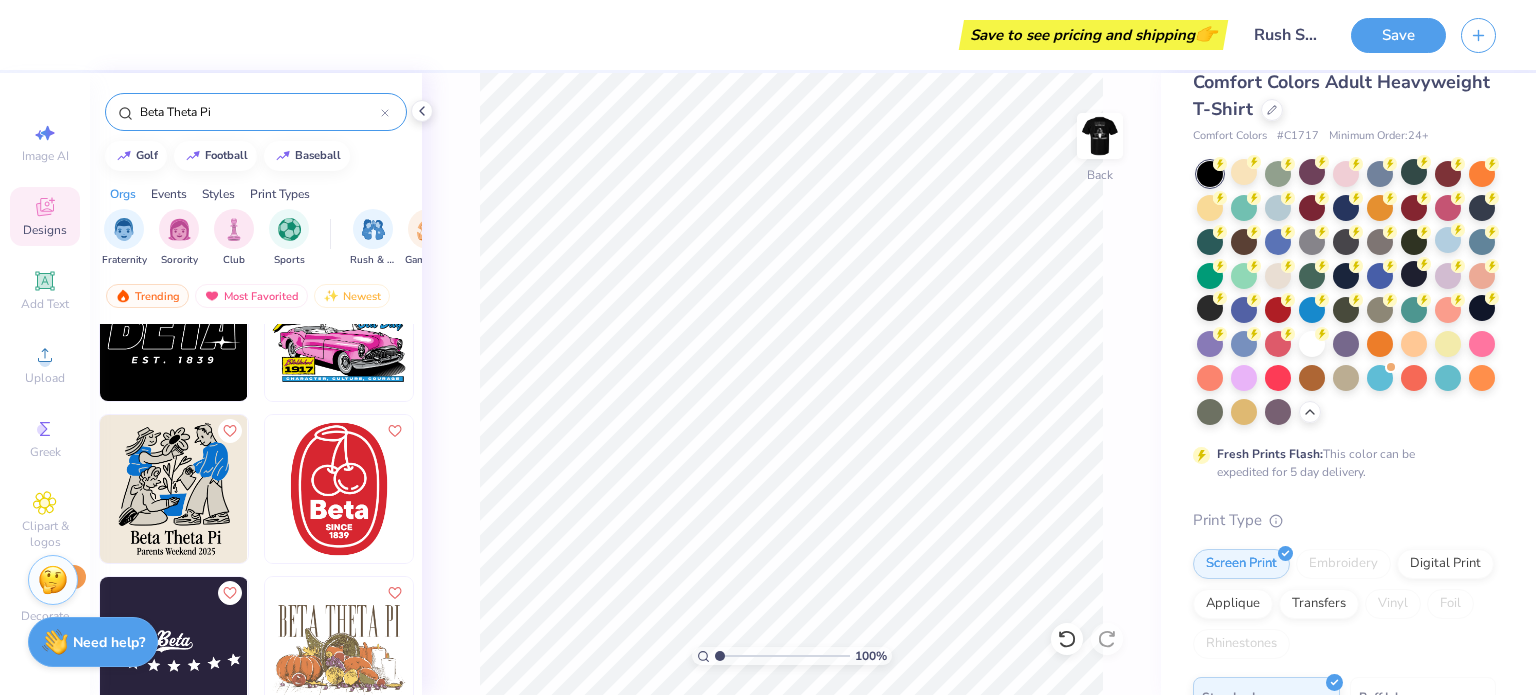 scroll, scrollTop: 2400, scrollLeft: 0, axis: vertical 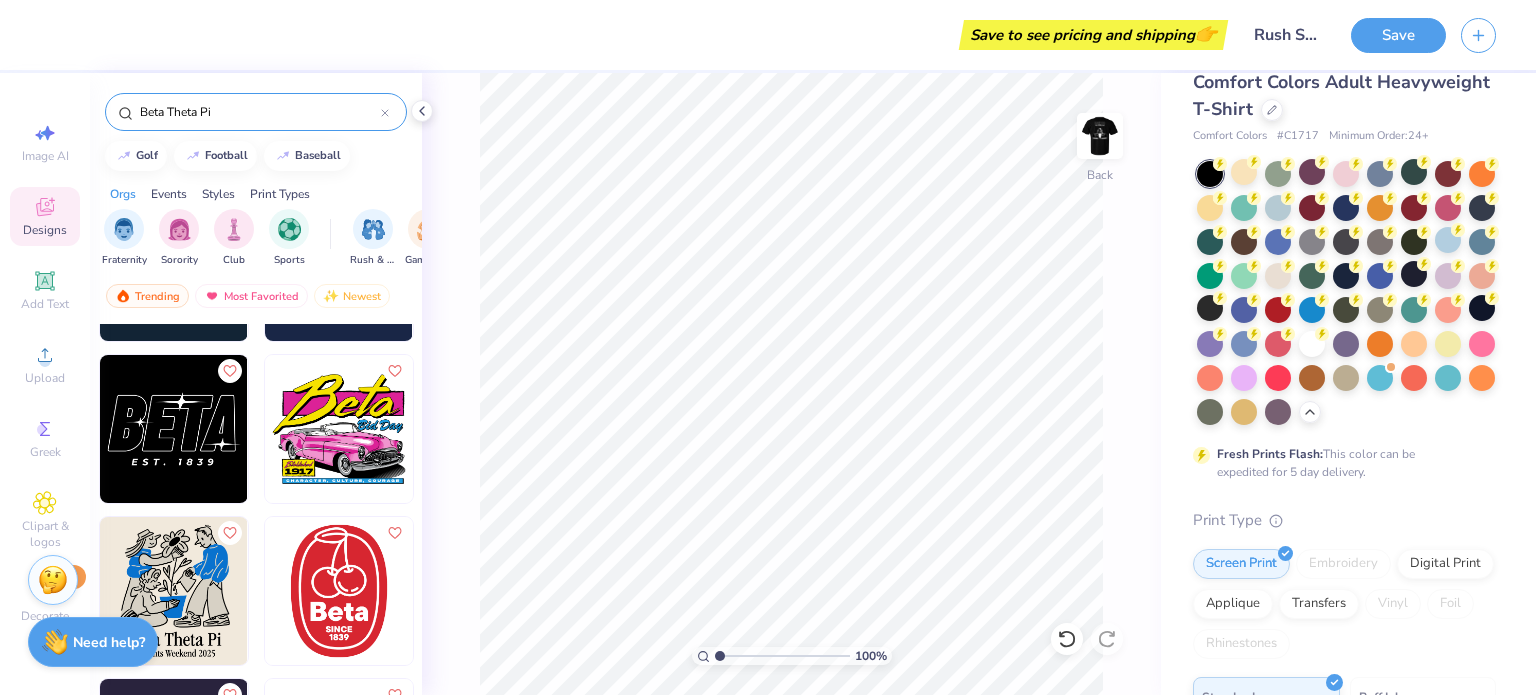 click at bounding box center (174, 429) 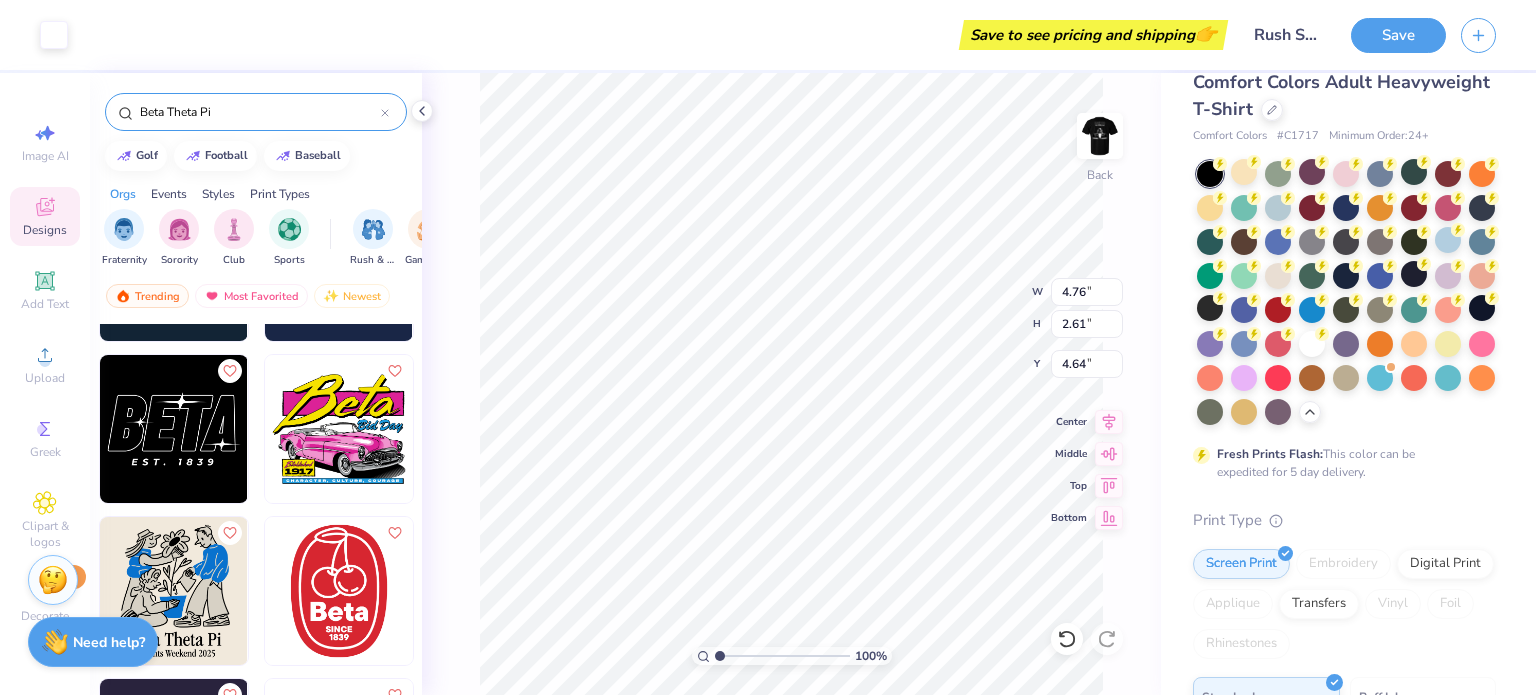 type on "4.64" 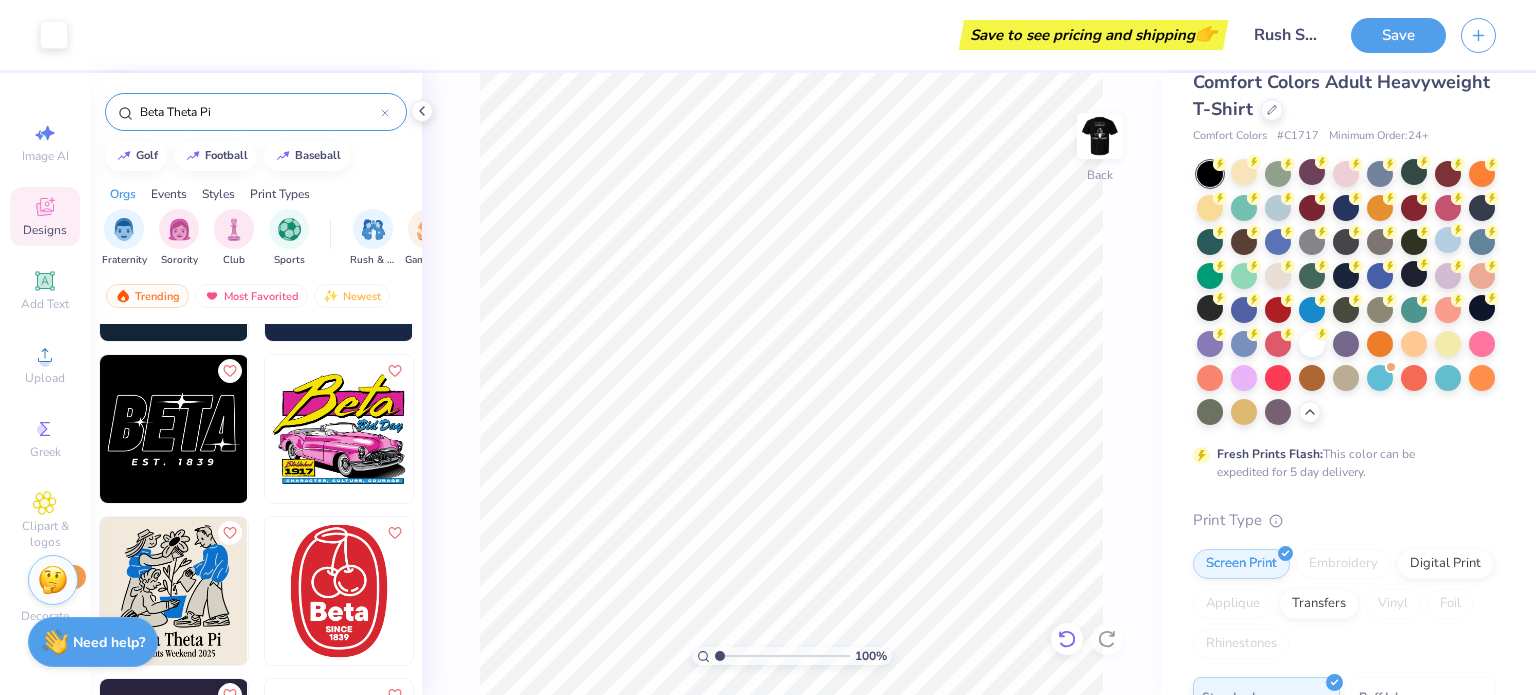 click 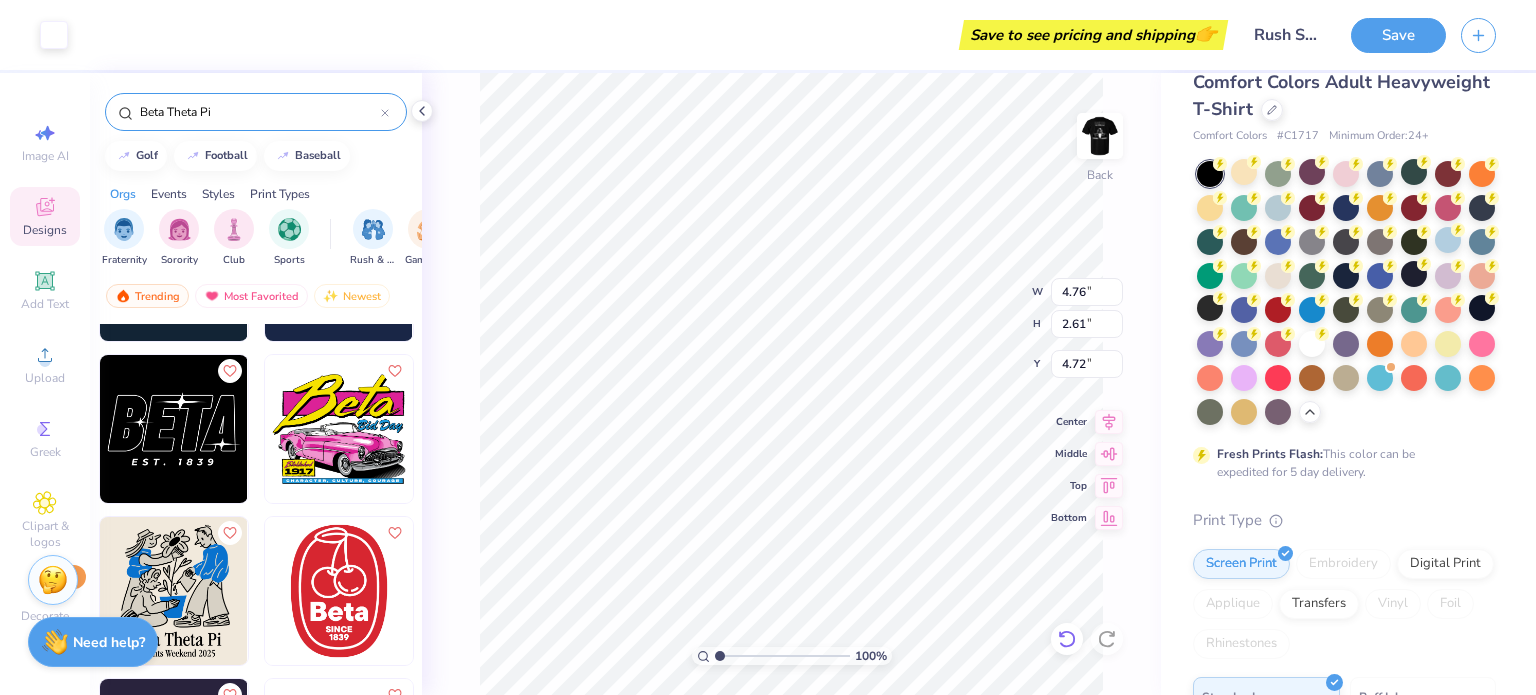 type on "4.72" 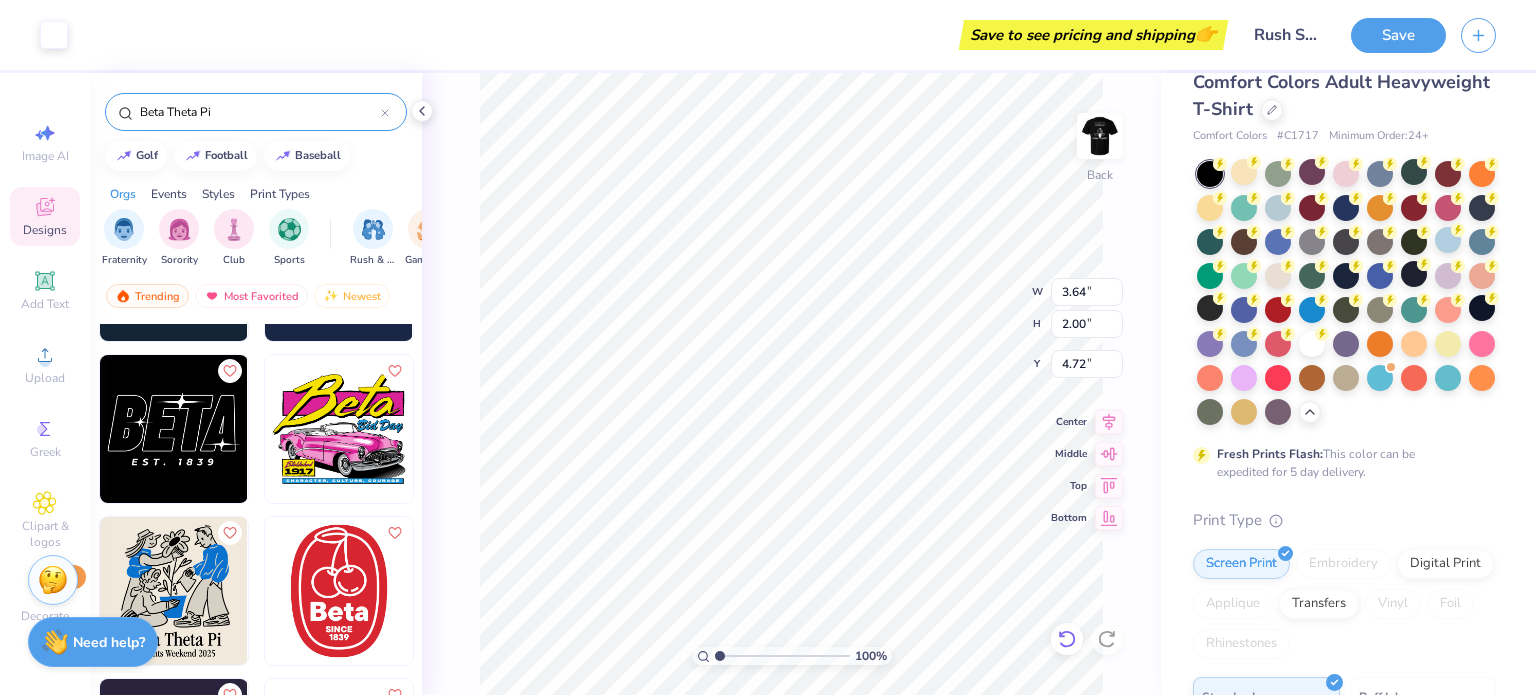 type on "3.64" 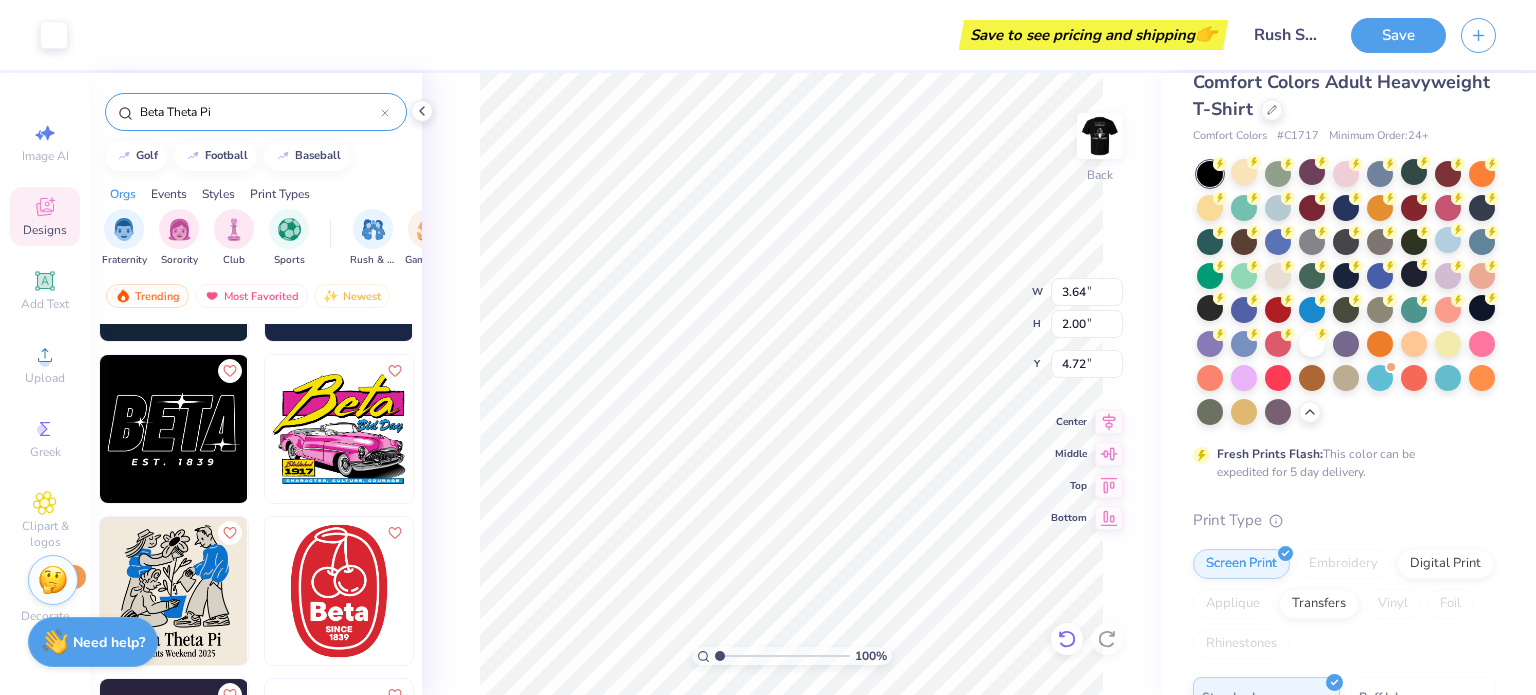 type on "2.00" 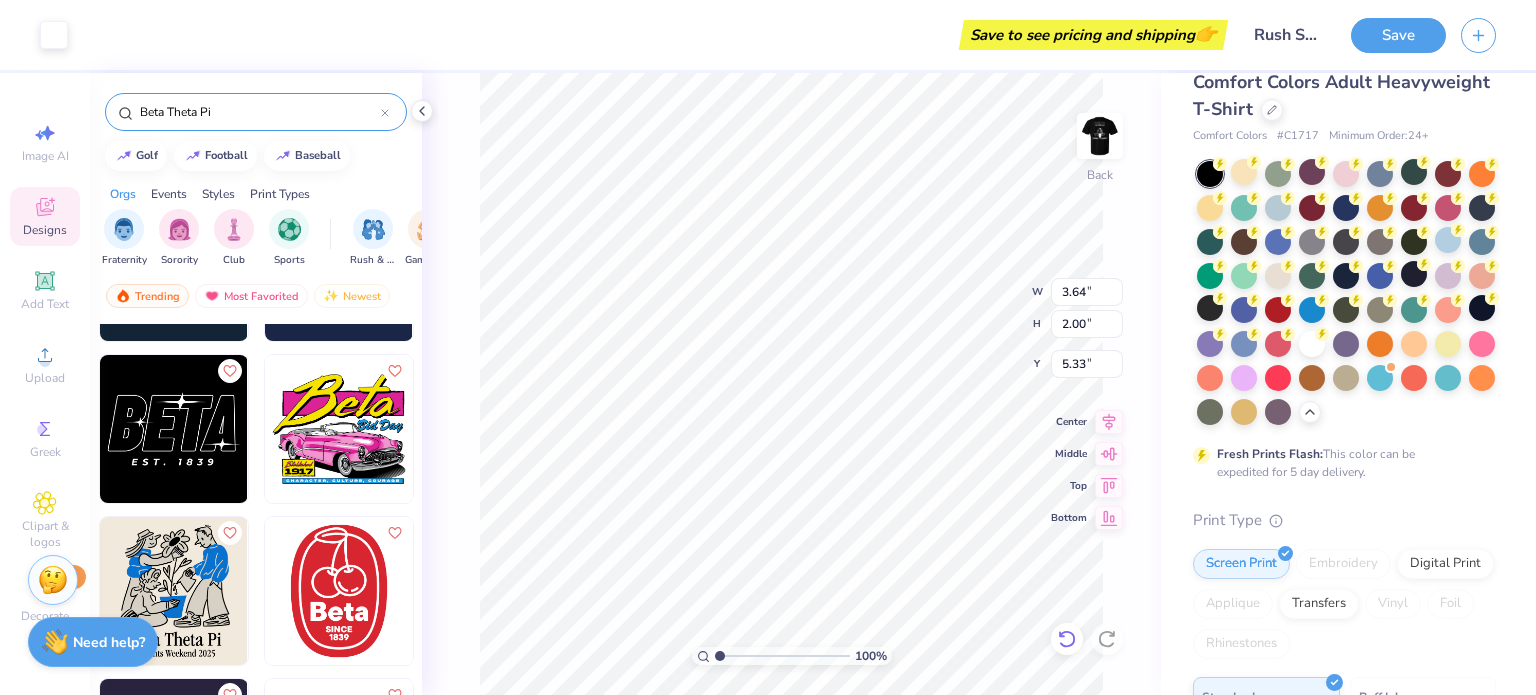 type on "3.00" 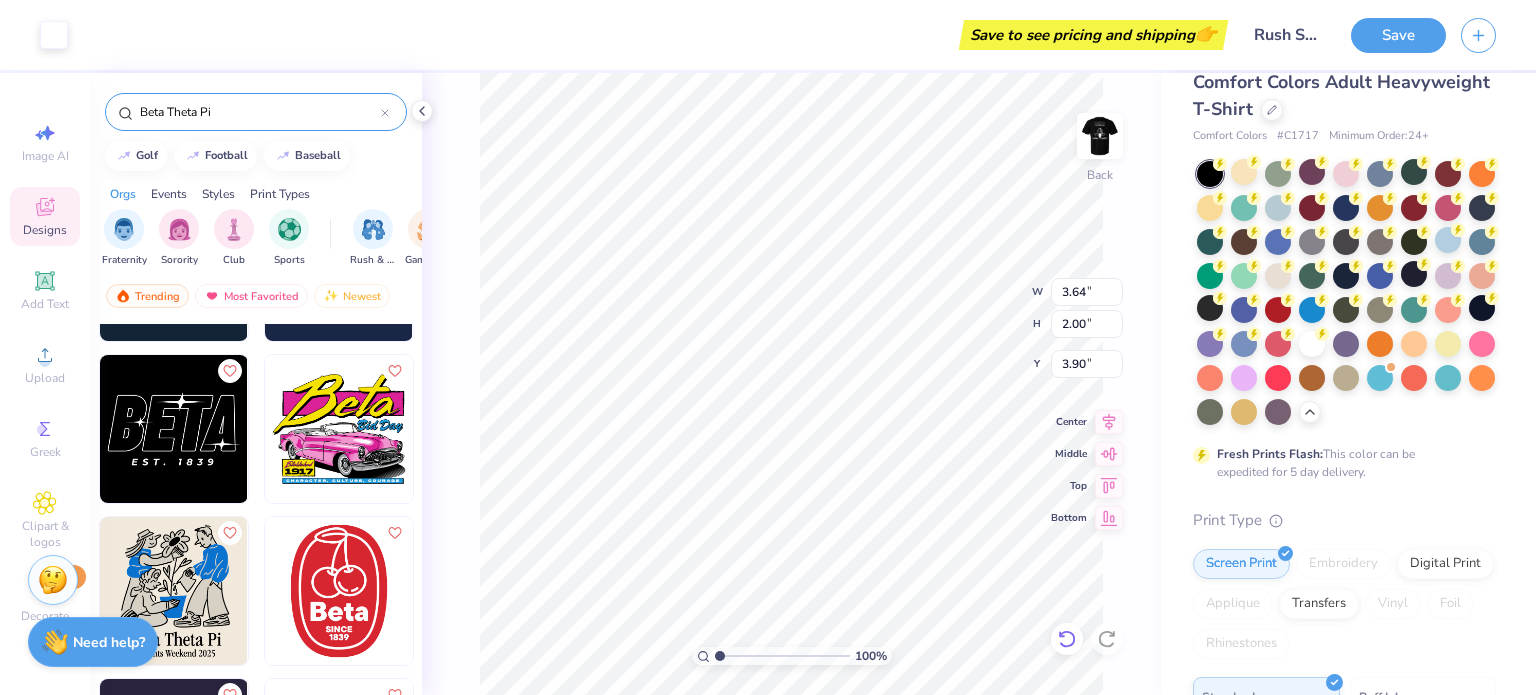 type on "3.90" 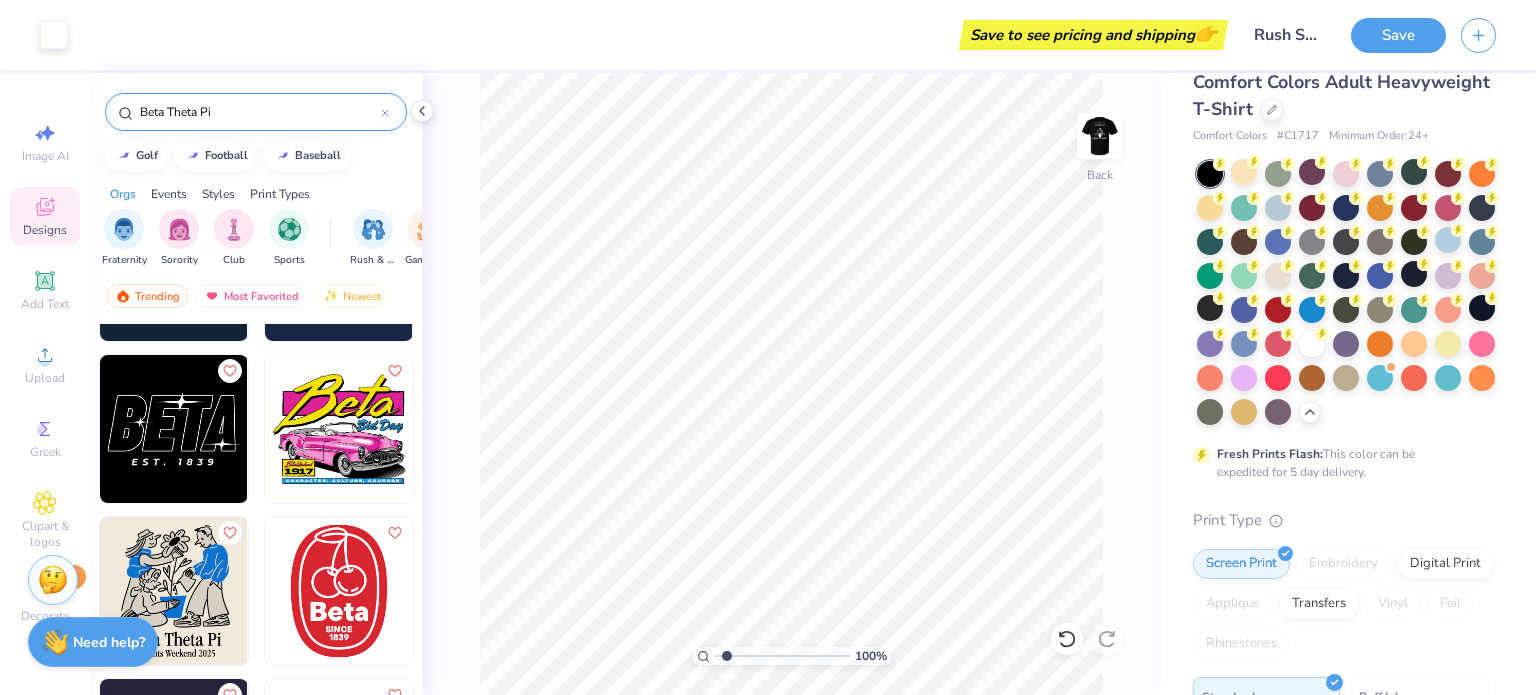 type on "2.88" 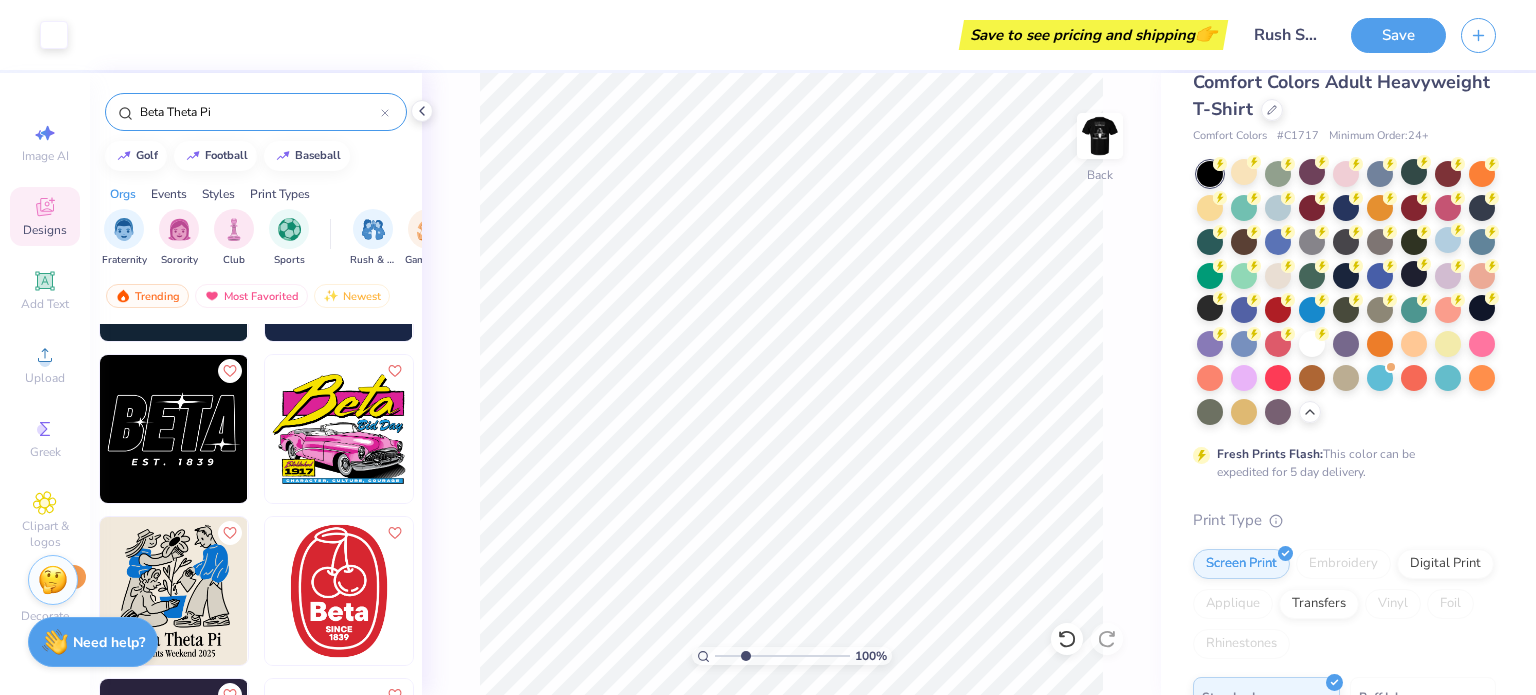 type on "x" 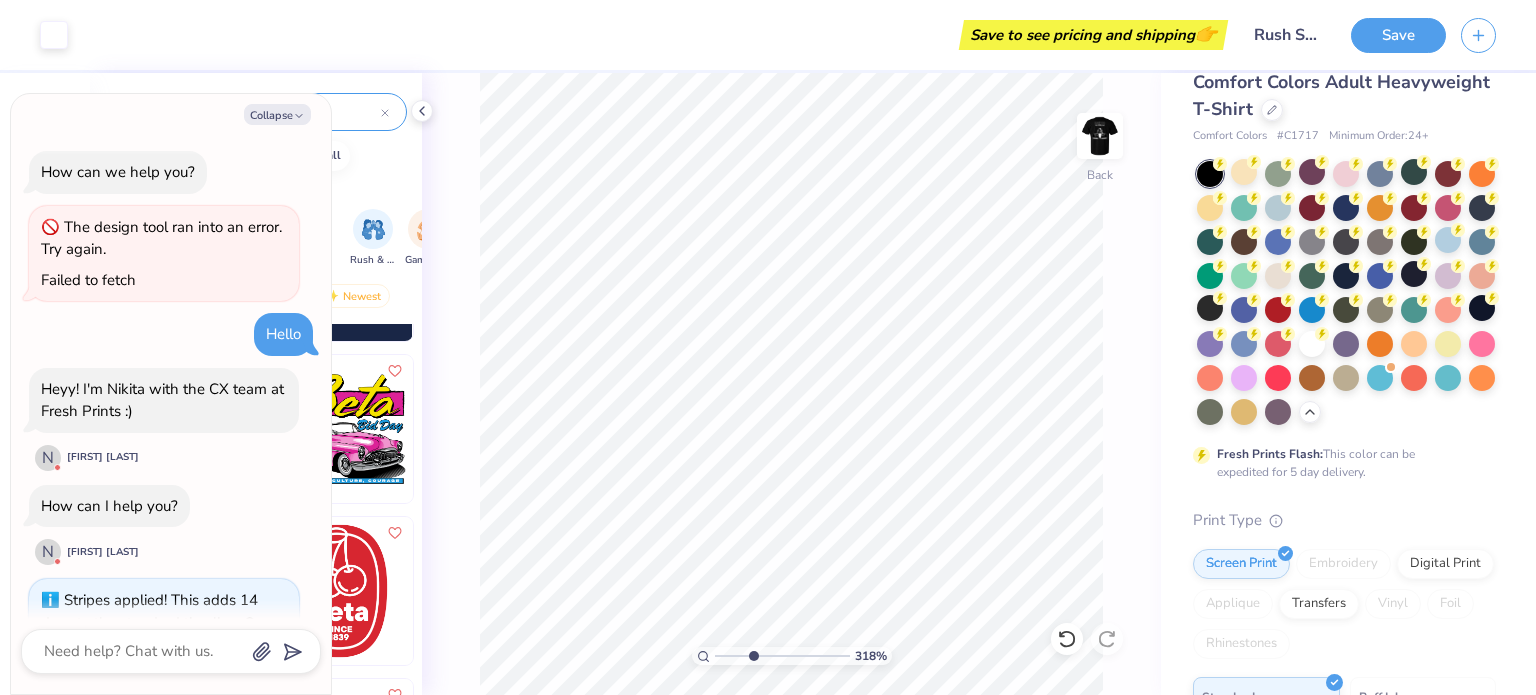 scroll, scrollTop: 428, scrollLeft: 0, axis: vertical 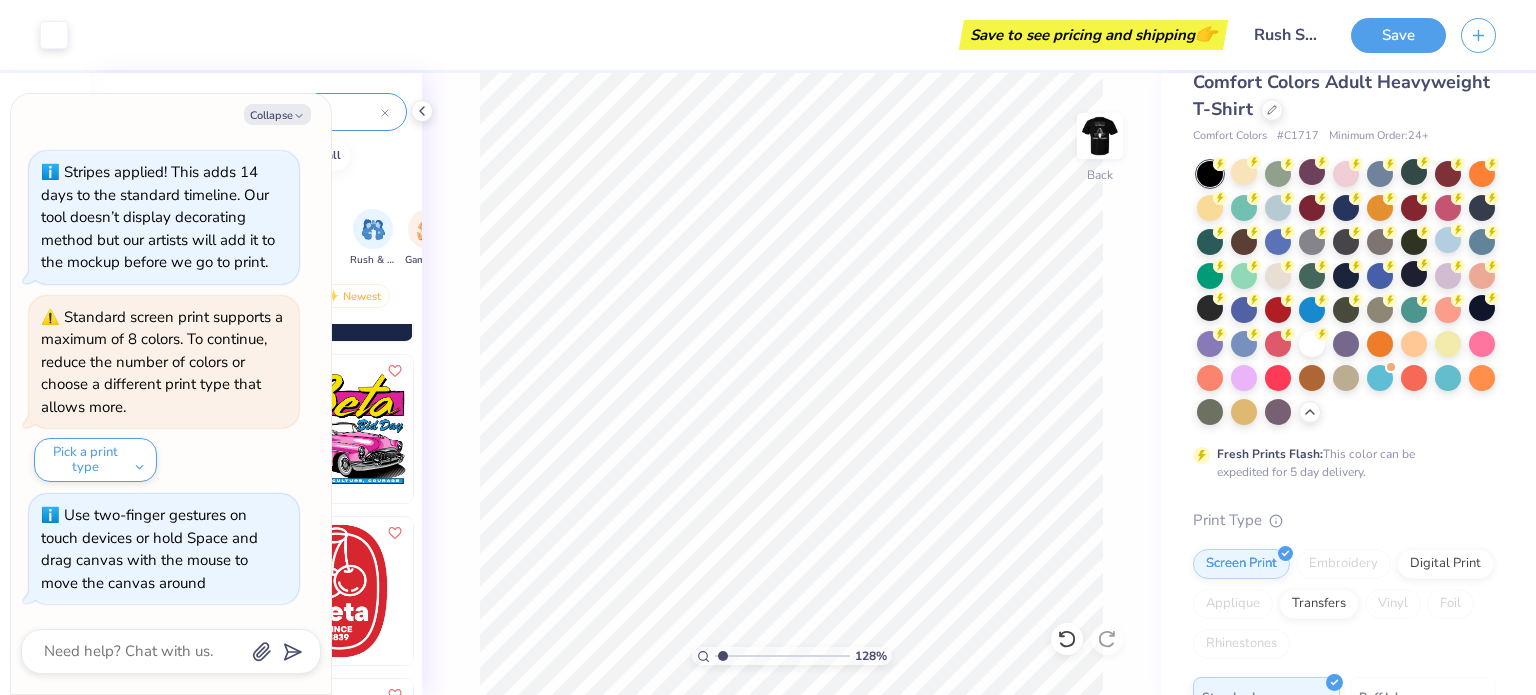 type on "1" 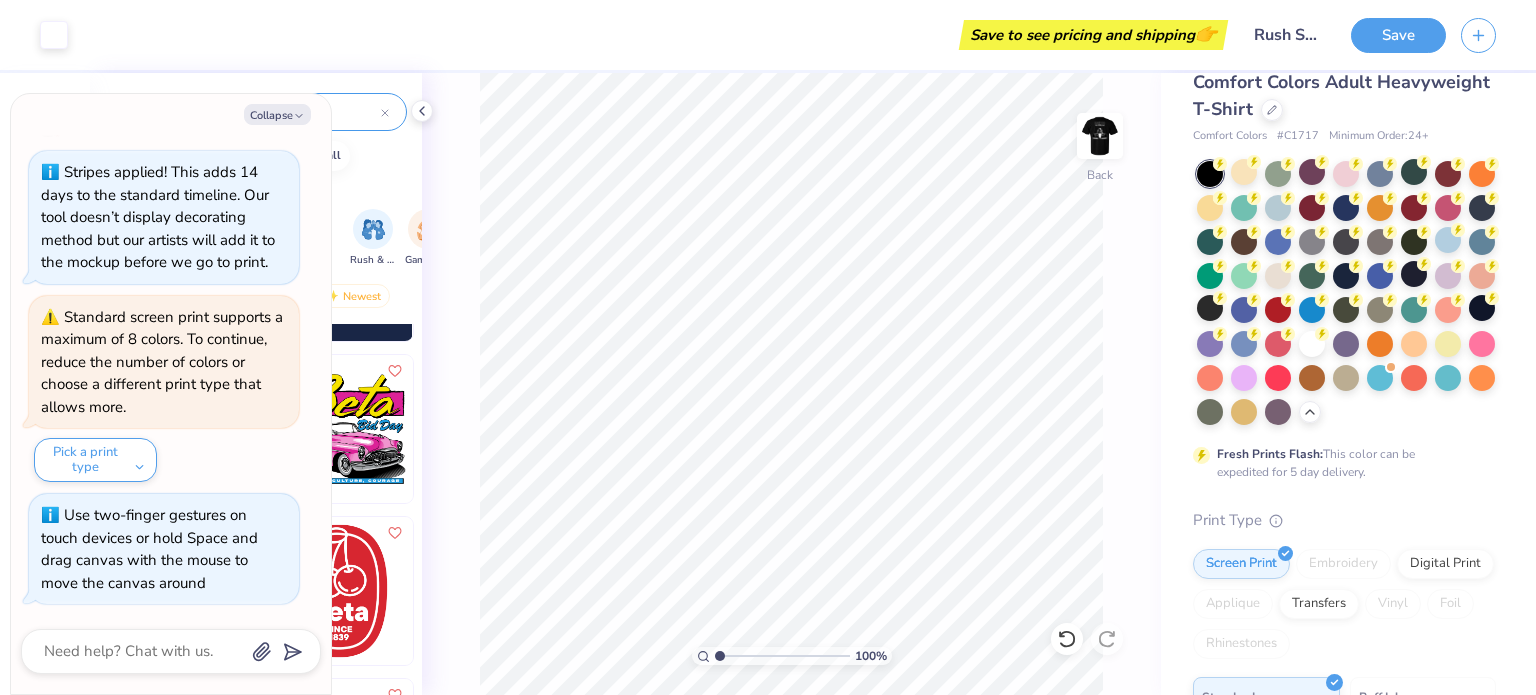 drag, startPoint x: 720, startPoint y: 657, endPoint x: 660, endPoint y: 660, distance: 60.074955 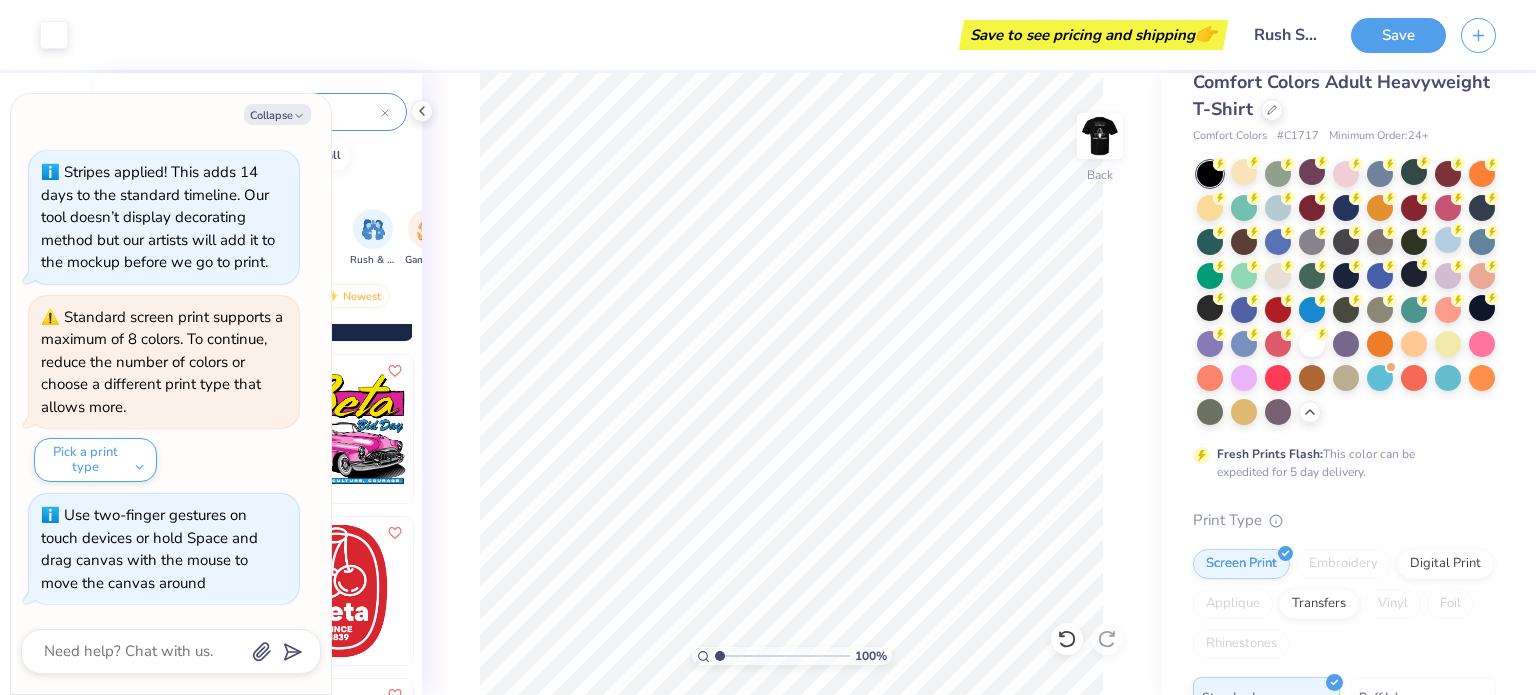 click at bounding box center [782, 656] 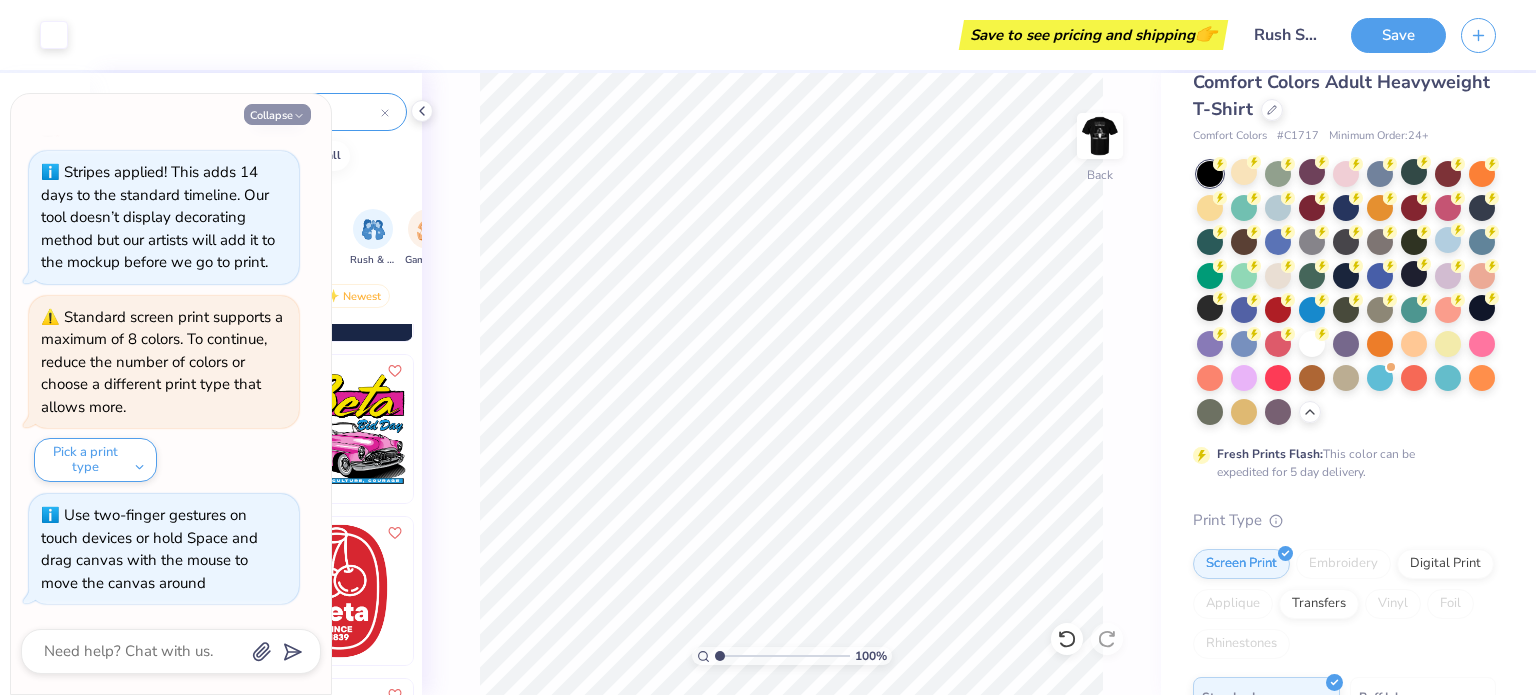 click on "Collapse" at bounding box center (277, 114) 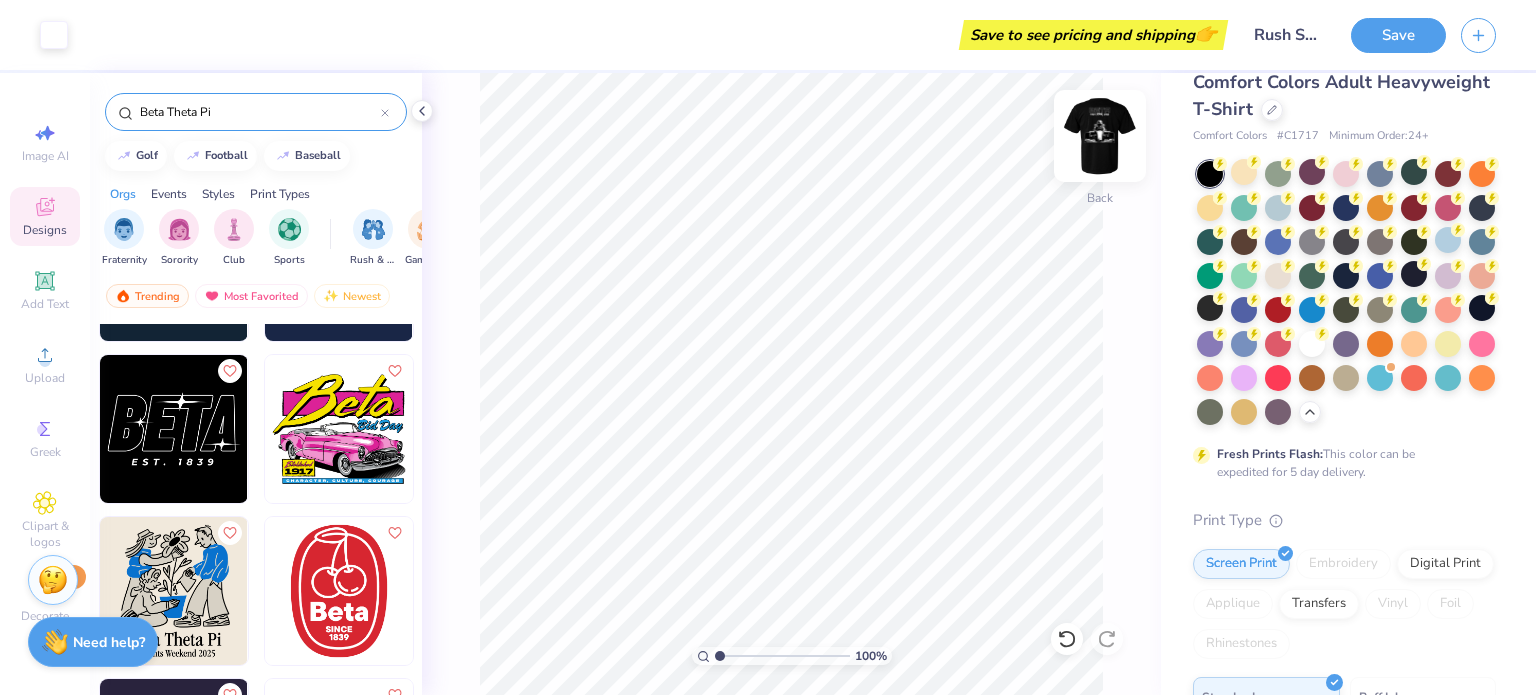 click at bounding box center (1100, 136) 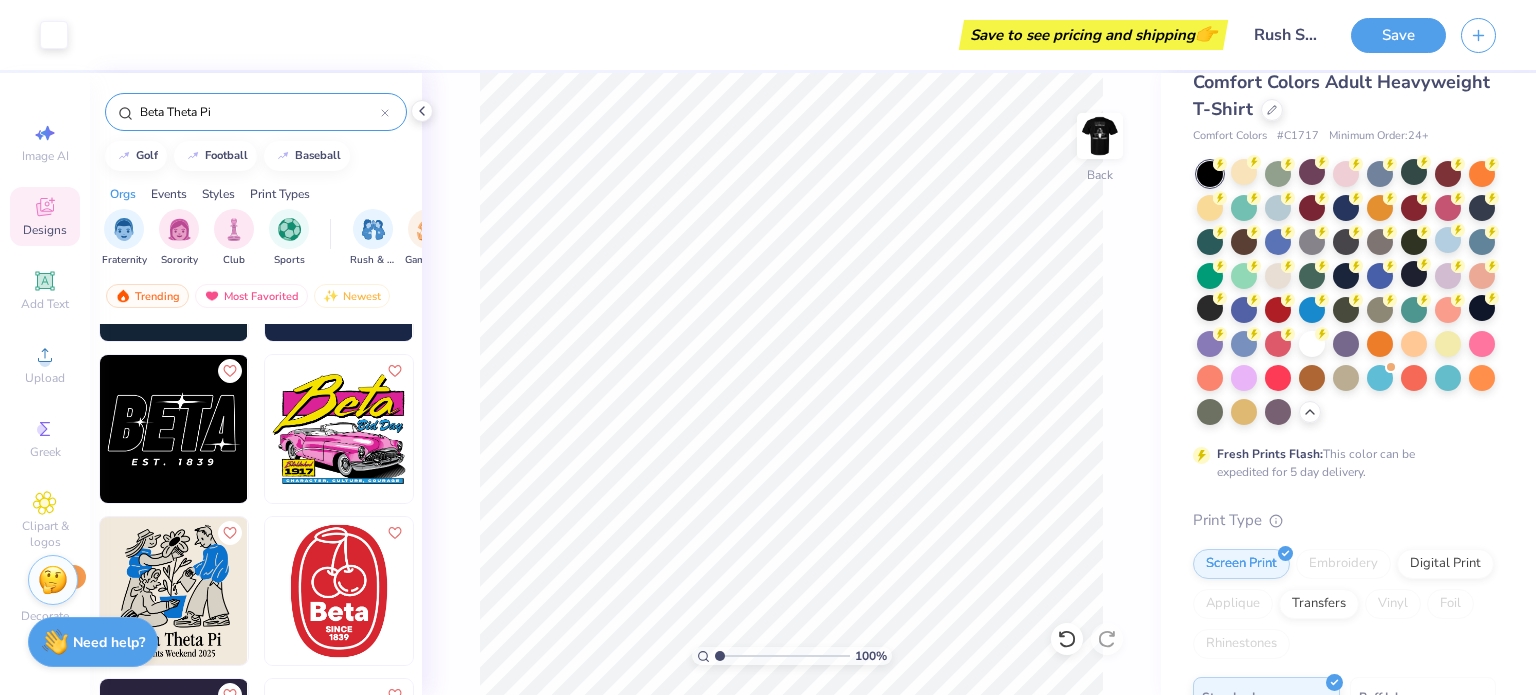 click at bounding box center [1100, 136] 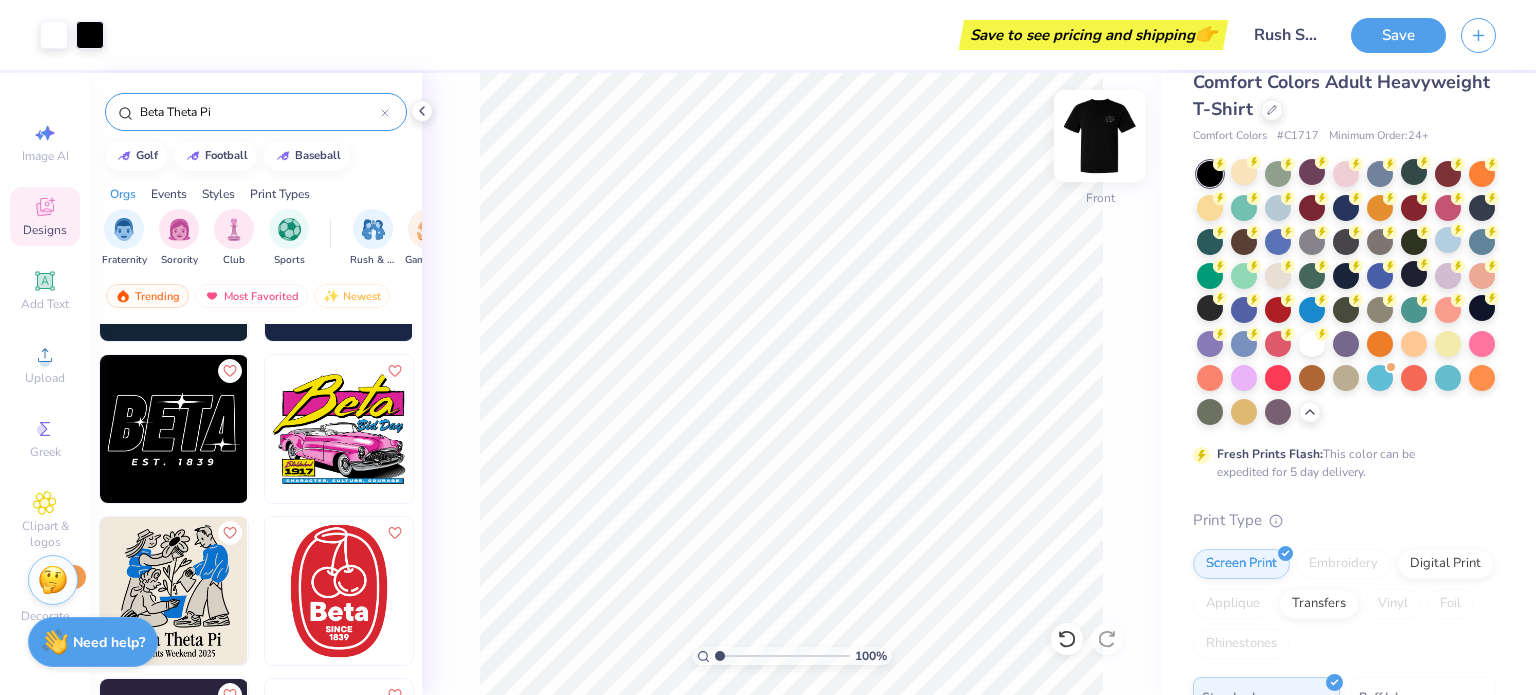 click at bounding box center [1100, 136] 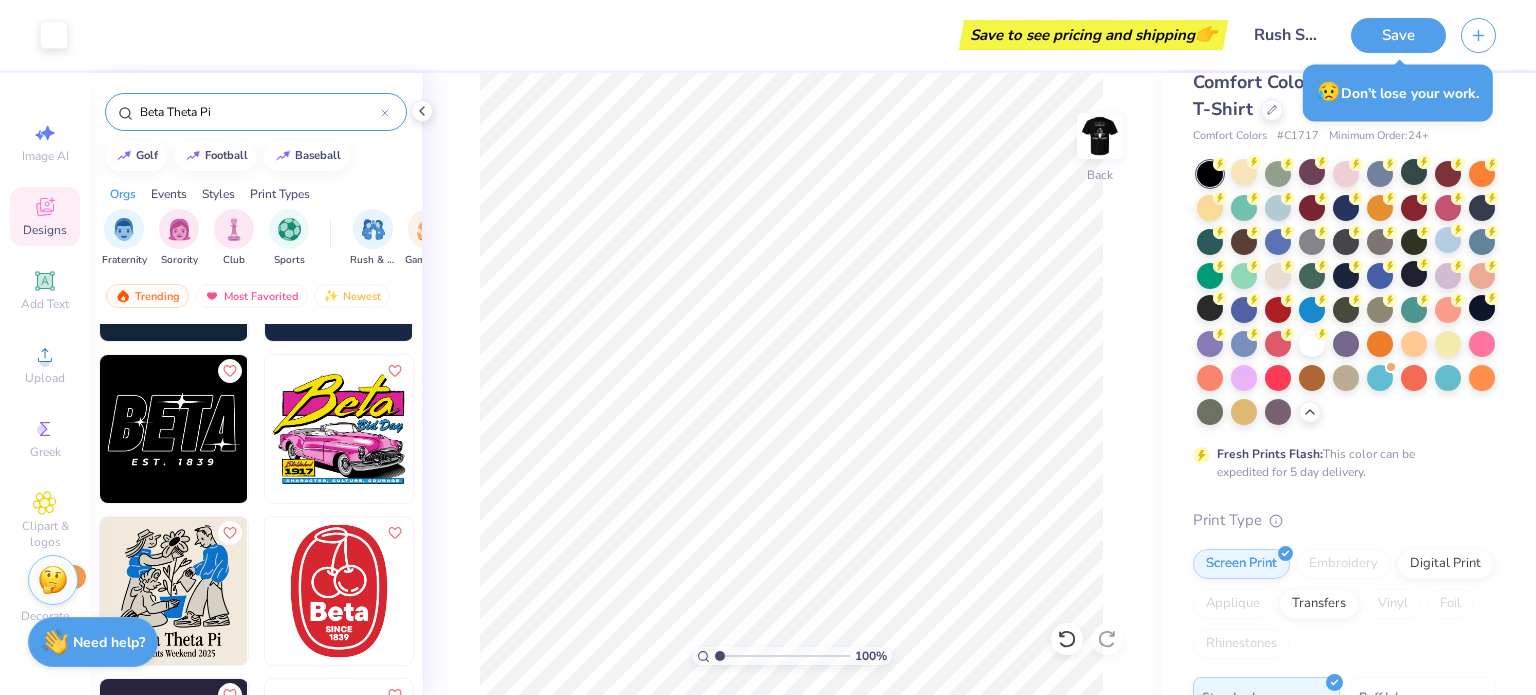 click at bounding box center [1100, 136] 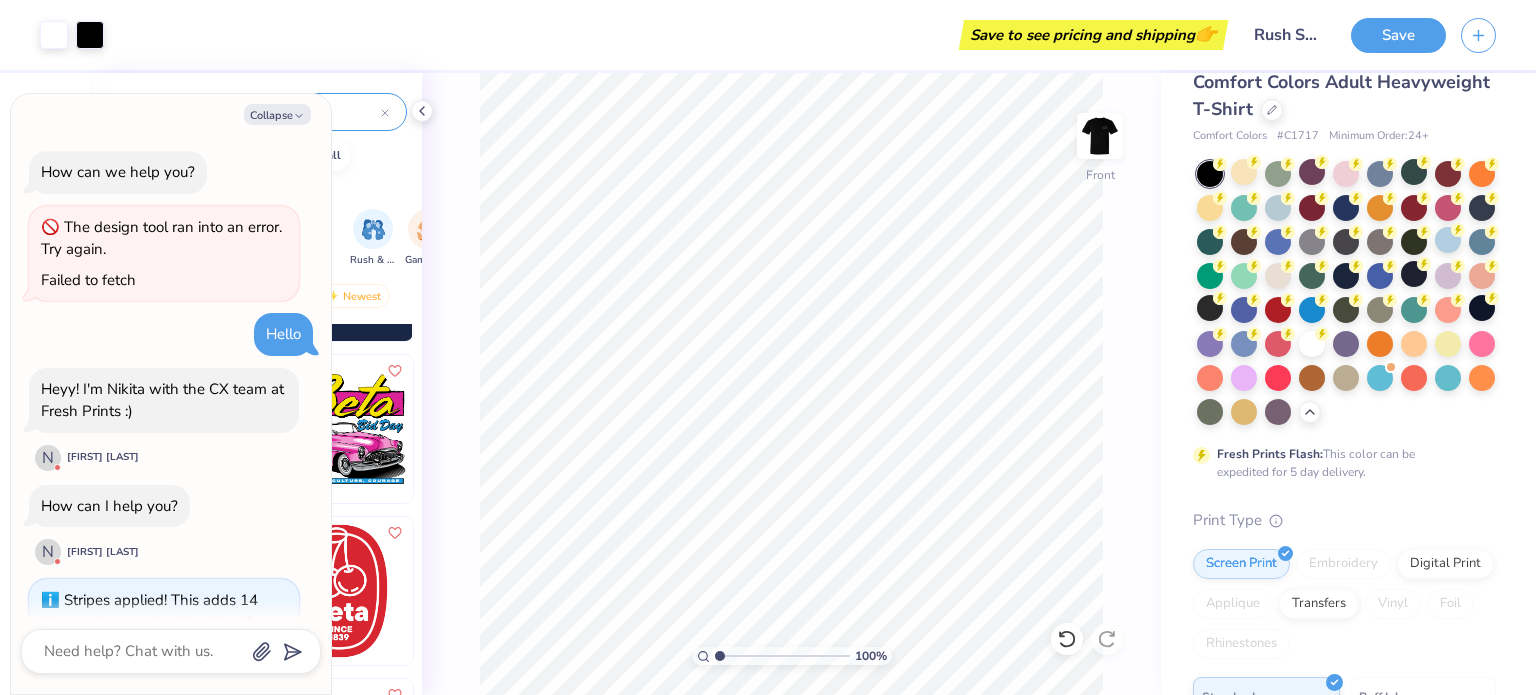 scroll, scrollTop: 544, scrollLeft: 0, axis: vertical 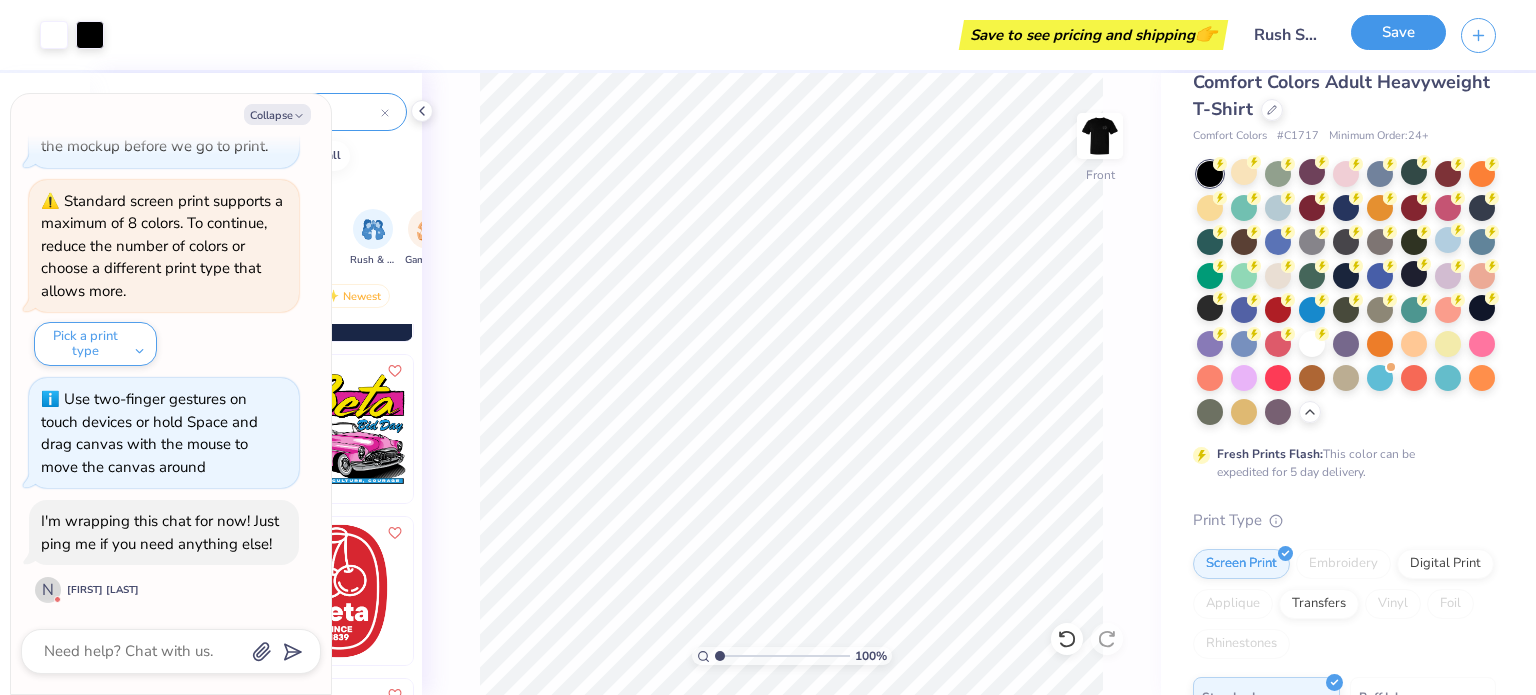 click on "Save" at bounding box center [1398, 32] 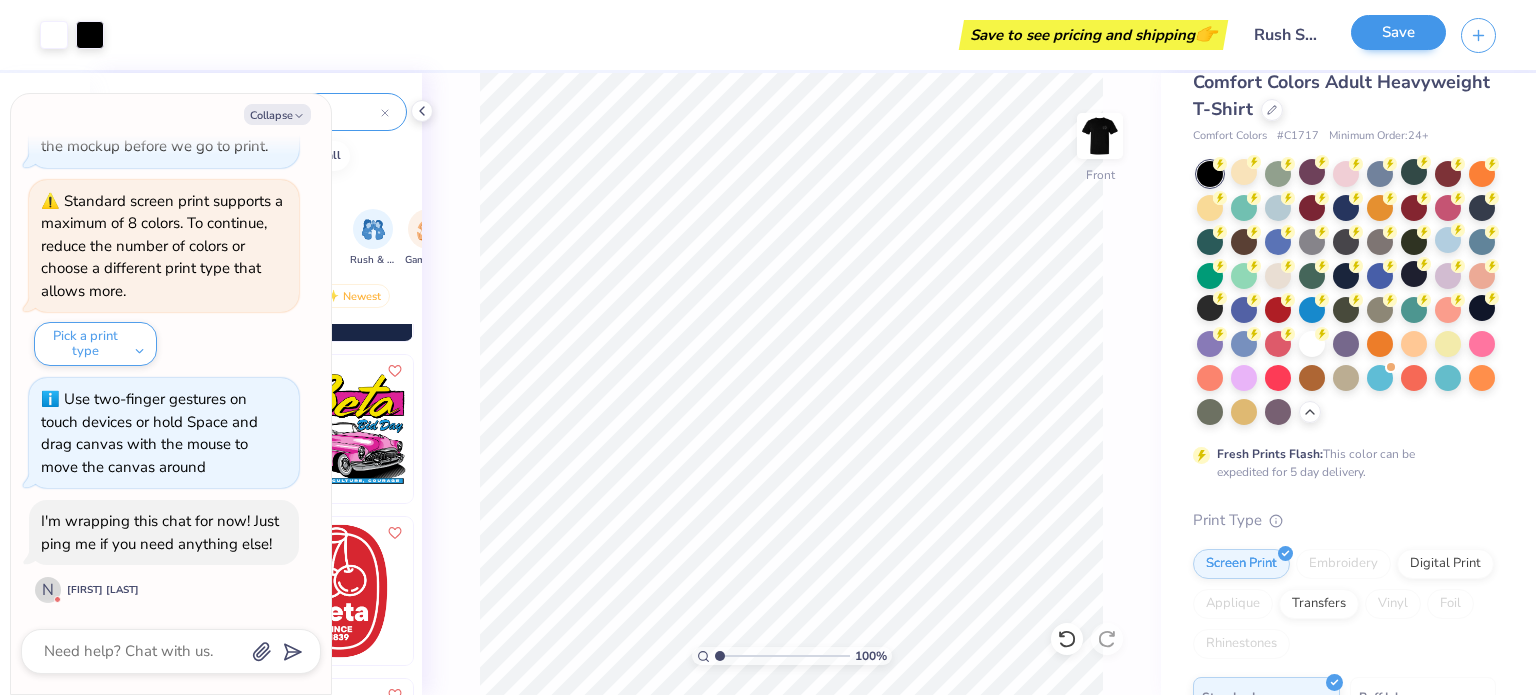 type on "x" 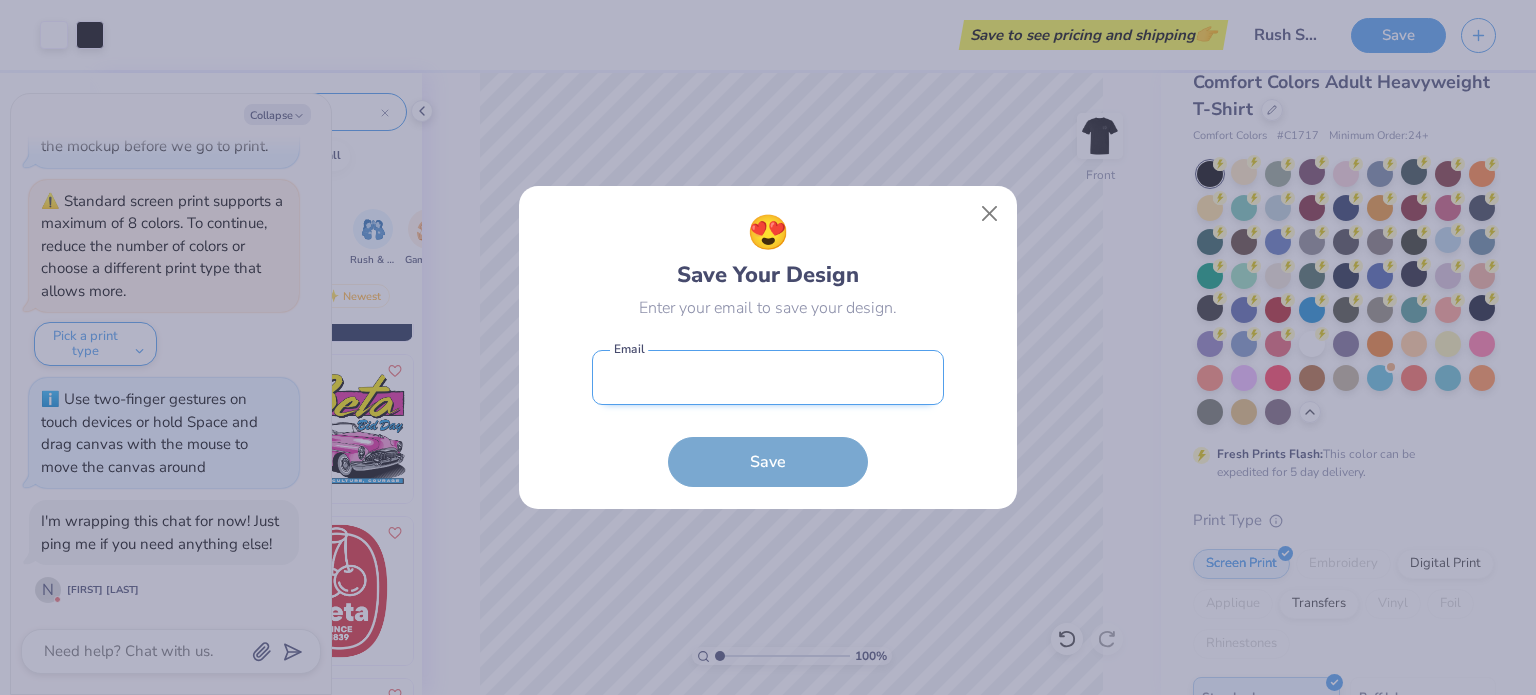 click at bounding box center (768, 377) 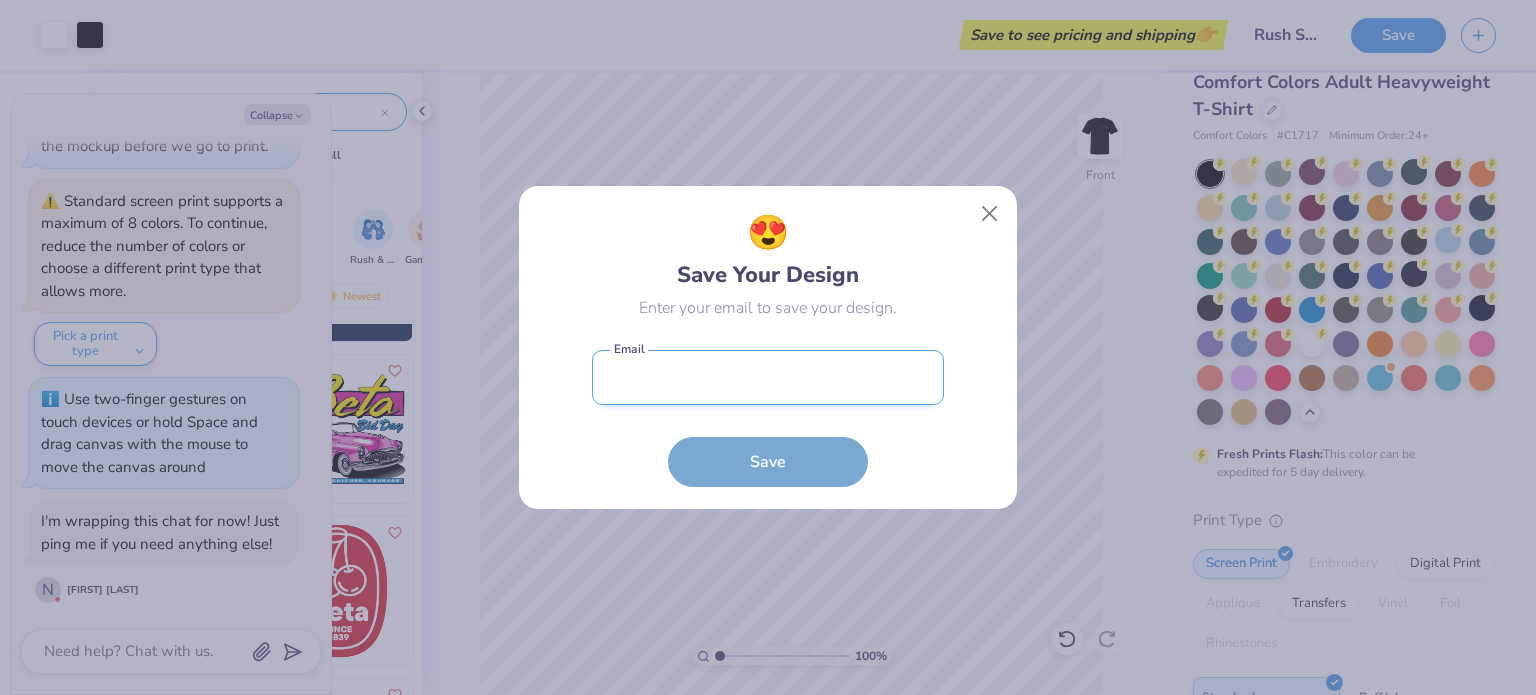 type on "[EMAIL]" 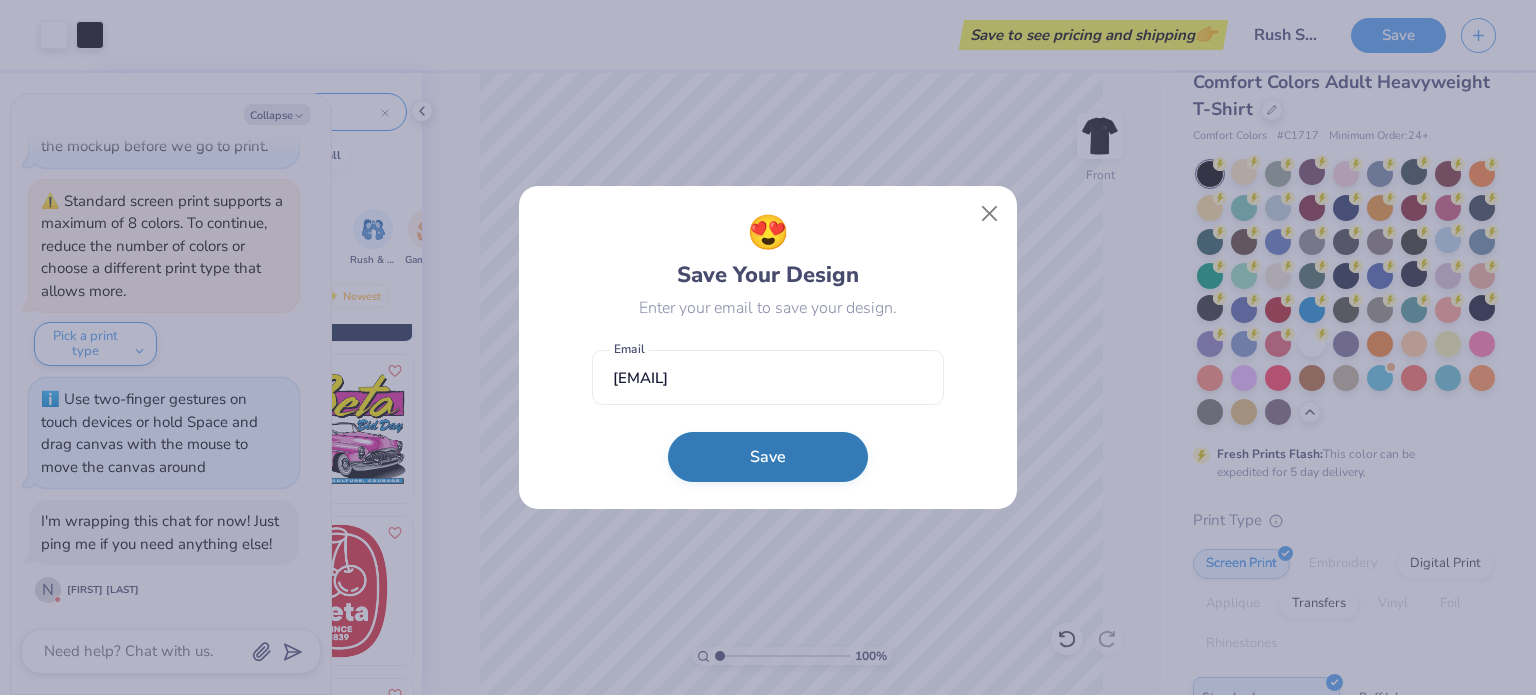 click on "Save" at bounding box center [768, 457] 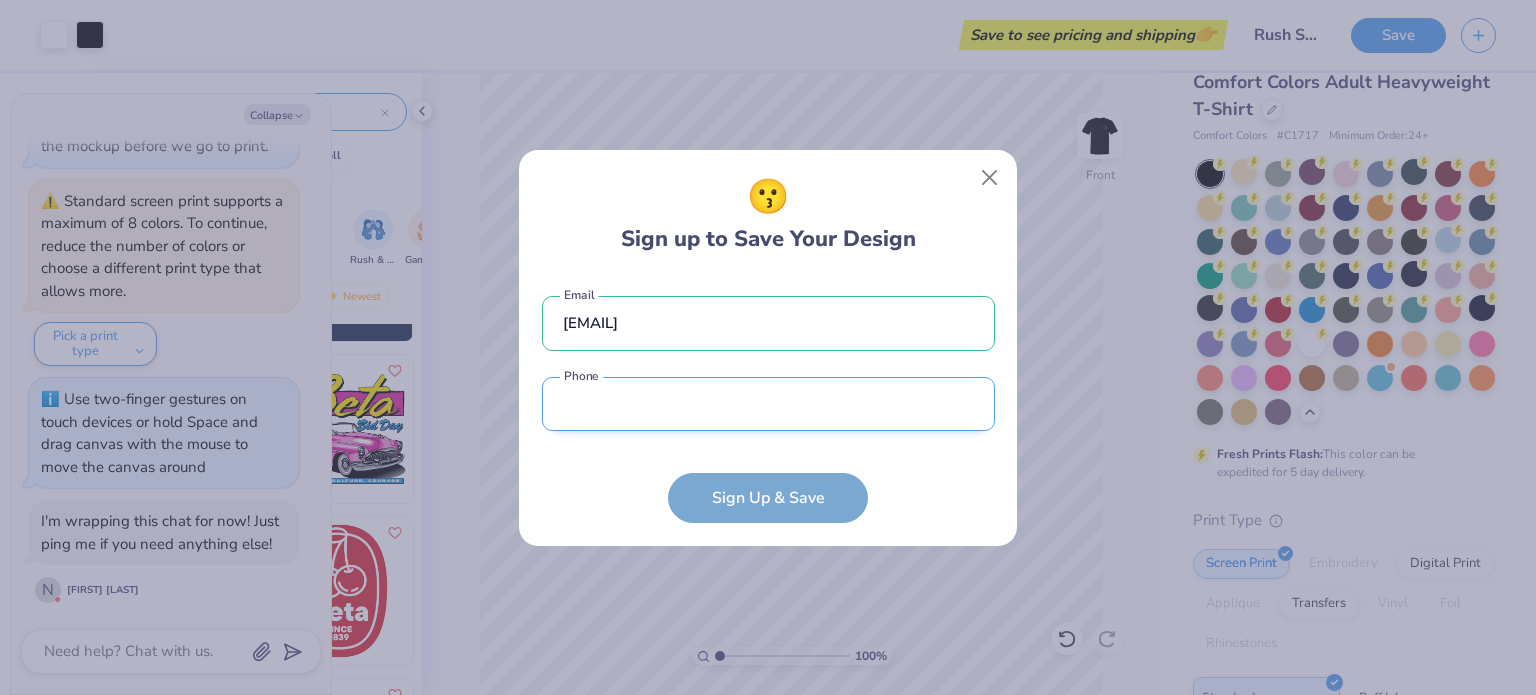 click at bounding box center [768, 404] 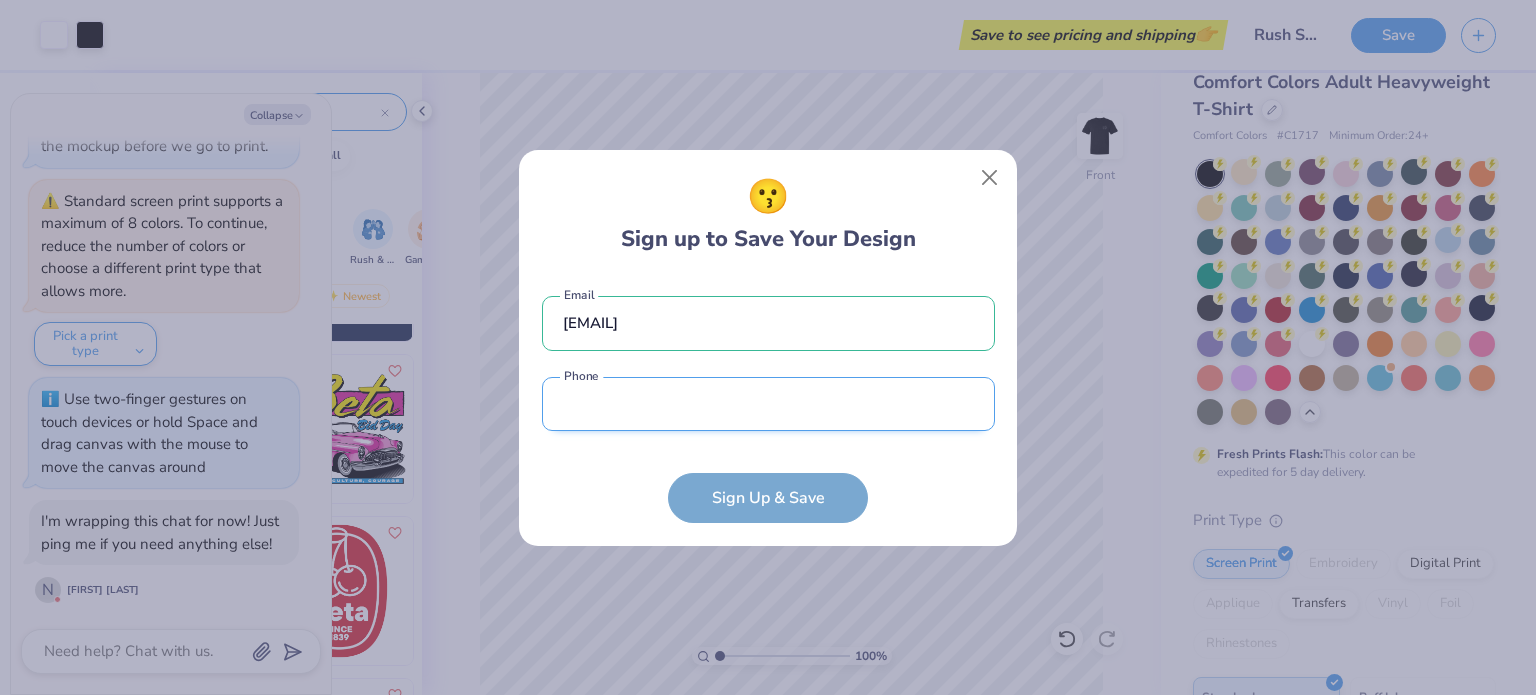 type on "[PHONE]" 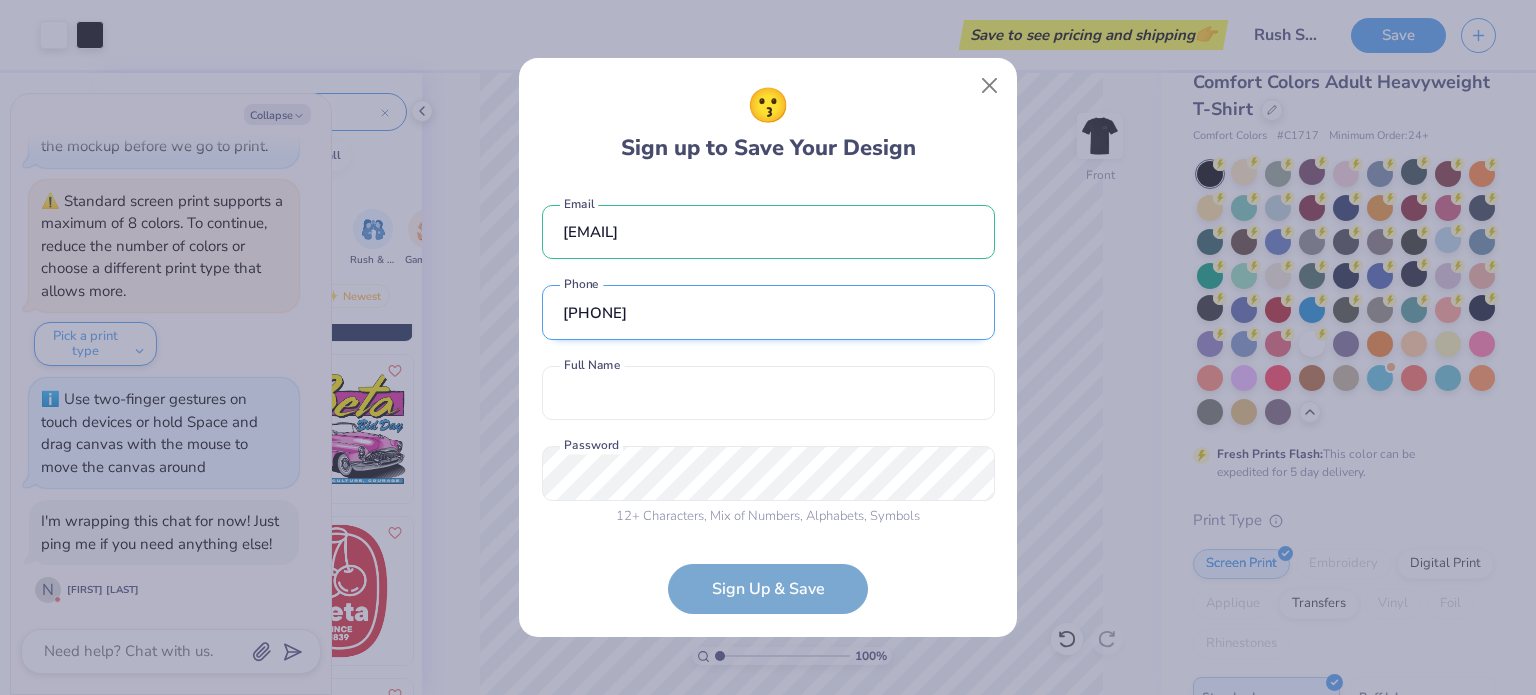 scroll, scrollTop: 3, scrollLeft: 0, axis: vertical 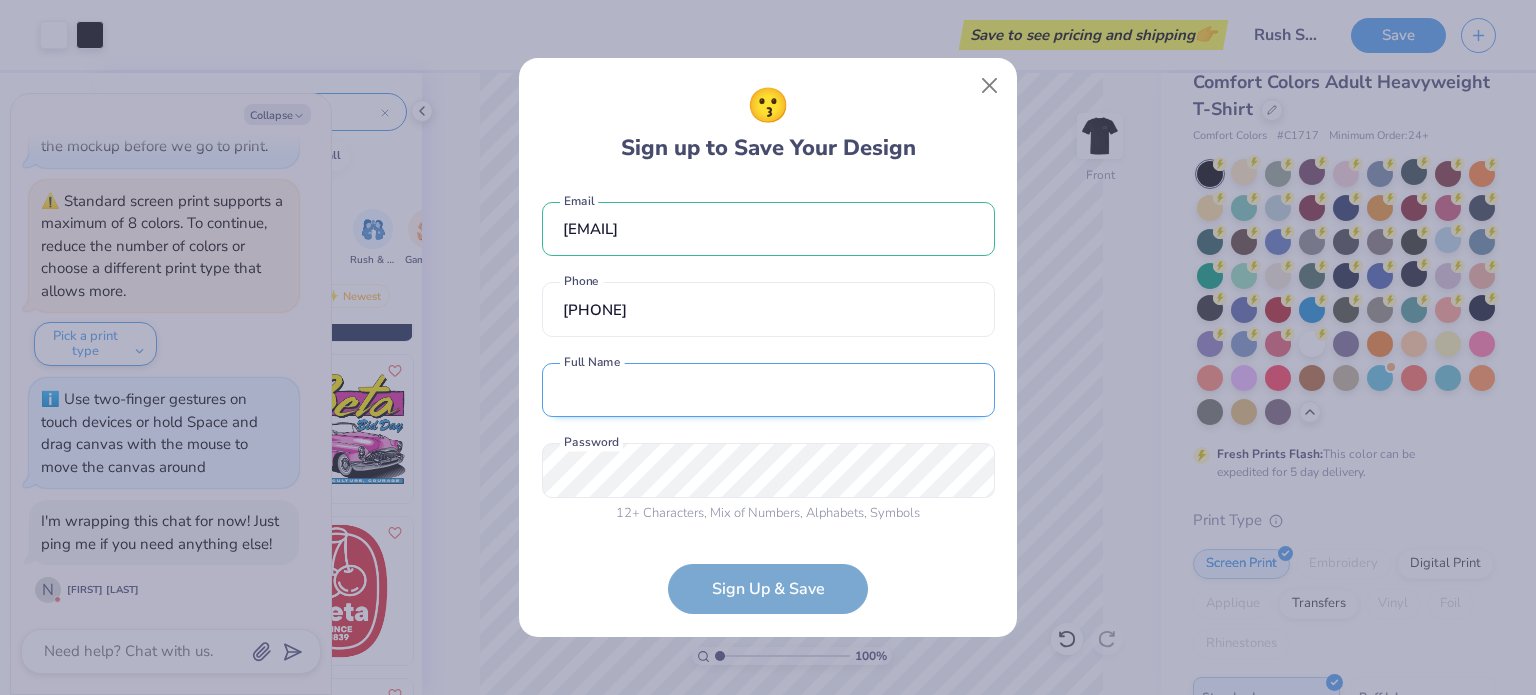 click at bounding box center (768, 390) 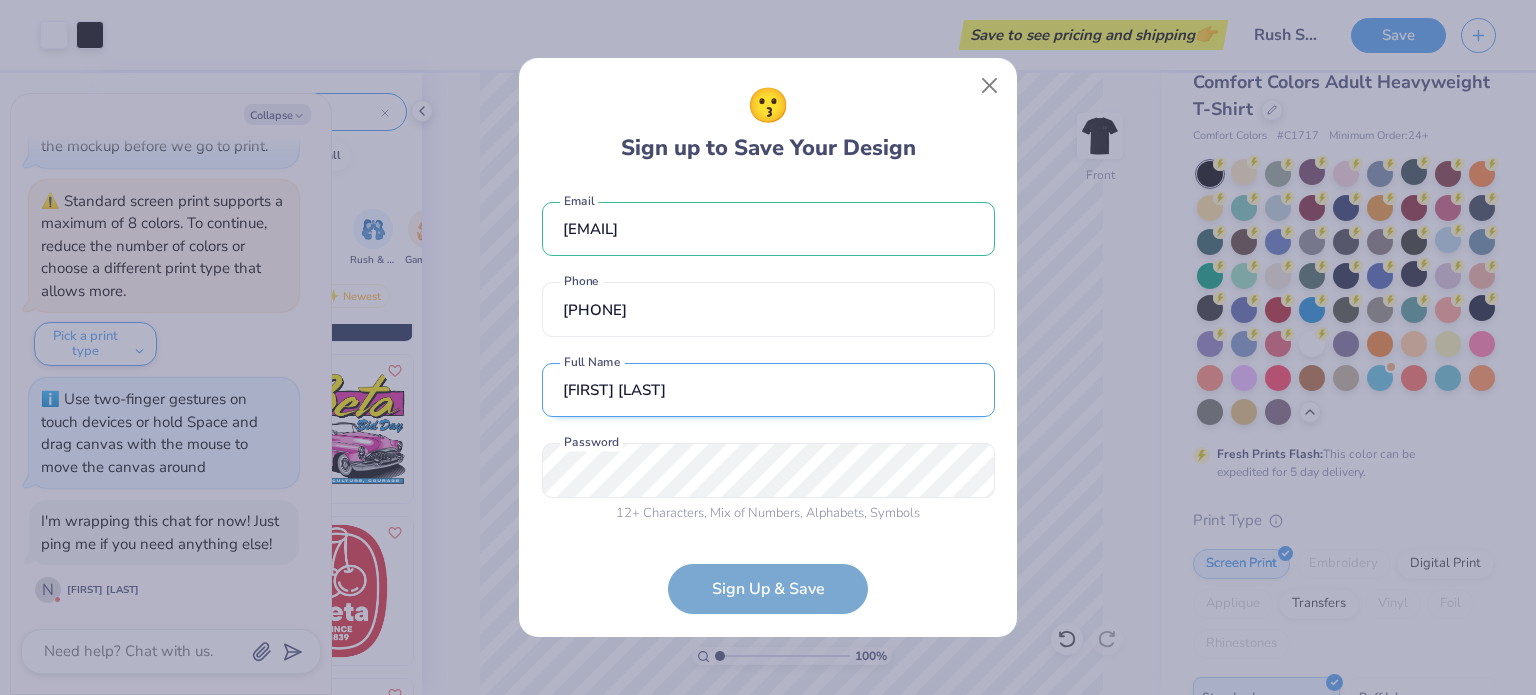 type on "[FIRST] [LAST]" 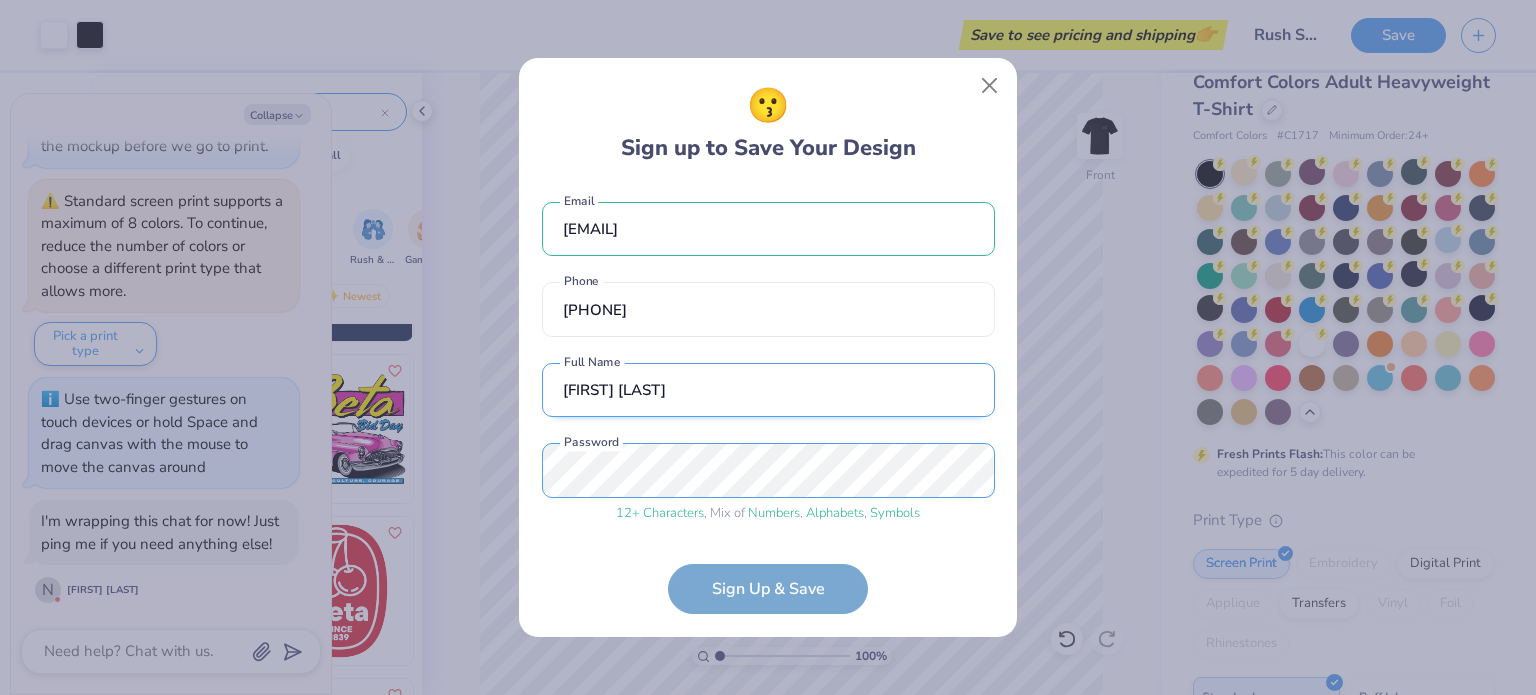 scroll, scrollTop: 79, scrollLeft: 0, axis: vertical 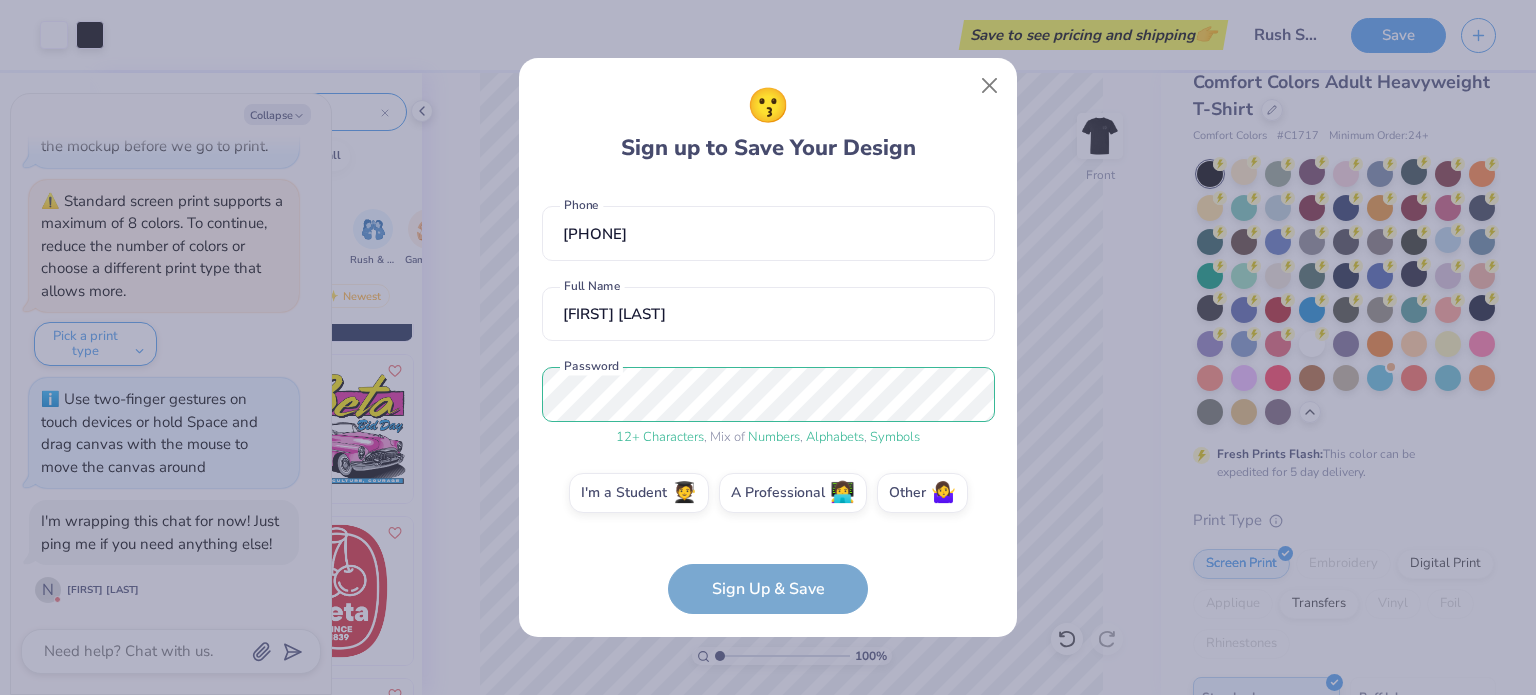click on "[EMAIL] Email [PHONE] Phone [FIRST] [LAST] Full Name 12 + Characters , Mix of   Numbers ,   Alphabets ,   Symbols Password I'm a Student 🧑‍🎓 A Professional 👩‍💻 Other 🤷‍♀️ Sign Up & Save" at bounding box center (768, 400) 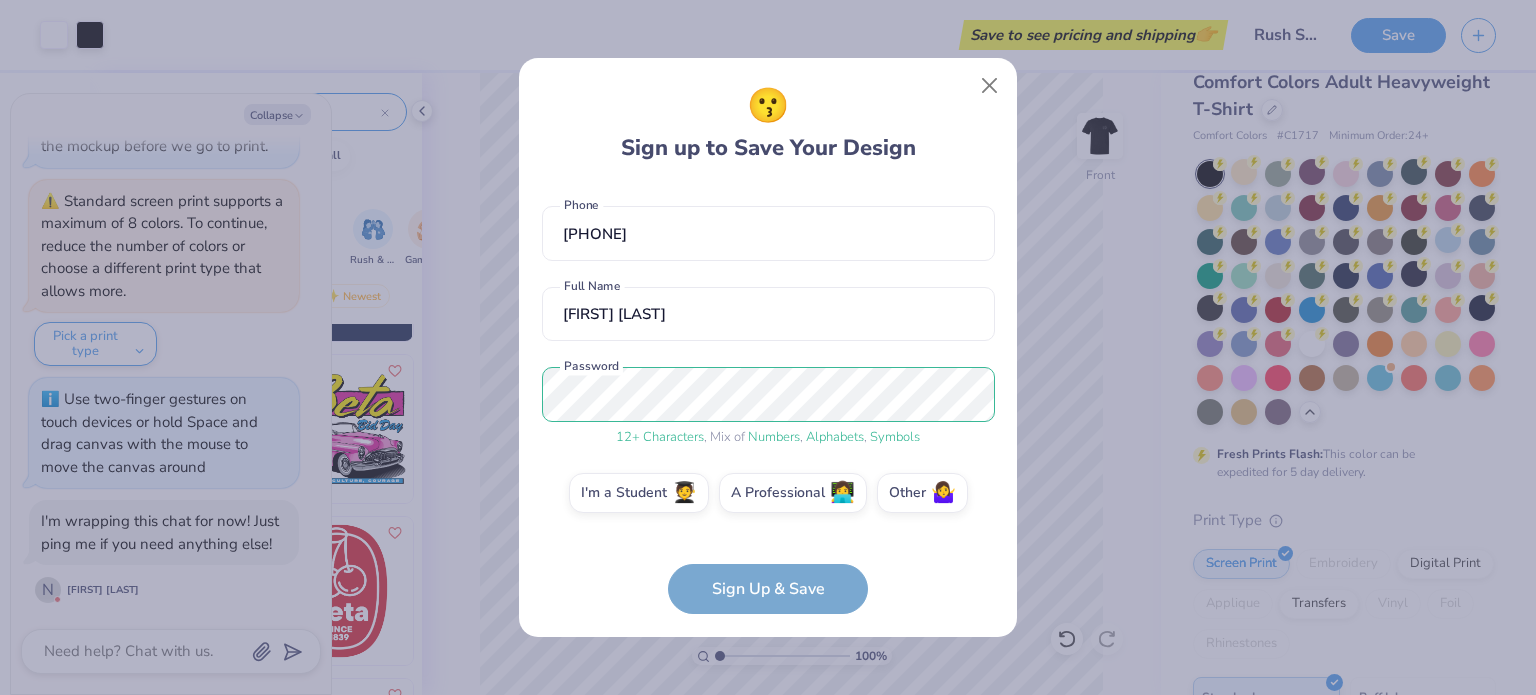 click on "I'm a Student 🧑‍🎓 A Professional 👩‍💻 Other 🤷‍♀️" at bounding box center [768, 498] 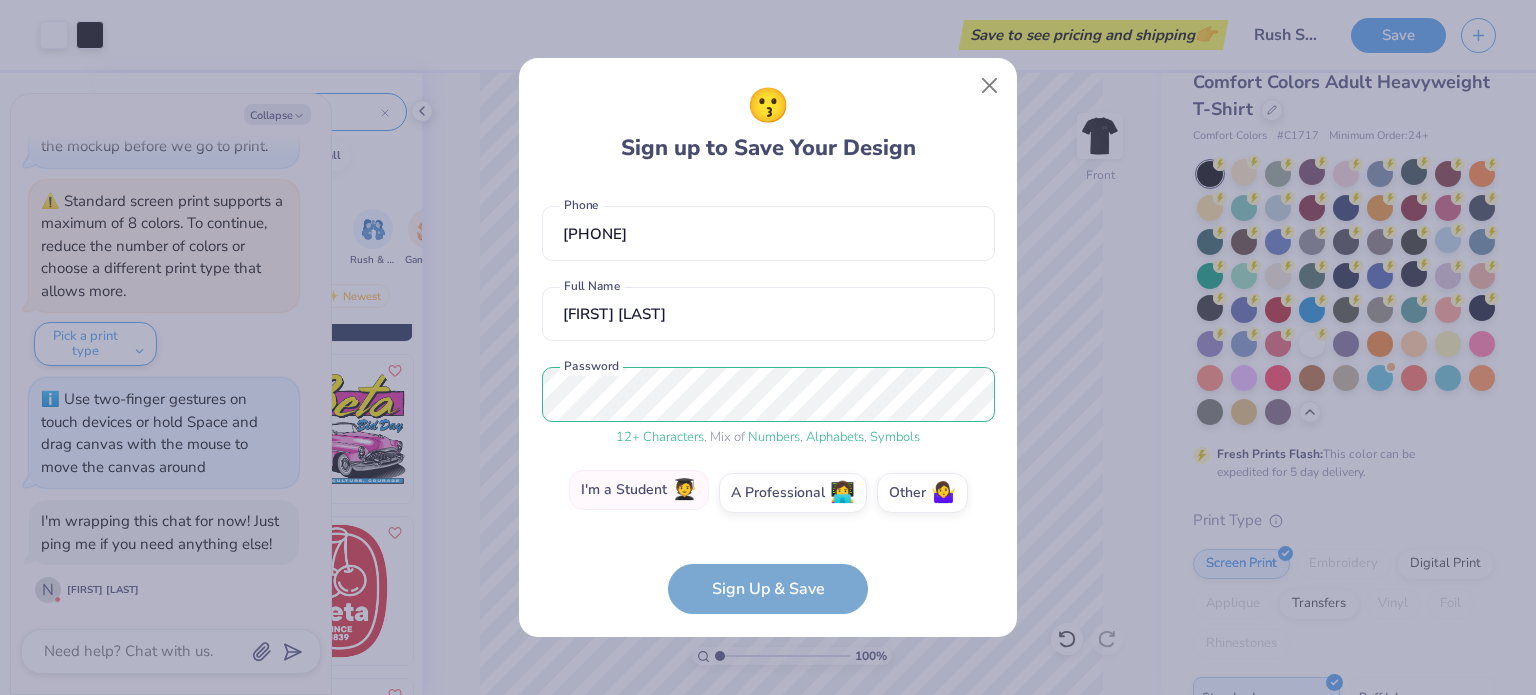 click on "I'm a Student 🧑‍🎓" at bounding box center (639, 490) 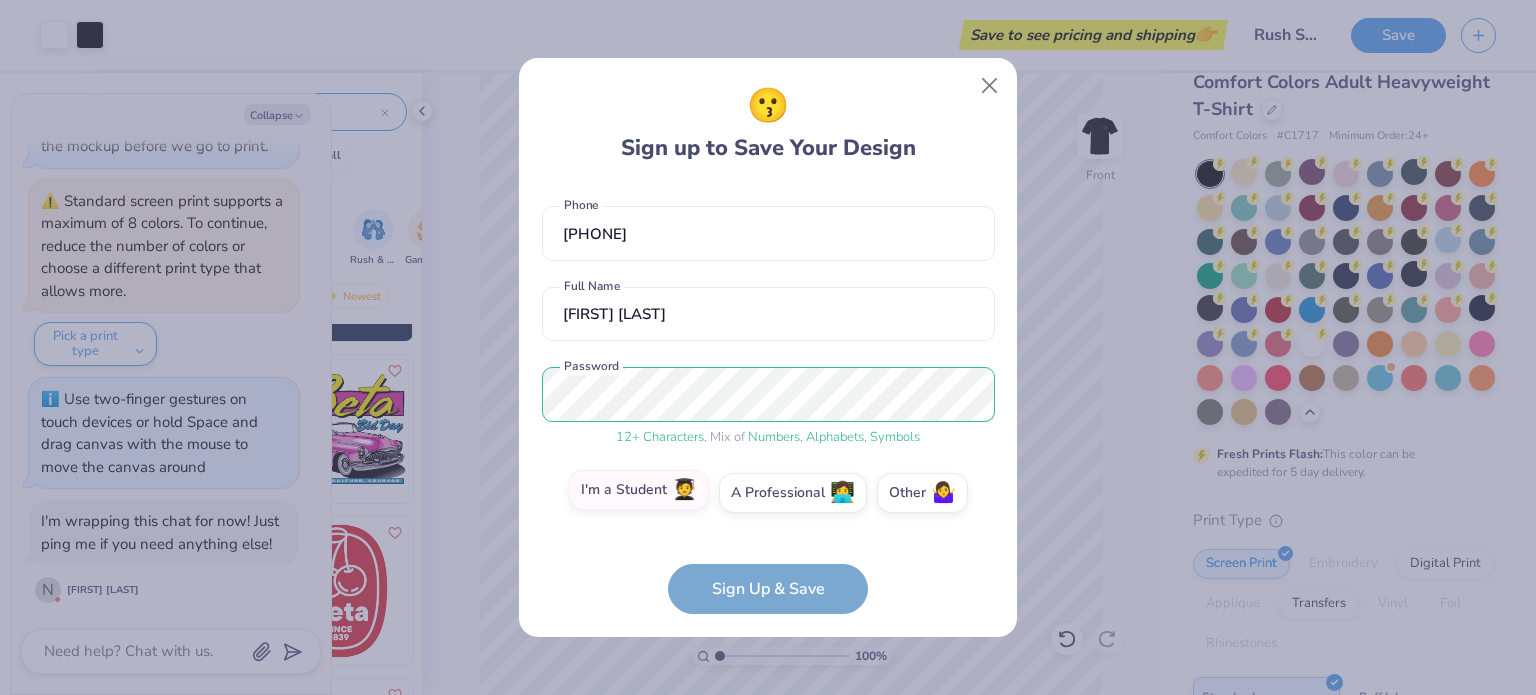 click on "I'm a Student 🧑‍🎓" at bounding box center [768, 577] 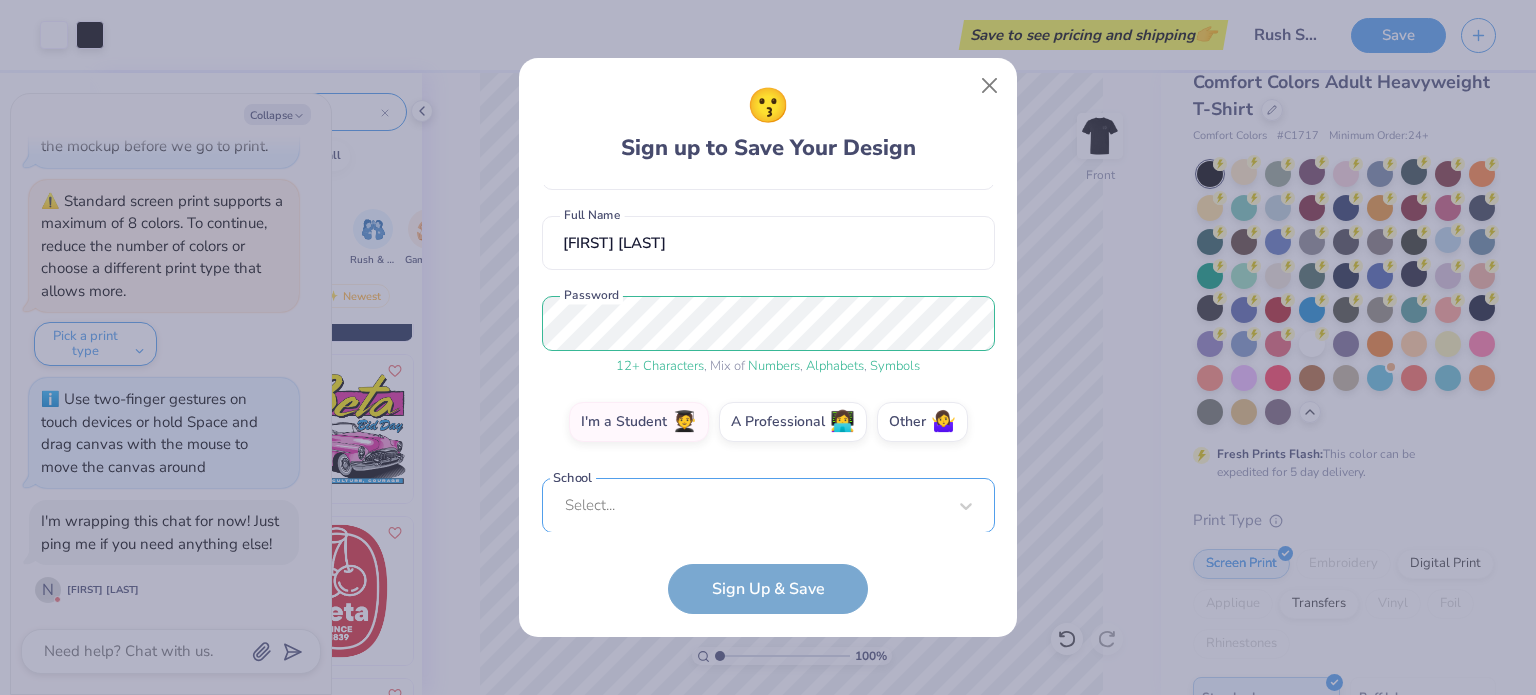 click on "[EMAIL] Email [PHONE] Phone [FIRST] [LAST] Full Name 12 + Characters , Mix of   Numbers ,   Alphabets ,   Symbols Password I'm a Student 🧑‍🎓 A Professional 👩‍💻 Other 🤷‍♀️ School Select... School cannot be null" at bounding box center (768, 359) 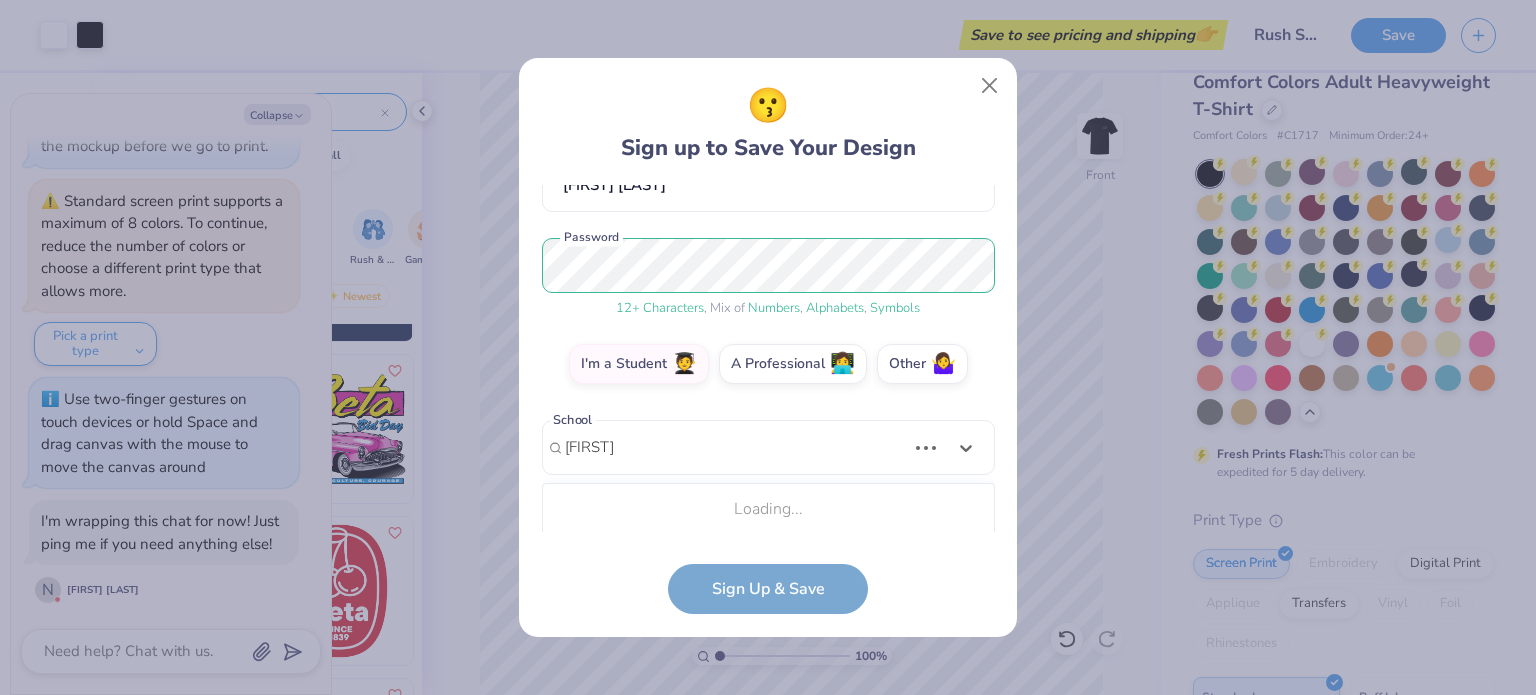 scroll, scrollTop: 460, scrollLeft: 0, axis: vertical 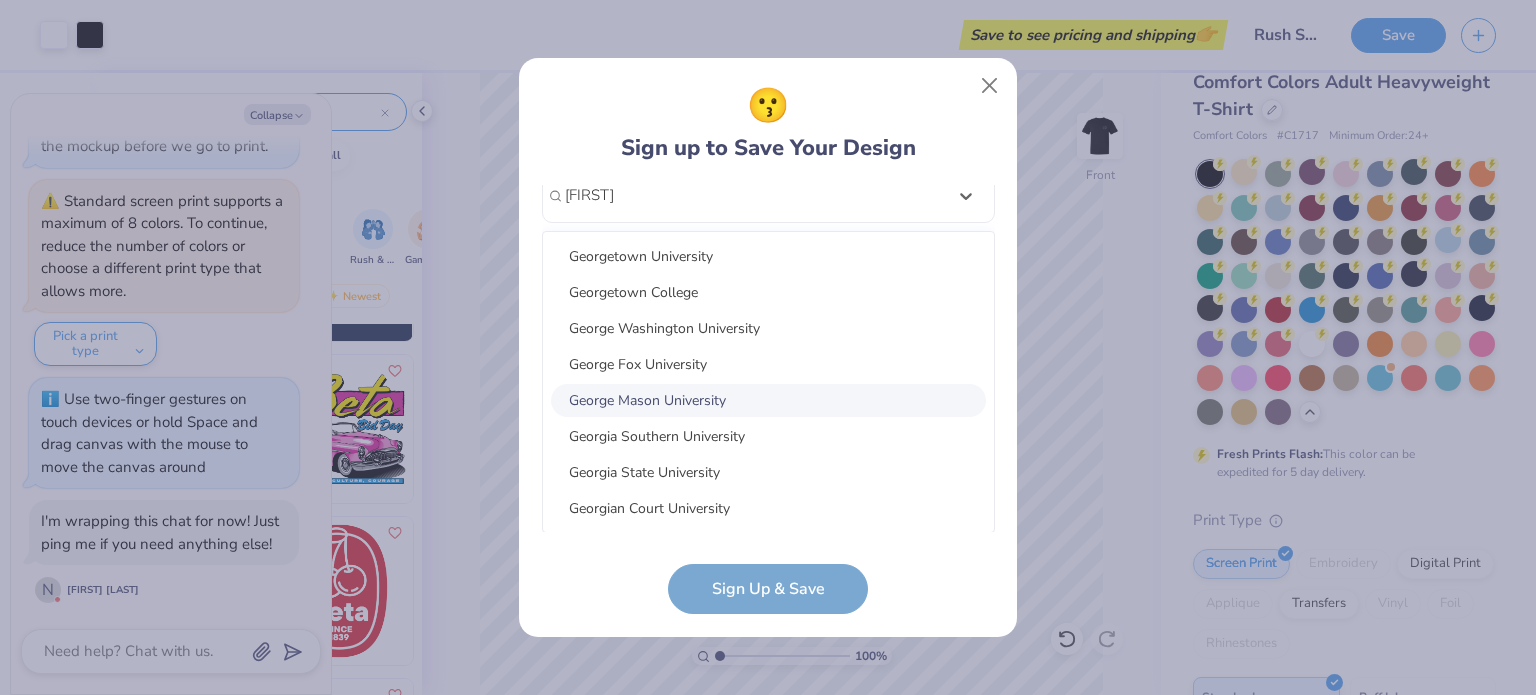 click on "George Mason University" at bounding box center (768, 400) 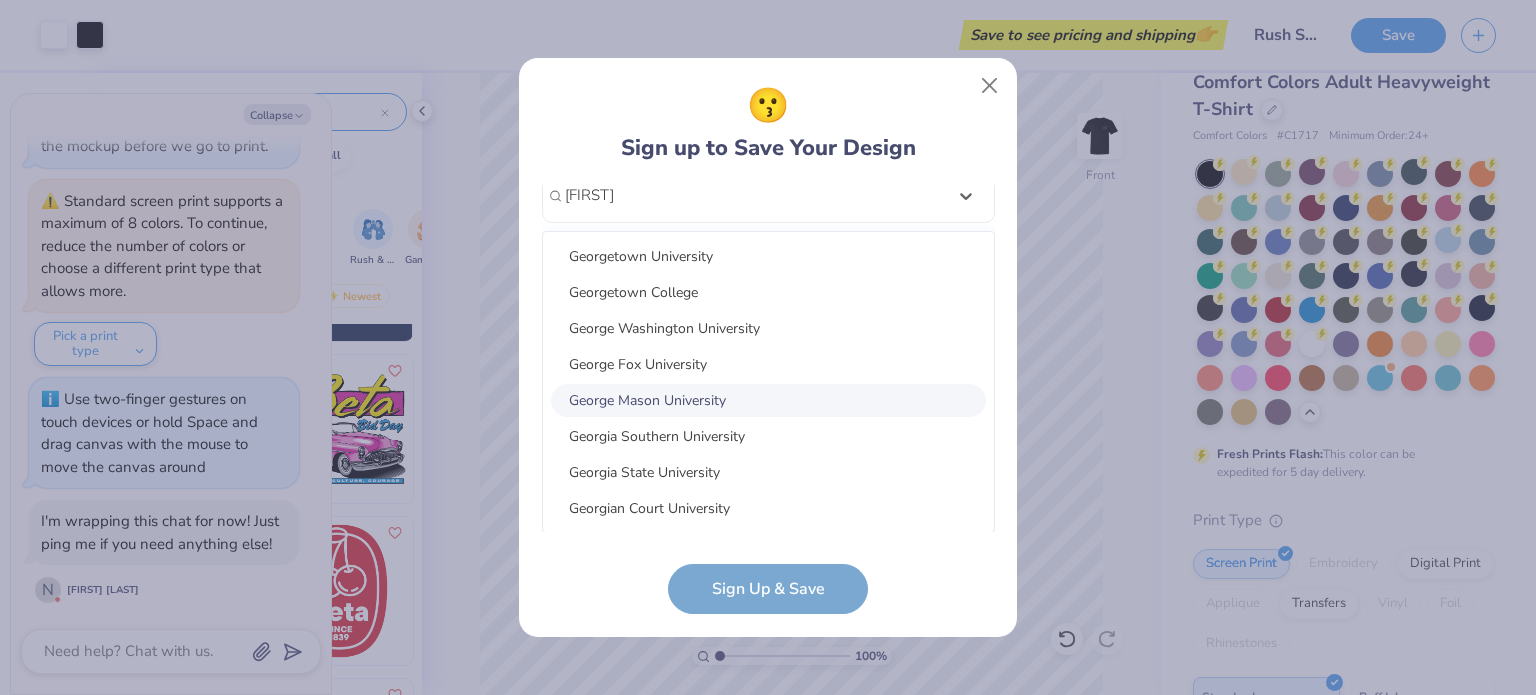 type on "[FIRST]" 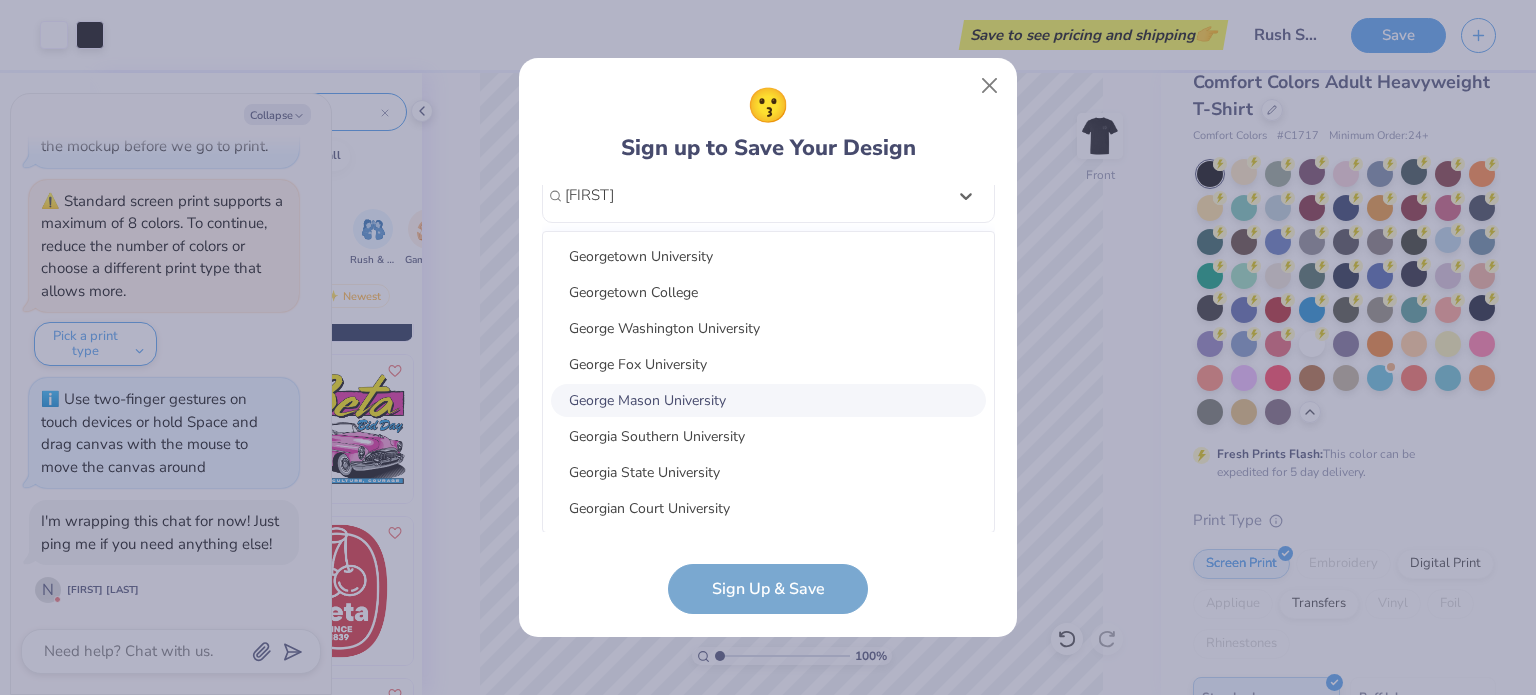 type 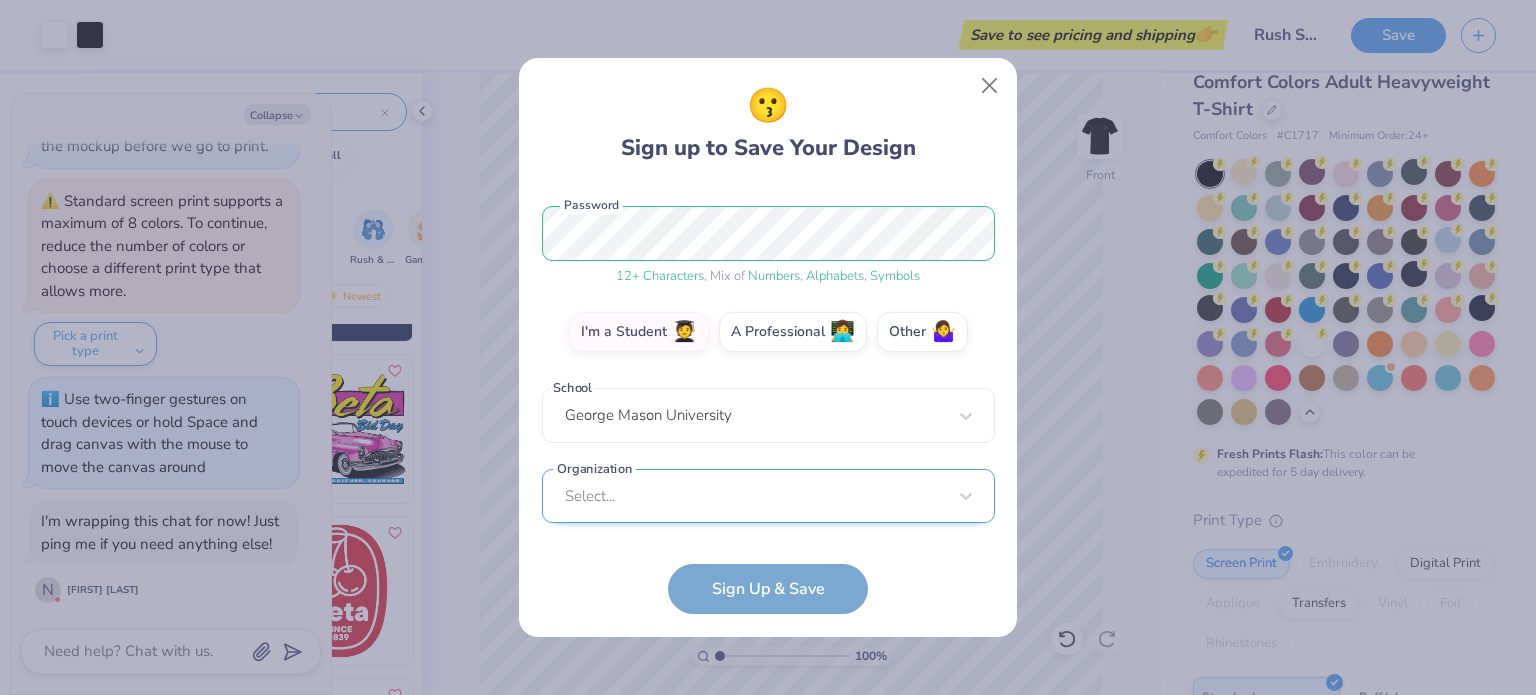 click on "Select..." at bounding box center [768, 496] 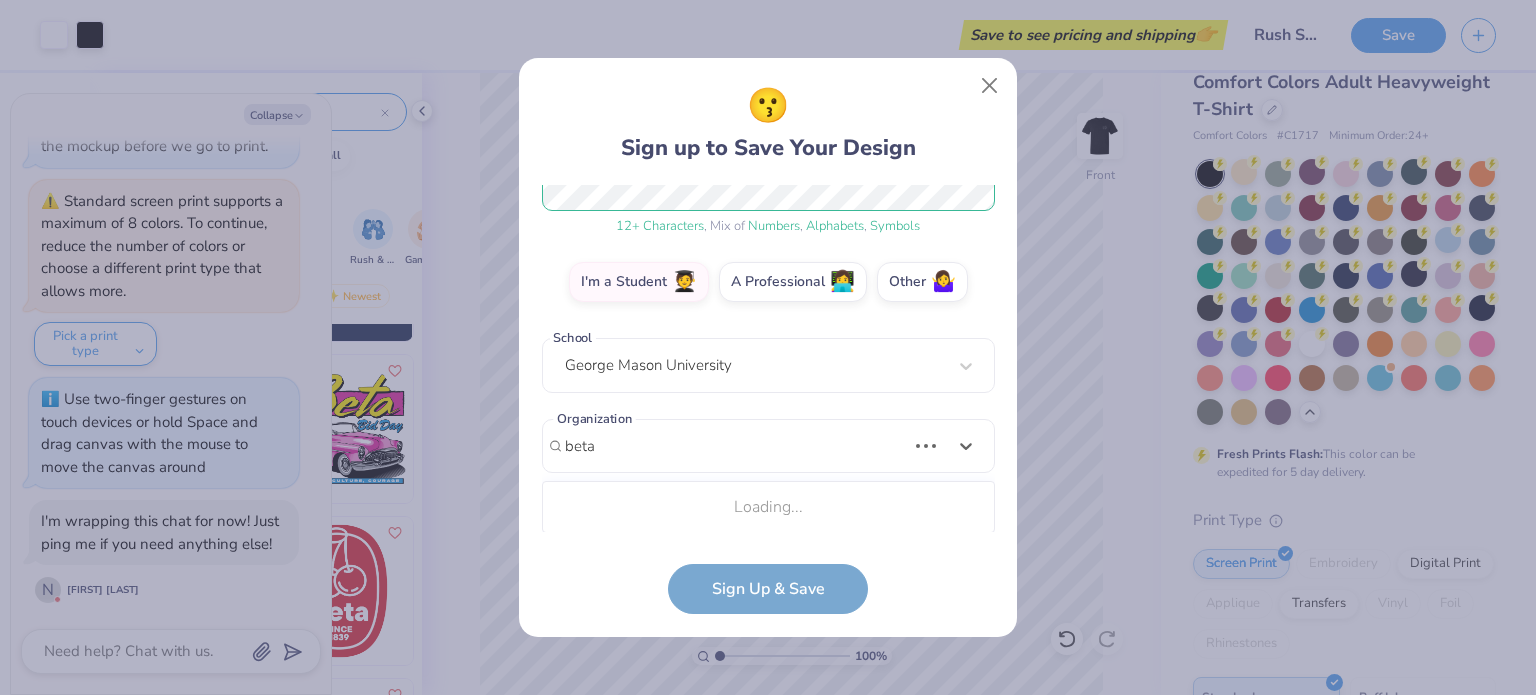 scroll, scrollTop: 540, scrollLeft: 0, axis: vertical 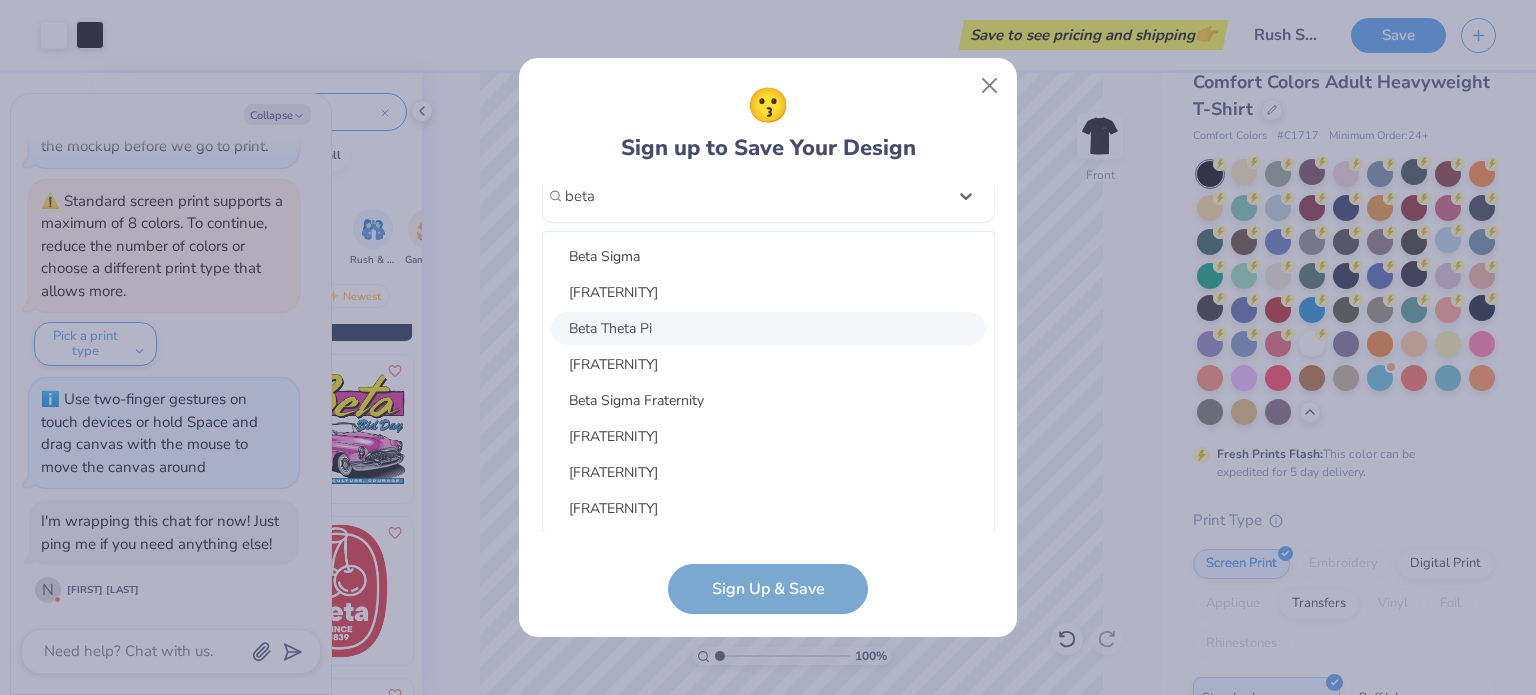 click on "Beta Theta Pi" at bounding box center [768, 328] 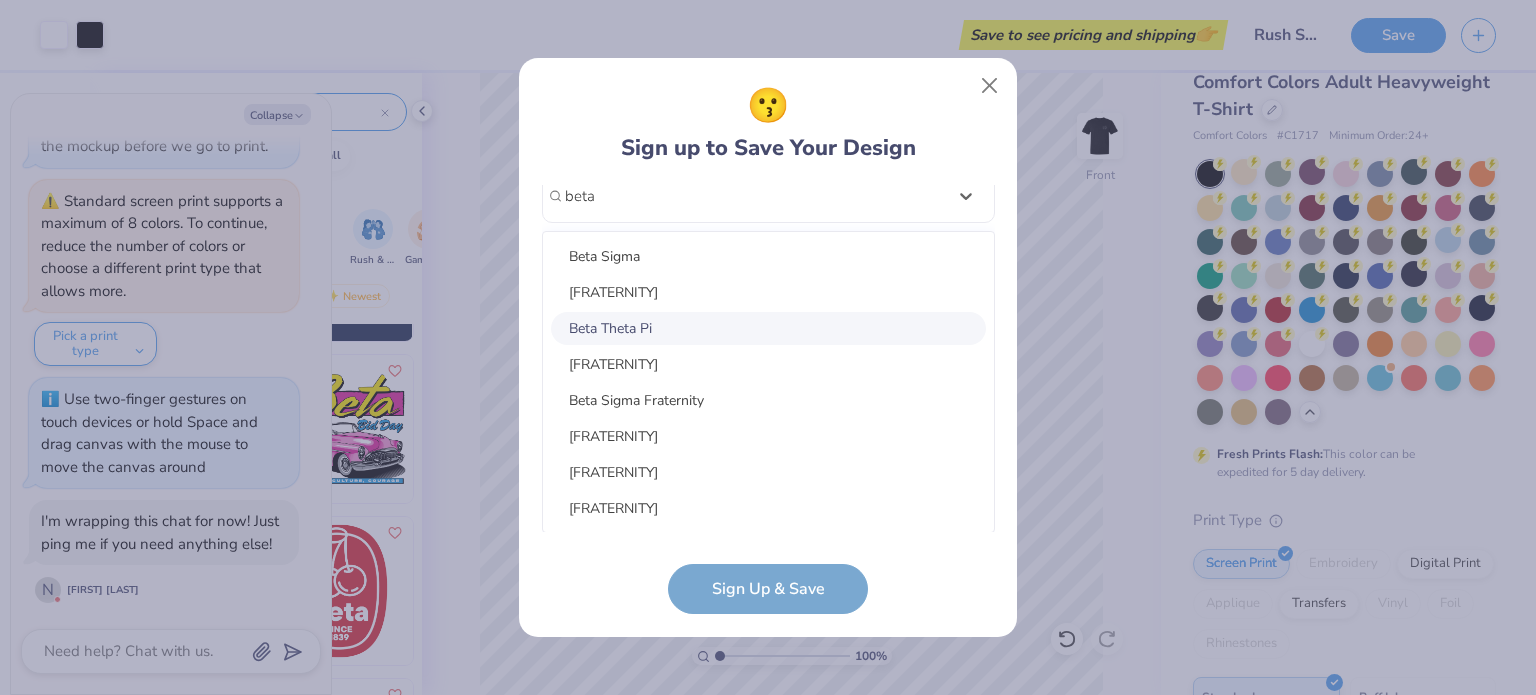 type on "beta" 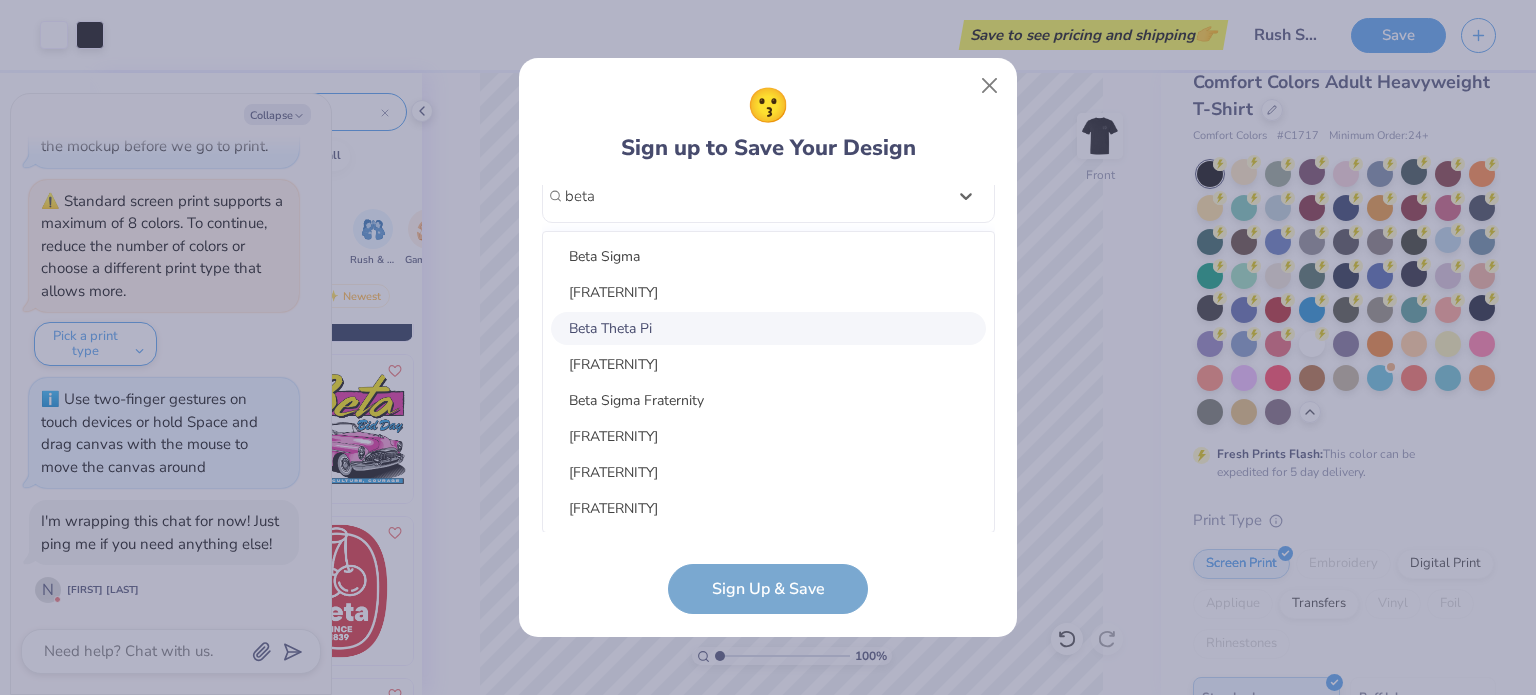 type 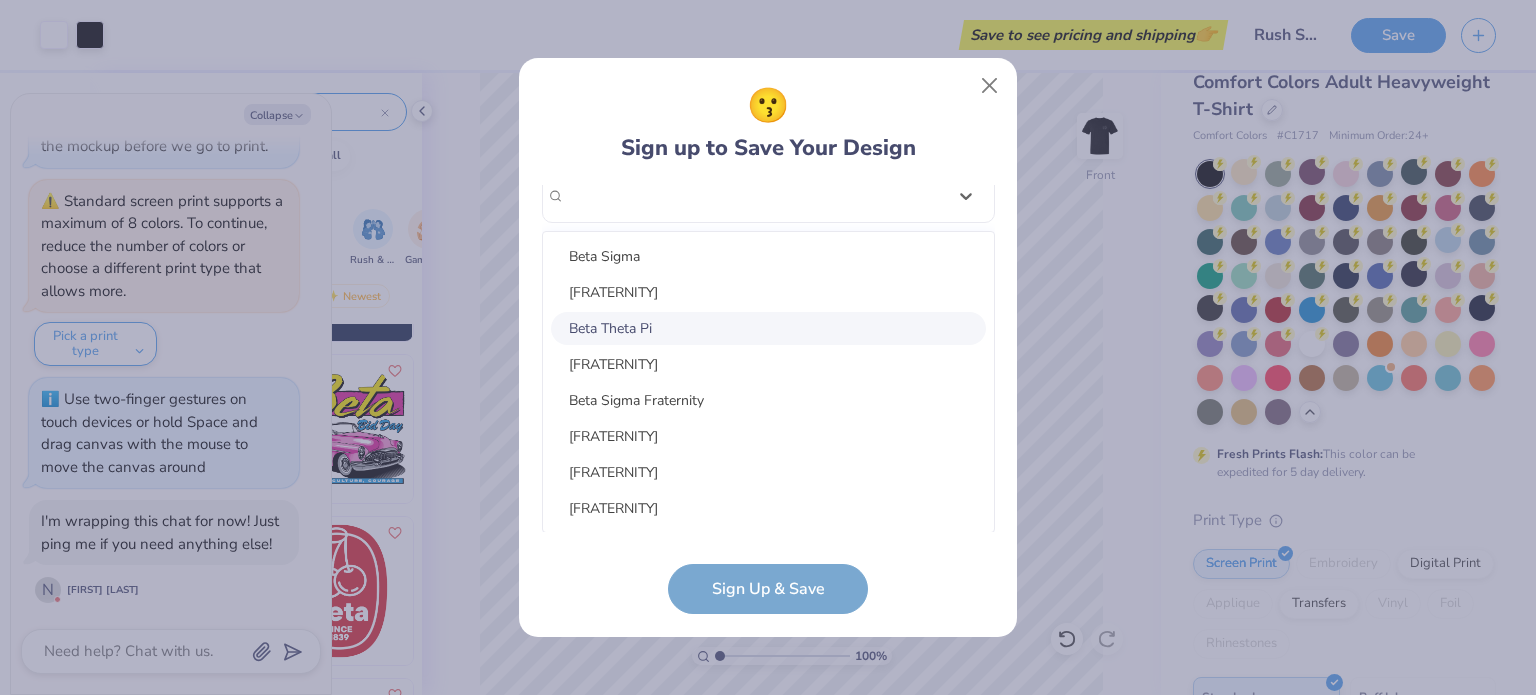 scroll, scrollTop: 322, scrollLeft: 0, axis: vertical 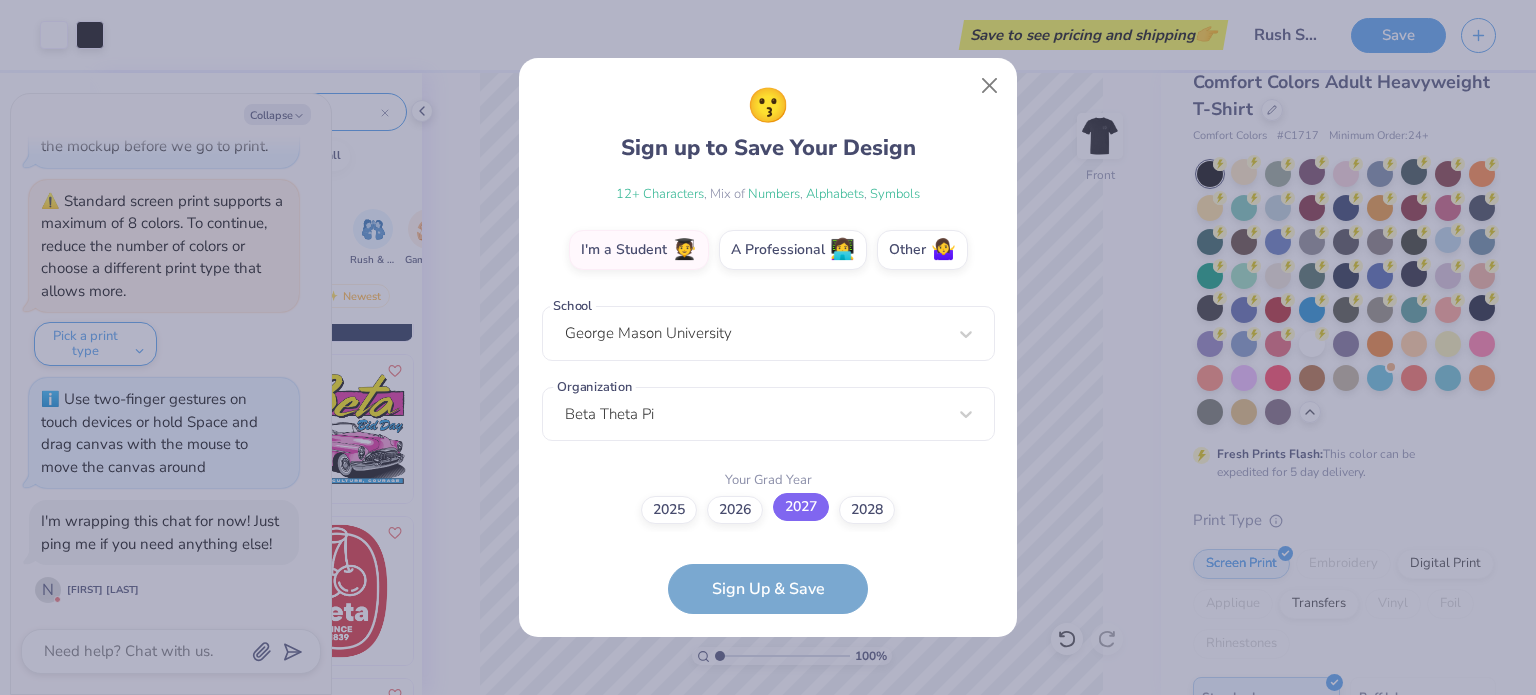 click on "2027" at bounding box center (801, 507) 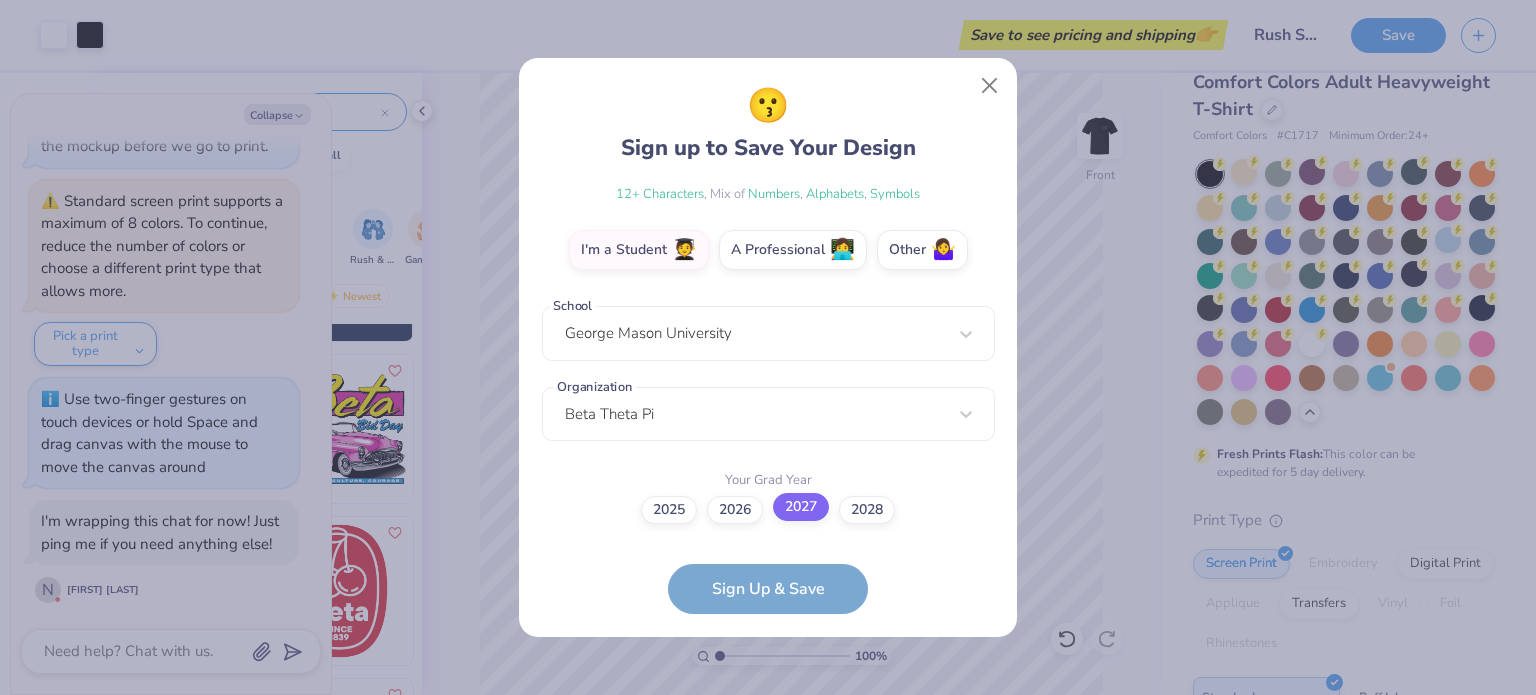 click on "2027" at bounding box center [768, 831] 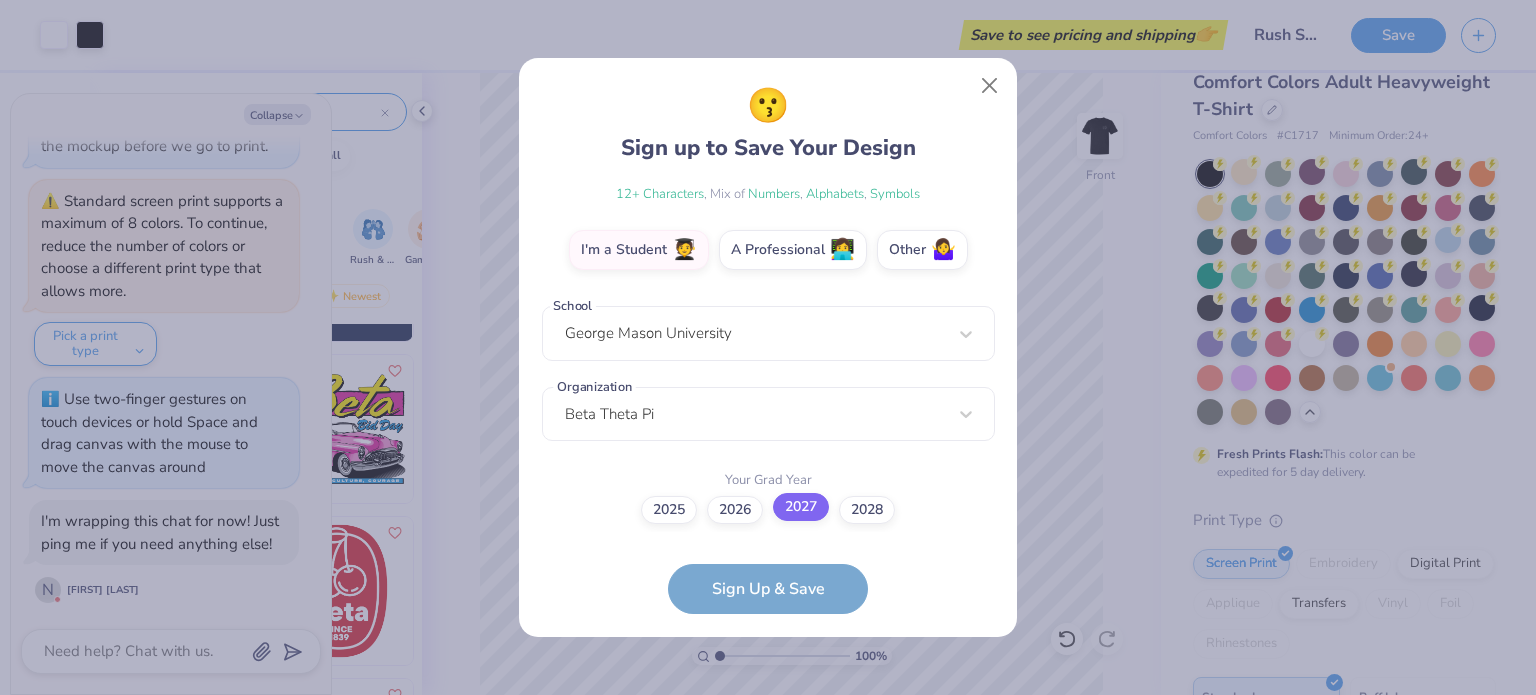 scroll, scrollTop: 0, scrollLeft: 0, axis: both 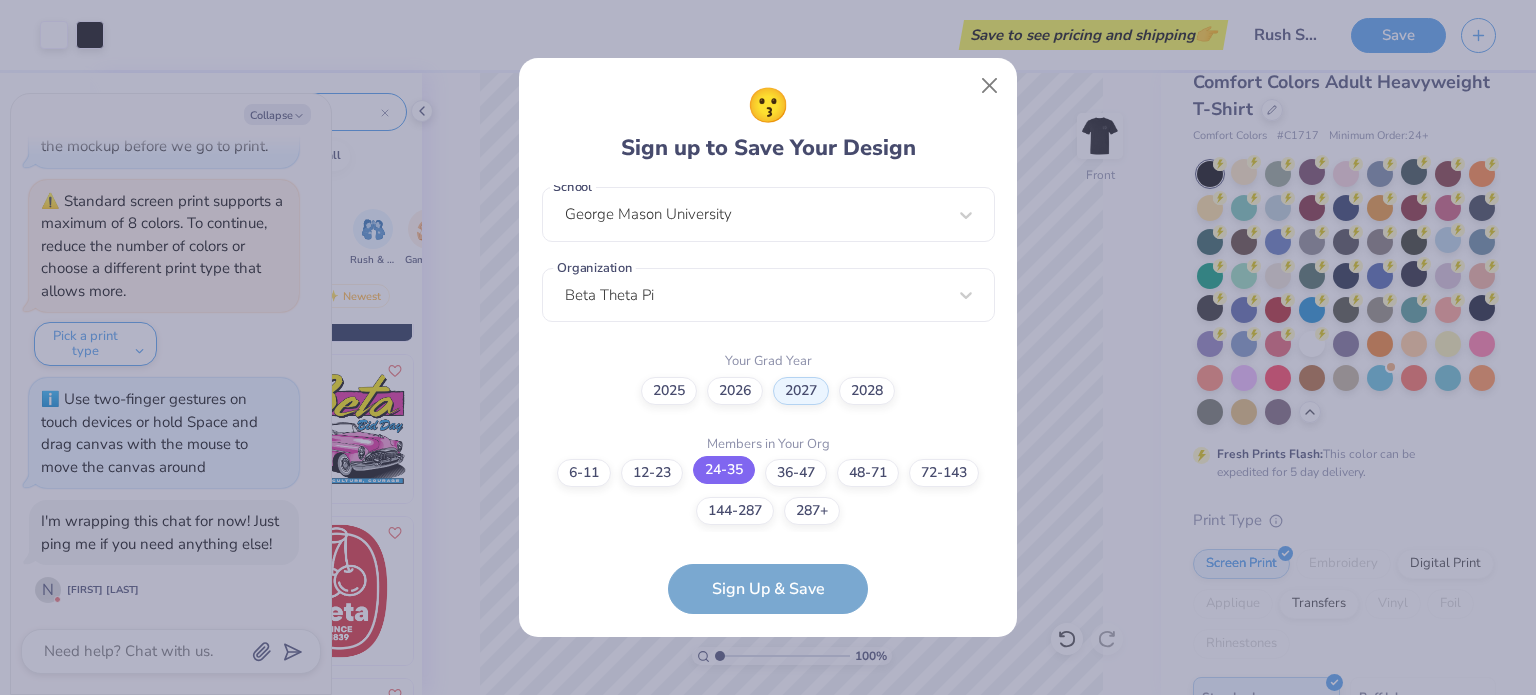 click on "24-35" at bounding box center [724, 470] 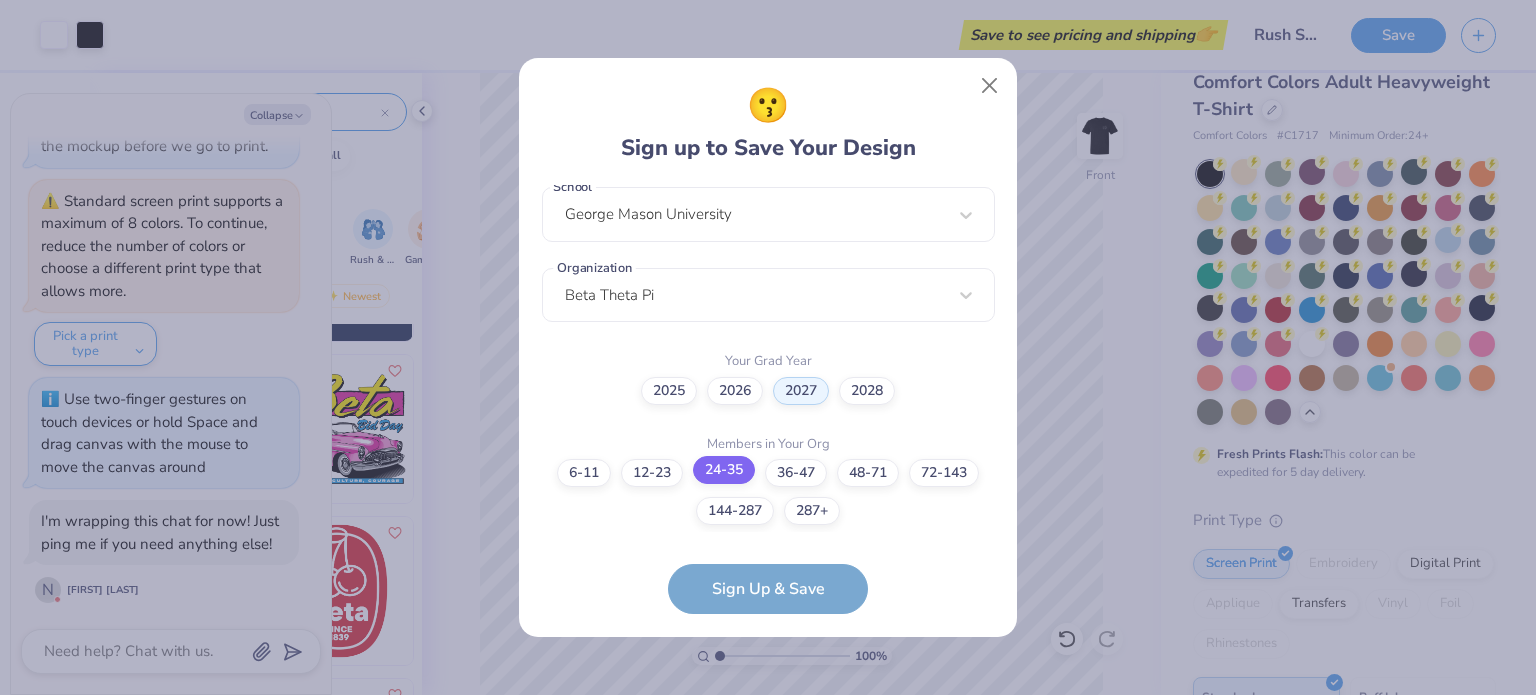 click on "24-35" at bounding box center [768, 933] 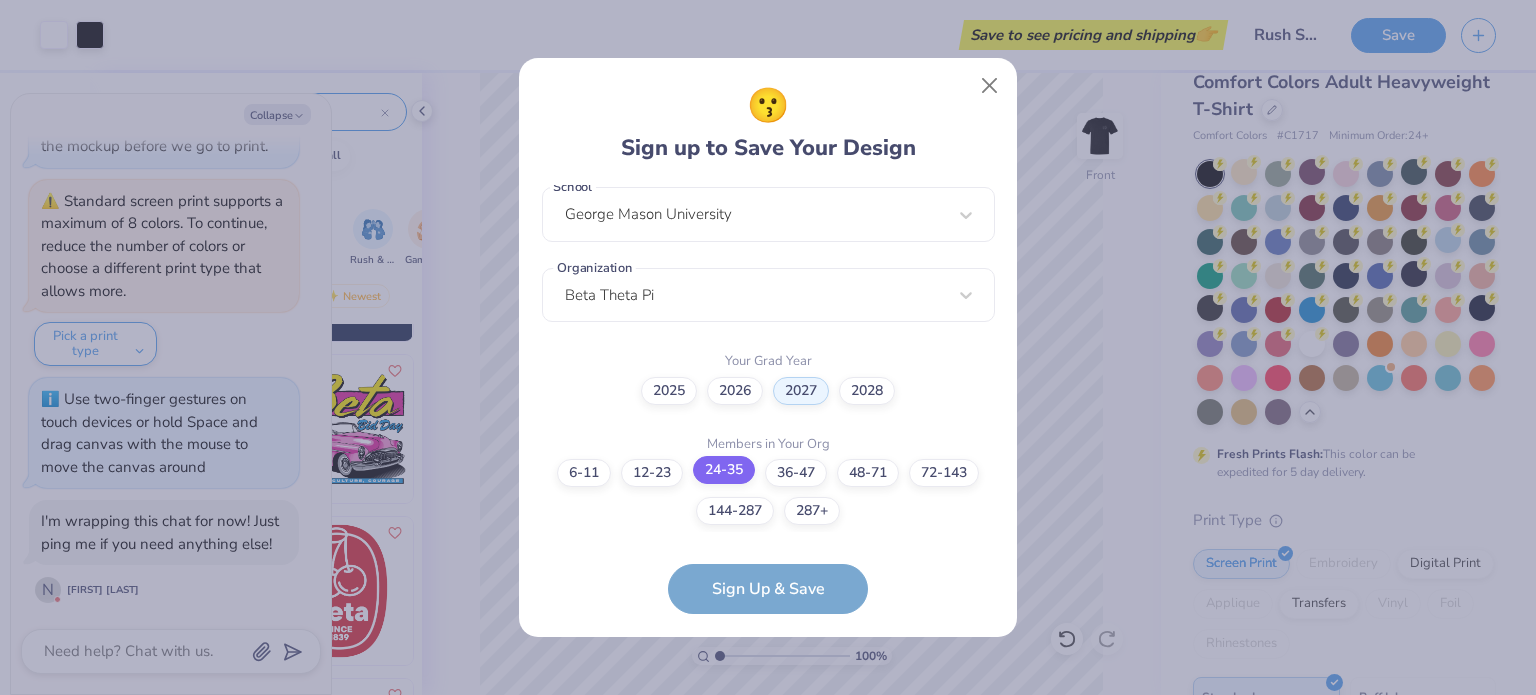 scroll, scrollTop: 0, scrollLeft: 0, axis: both 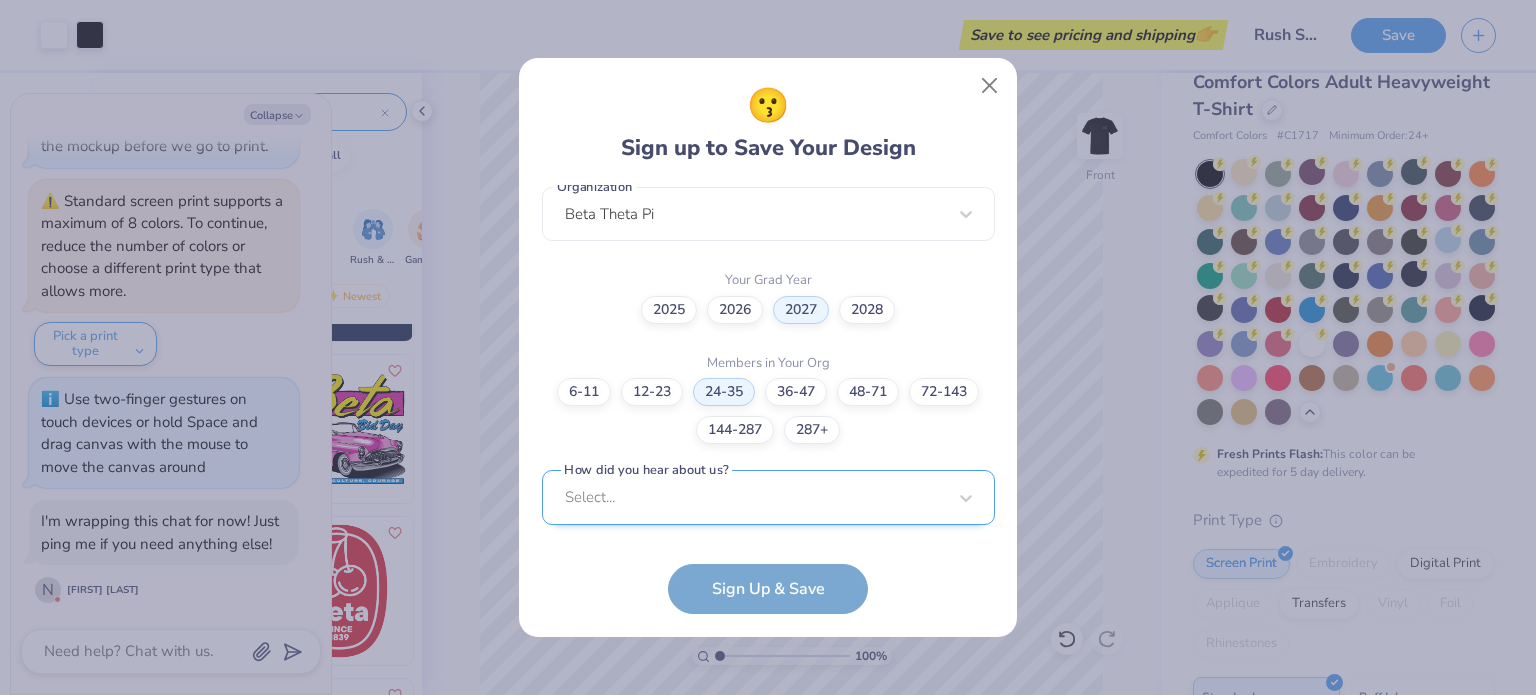 click on "Select..." at bounding box center [768, 497] 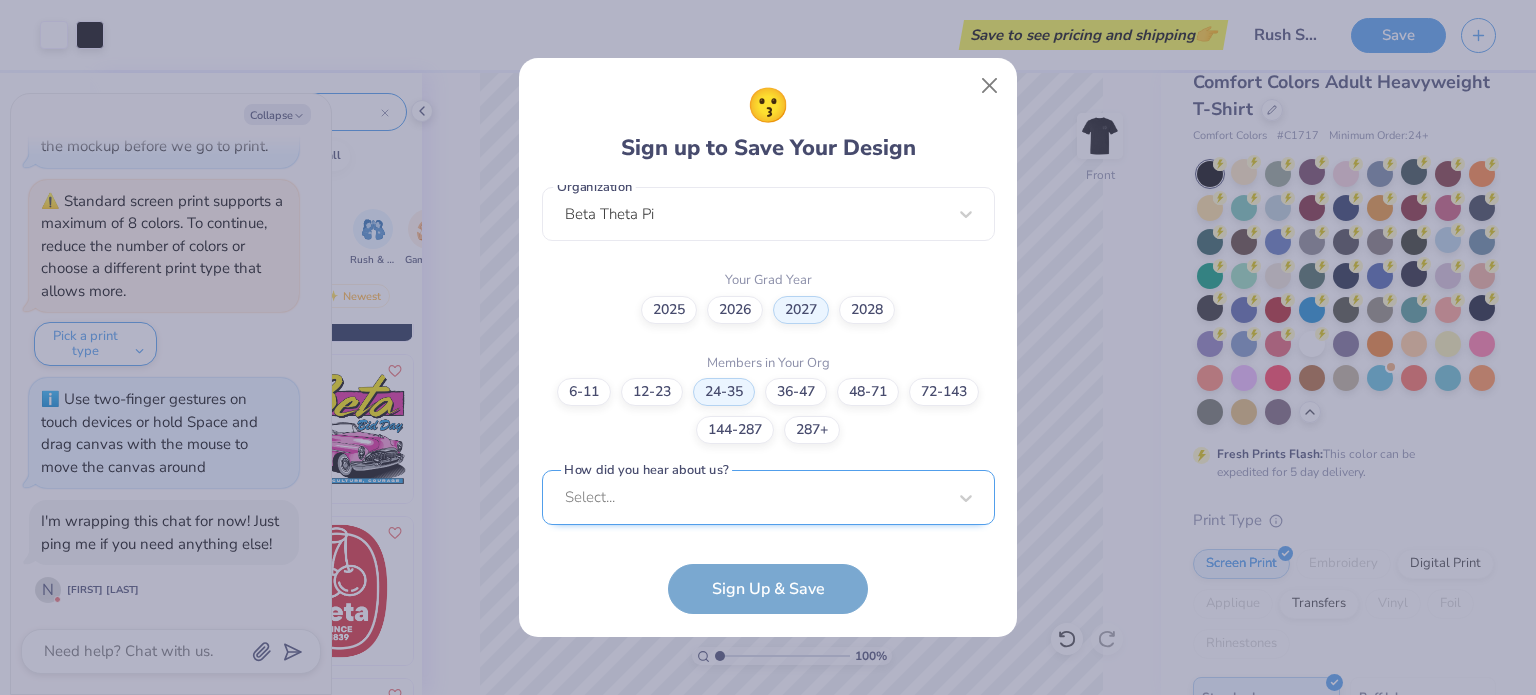 scroll, scrollTop: 822, scrollLeft: 0, axis: vertical 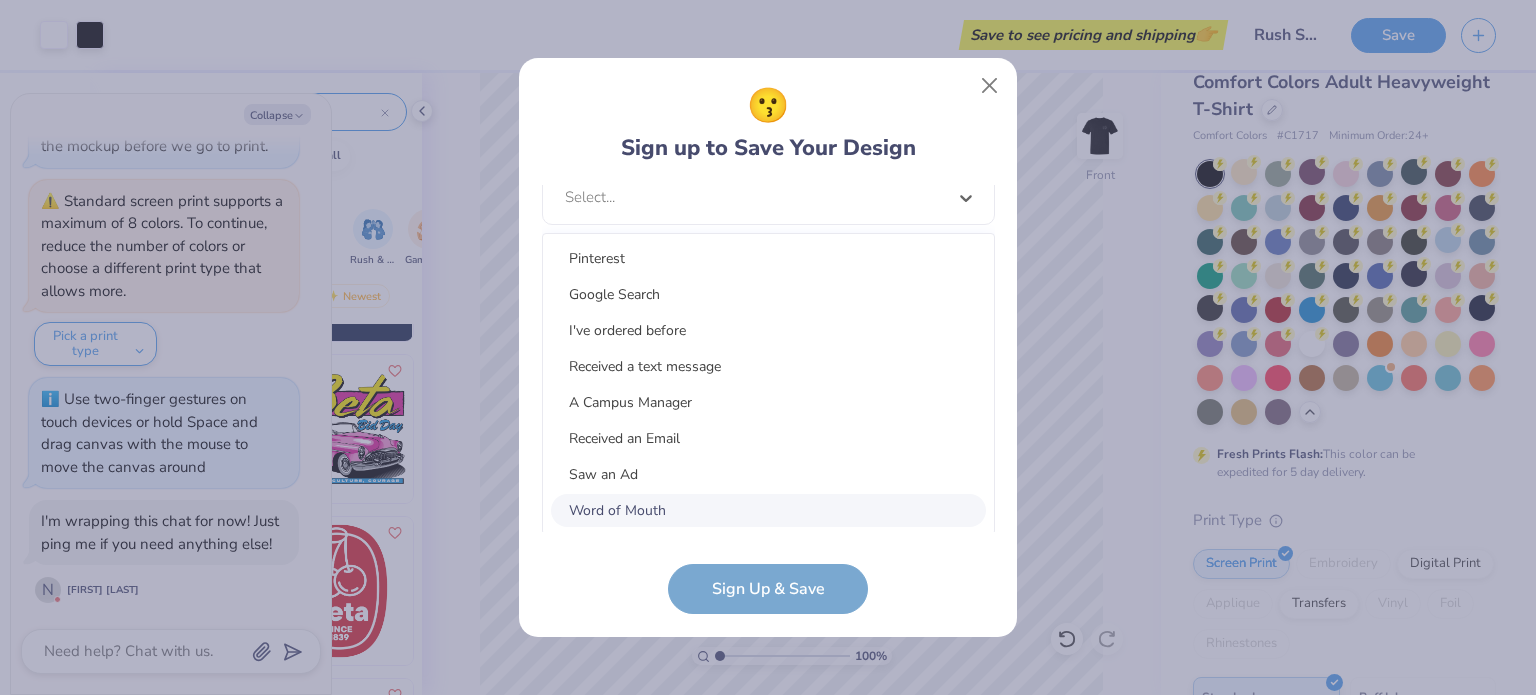 click on "Word of Mouth" at bounding box center (768, 510) 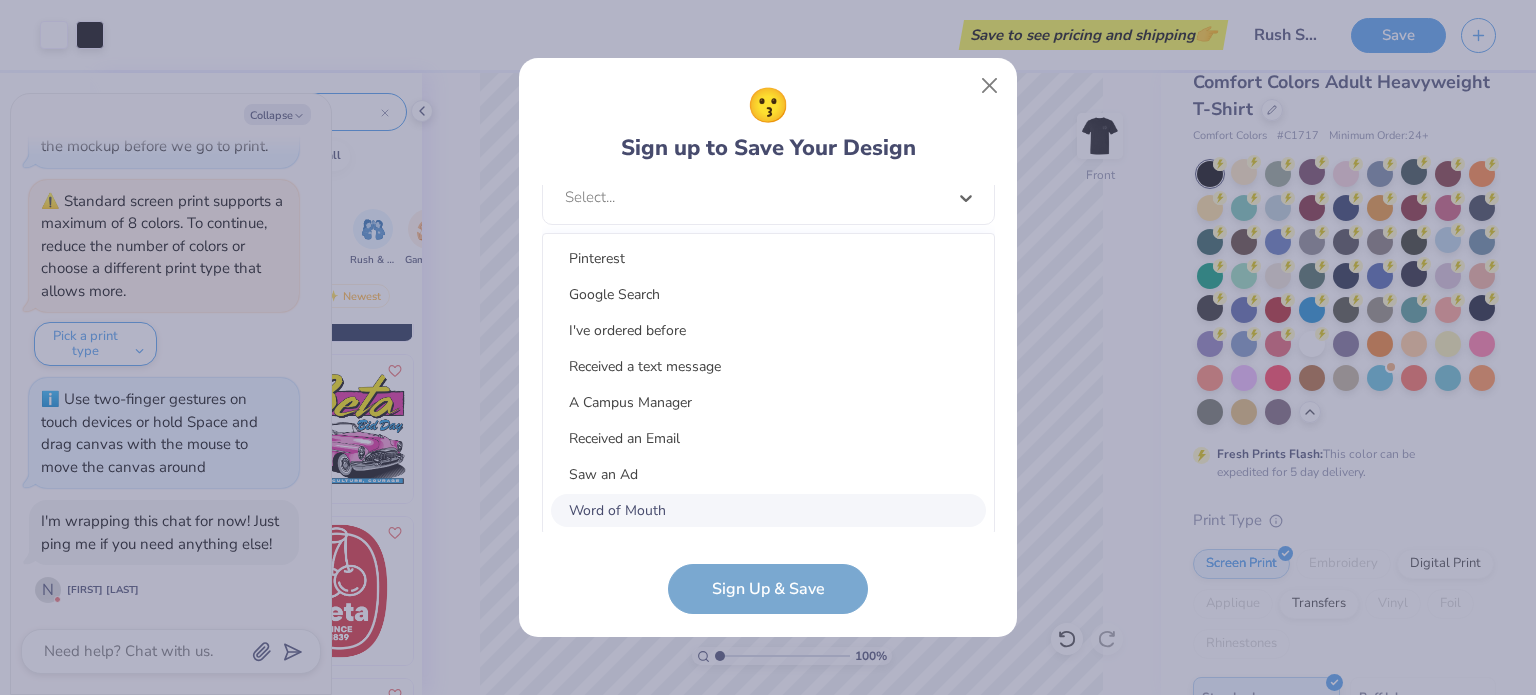 scroll, scrollTop: 522, scrollLeft: 0, axis: vertical 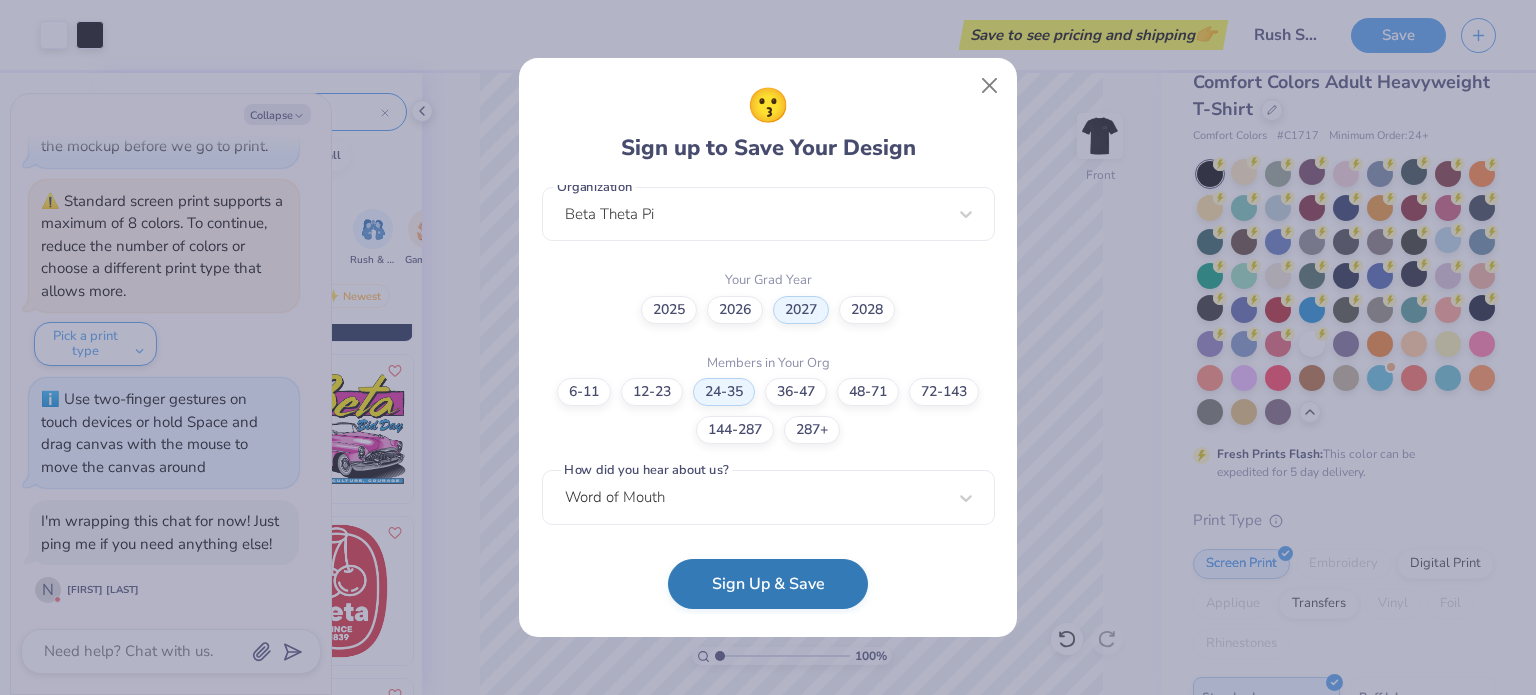 click on "Sign Up & Save" at bounding box center (768, 584) 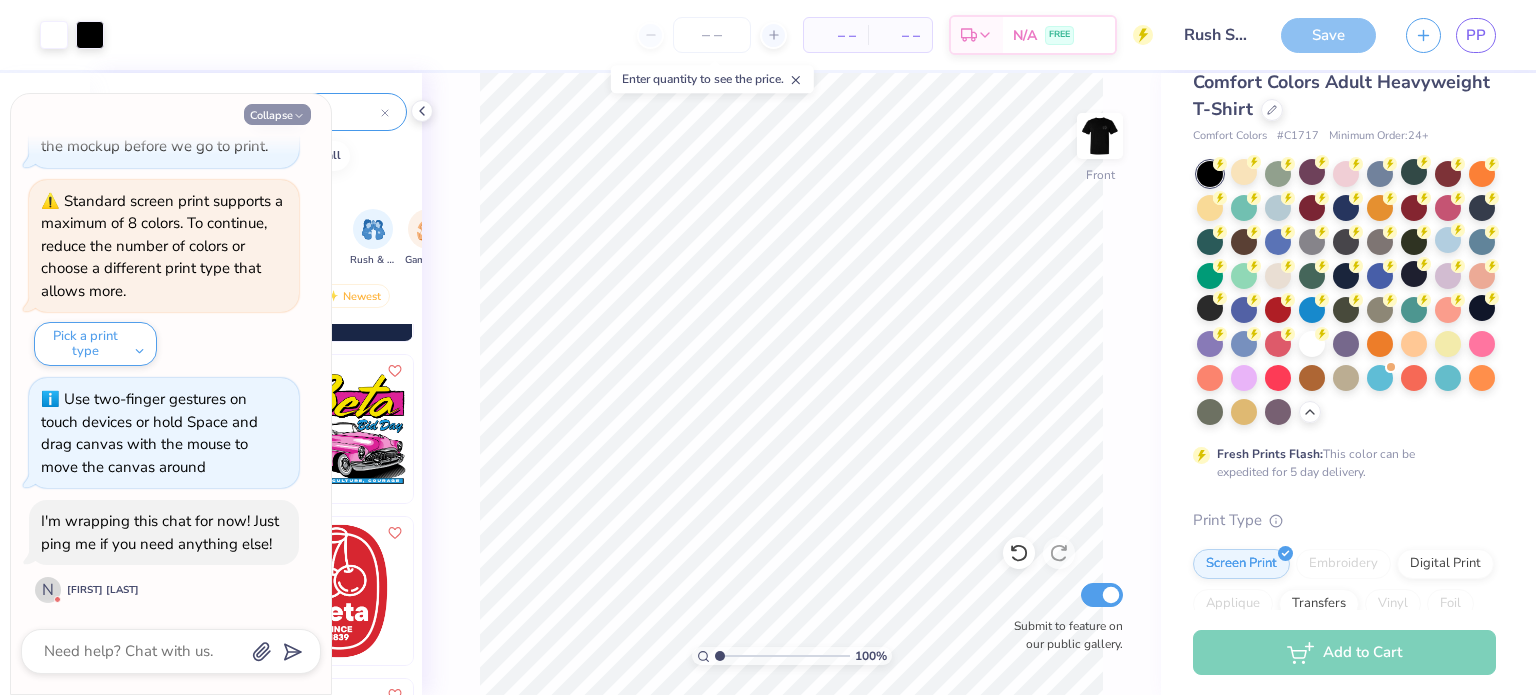 click on "Collapse" at bounding box center [277, 114] 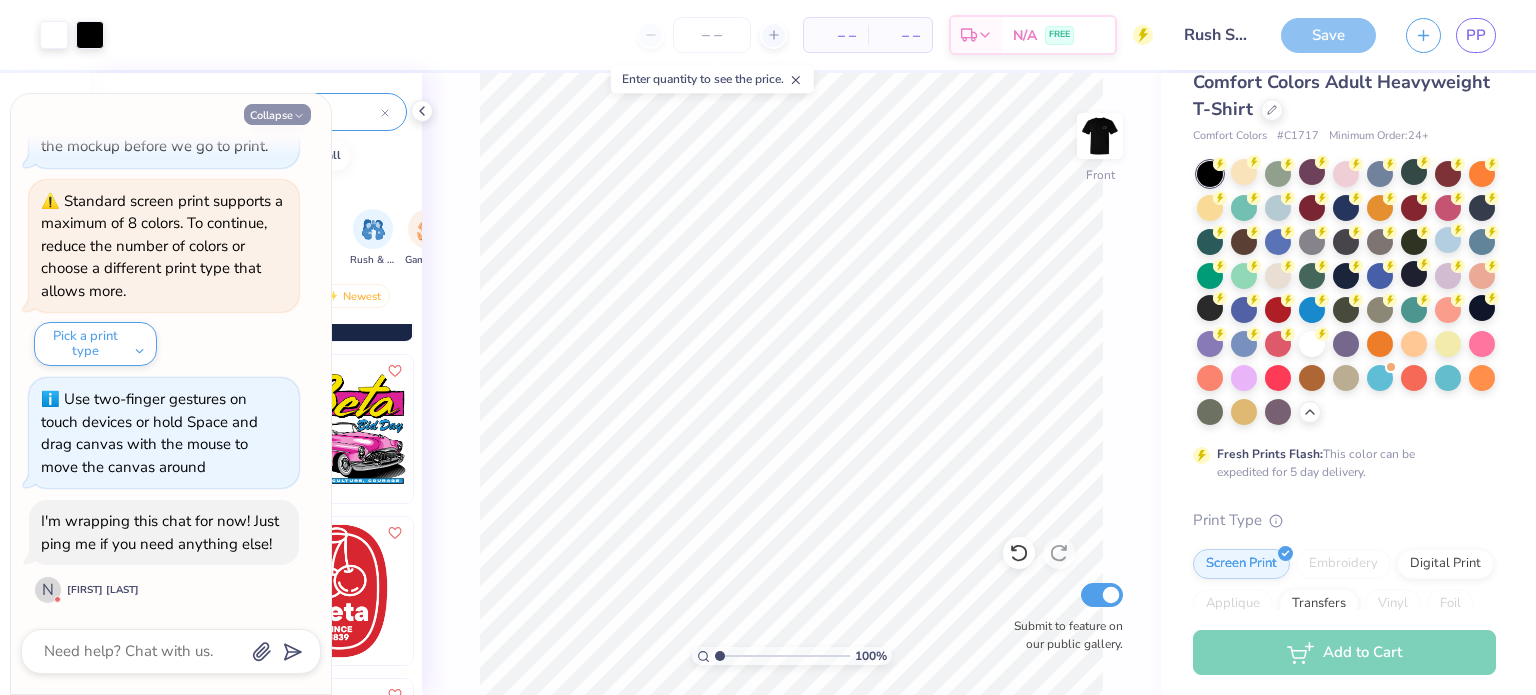 click on "Collapse" at bounding box center (277, 114) 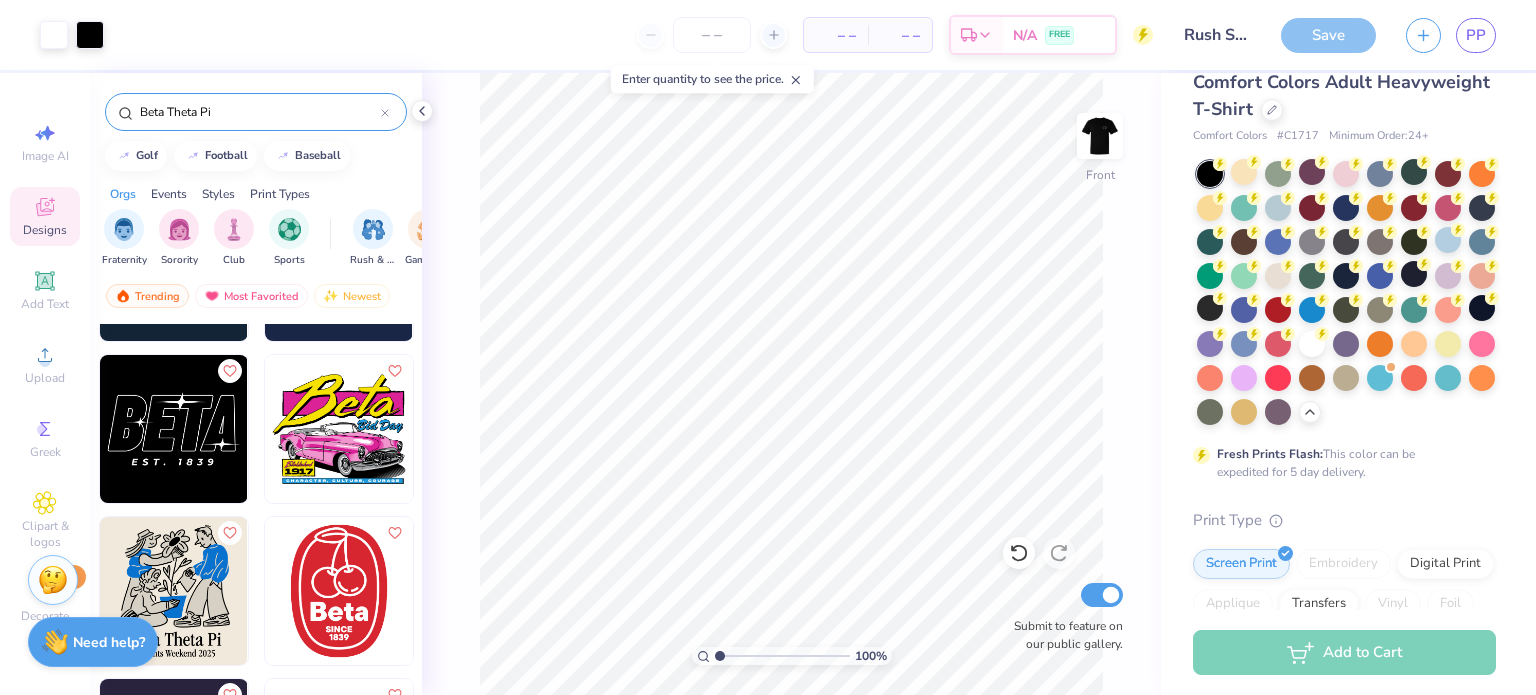 type on "x" 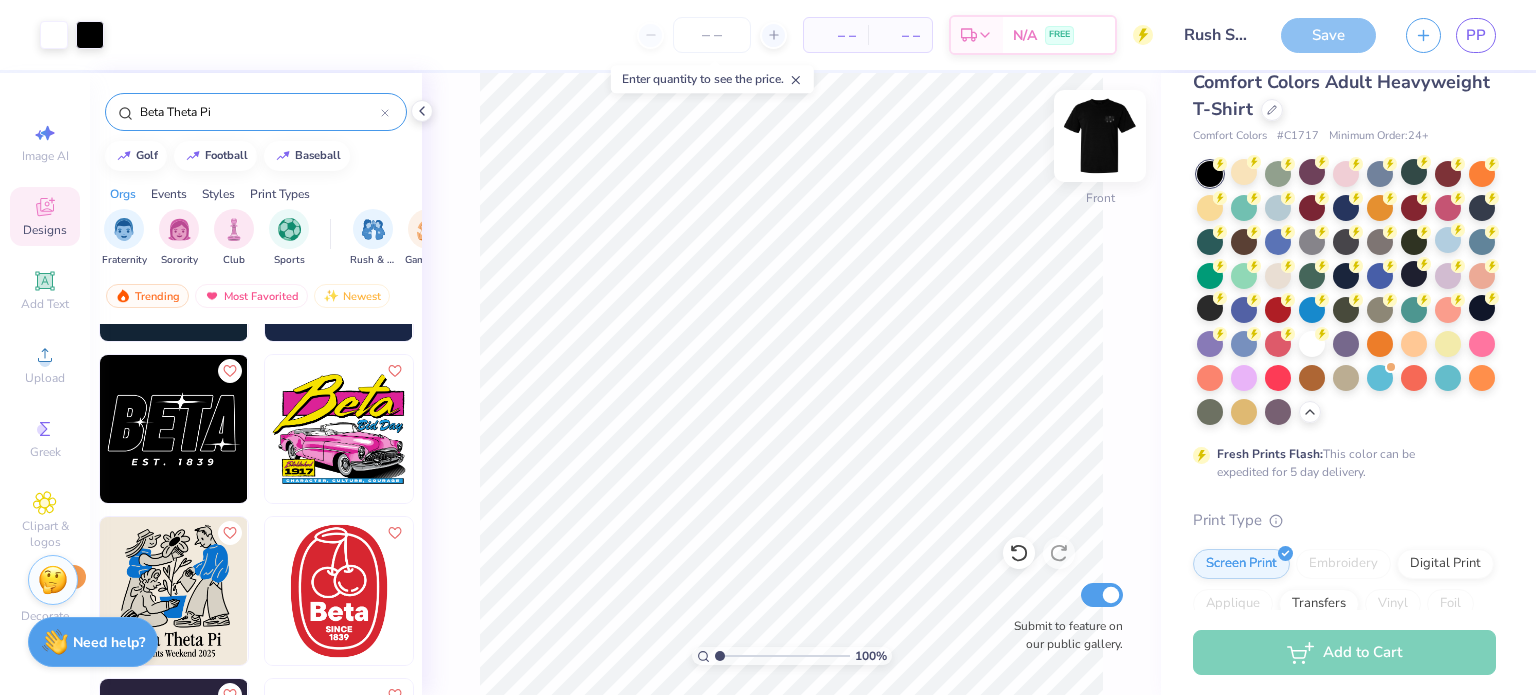 click at bounding box center (1100, 136) 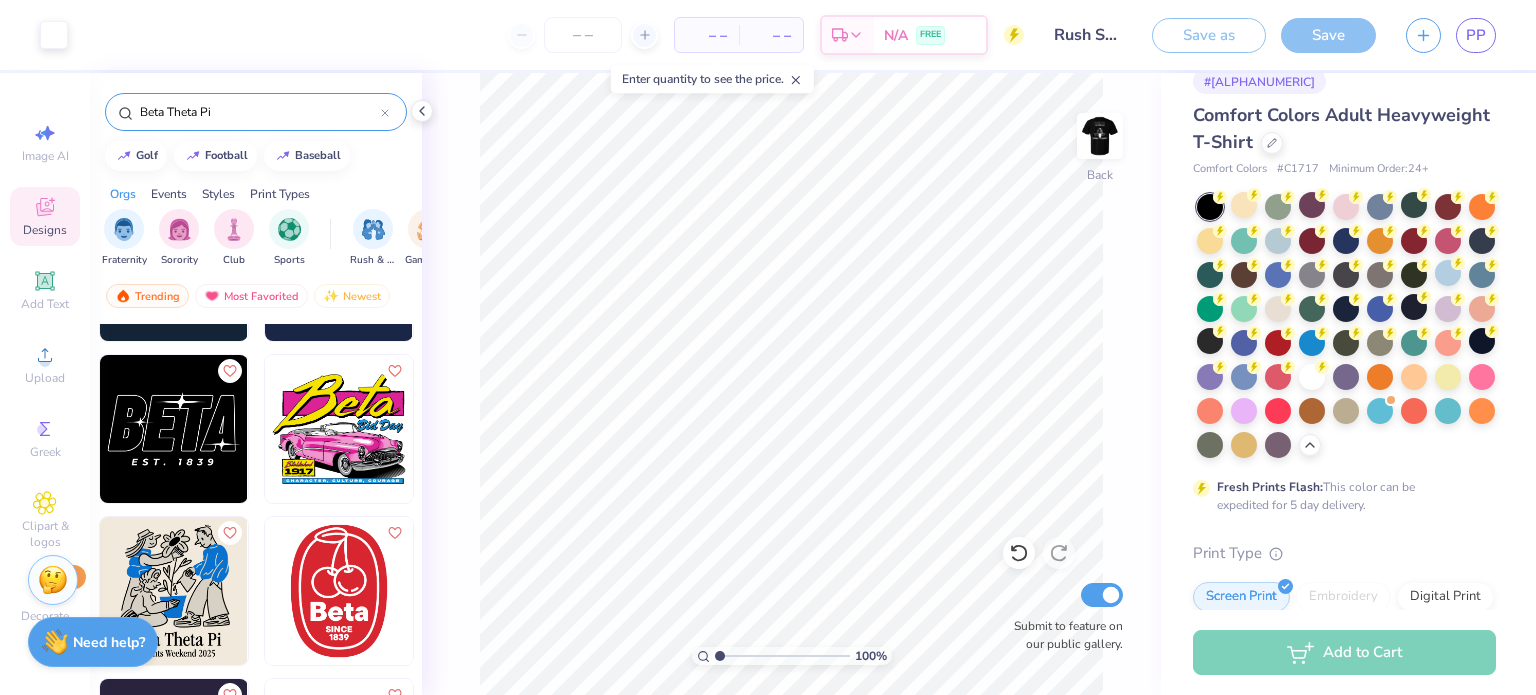 scroll, scrollTop: 61, scrollLeft: 0, axis: vertical 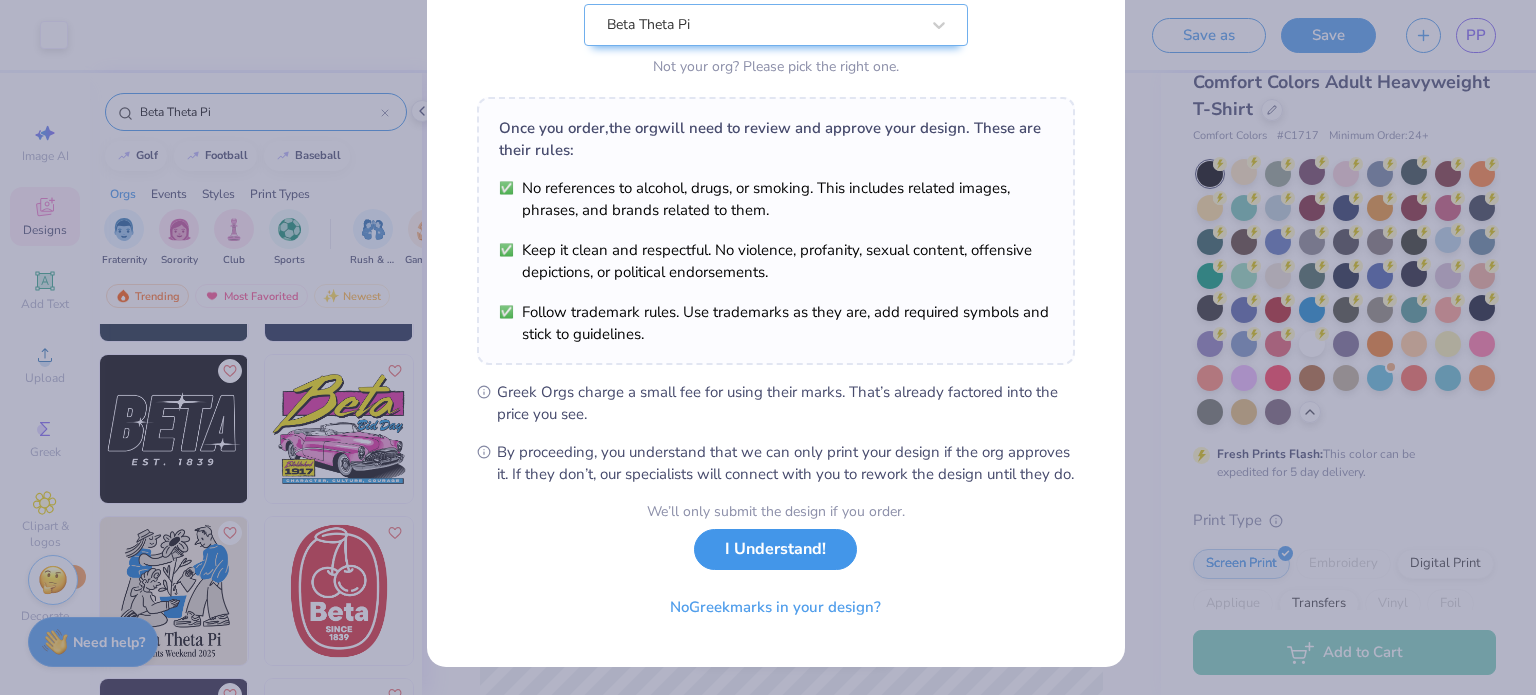 click on "I Understand!" at bounding box center [775, 549] 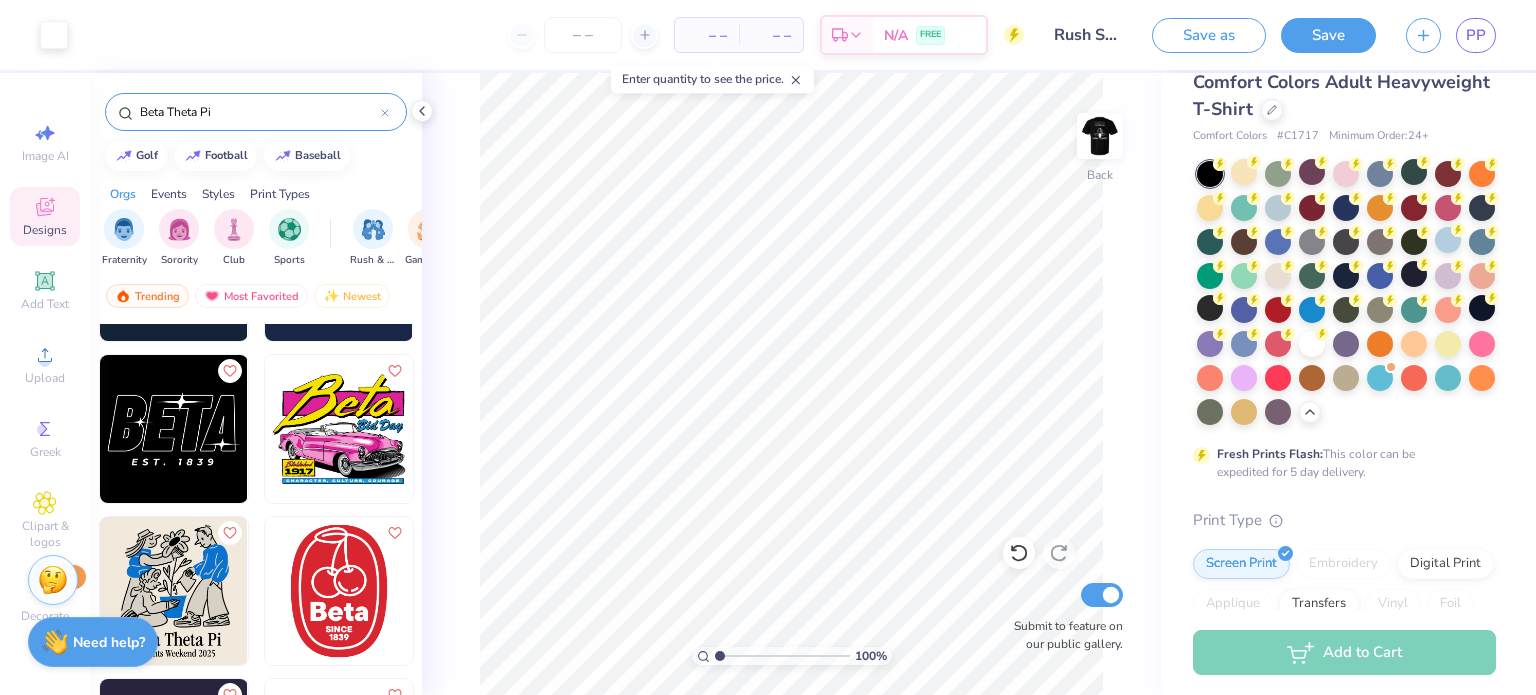 scroll, scrollTop: 0, scrollLeft: 0, axis: both 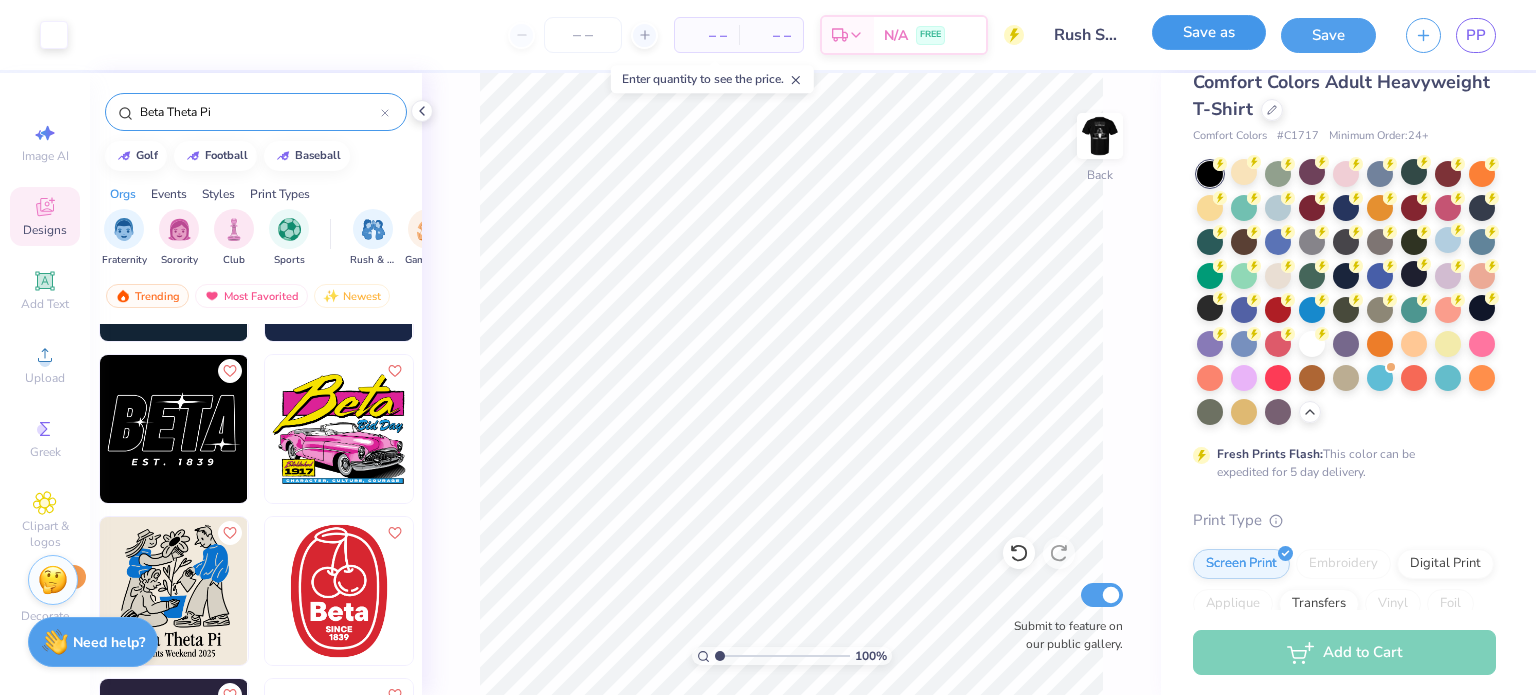 click on "Save as" at bounding box center [1209, 32] 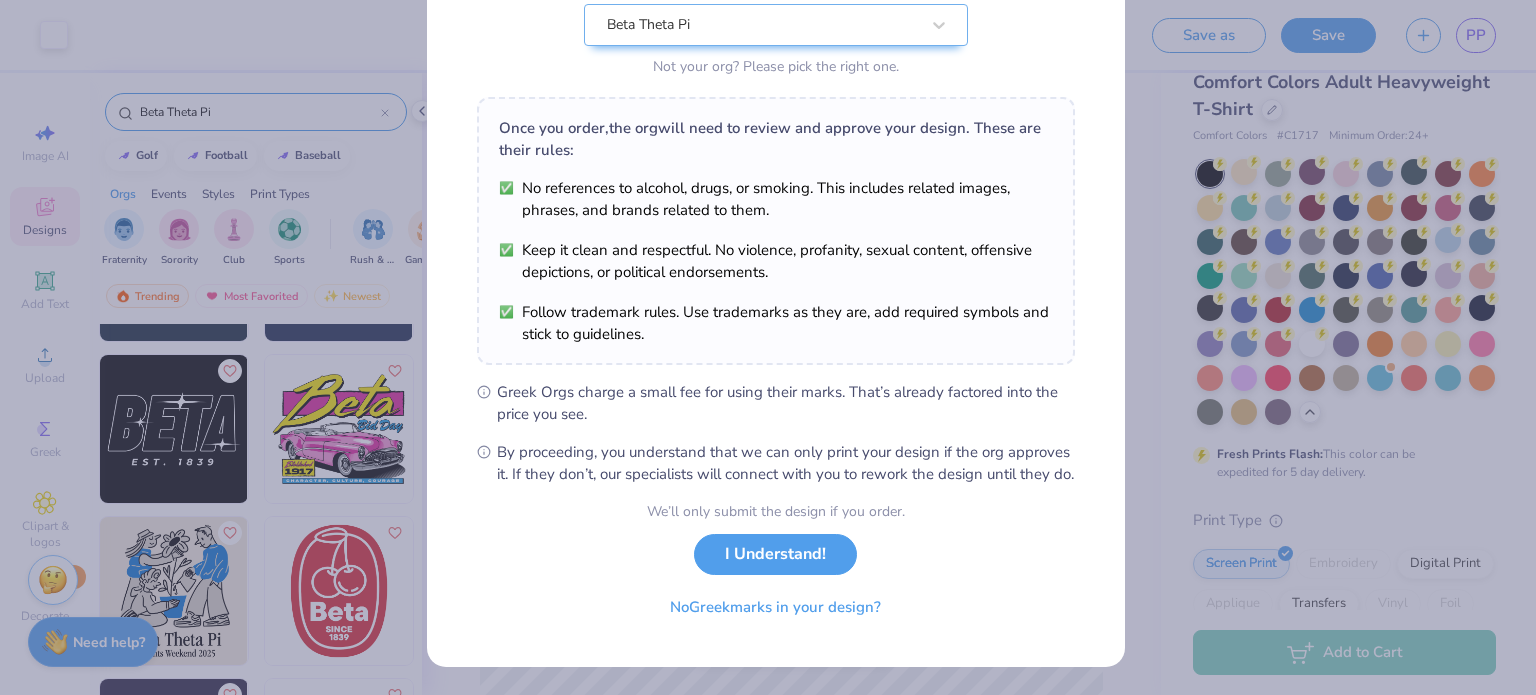 scroll, scrollTop: 238, scrollLeft: 0, axis: vertical 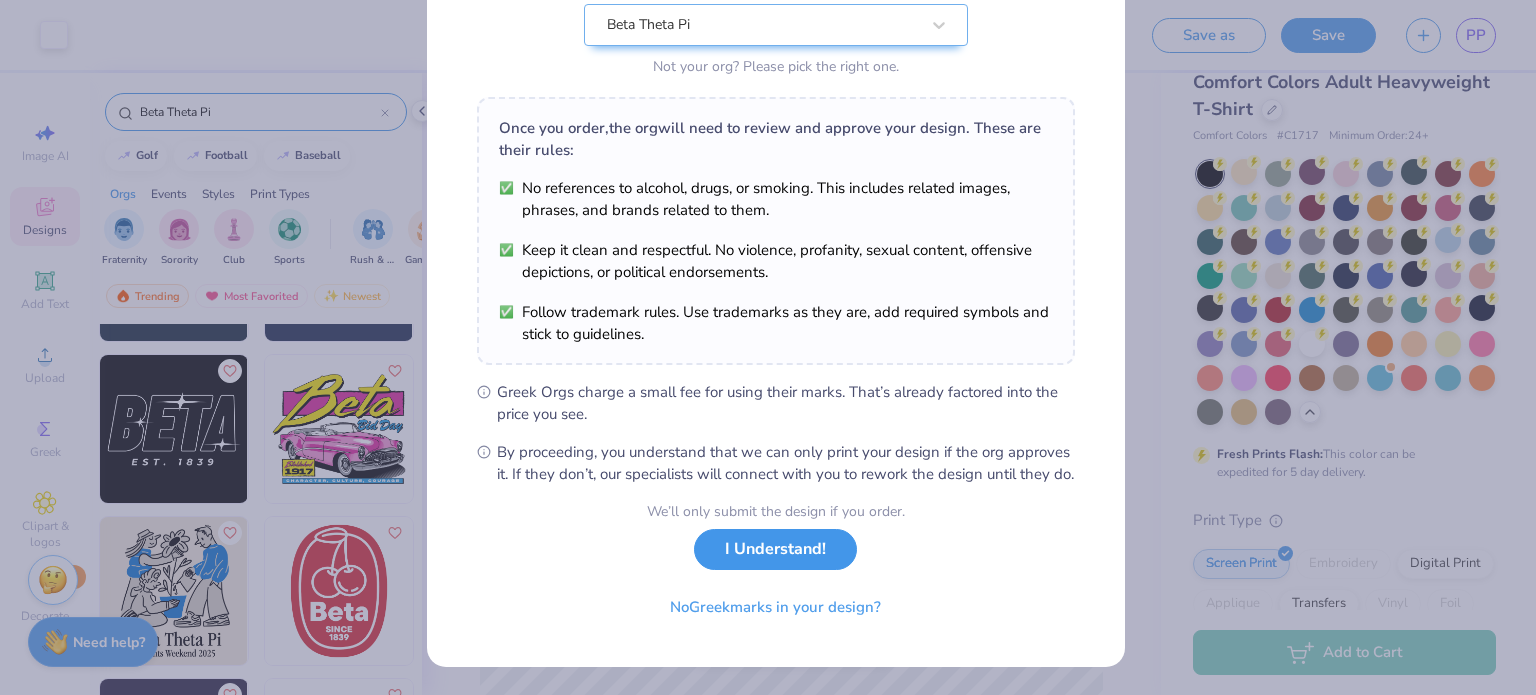 click on "I Understand!" at bounding box center (775, 549) 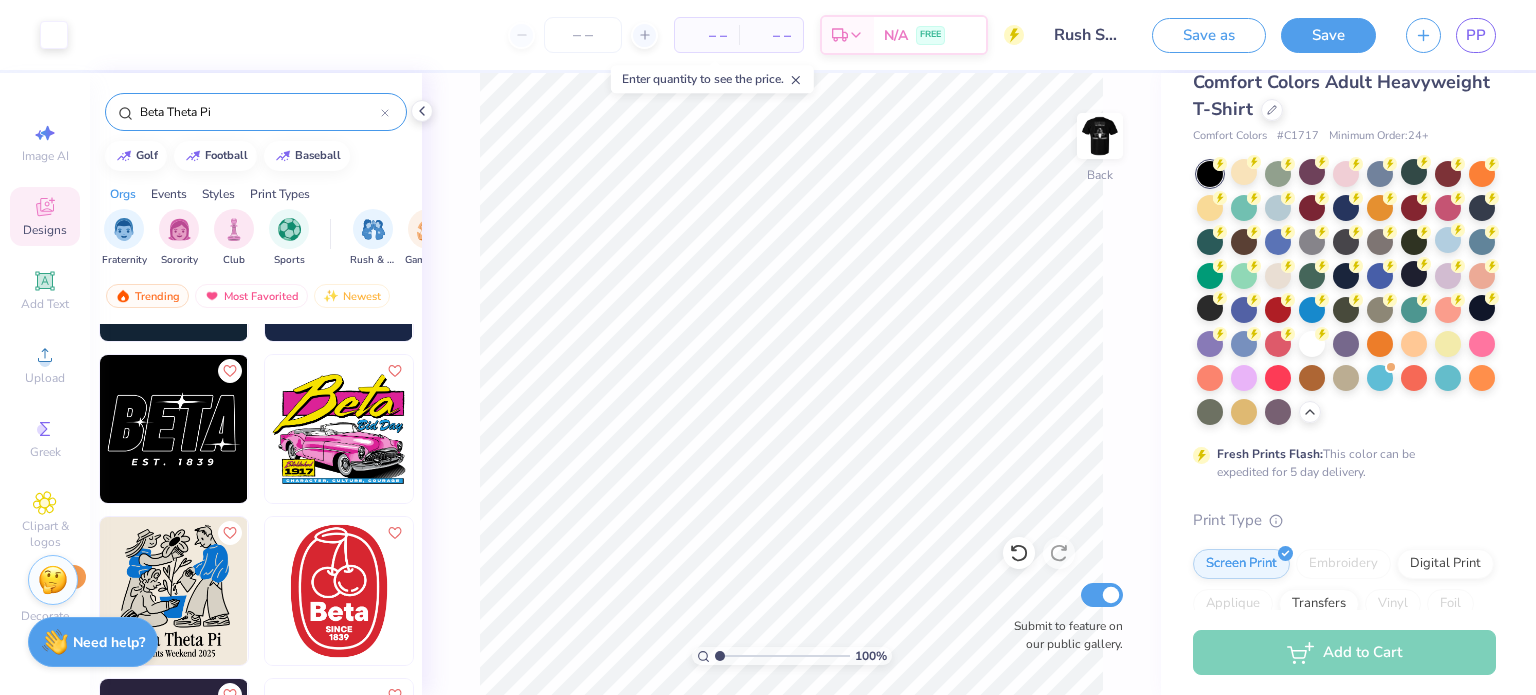 scroll, scrollTop: 0, scrollLeft: 0, axis: both 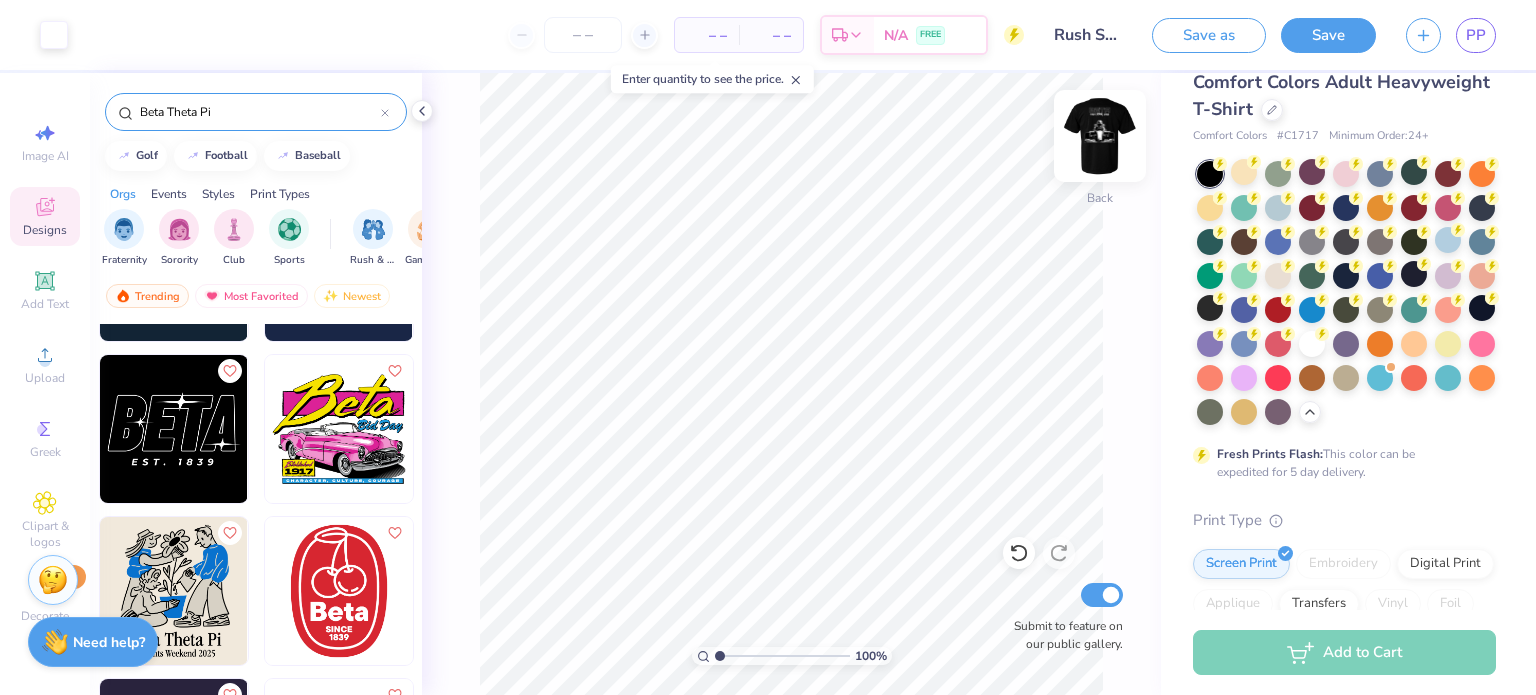 click at bounding box center [1100, 136] 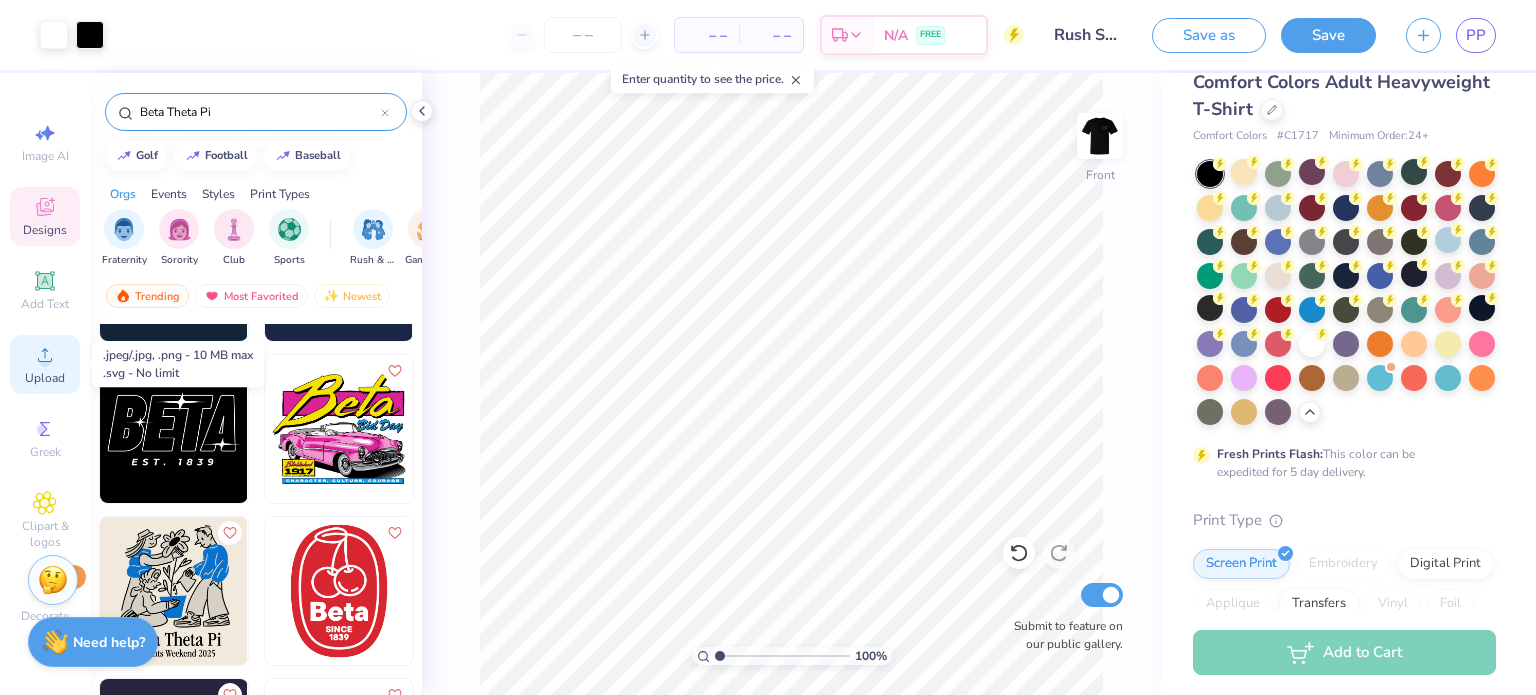 click 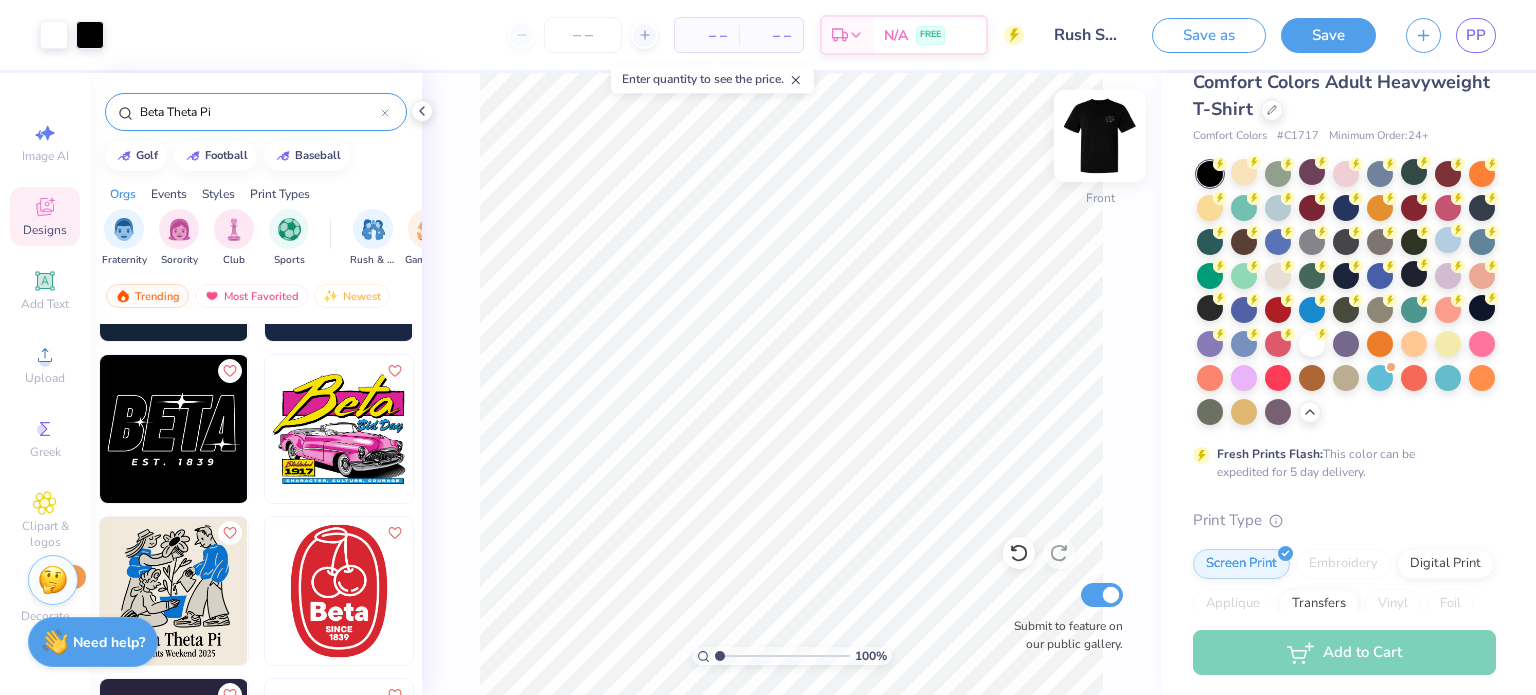 click at bounding box center (1100, 136) 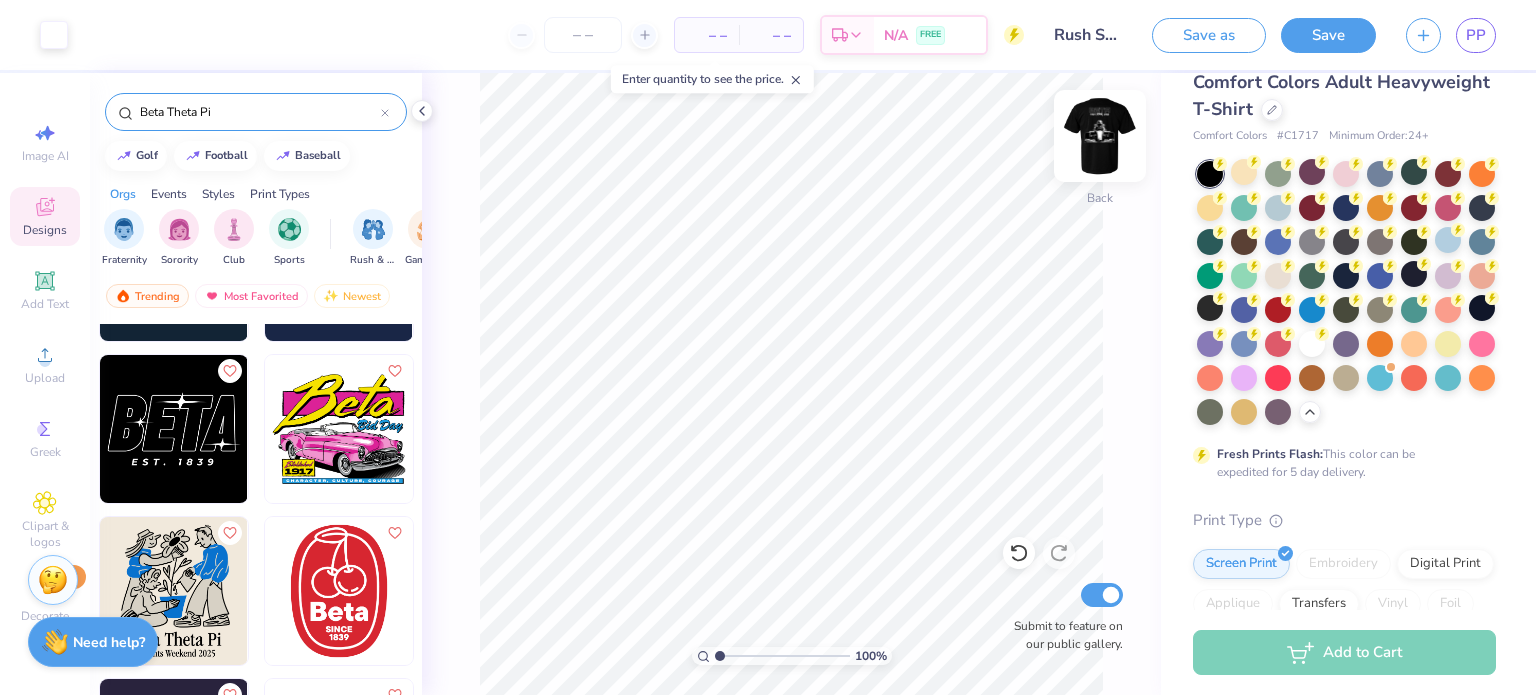 click at bounding box center (1100, 136) 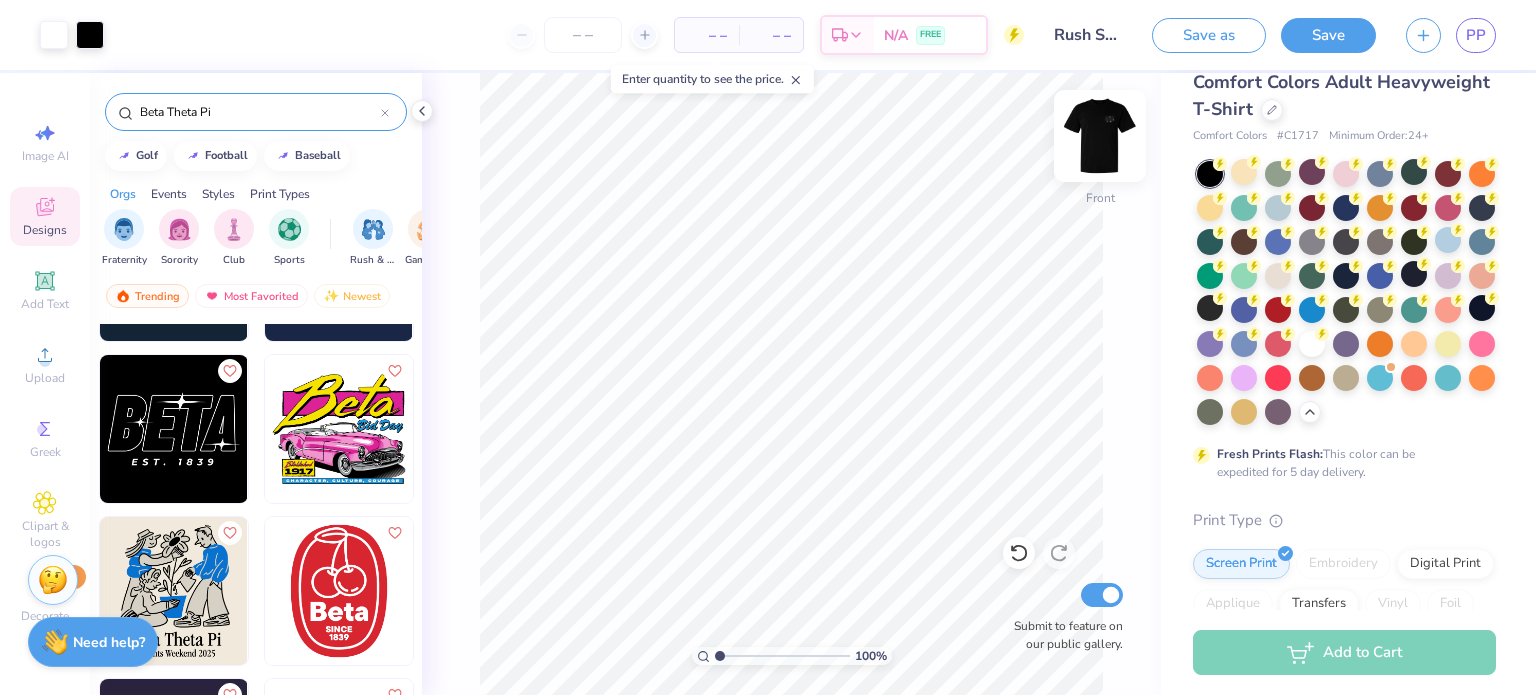 click at bounding box center [1100, 136] 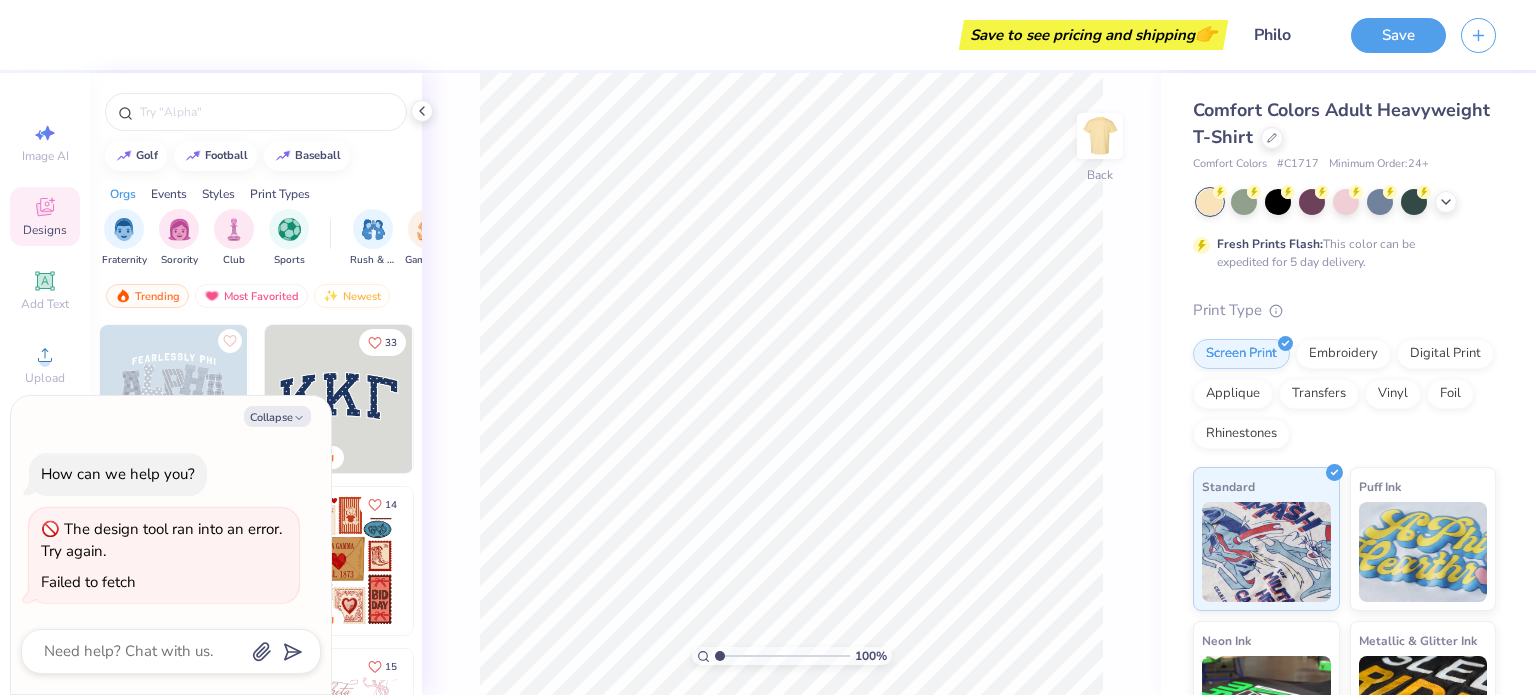 scroll, scrollTop: 0, scrollLeft: 0, axis: both 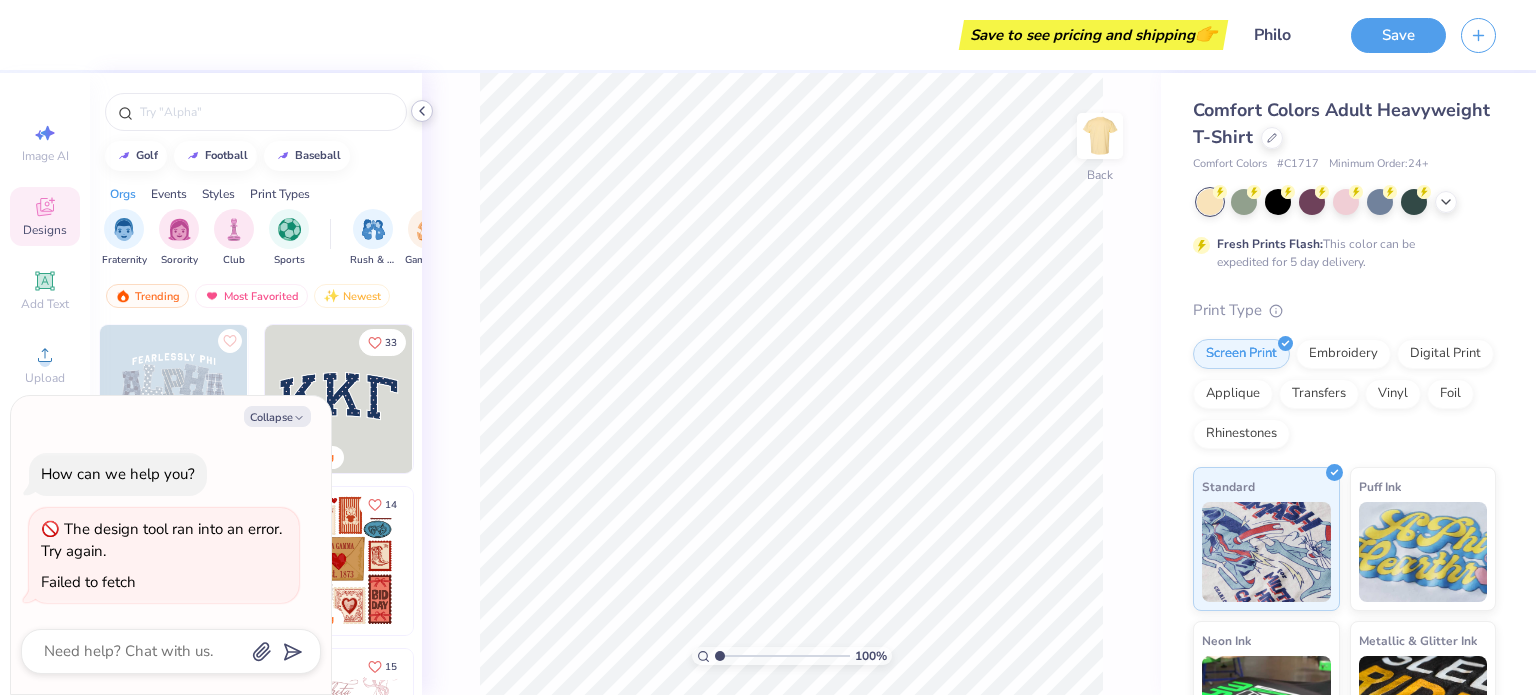 click at bounding box center [422, 111] 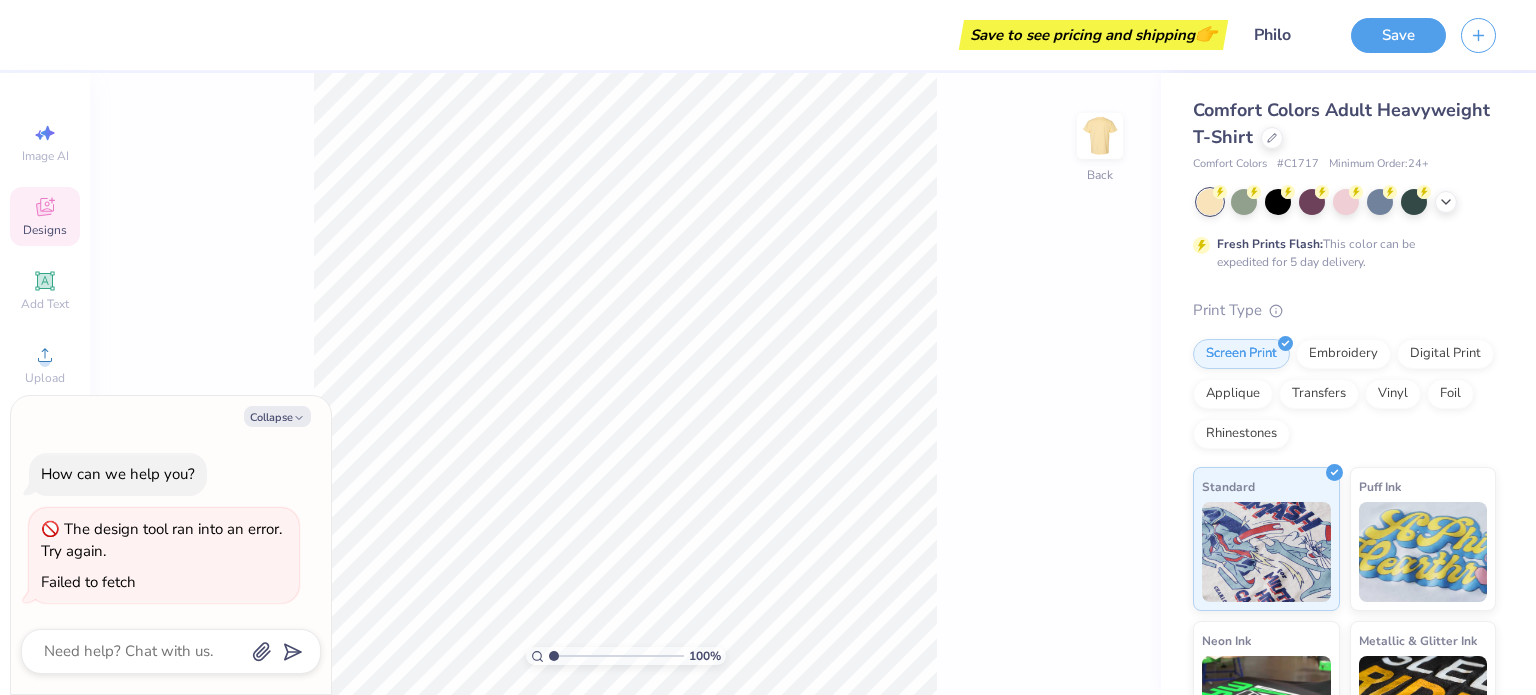 click on "Designs" at bounding box center [45, 230] 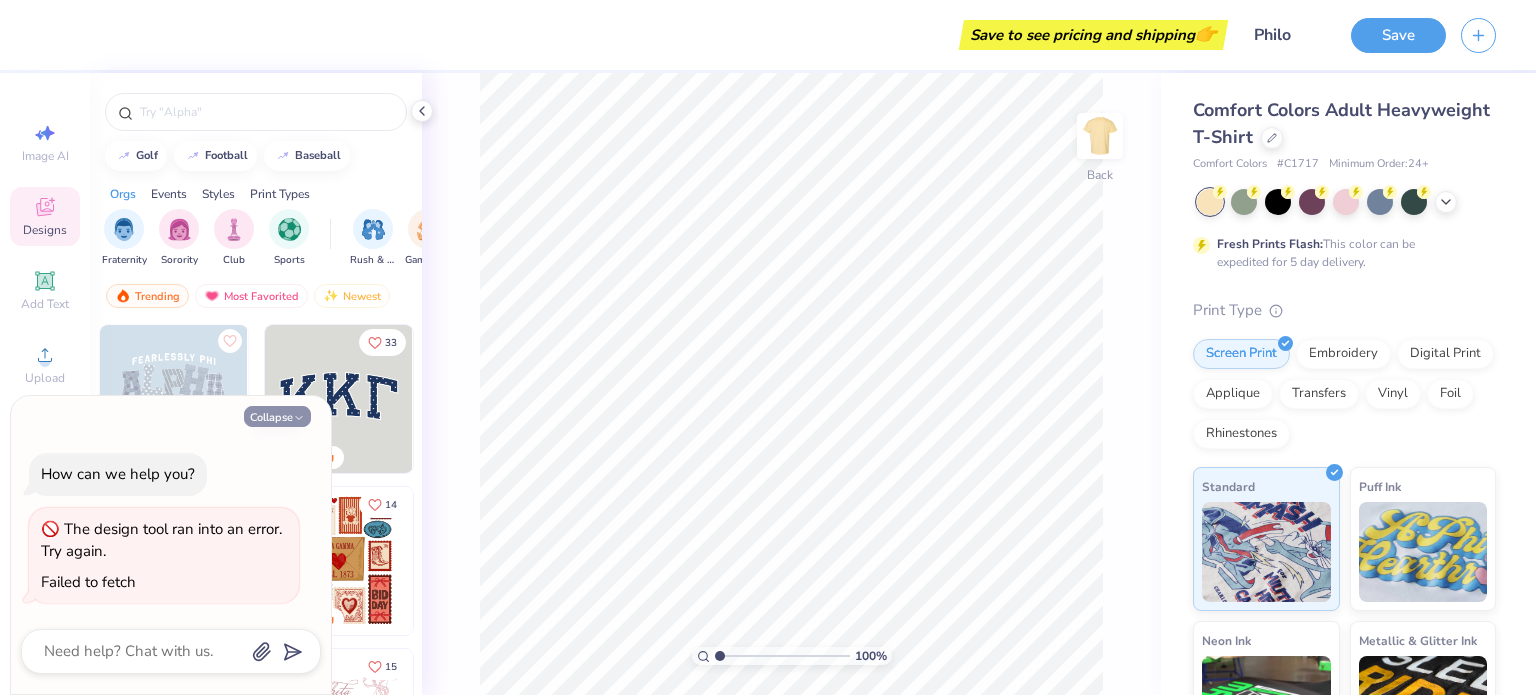 click on "Collapse" at bounding box center [277, 416] 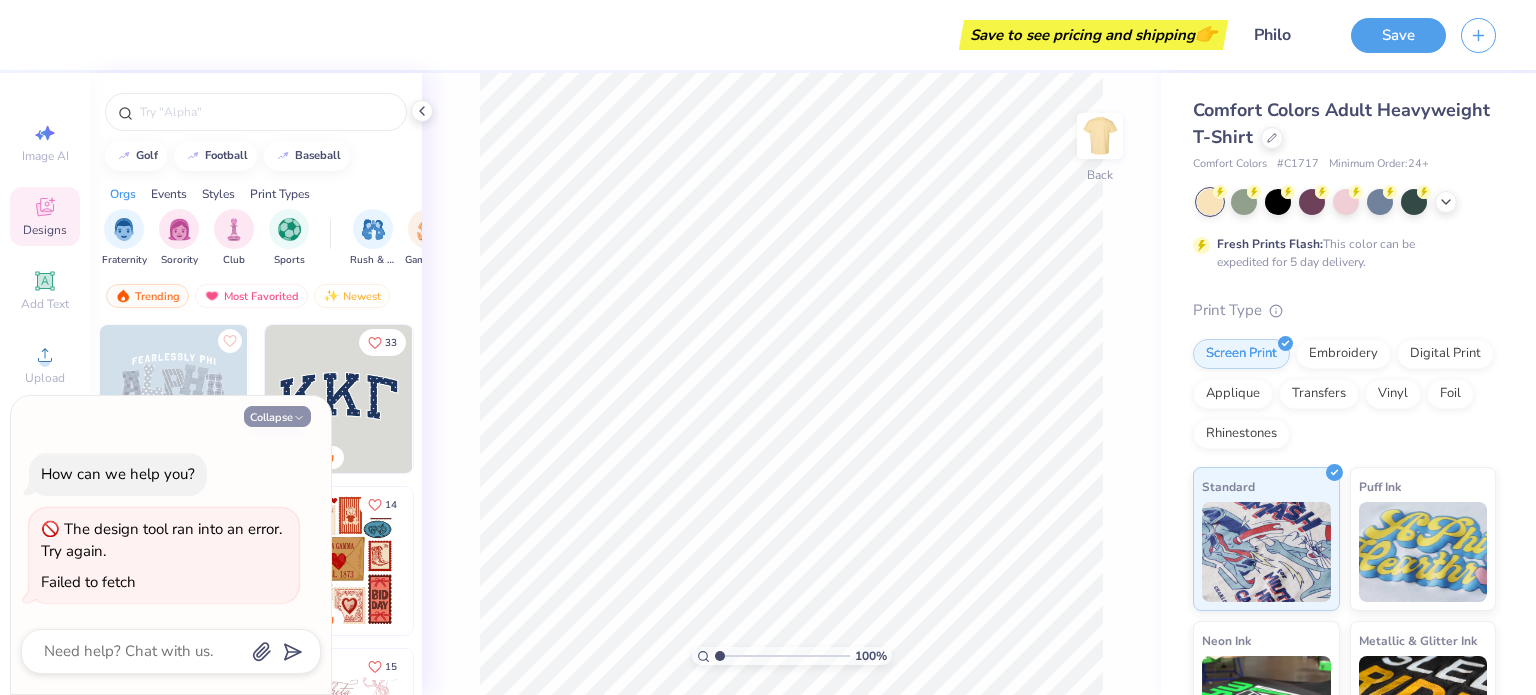 type on "x" 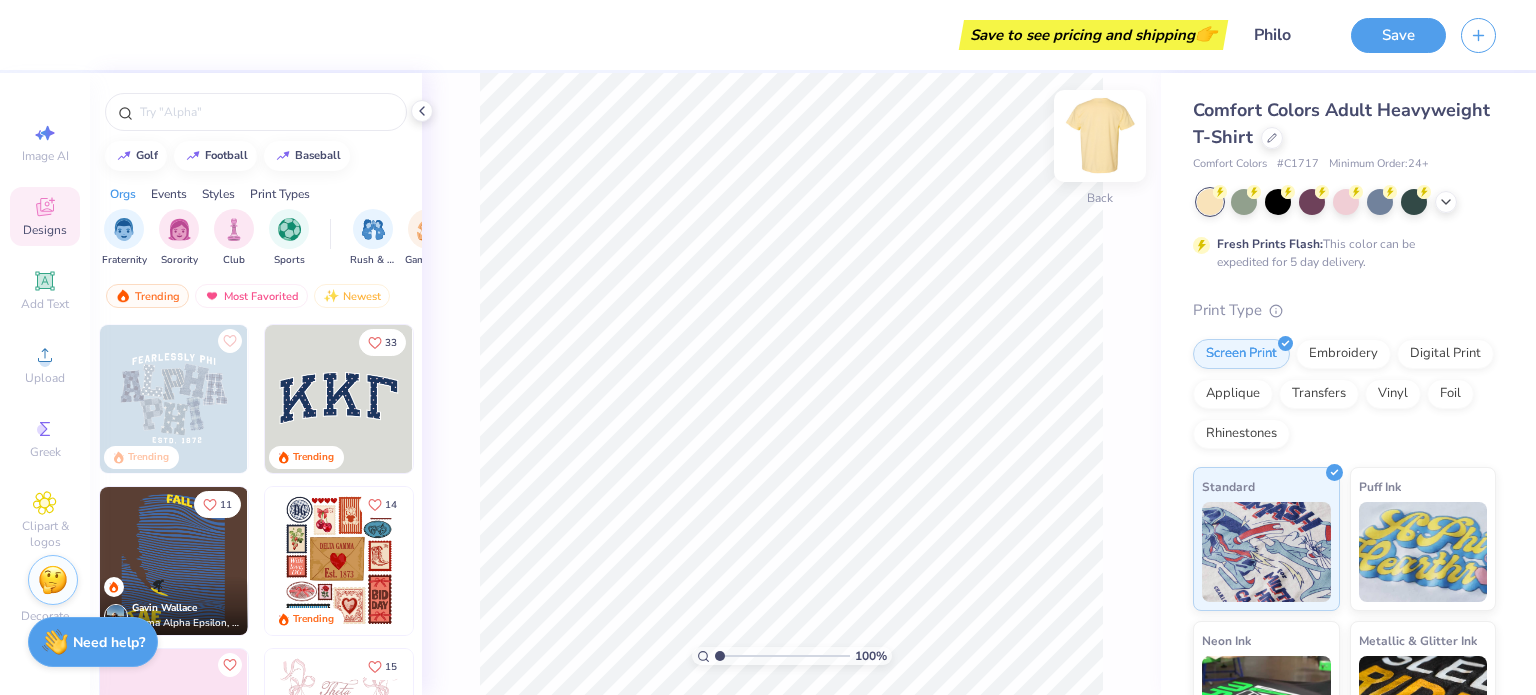 click at bounding box center [1100, 136] 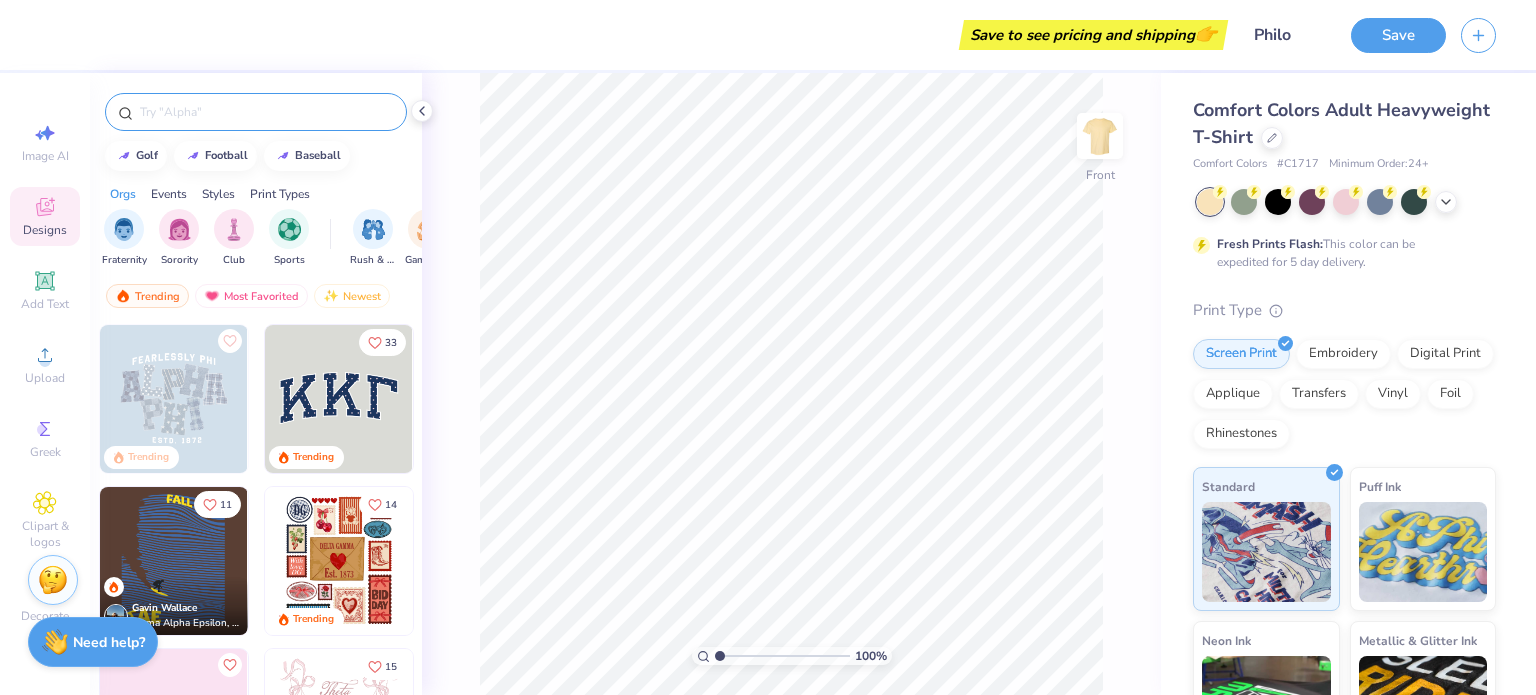 click at bounding box center [266, 112] 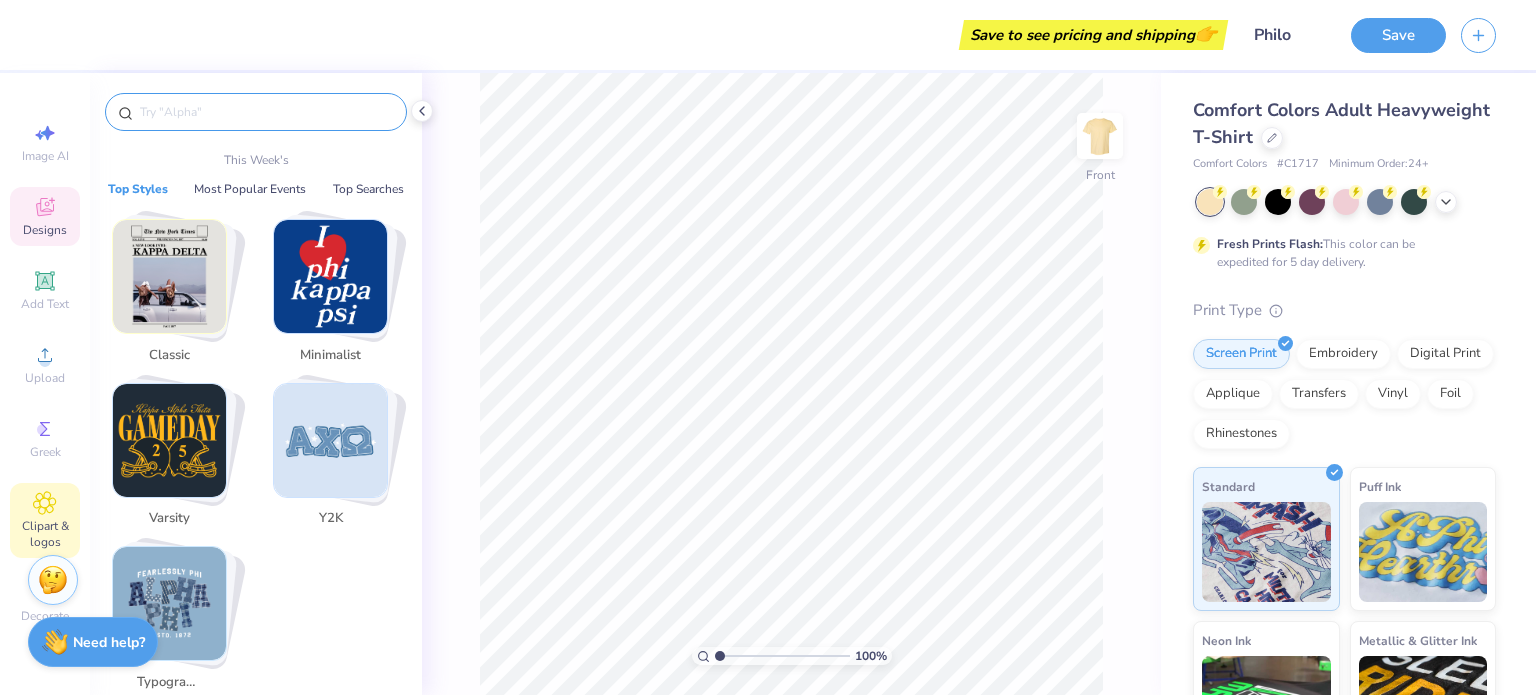 click 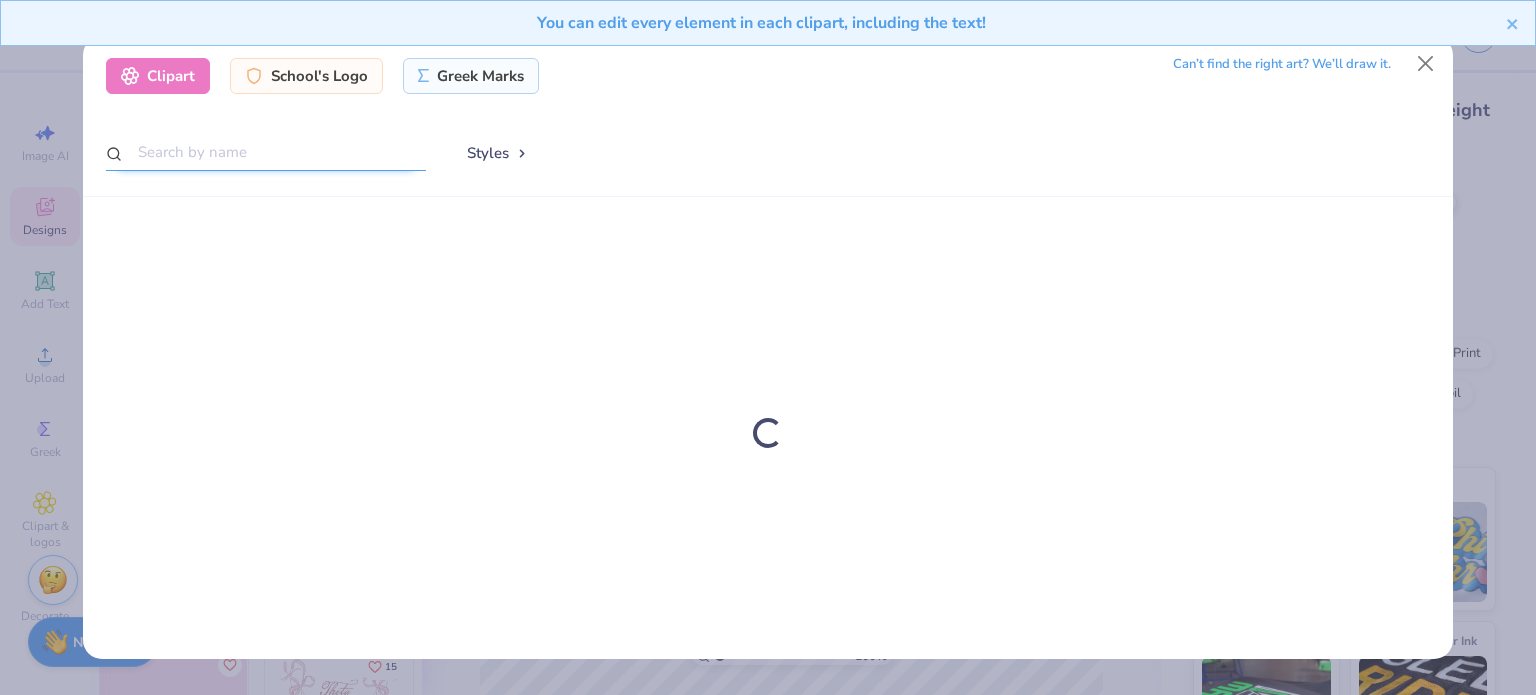 click at bounding box center (266, 152) 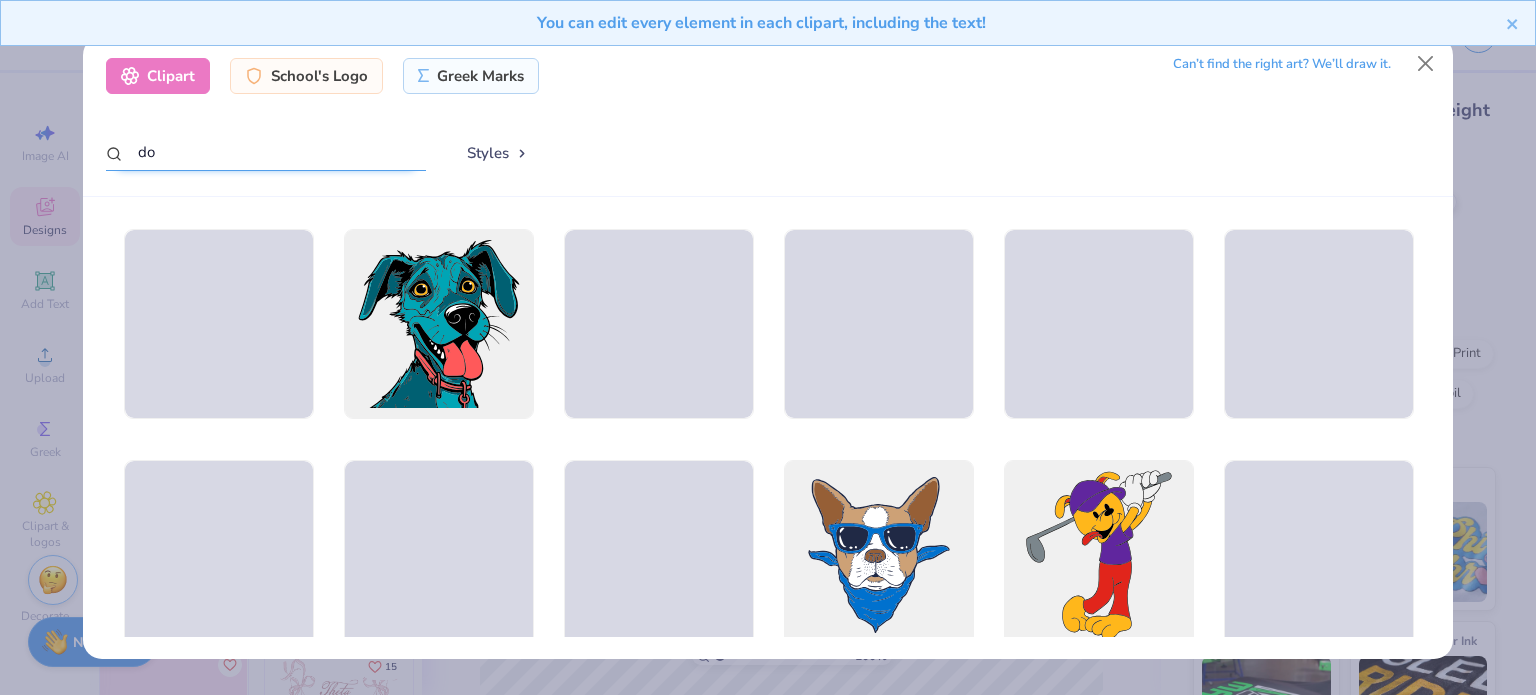 type on "d" 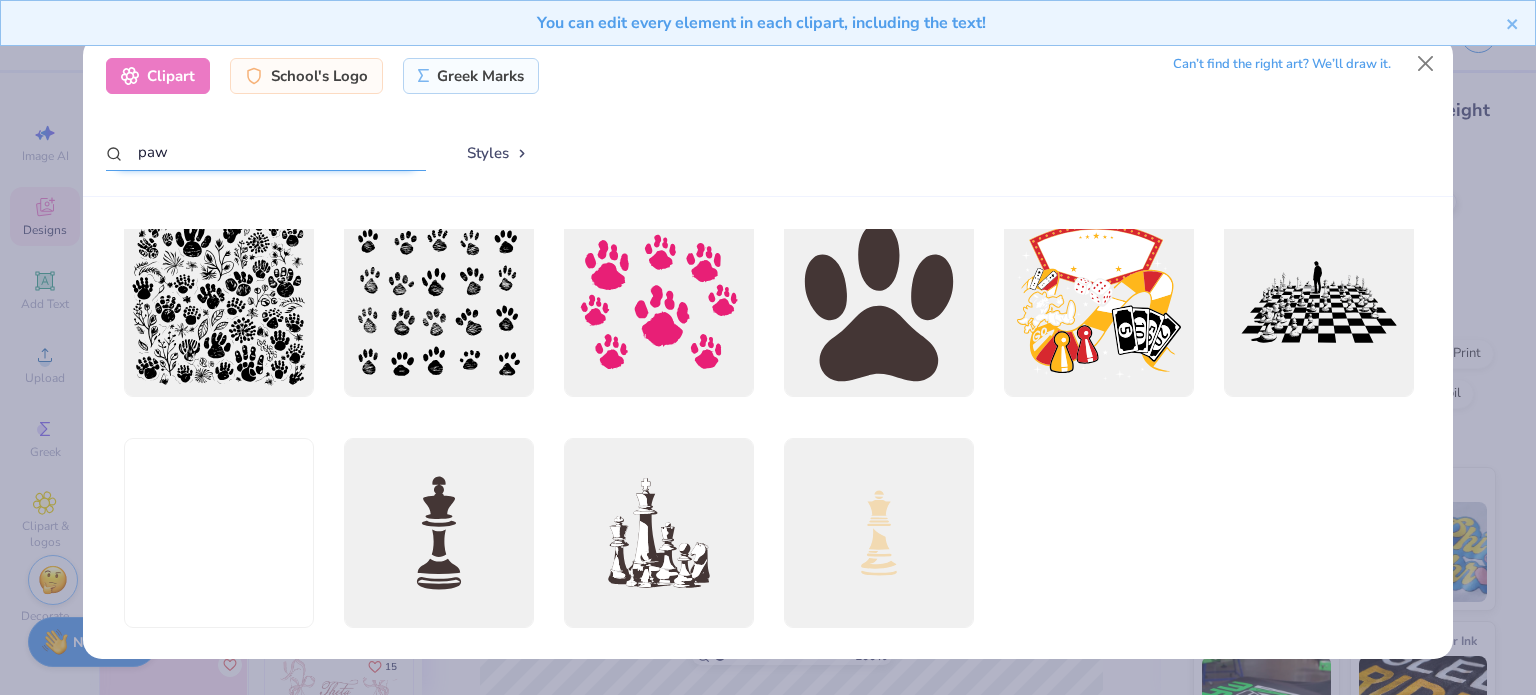scroll, scrollTop: 515, scrollLeft: 0, axis: vertical 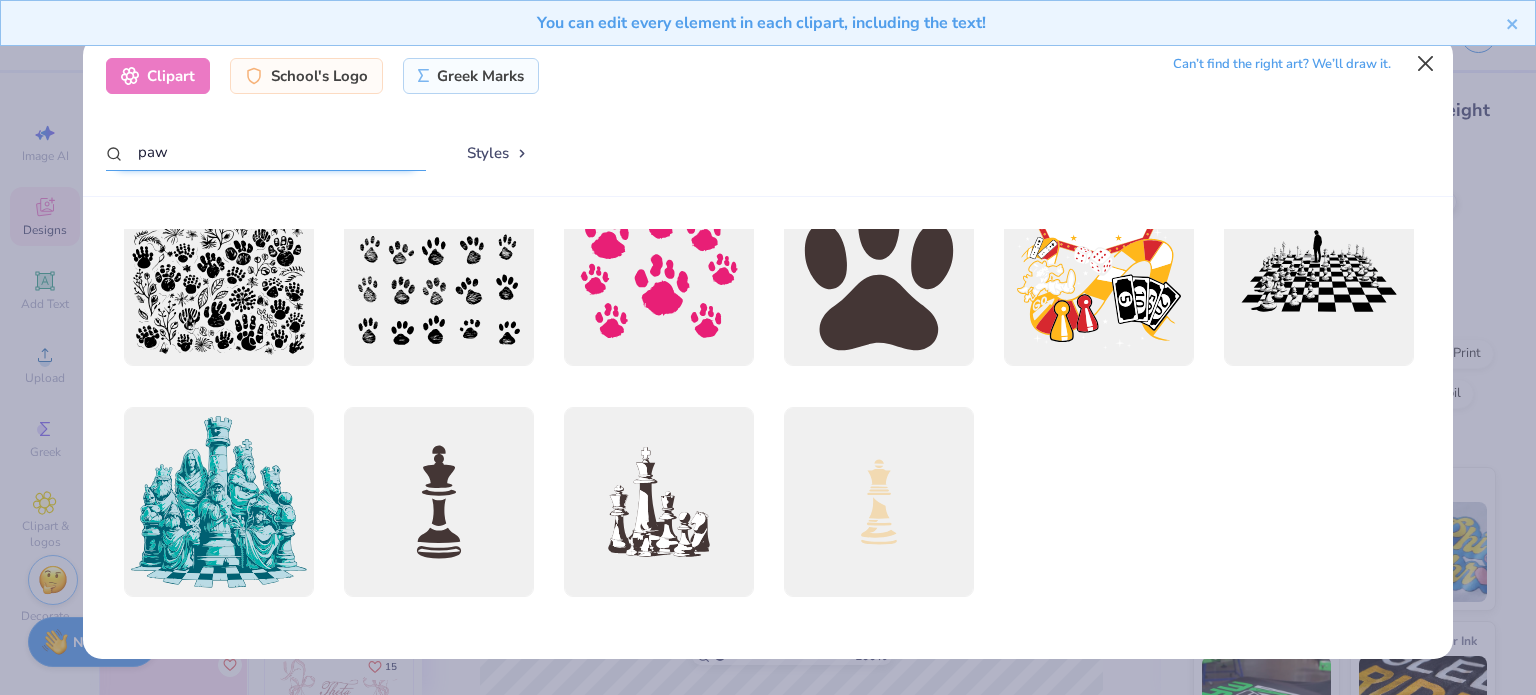 type on "paw" 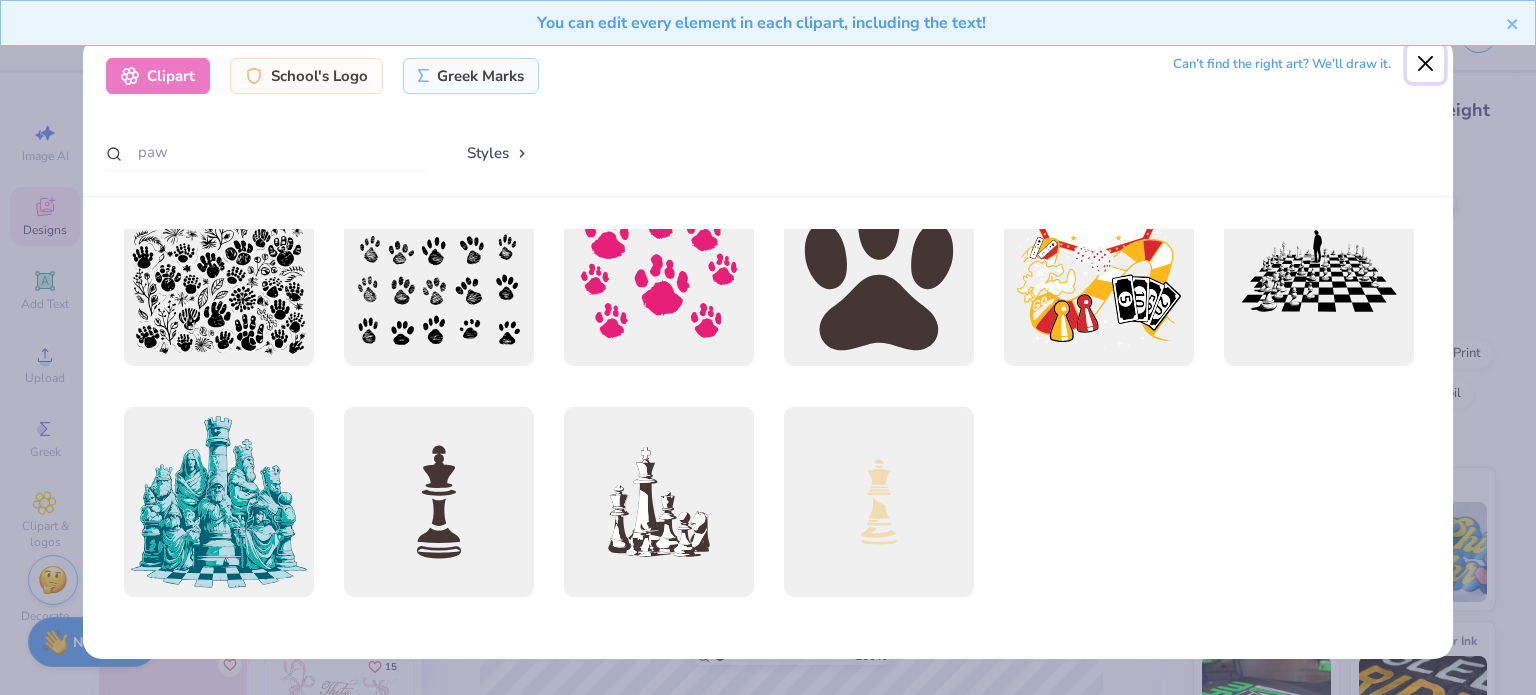 click at bounding box center (1426, 64) 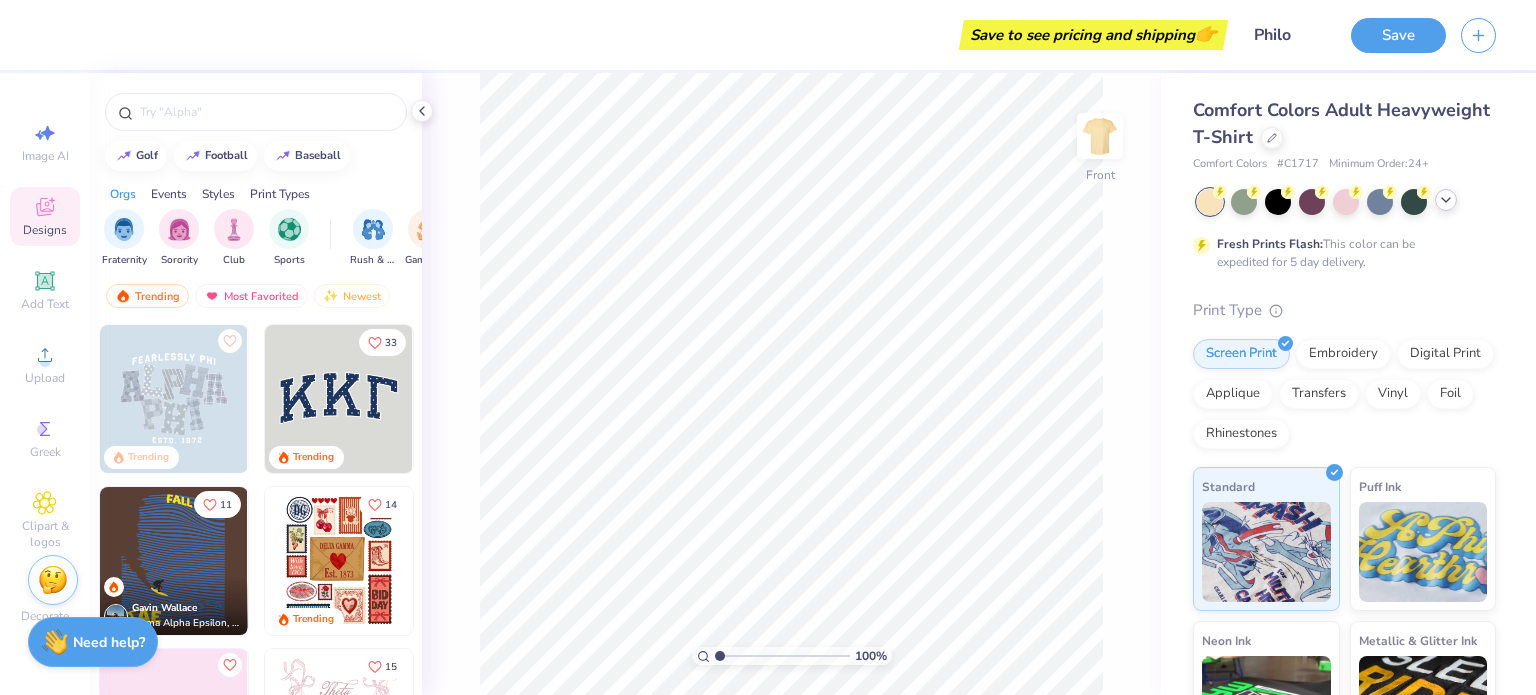 click 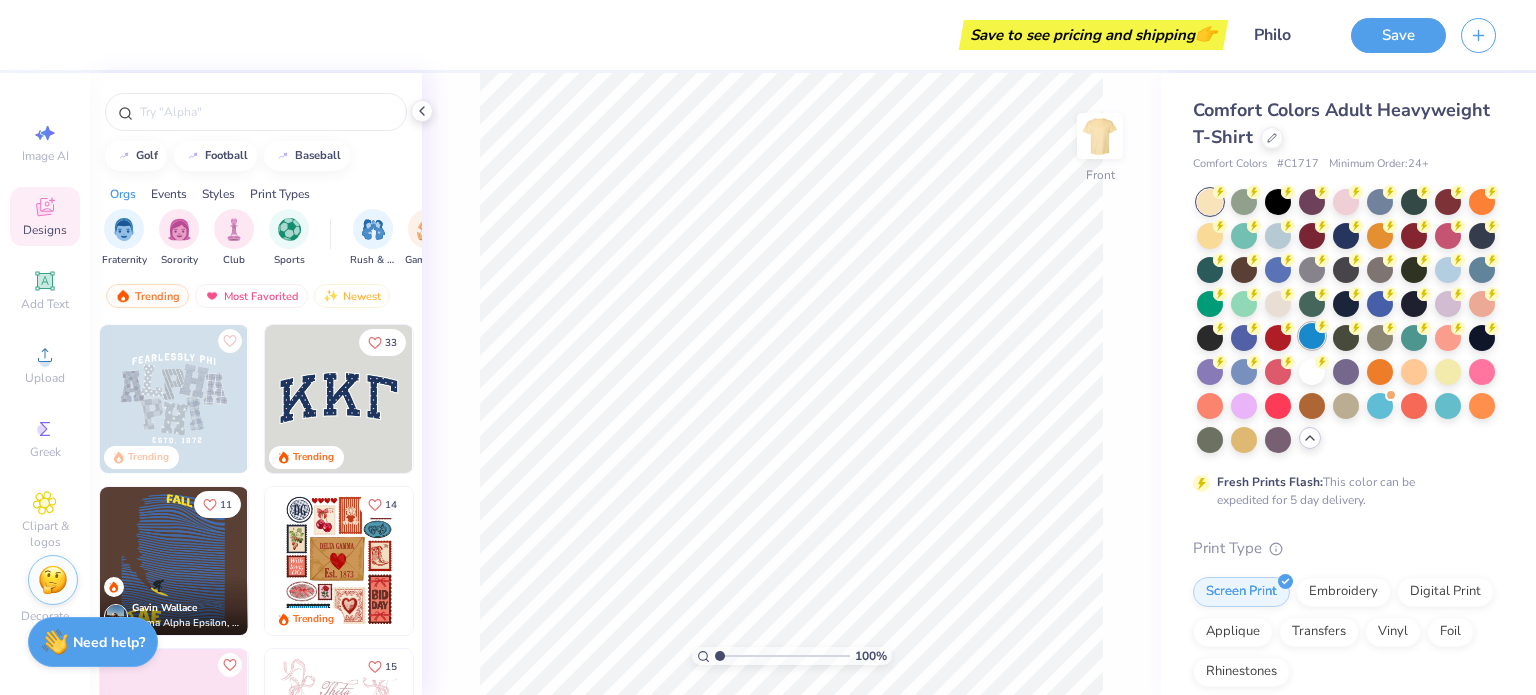click 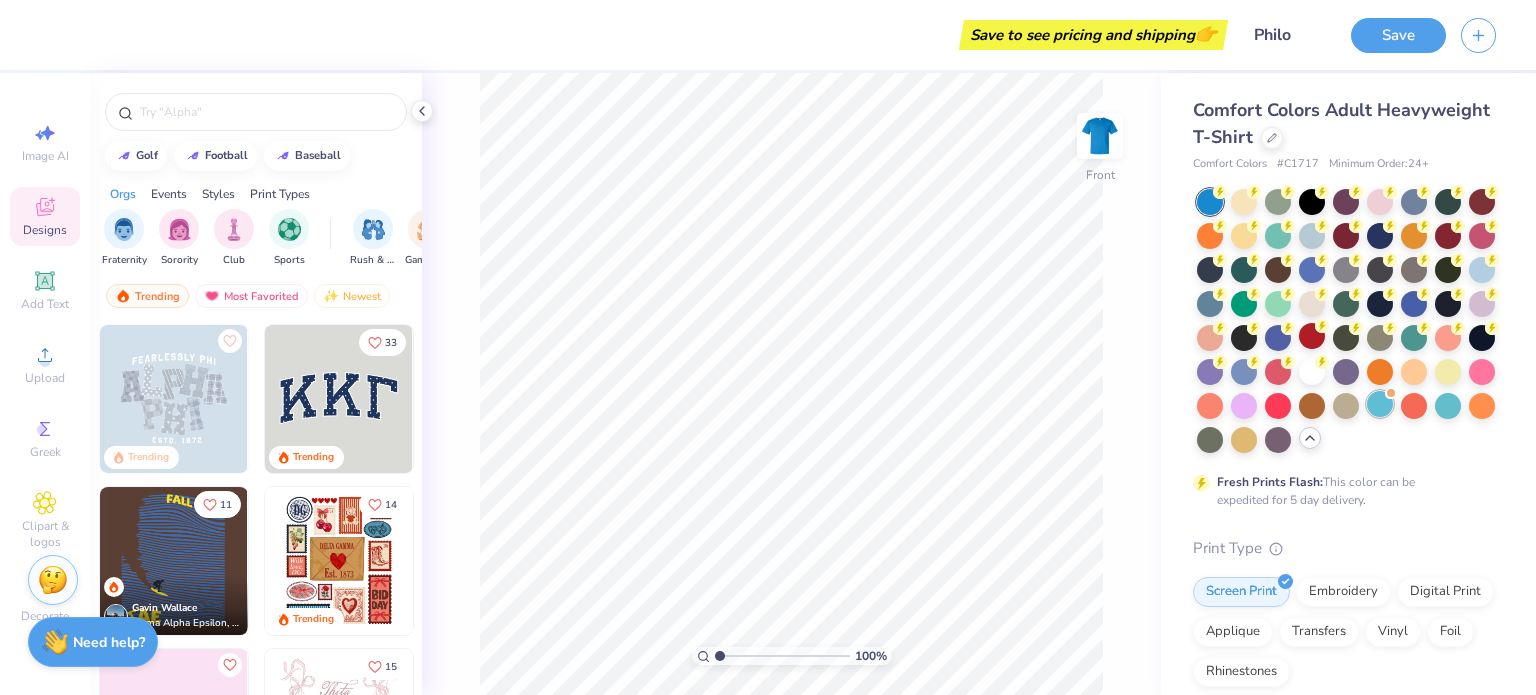 click at bounding box center (1380, 404) 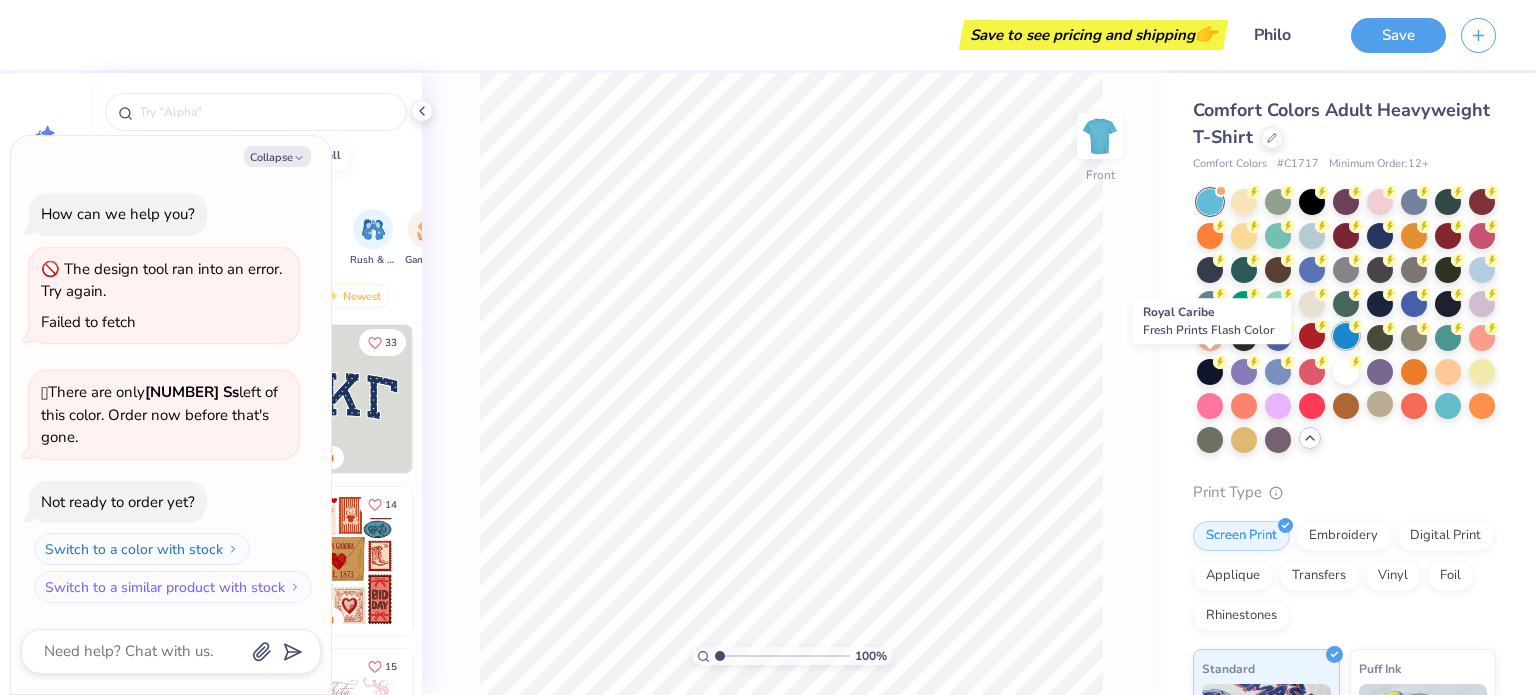 click at bounding box center [1346, 336] 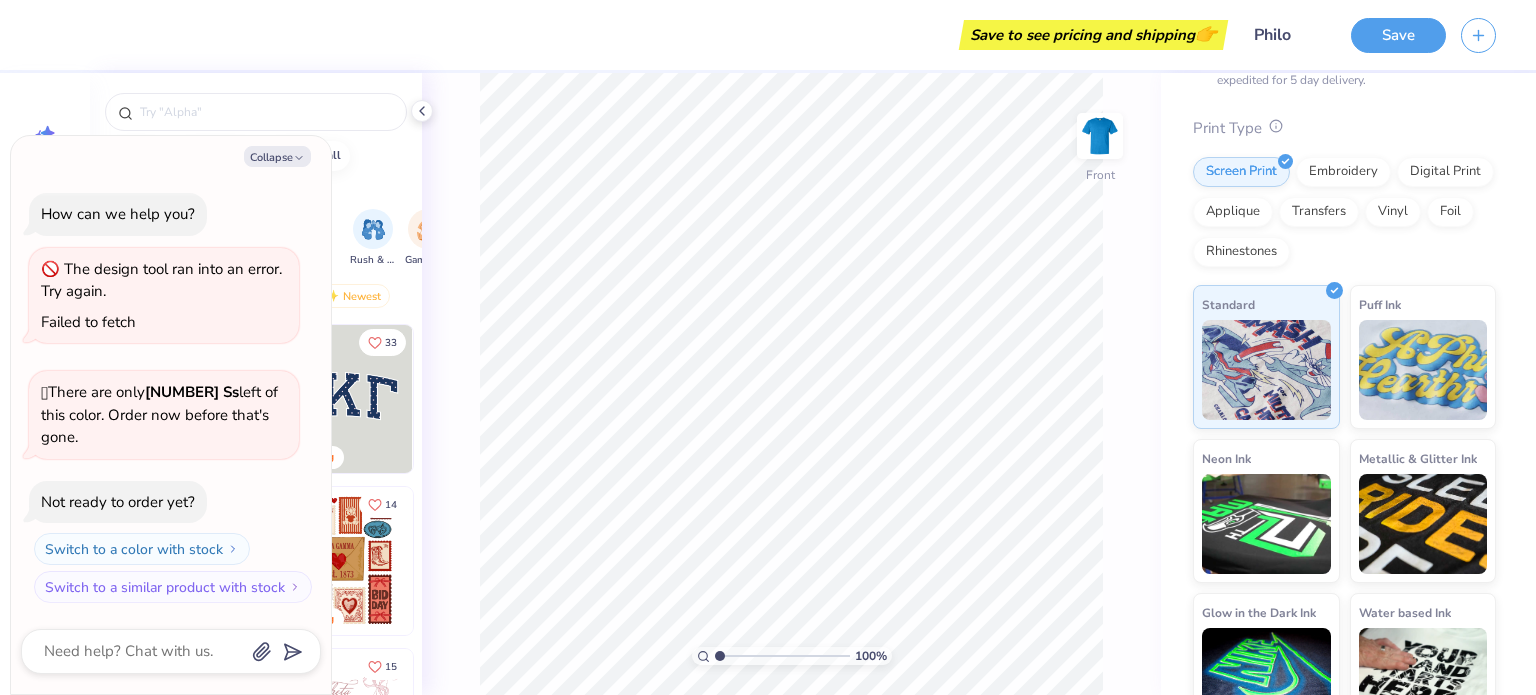 scroll, scrollTop: 0, scrollLeft: 0, axis: both 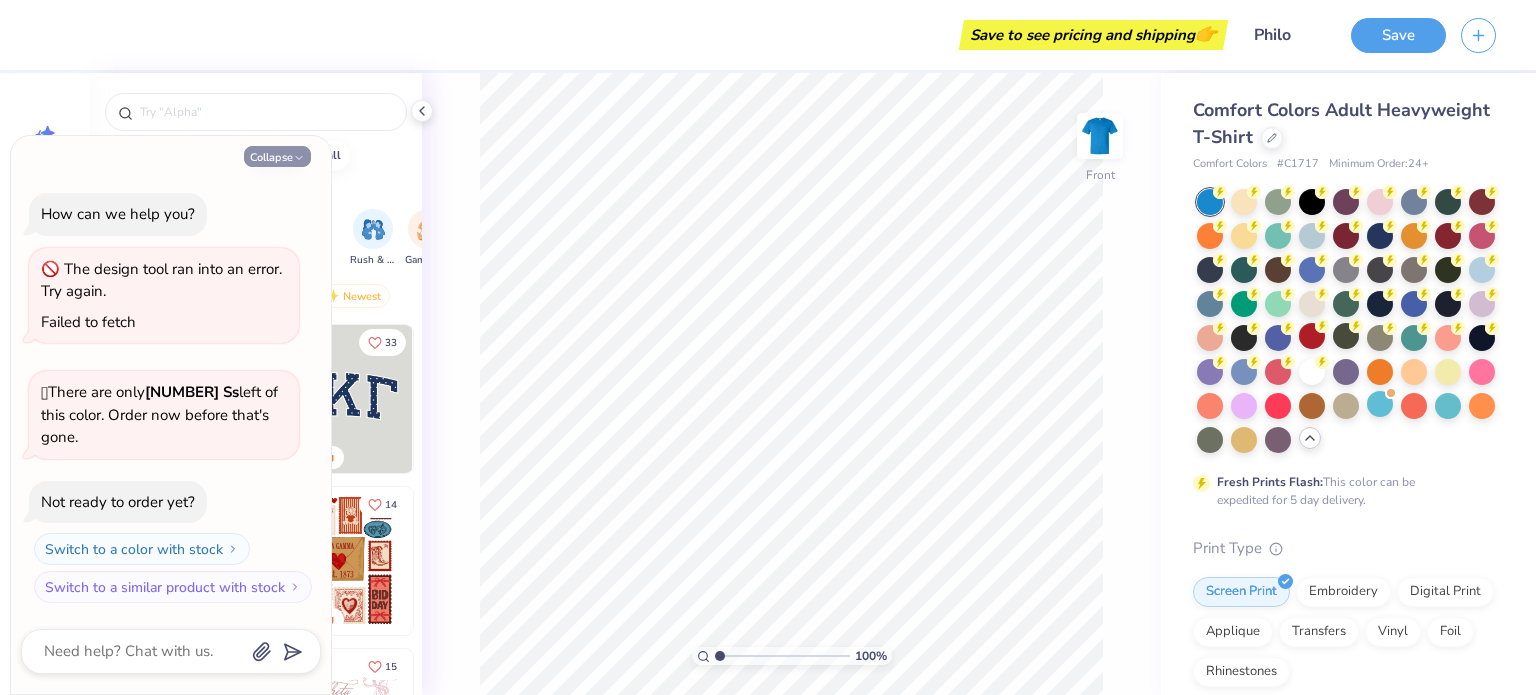 click on "Collapse" at bounding box center [277, 156] 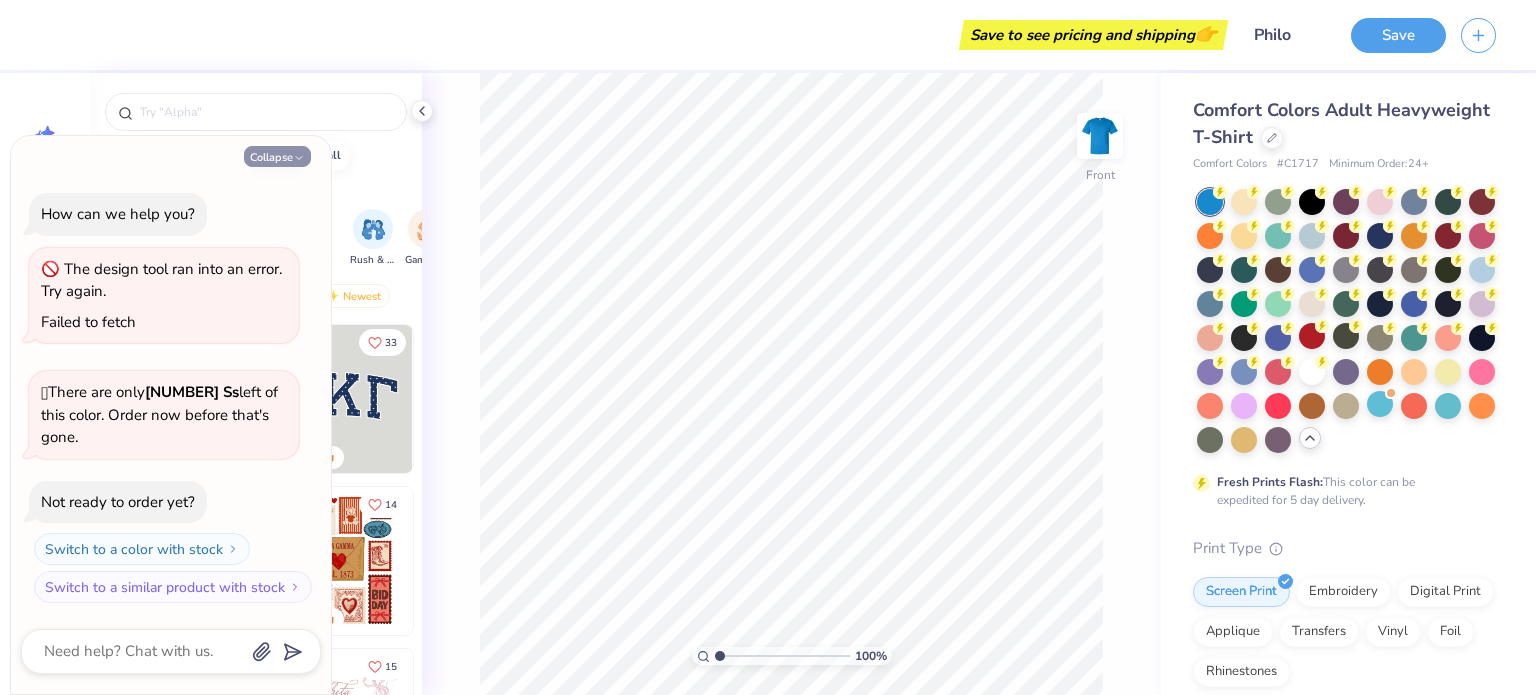 type on "x" 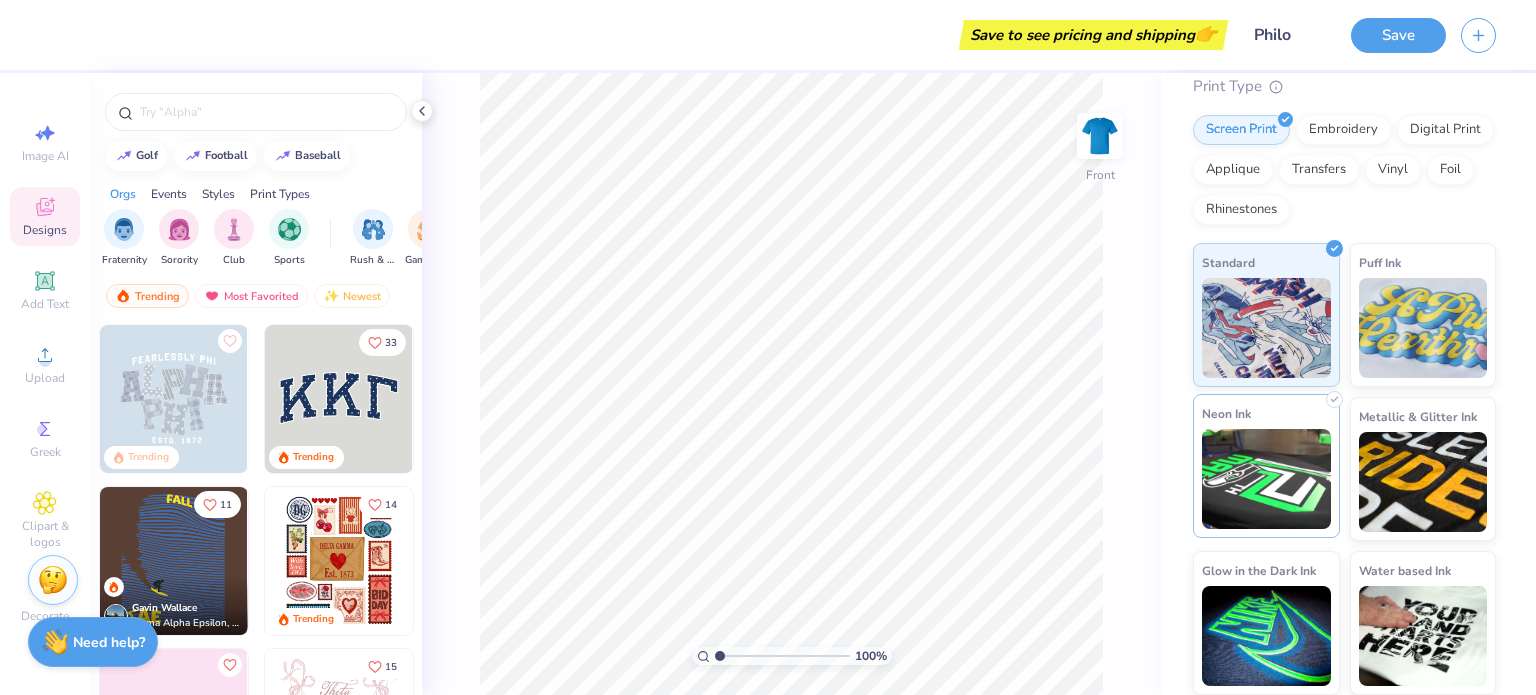 scroll, scrollTop: 0, scrollLeft: 0, axis: both 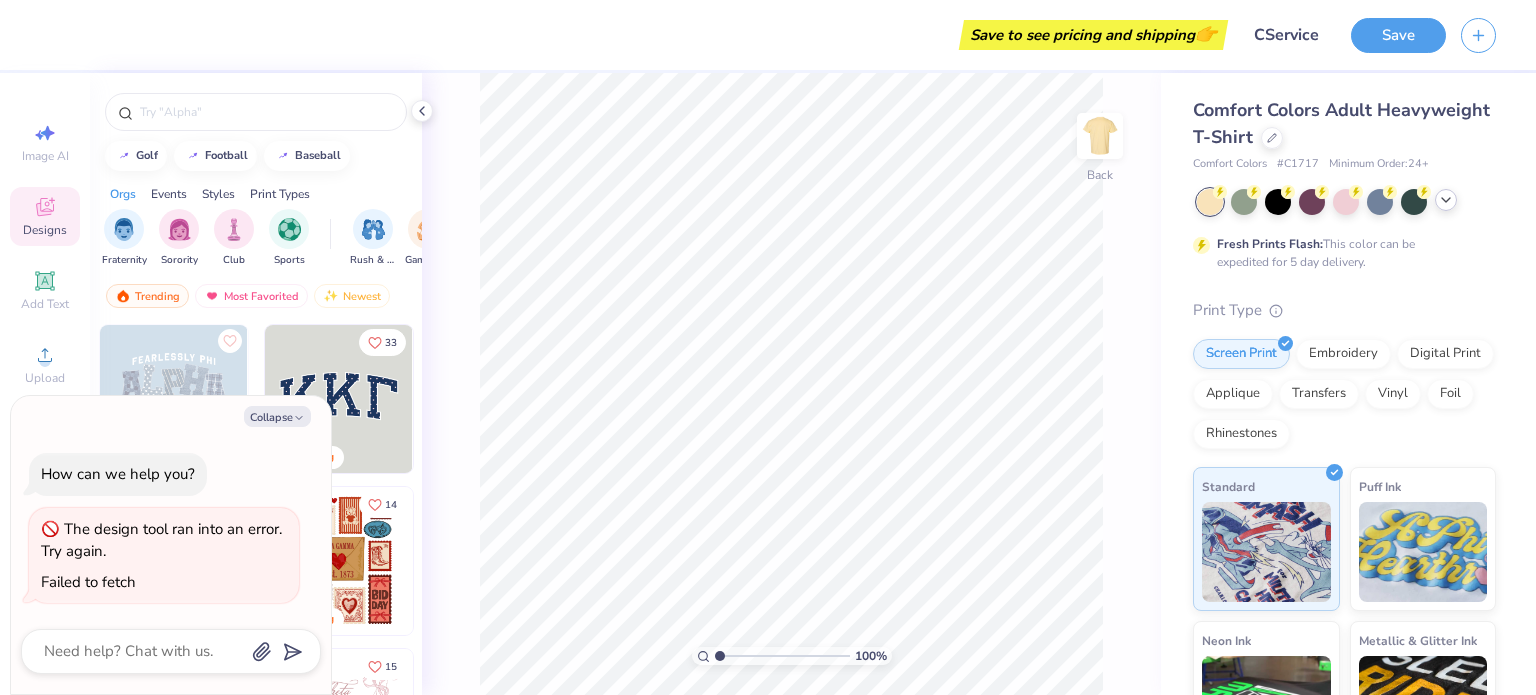 click 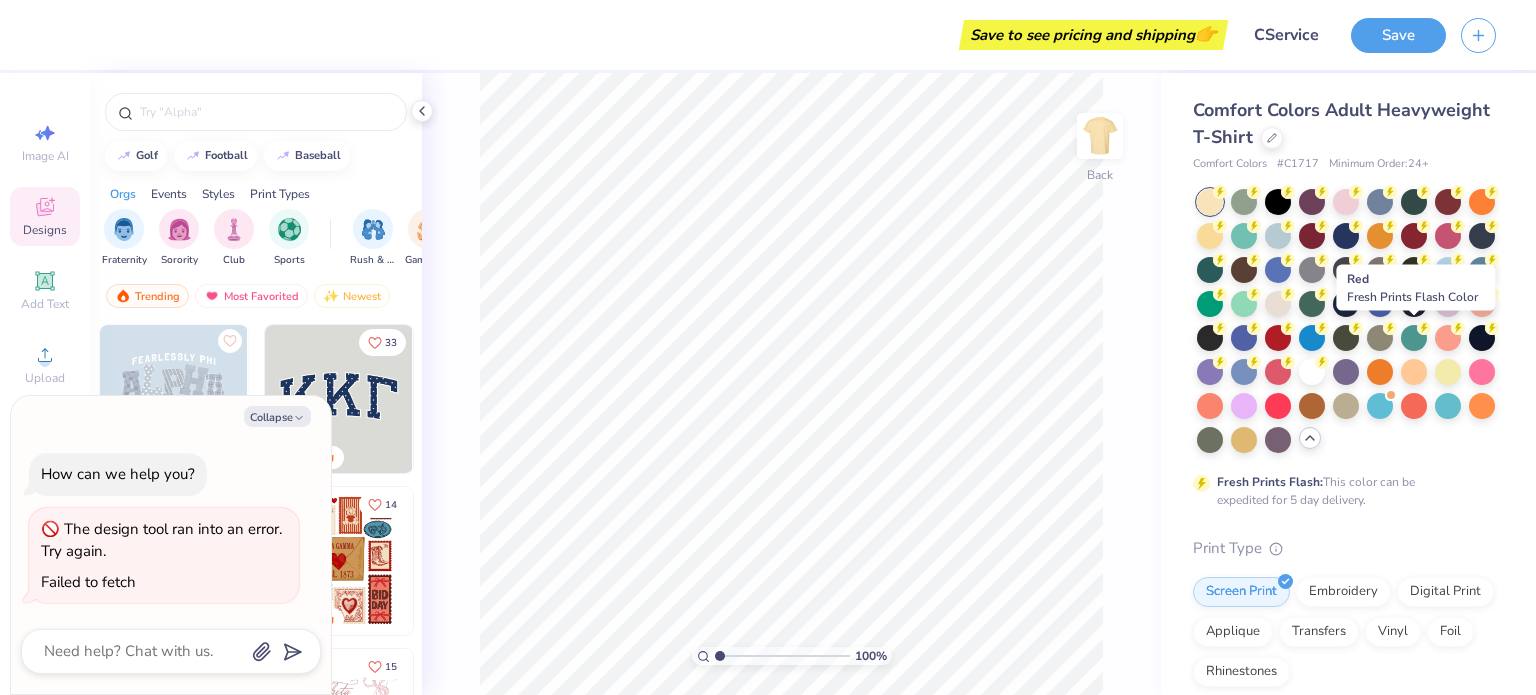 drag, startPoint x: 1420, startPoint y: 334, endPoint x: 1480, endPoint y: 347, distance: 61.39218 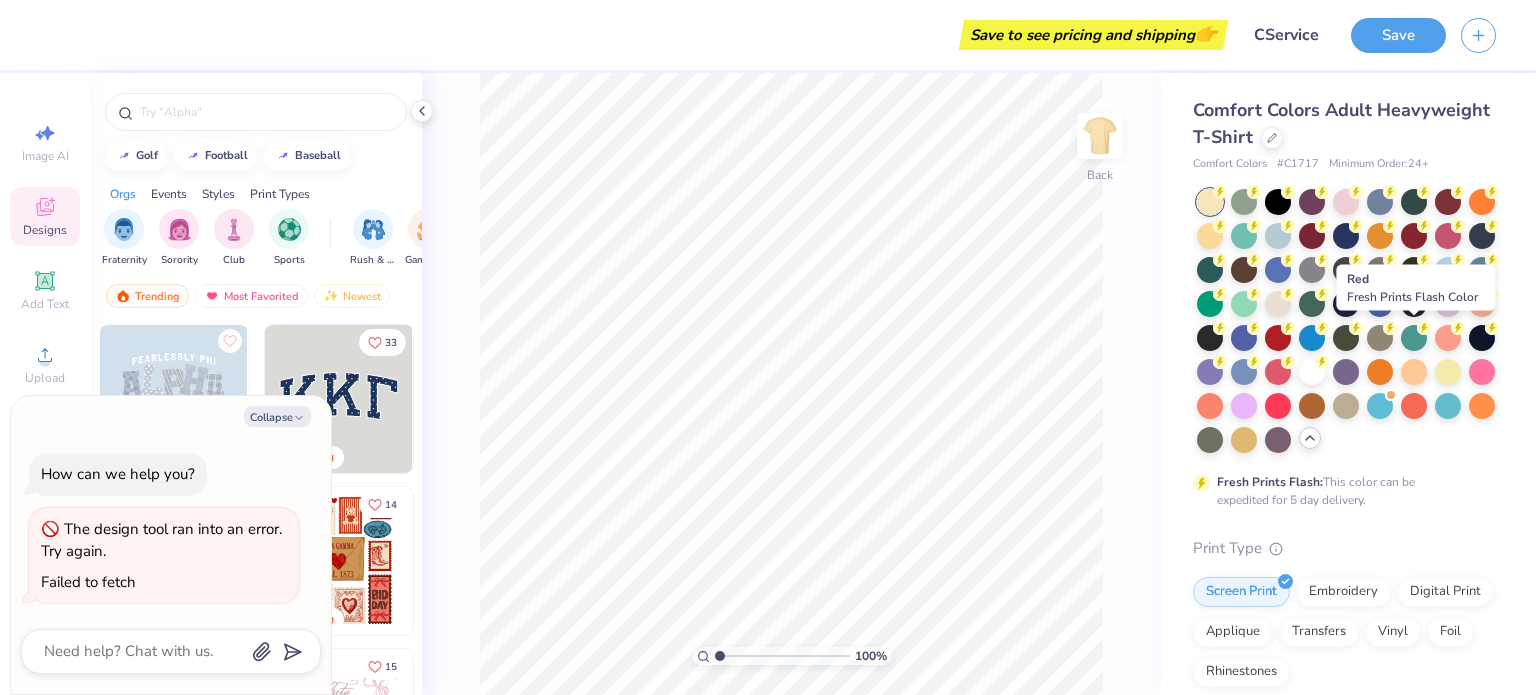 click on "Comfort Colors Adult Heavyweight T-Shirt Comfort Colors # C1717 Minimum Order:  24 +   Fresh Prints Flash:  This color can be expedited for 5 day delivery. Print Type Screen Print Embroidery Digital Print Applique Transfers Vinyl Foil Rhinestones Standard Puff Ink Neon Ink Metallic & Glitter Ink Glow in the Dark Ink Water based Ink" at bounding box center (1348, 615) 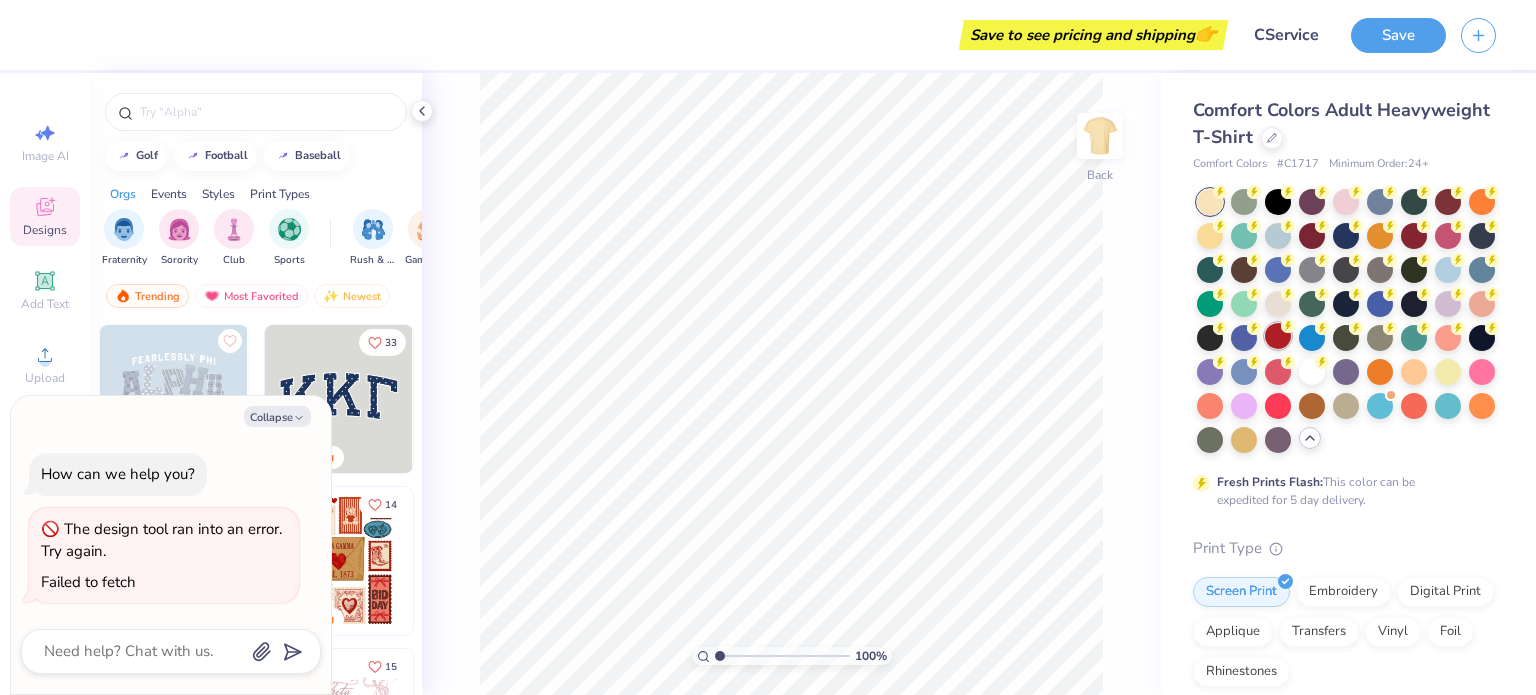 click at bounding box center (1278, 336) 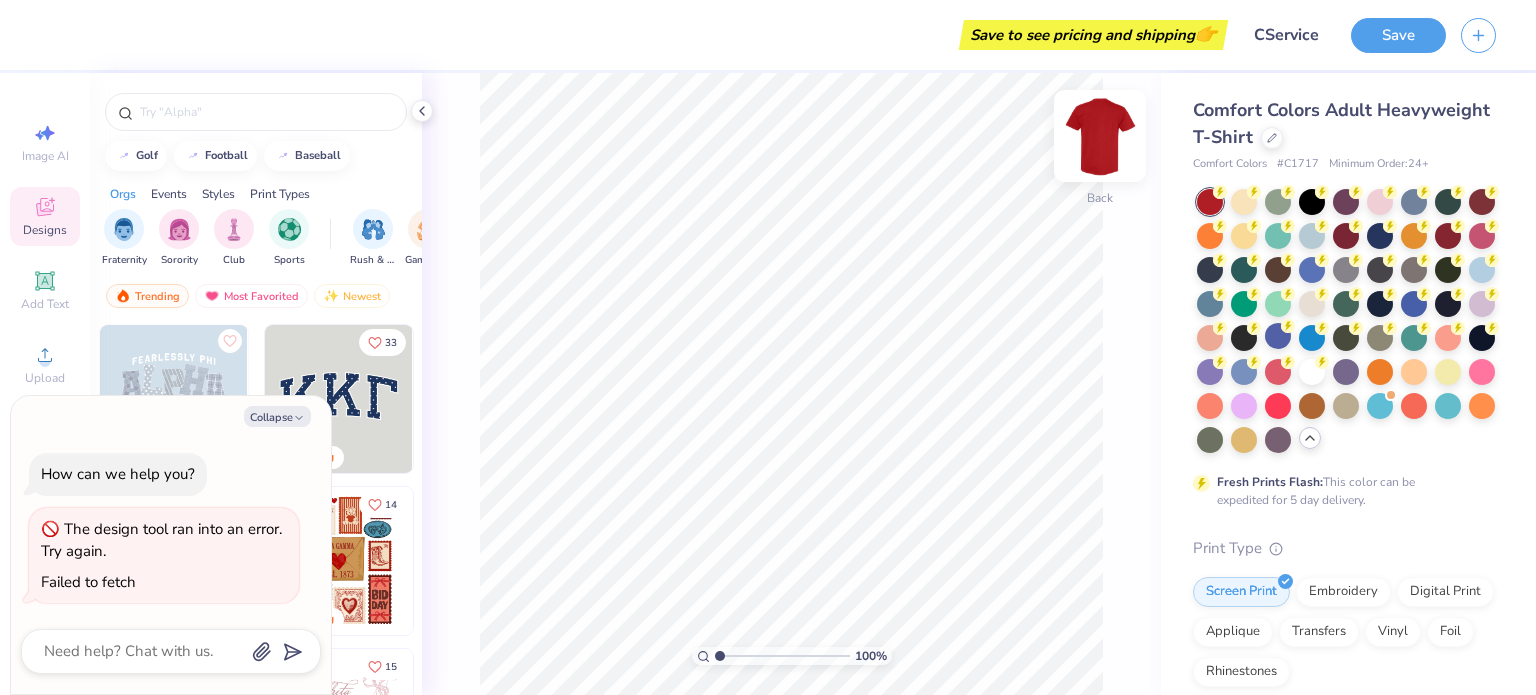 click at bounding box center (1100, 136) 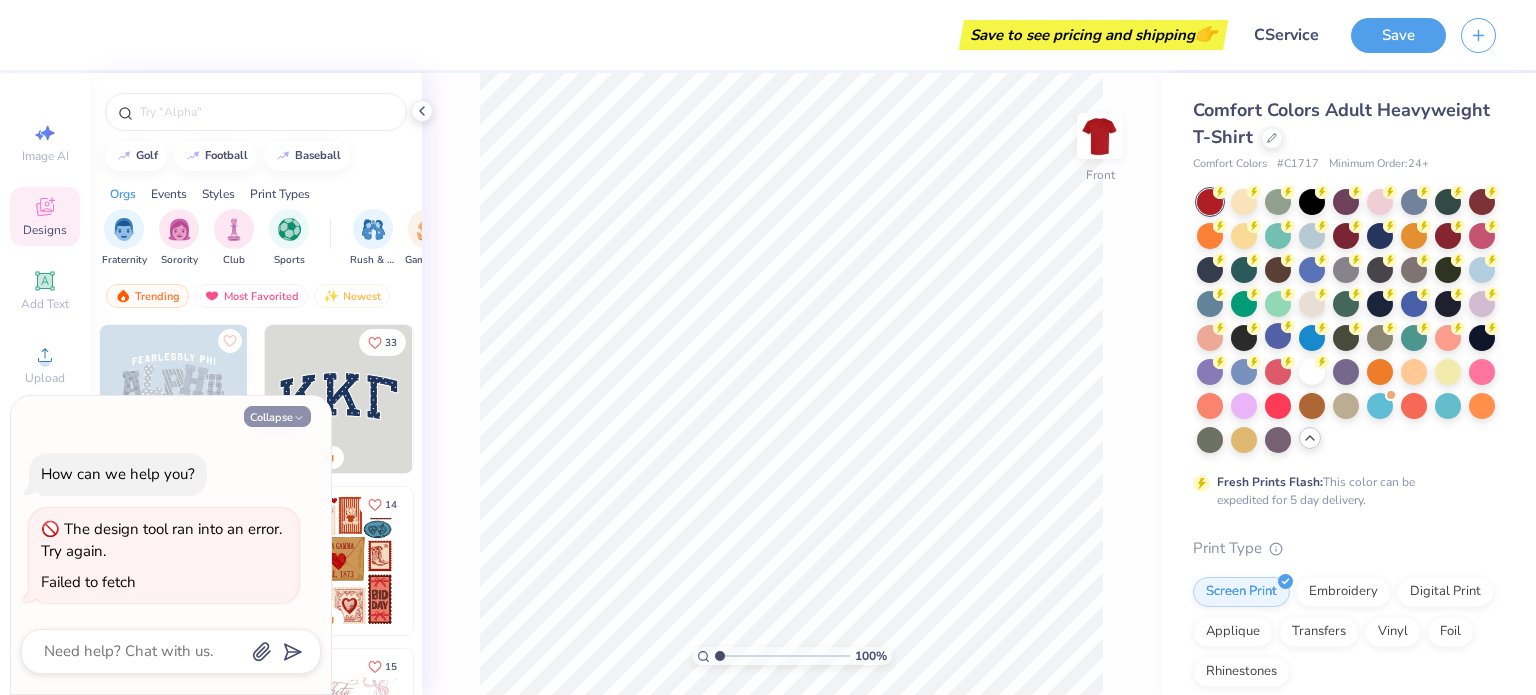 click on "Collapse" at bounding box center [277, 416] 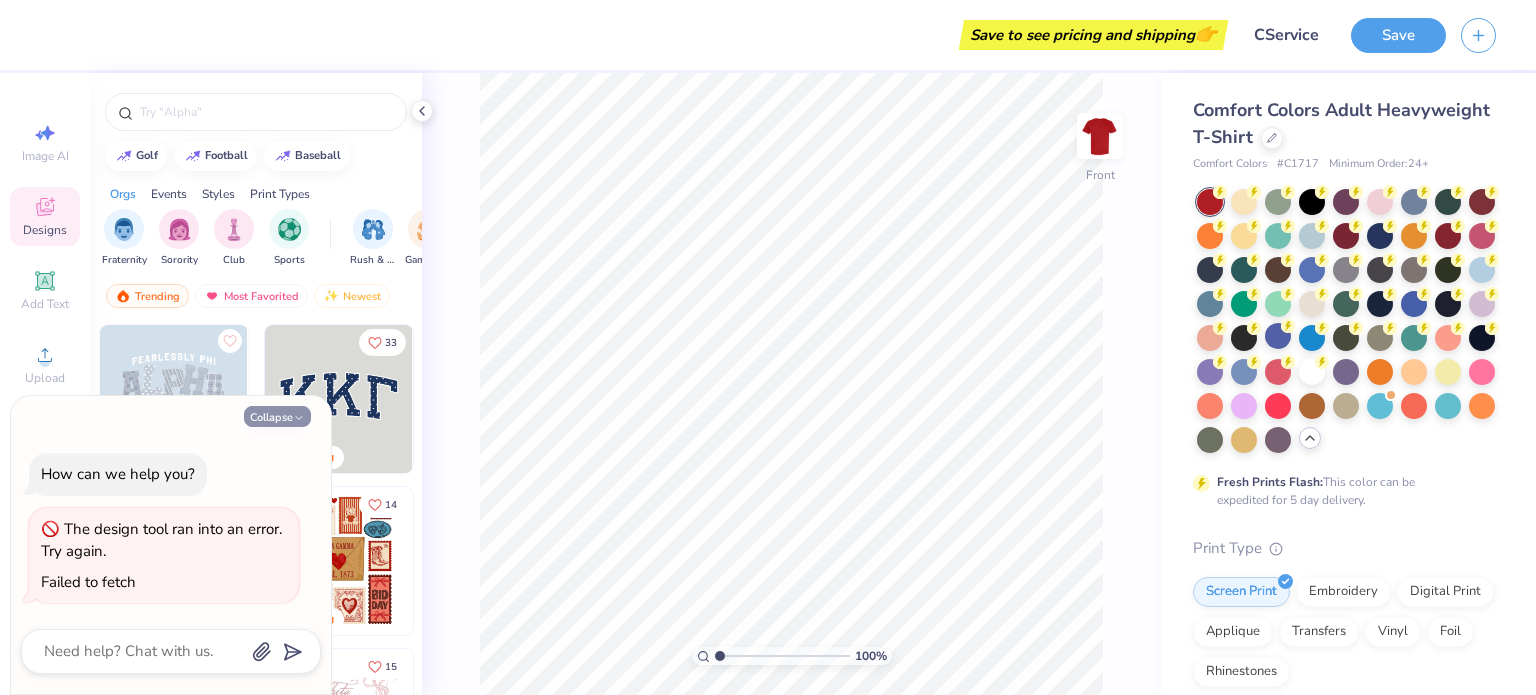 type on "x" 